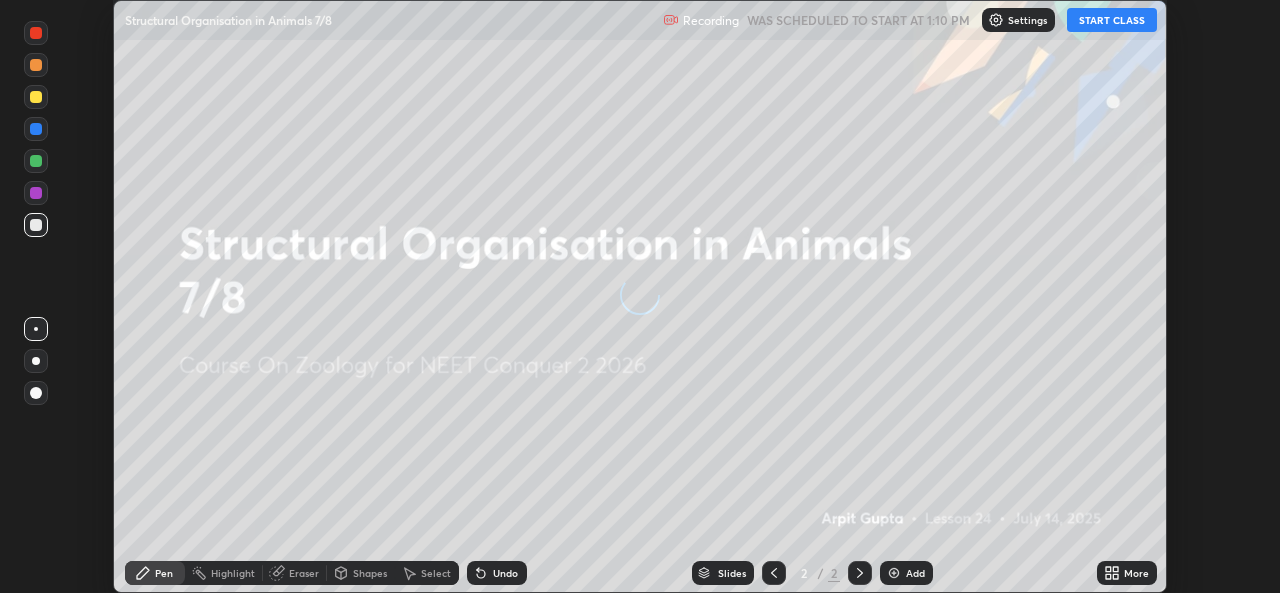 scroll, scrollTop: 0, scrollLeft: 0, axis: both 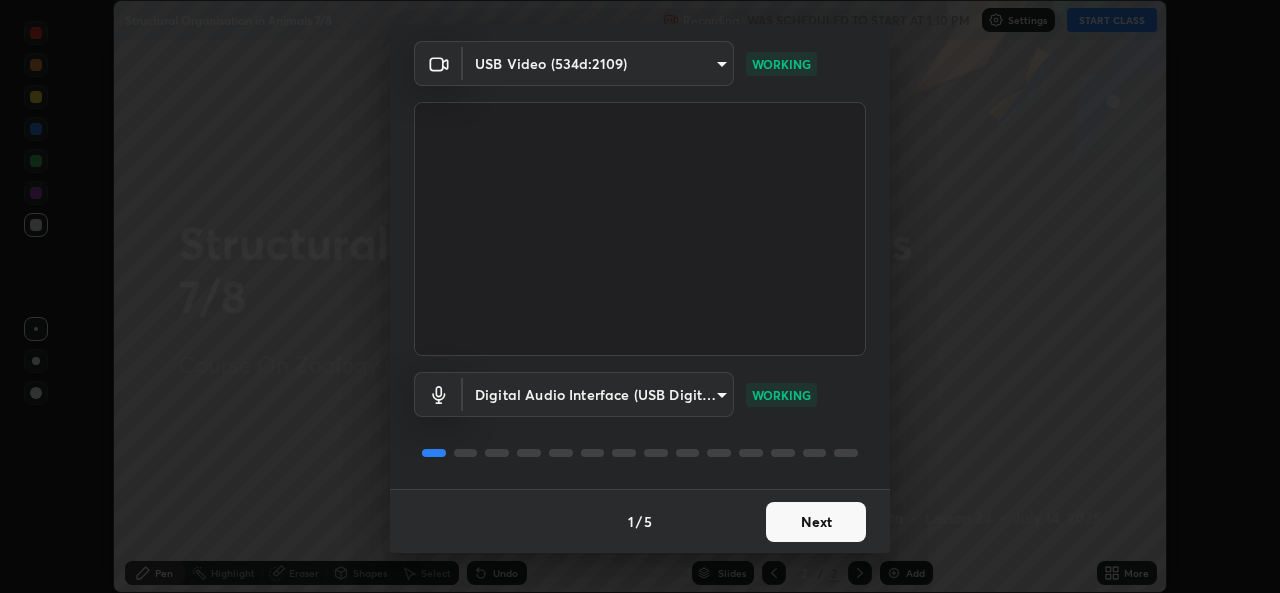 click on "Digital Audio Interface (USB Digital Audio) 8359d155c9945f69ed6c2c6e645aebfbd52ff0e7634a4d34ec297bb6e1e76a20 WORKING" at bounding box center (640, 422) 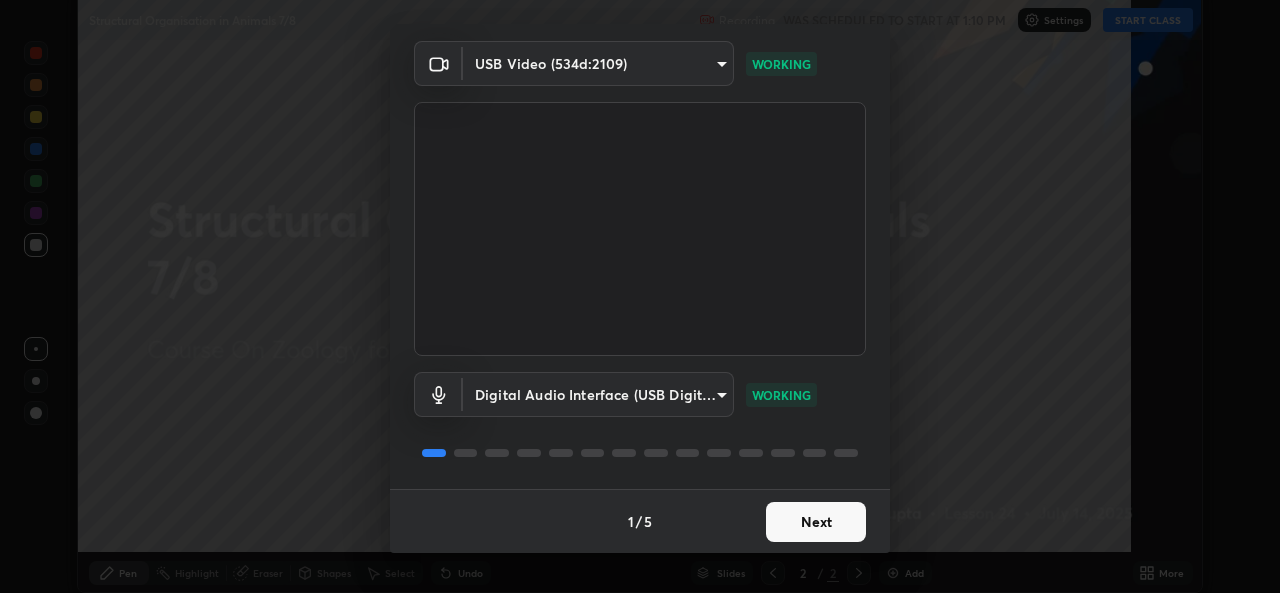 scroll, scrollTop: 99407, scrollLeft: 98720, axis: both 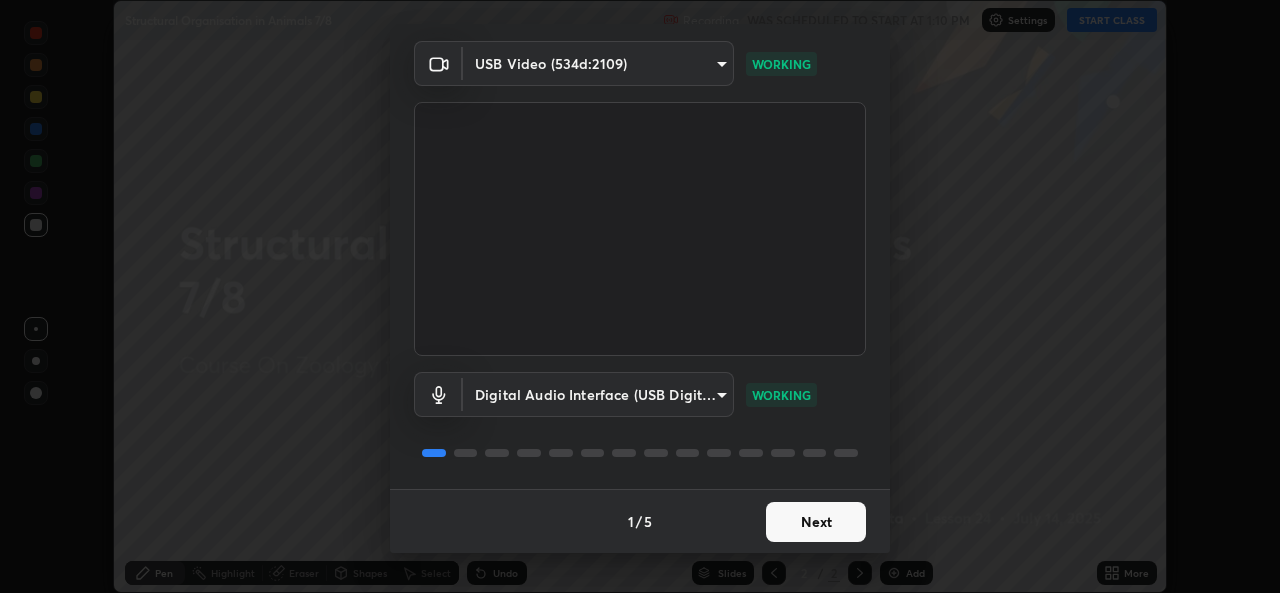 click on "Next" at bounding box center (816, 522) 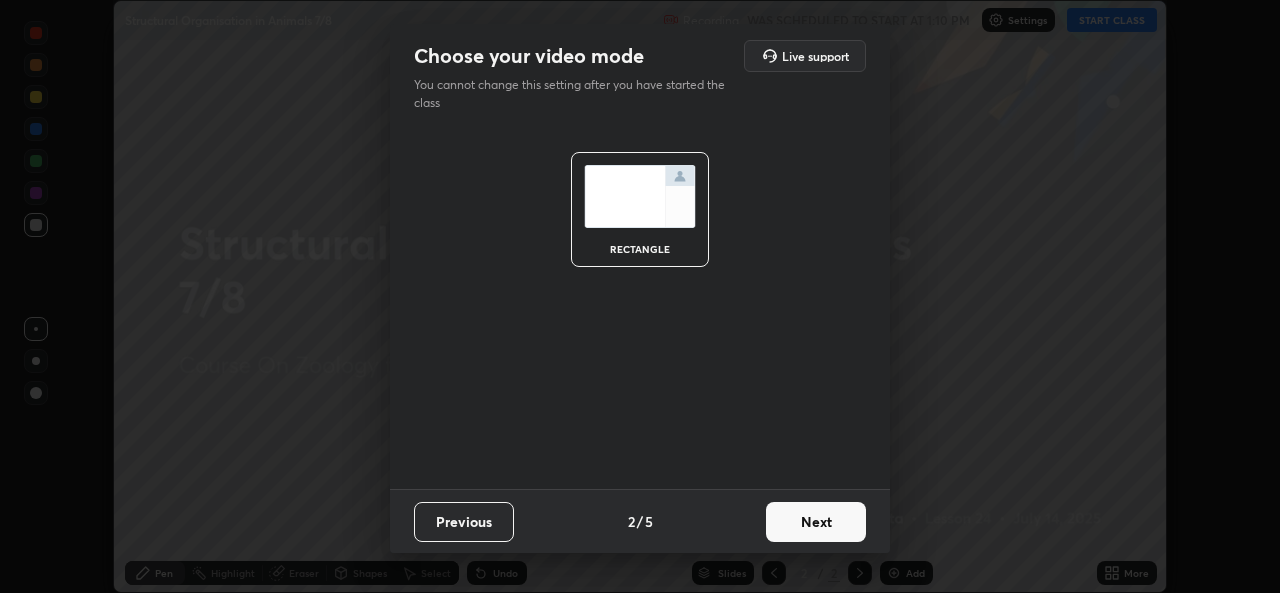 scroll, scrollTop: 0, scrollLeft: 0, axis: both 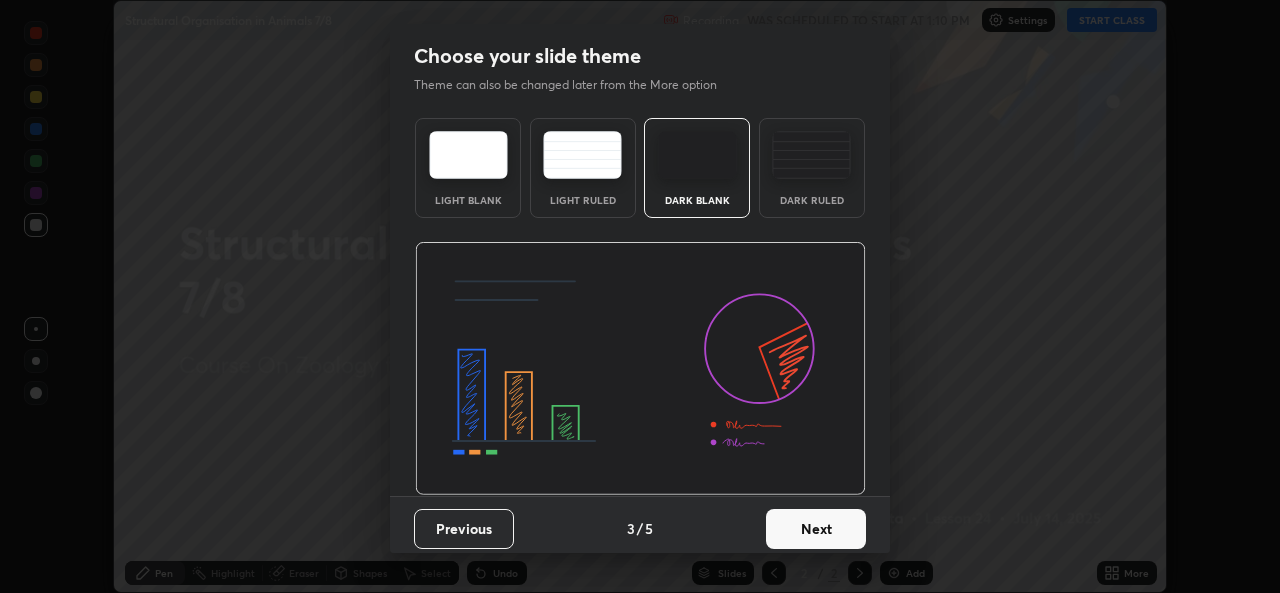 click on "Next" at bounding box center [816, 529] 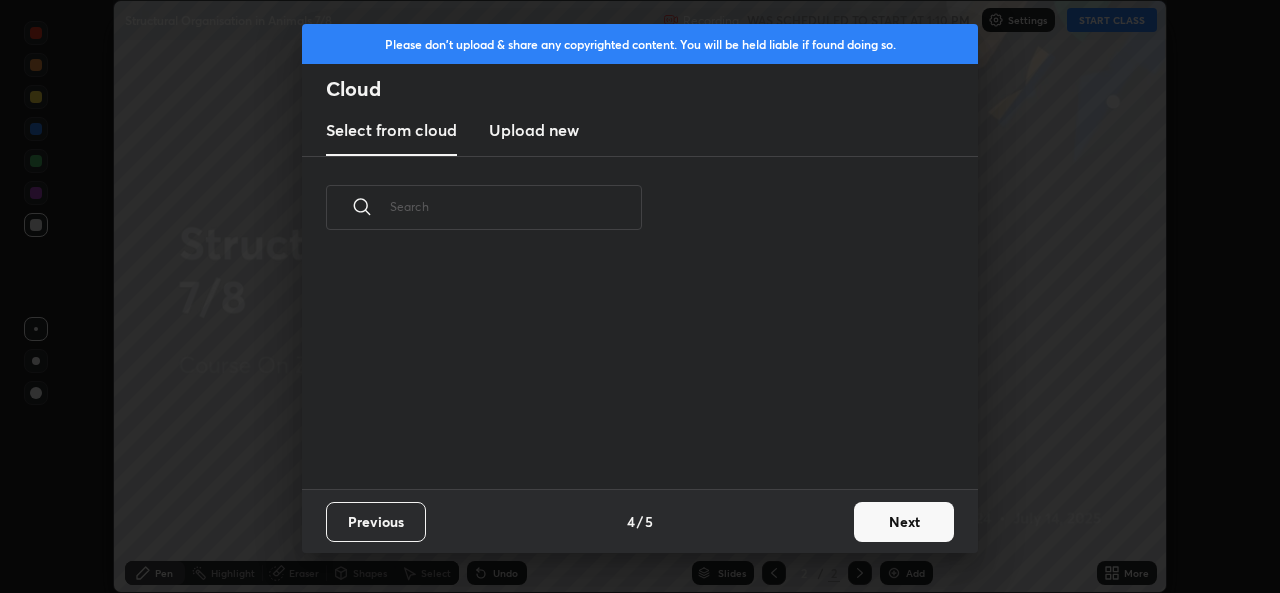 click on "Previous 4 / 5 Next" at bounding box center [640, 521] 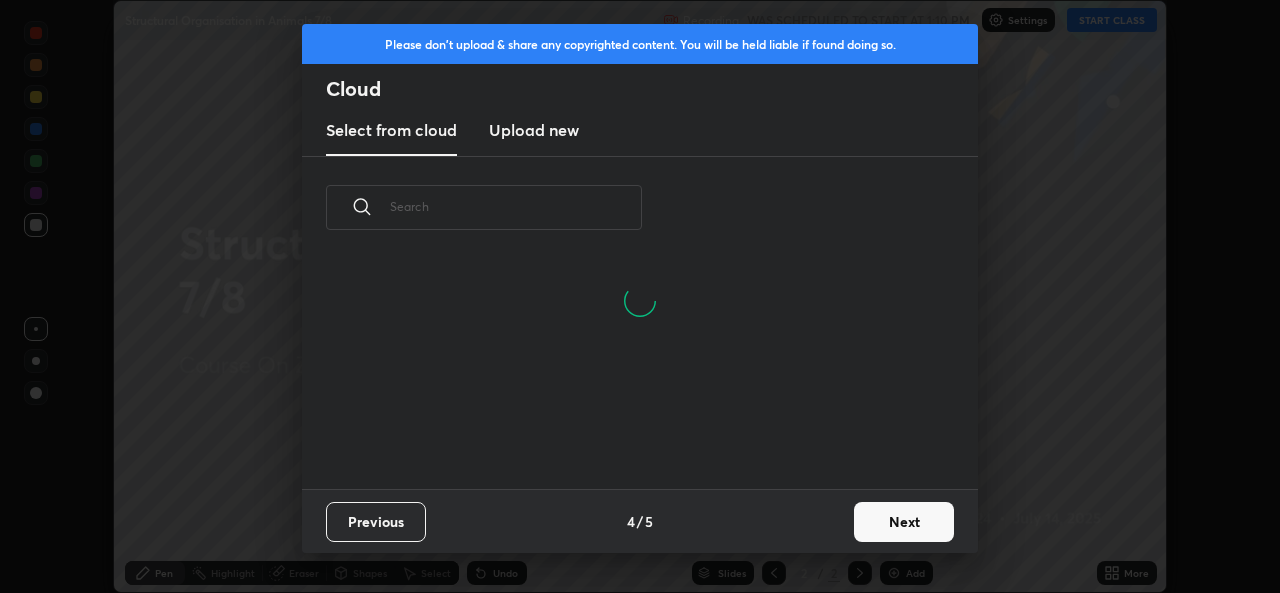 click on "Next" at bounding box center (904, 522) 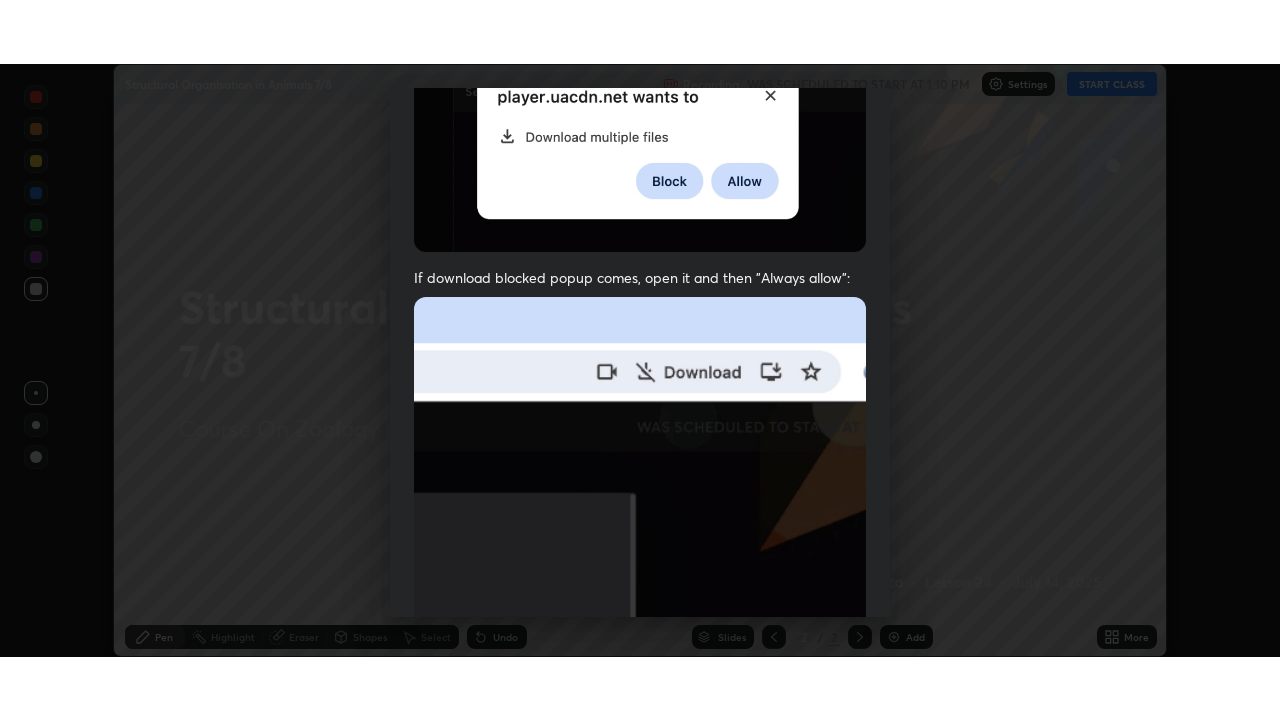 scroll, scrollTop: 471, scrollLeft: 0, axis: vertical 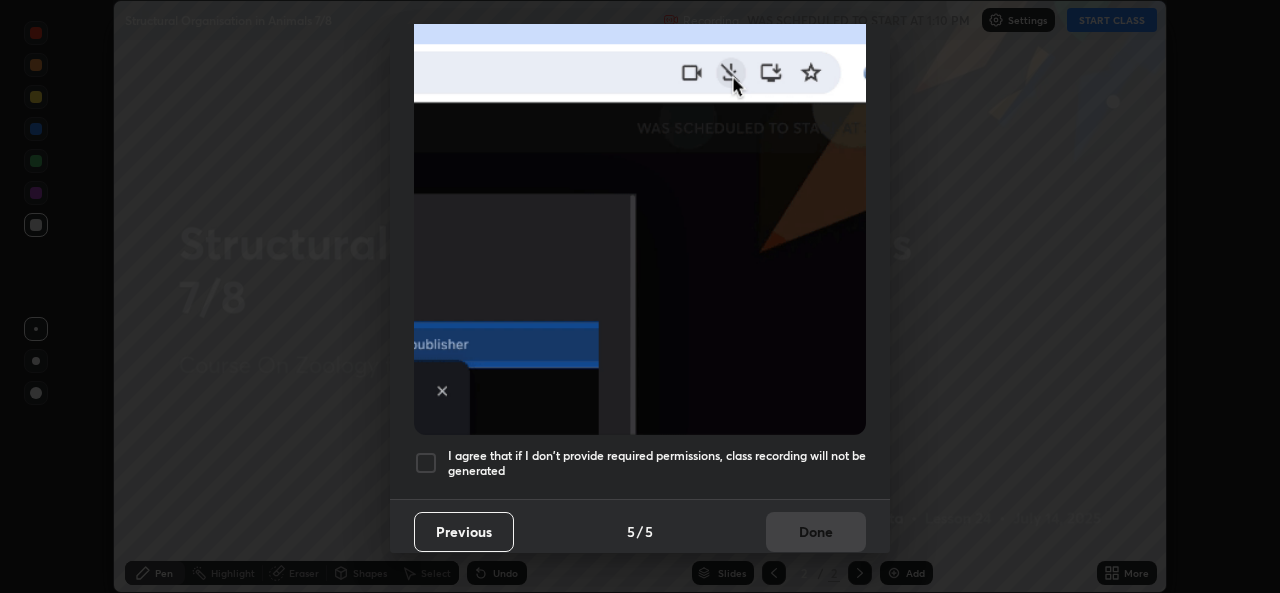 click on "I agree that if I don't provide required permissions, class recording will not be generated" at bounding box center (657, 463) 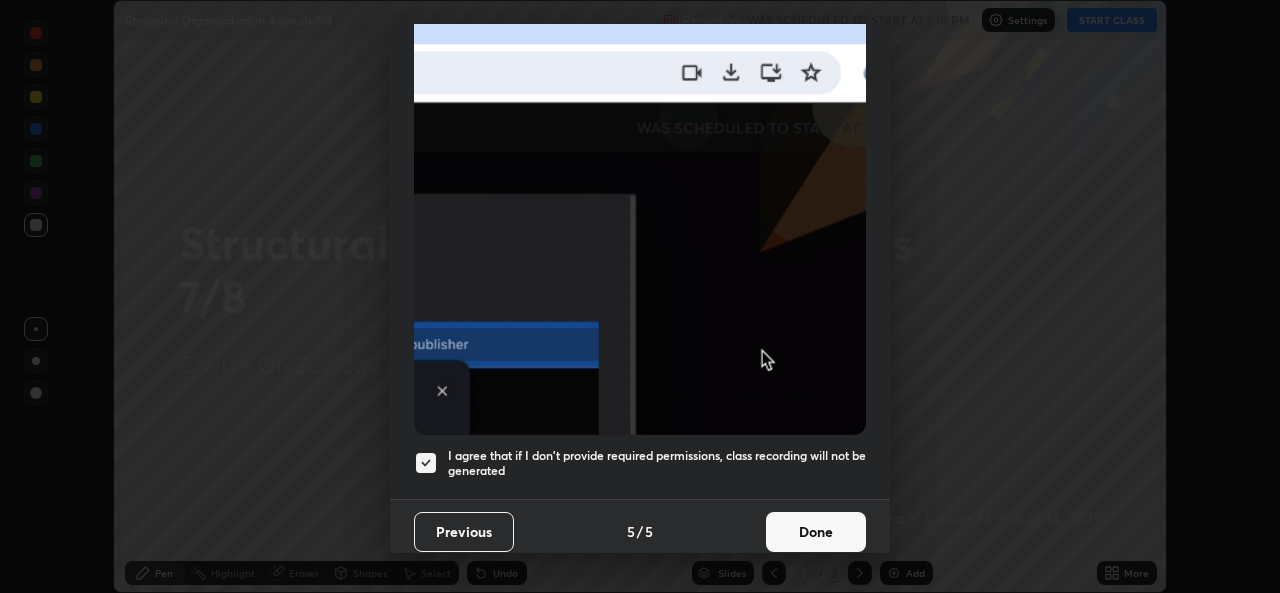 click on "Done" at bounding box center [816, 532] 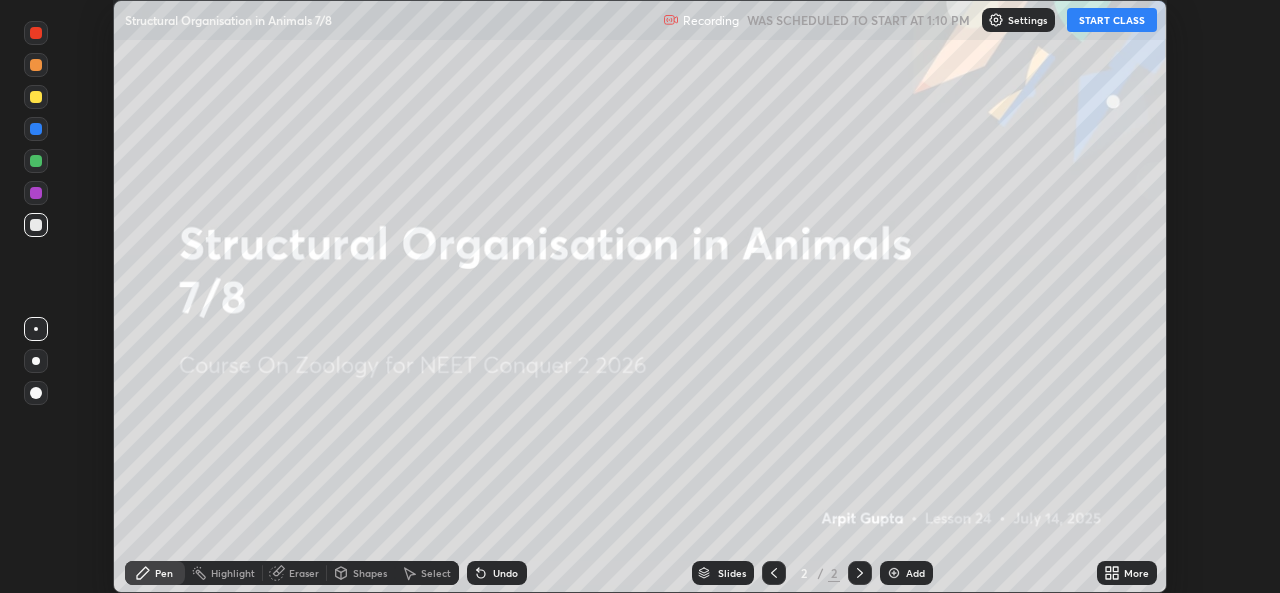 click 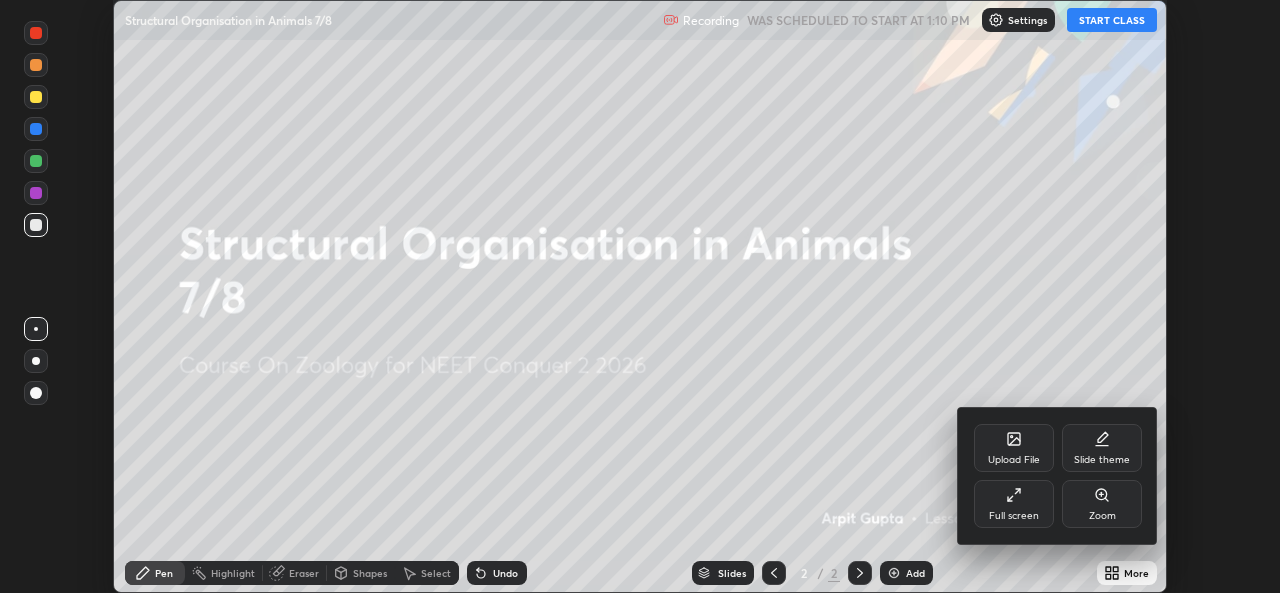 click on "Full screen" at bounding box center [1014, 504] 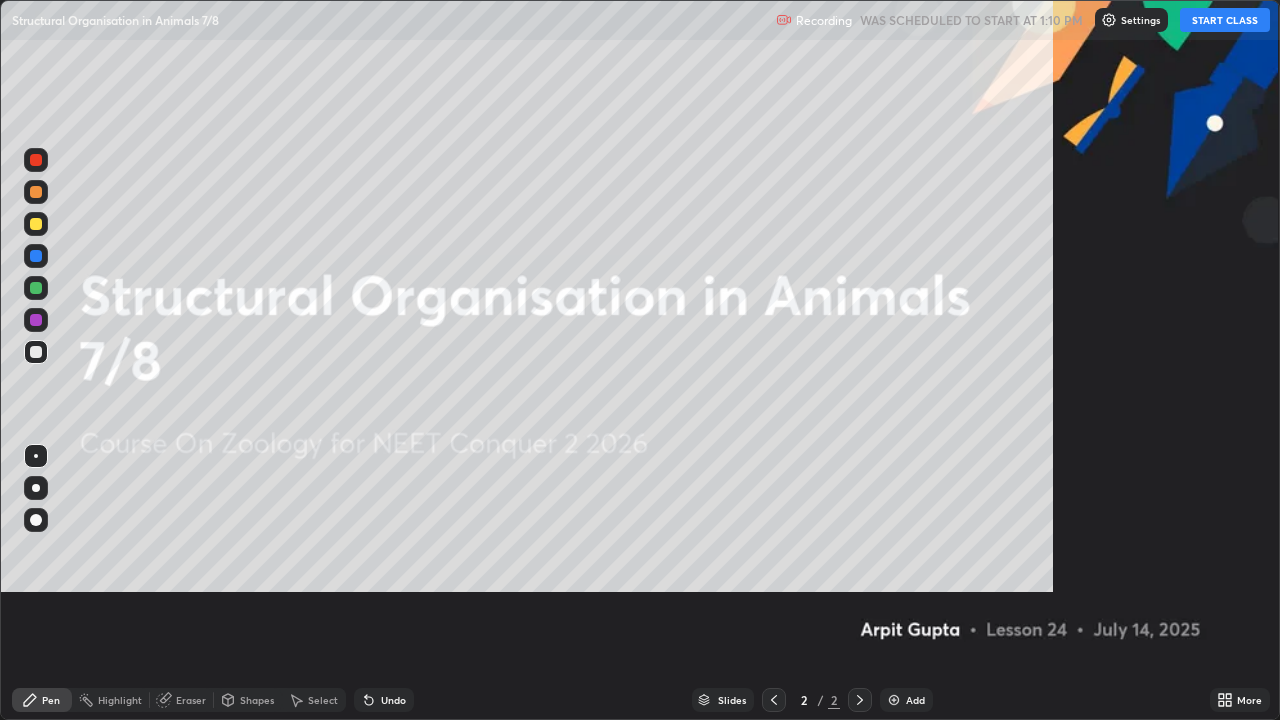 scroll, scrollTop: 99280, scrollLeft: 98720, axis: both 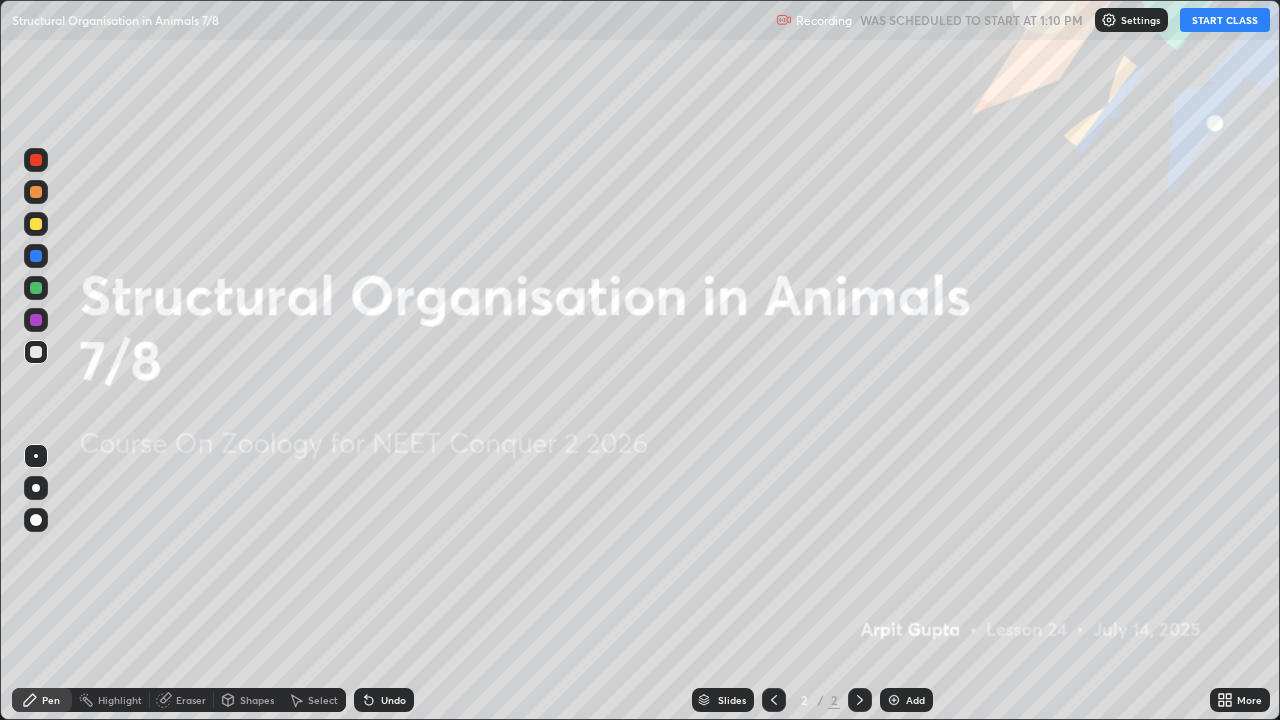 click on "START CLASS" at bounding box center (1225, 20) 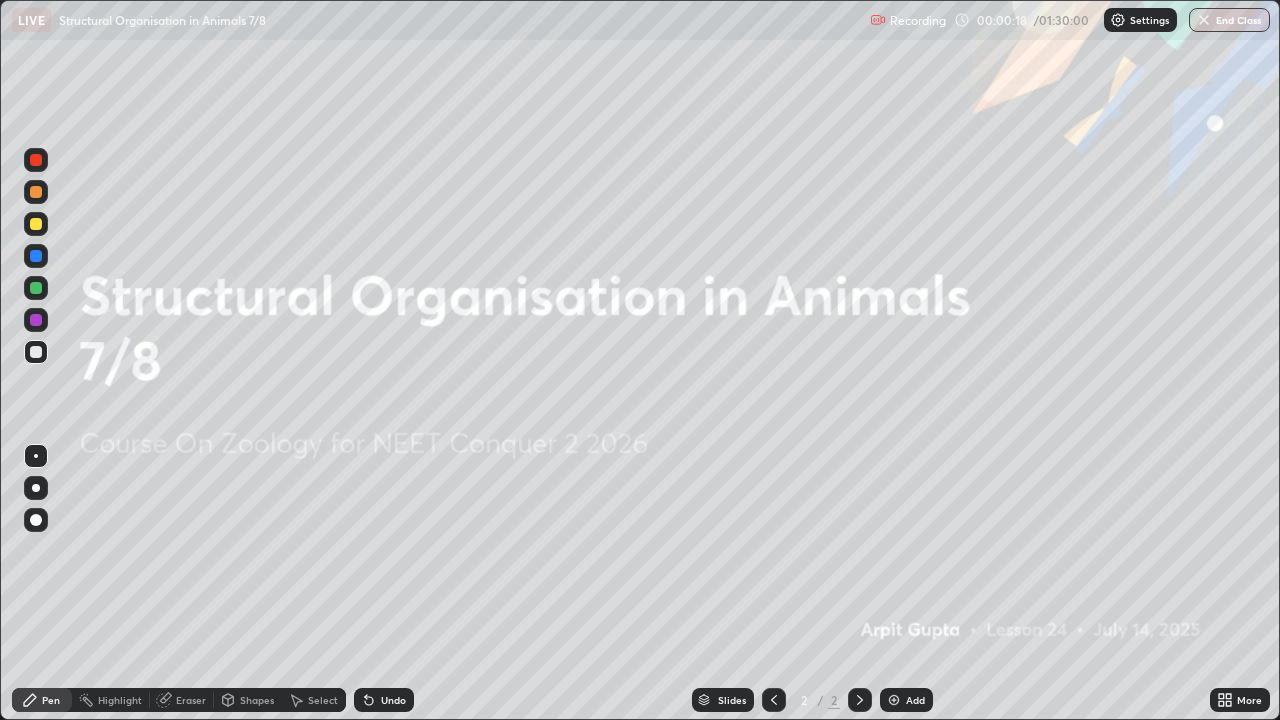click 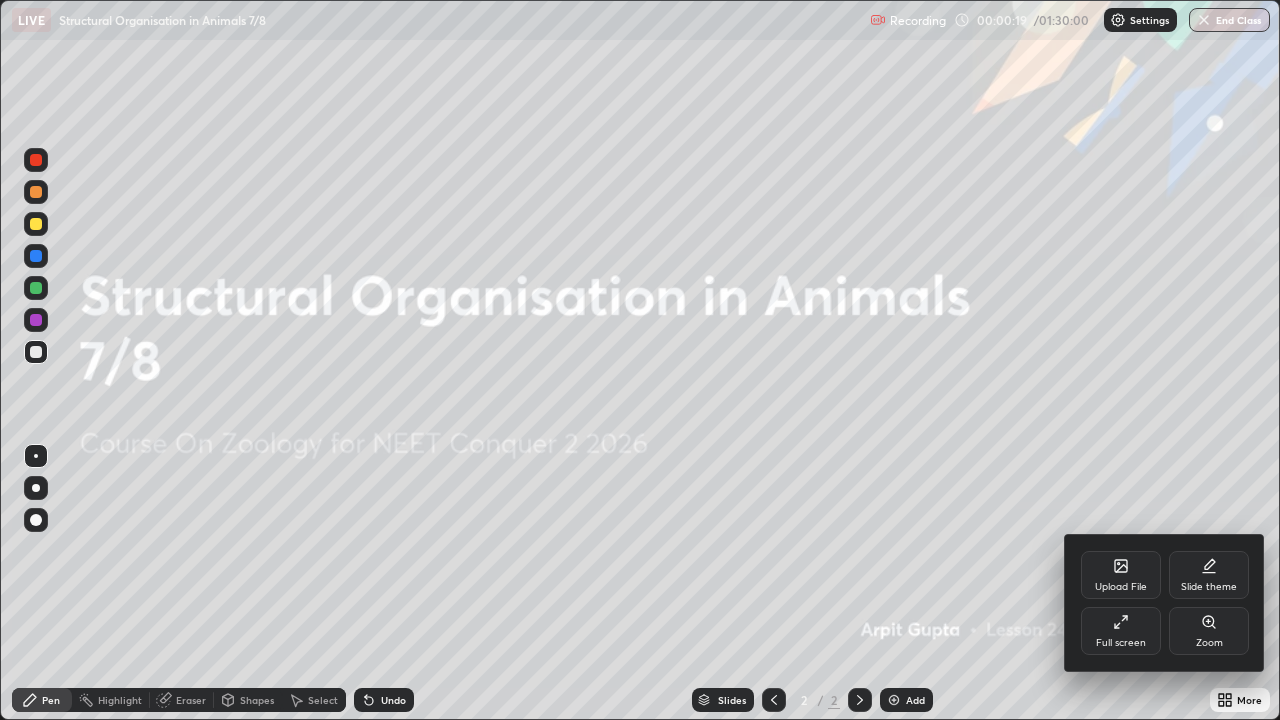 click on "Upload File" at bounding box center [1121, 575] 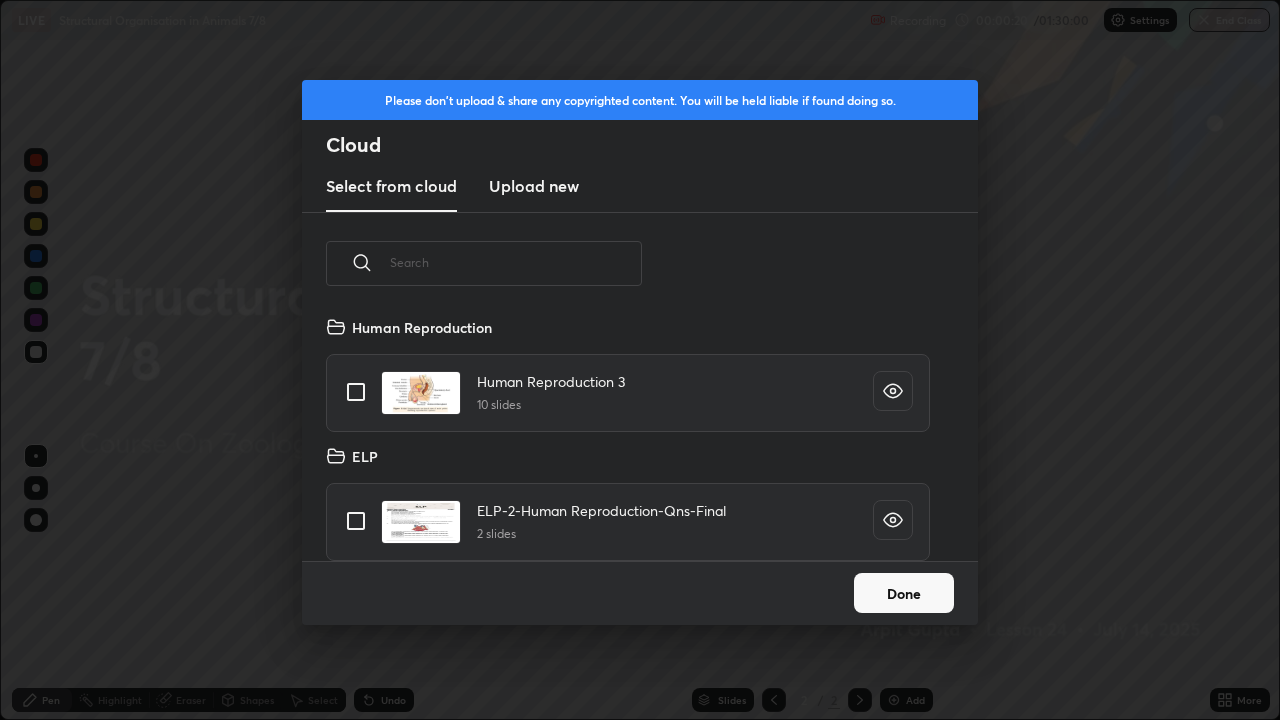 scroll, scrollTop: 7, scrollLeft: 11, axis: both 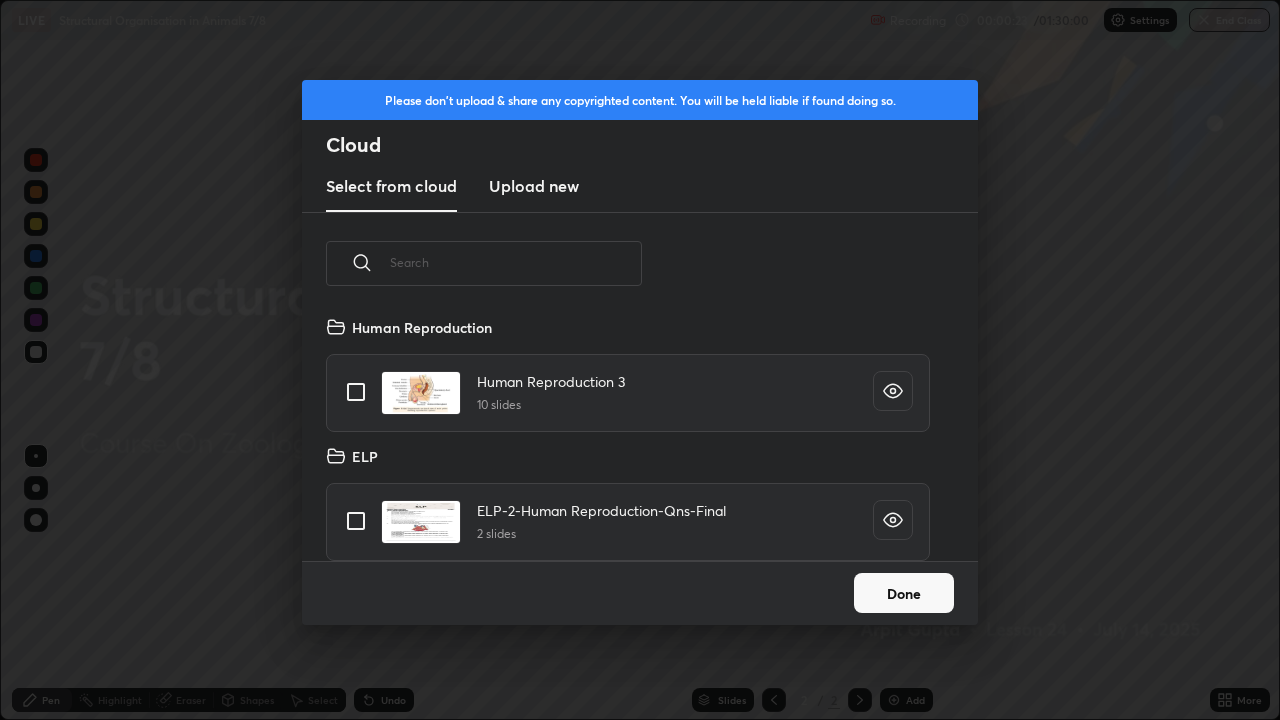 click on "Upload new" at bounding box center [534, 186] 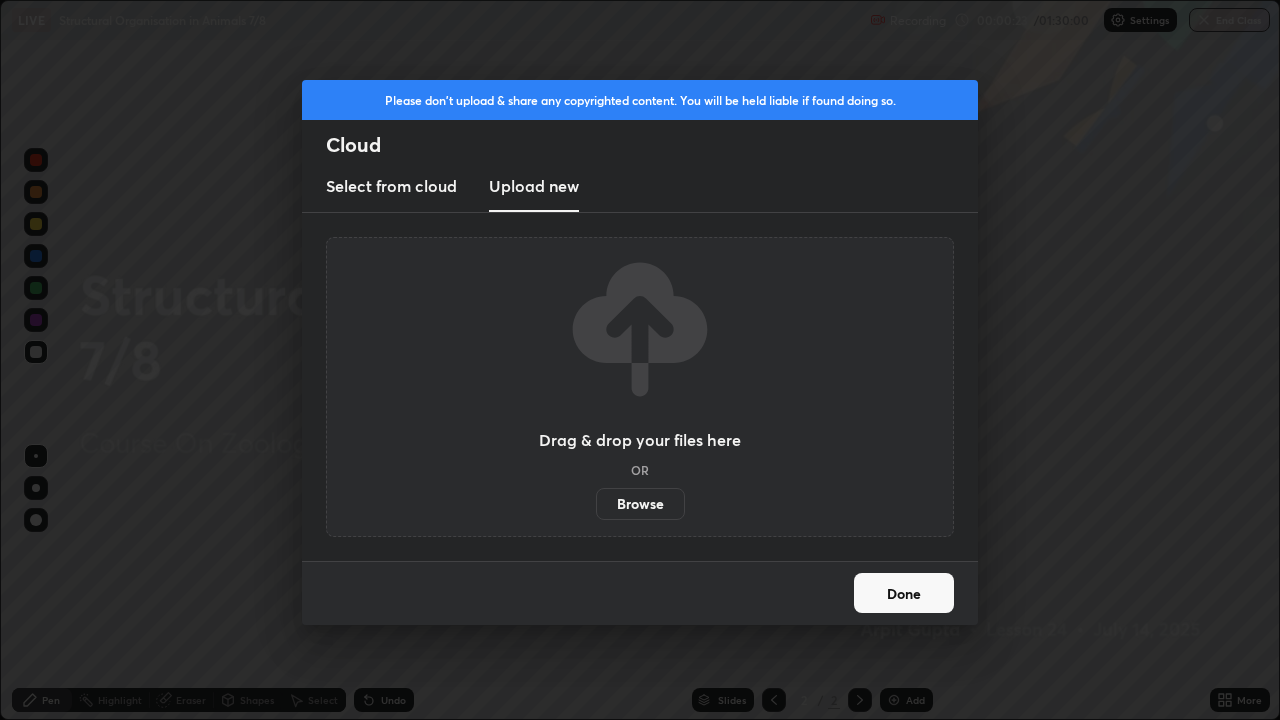 click on "Browse" at bounding box center (640, 504) 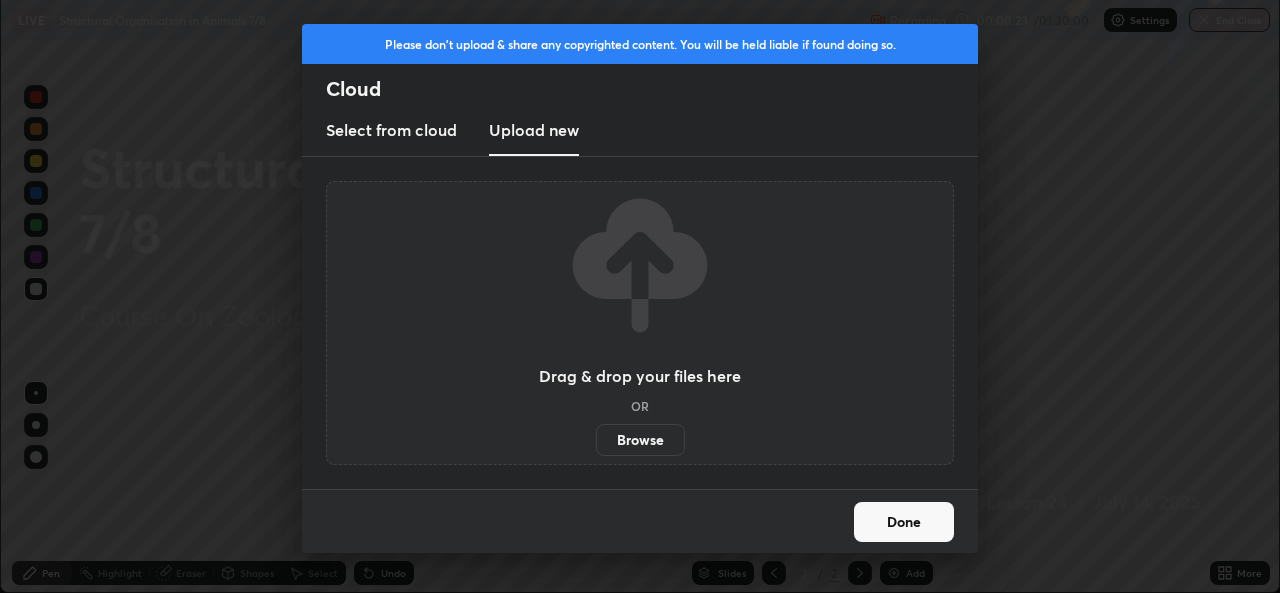 scroll, scrollTop: 593, scrollLeft: 1280, axis: both 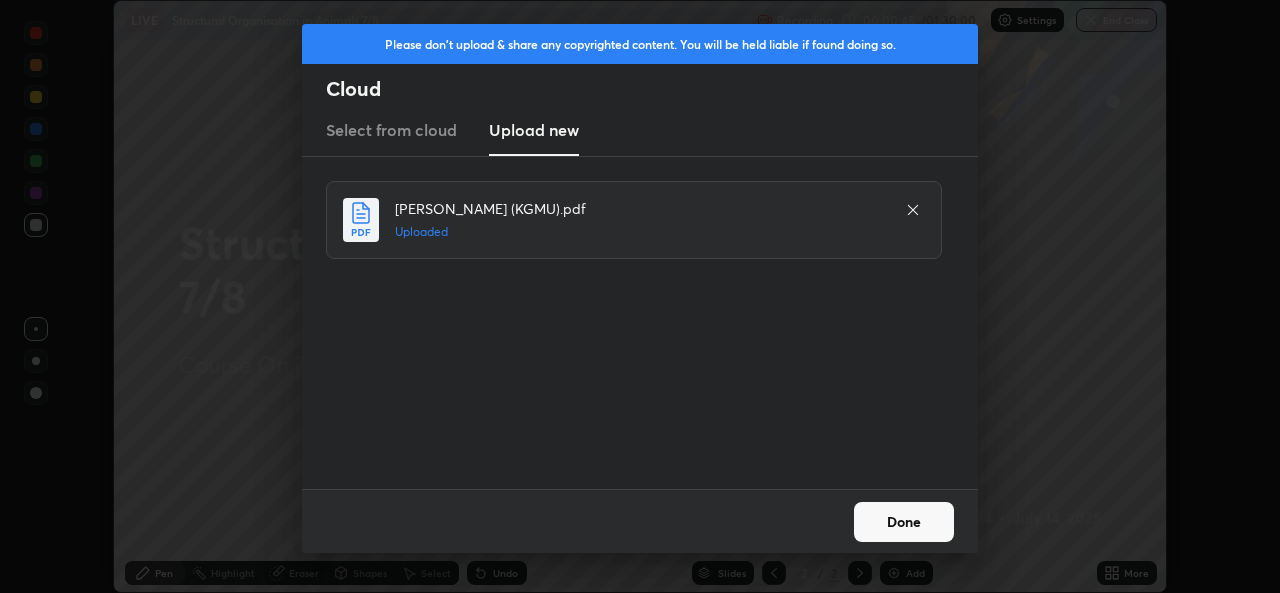 click on "Done" at bounding box center (904, 522) 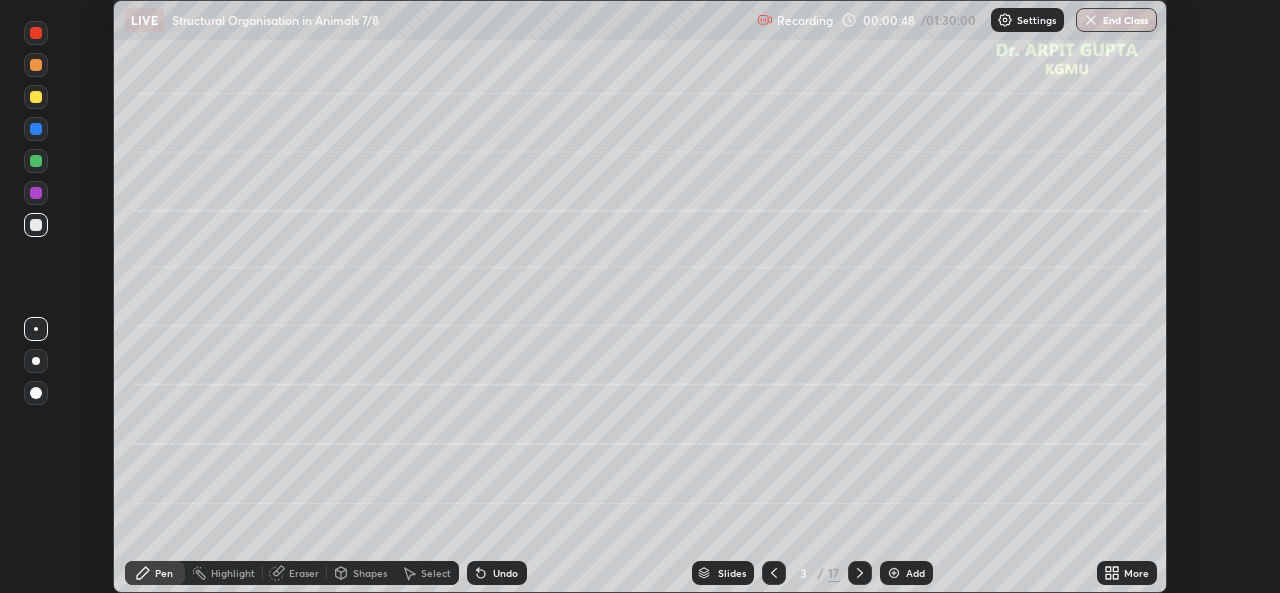 click 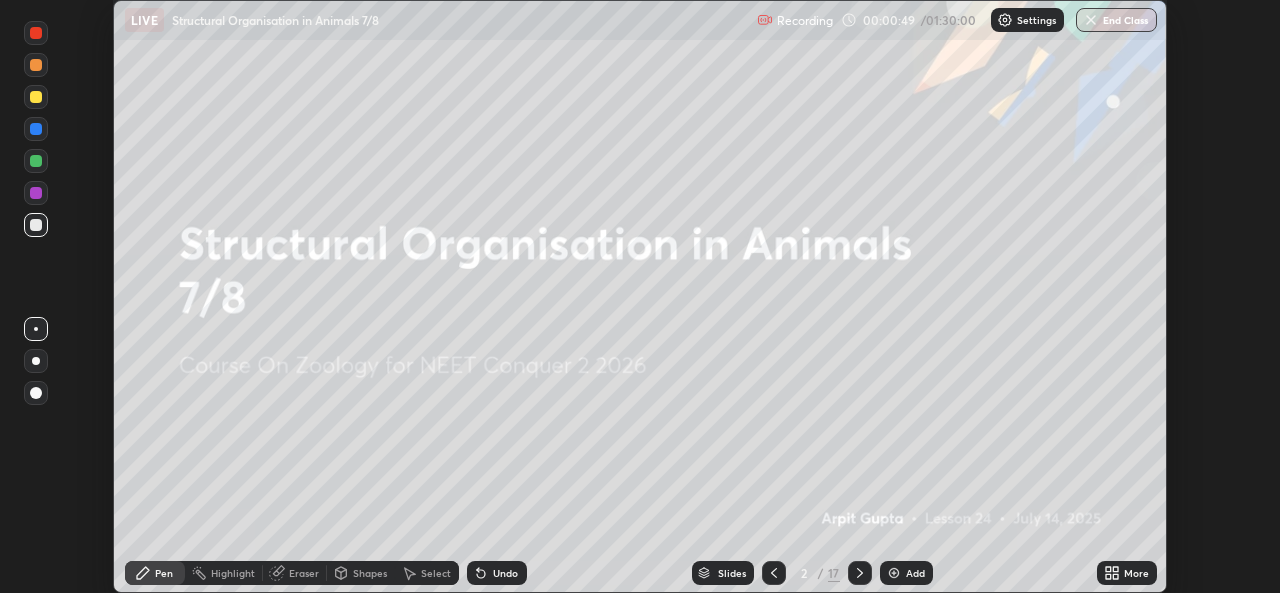 click 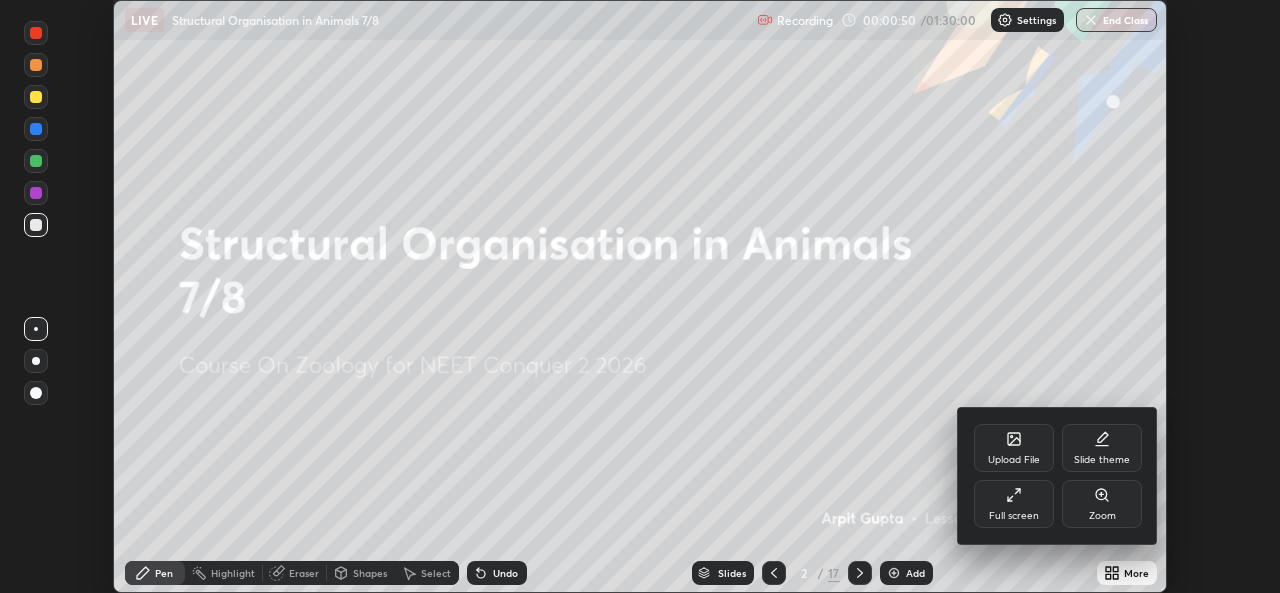 click on "Full screen" at bounding box center [1014, 504] 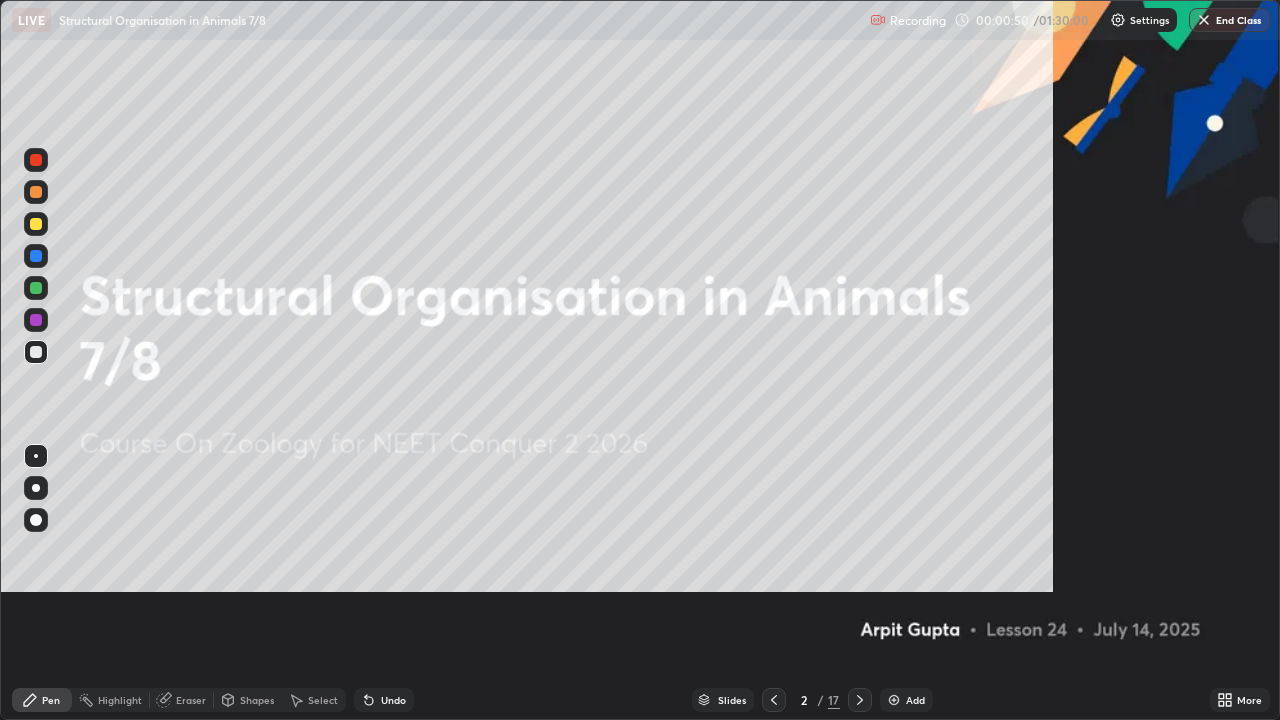 scroll, scrollTop: 99280, scrollLeft: 98720, axis: both 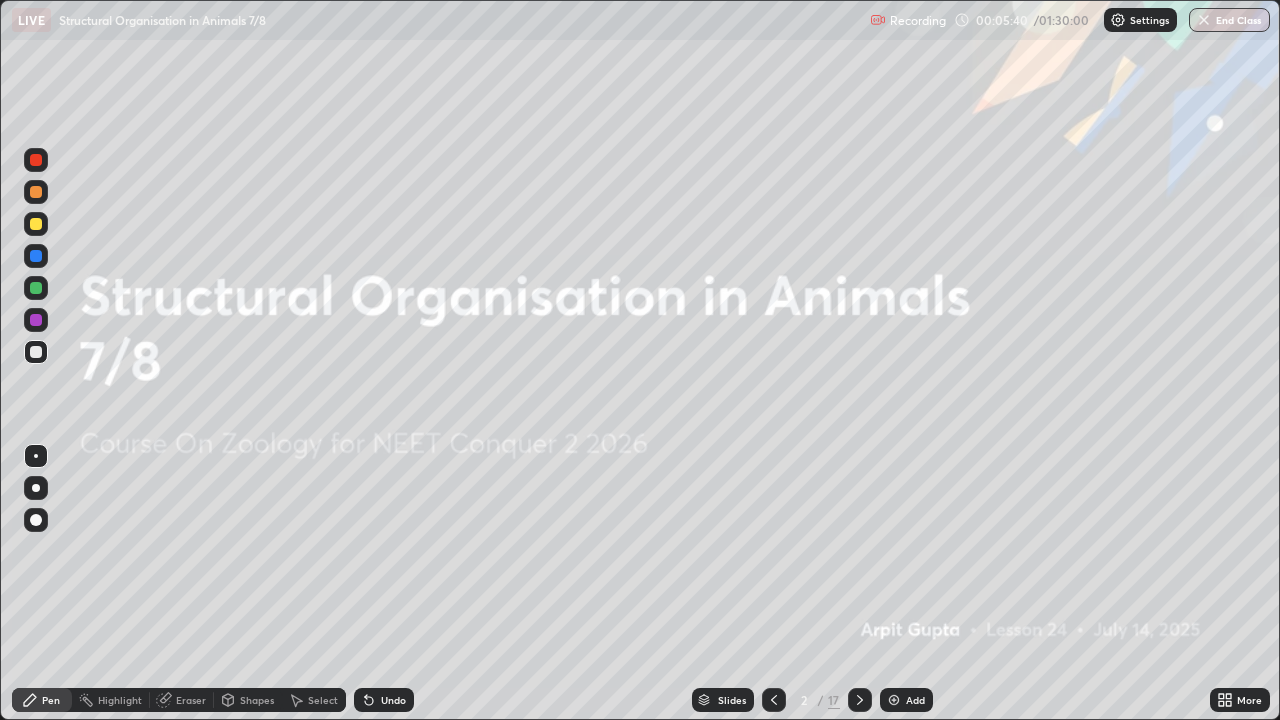 click 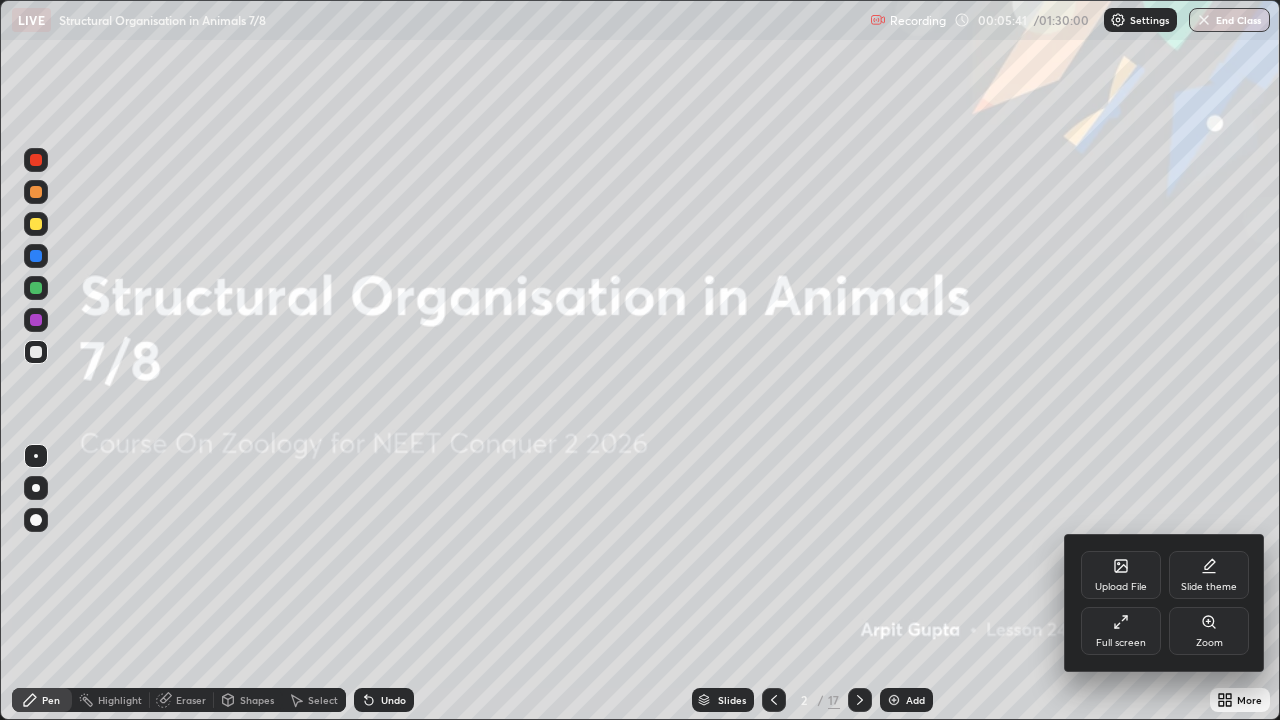 click on "Upload File" at bounding box center (1121, 575) 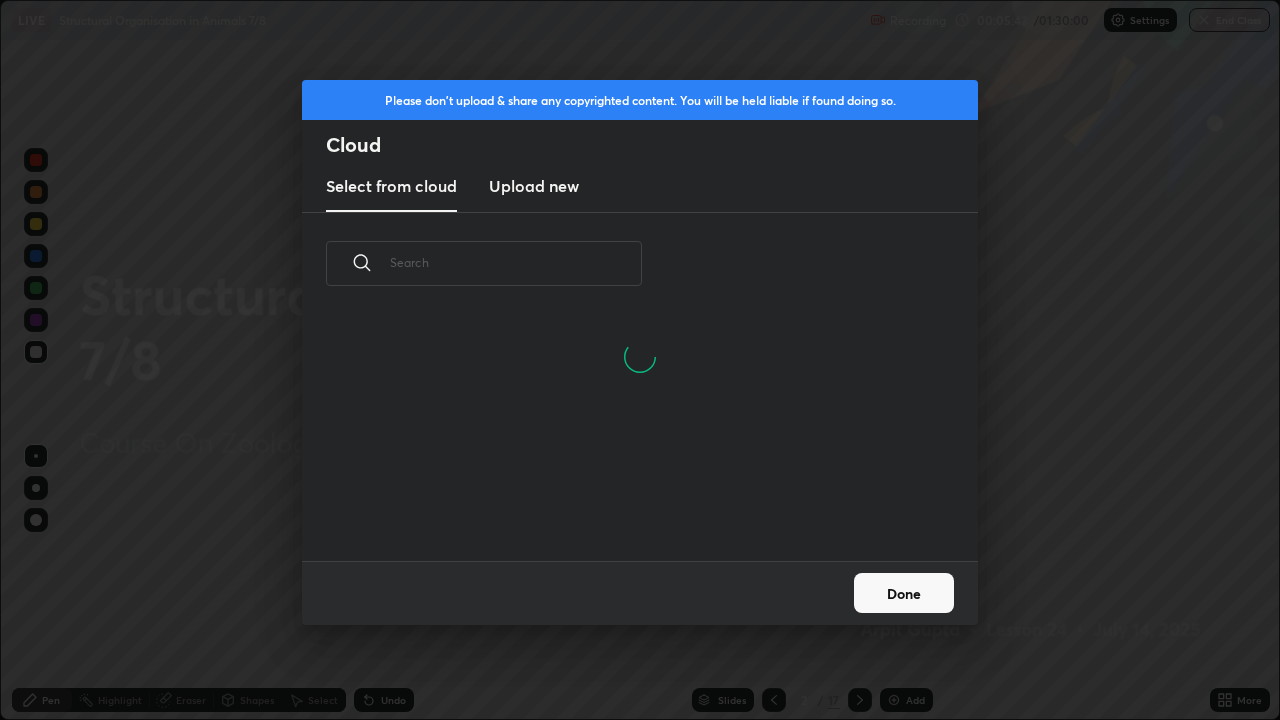 scroll, scrollTop: 7, scrollLeft: 11, axis: both 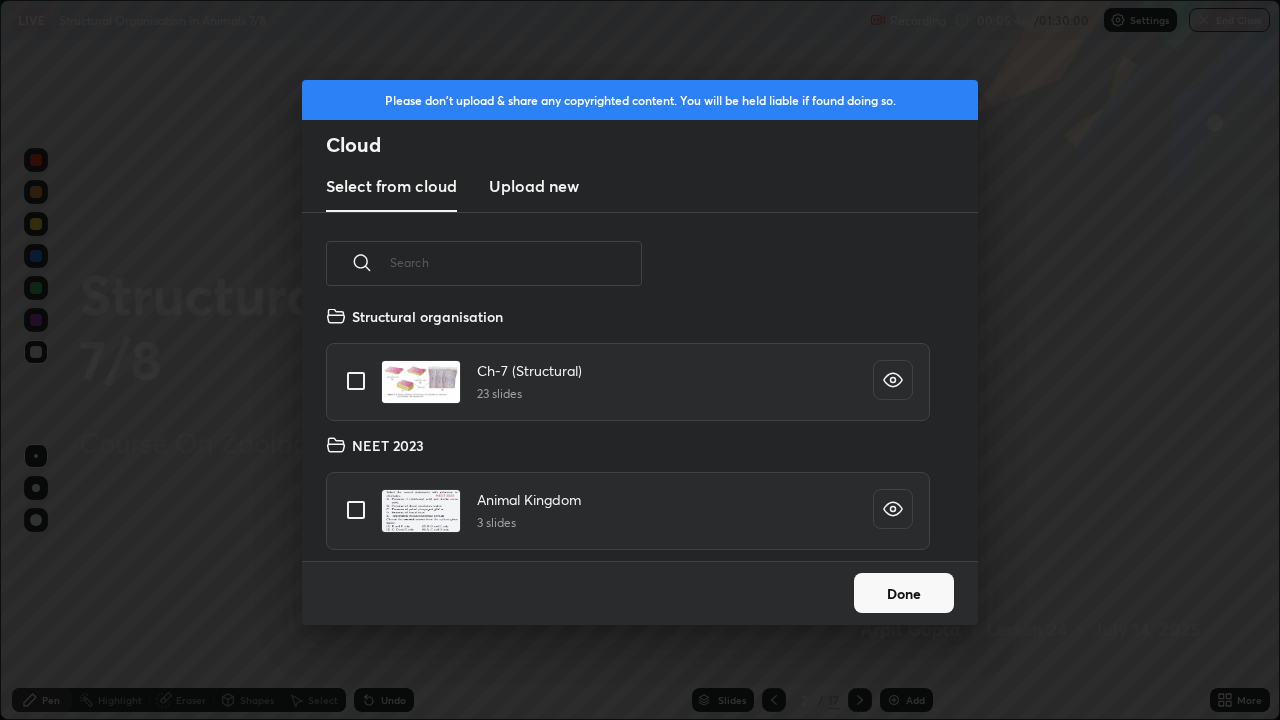 click at bounding box center [356, 381] 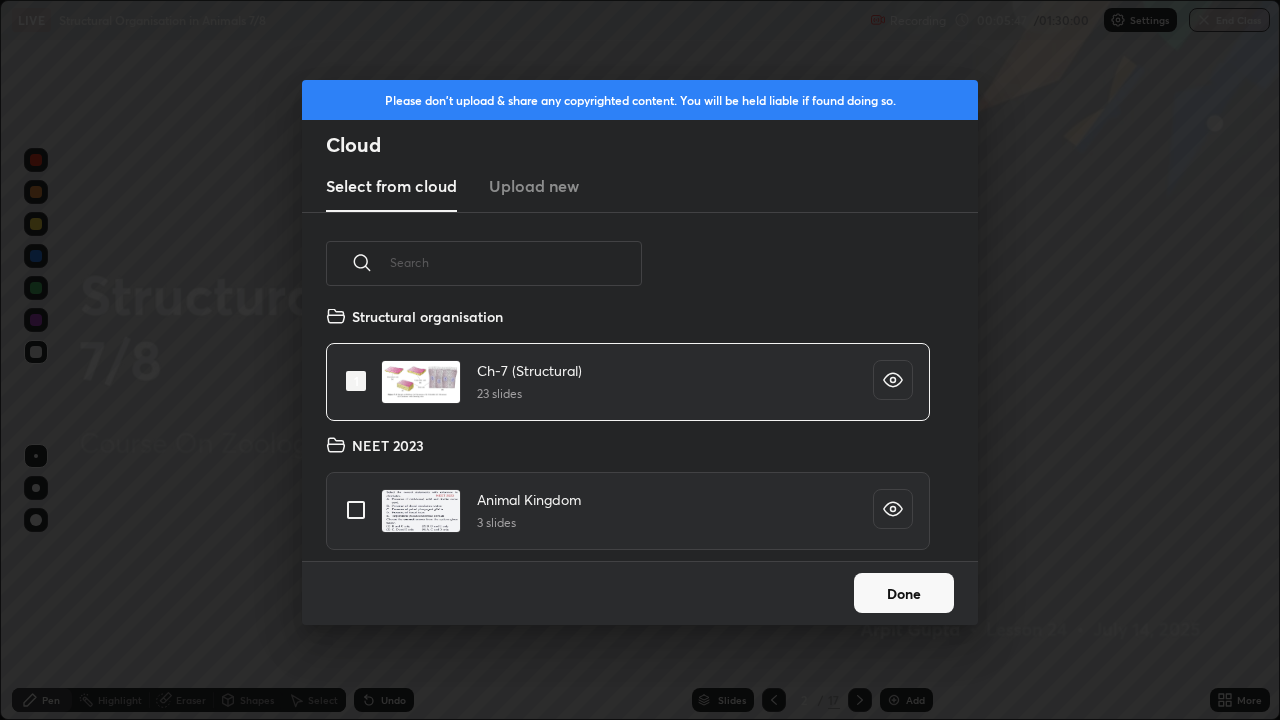 click on "Done" at bounding box center [904, 593] 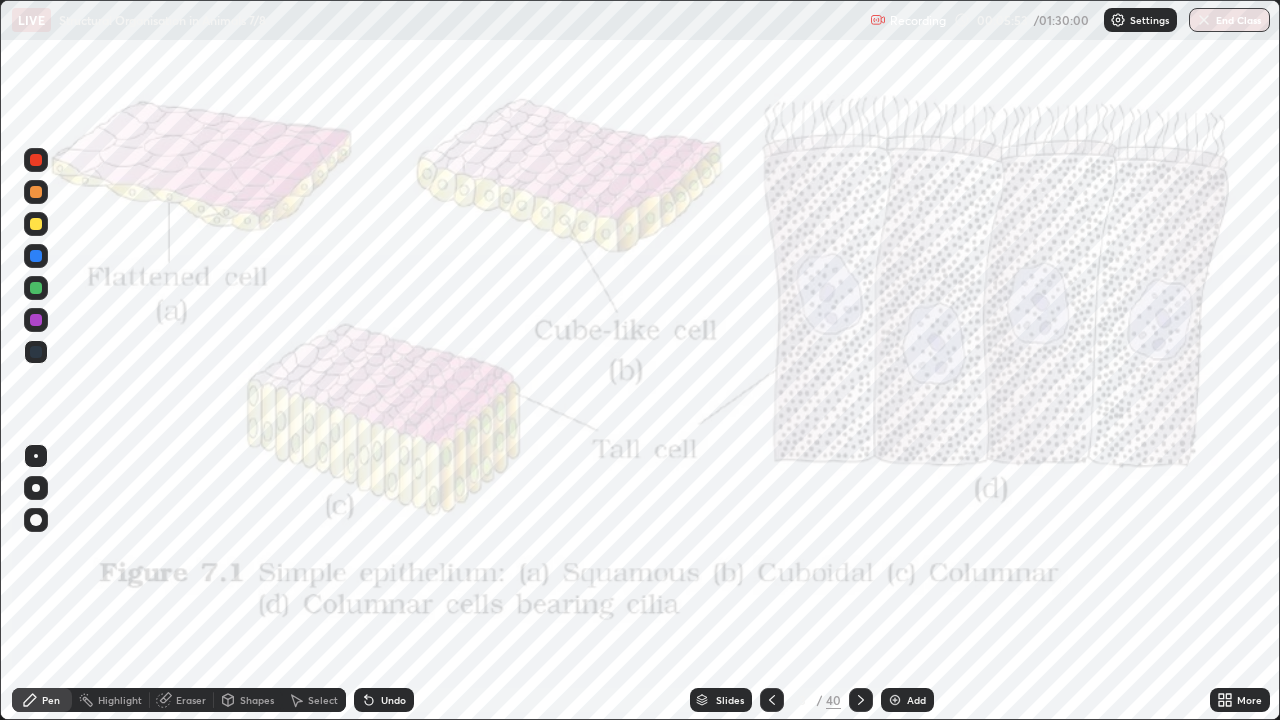 click on "Slides" at bounding box center [721, 700] 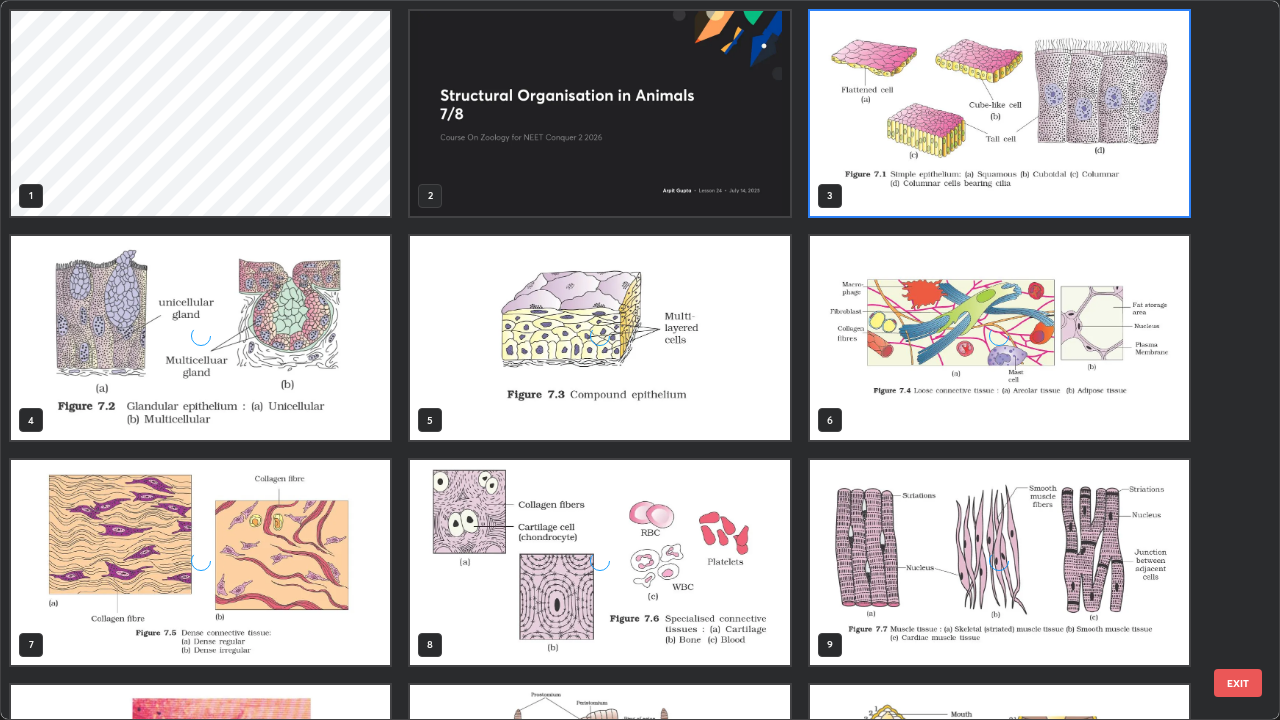 scroll, scrollTop: 7, scrollLeft: 11, axis: both 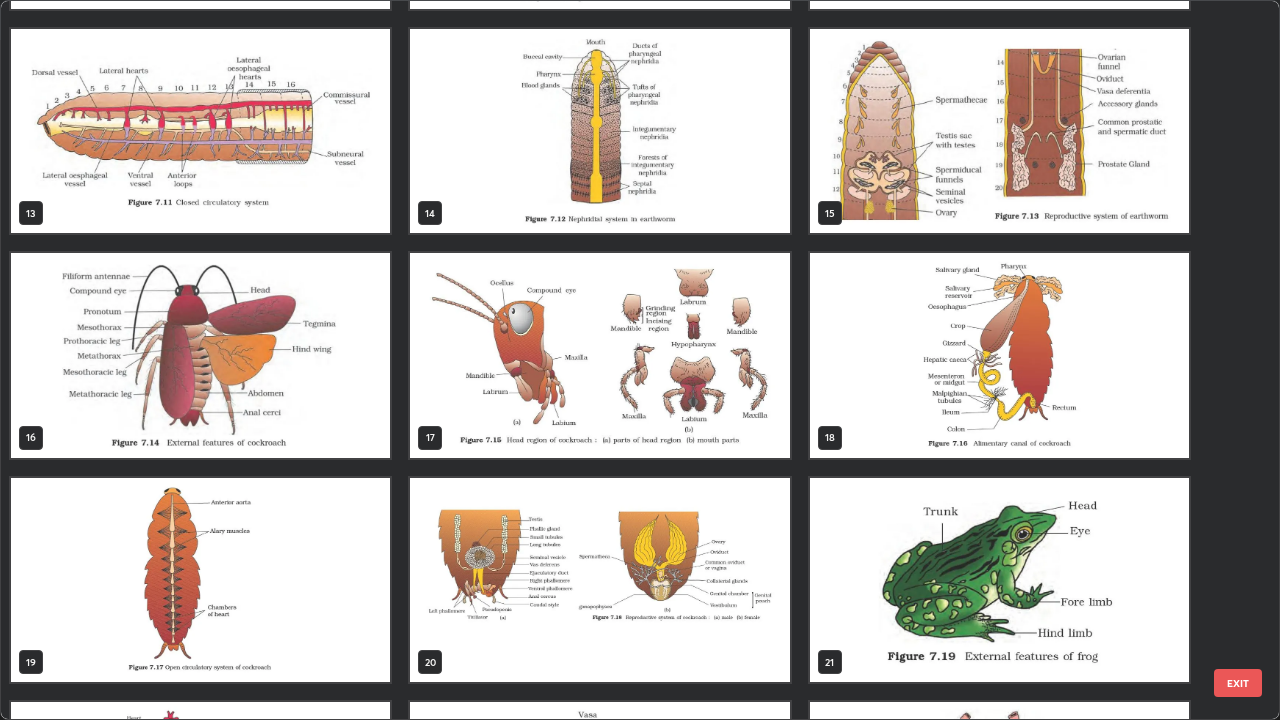 click at bounding box center (599, 355) 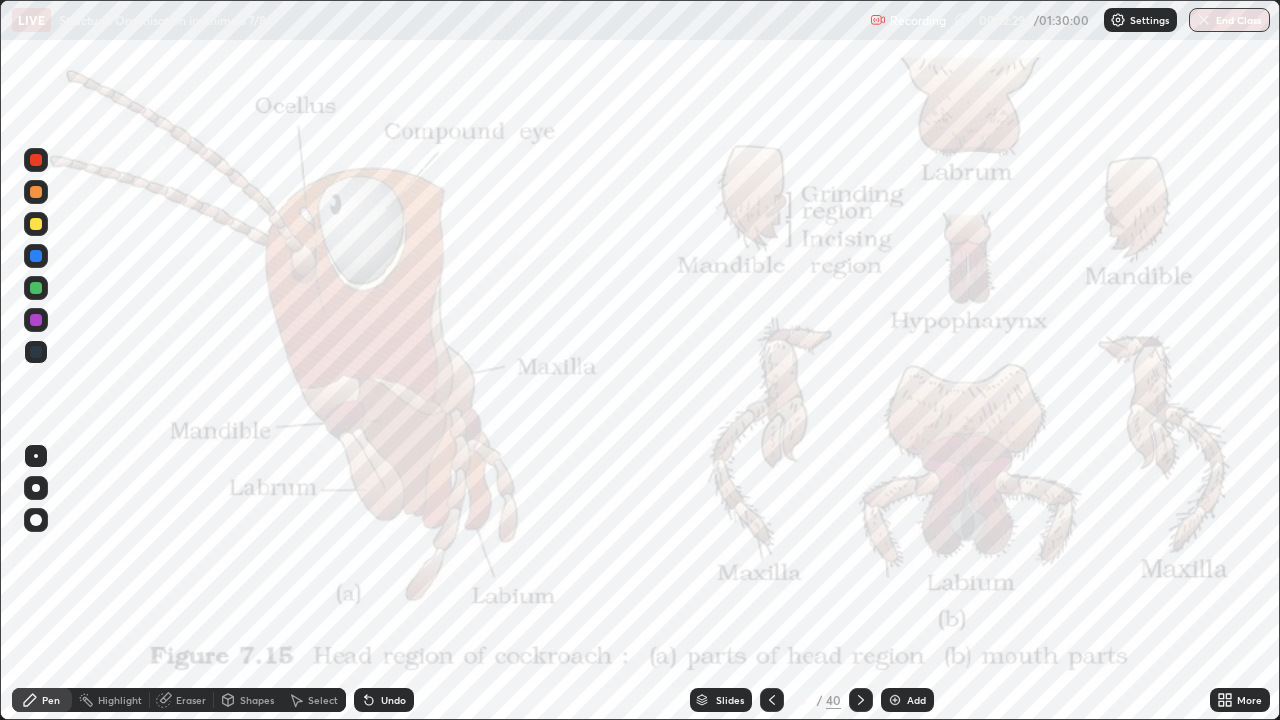 click 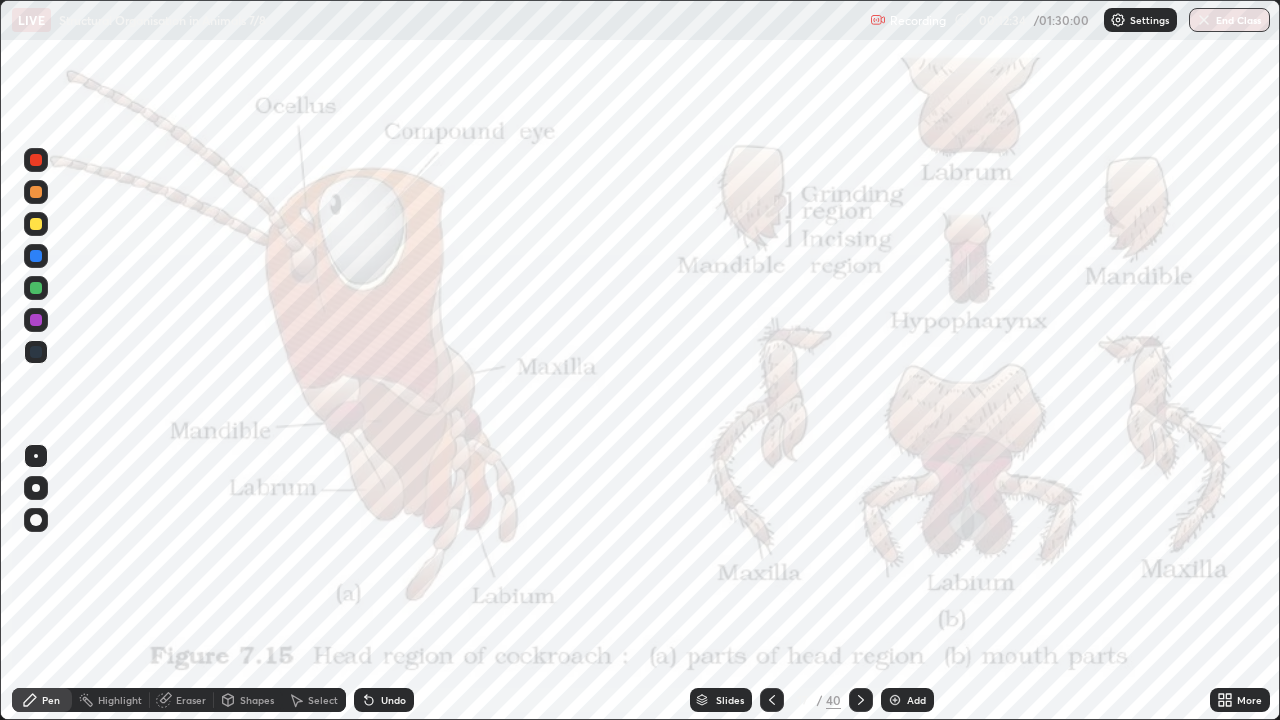 click at bounding box center (36, 224) 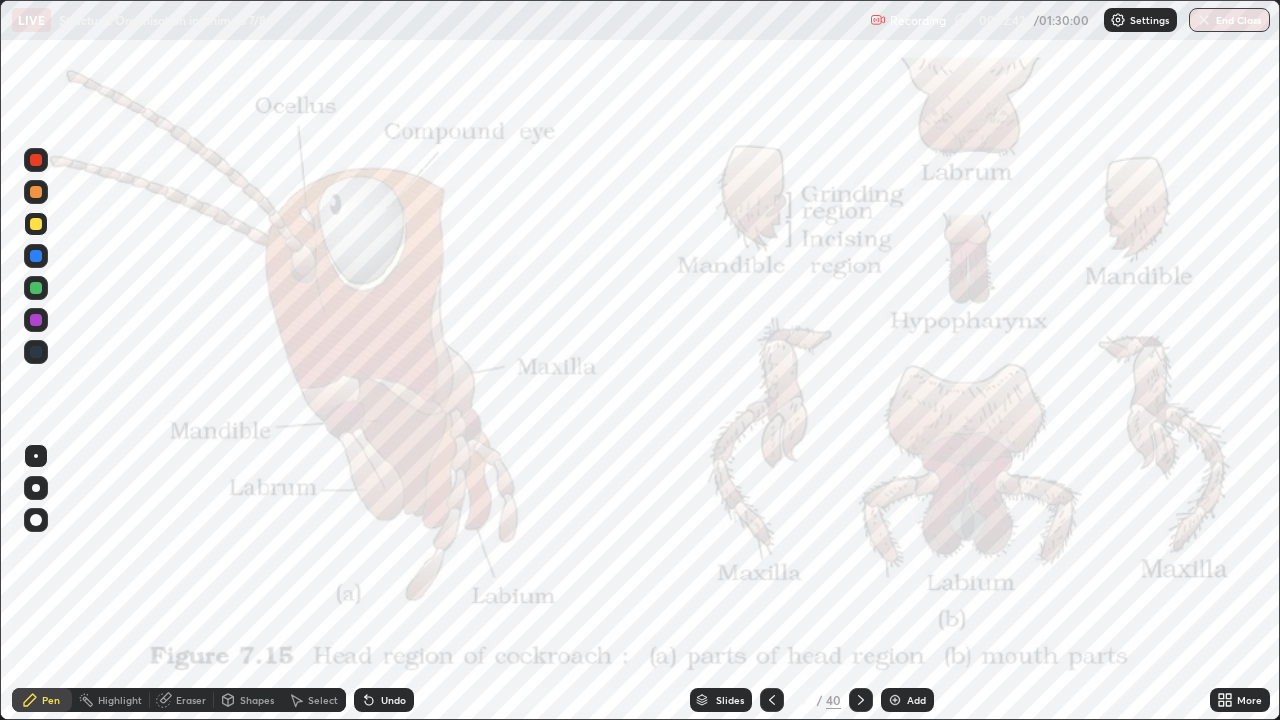 click 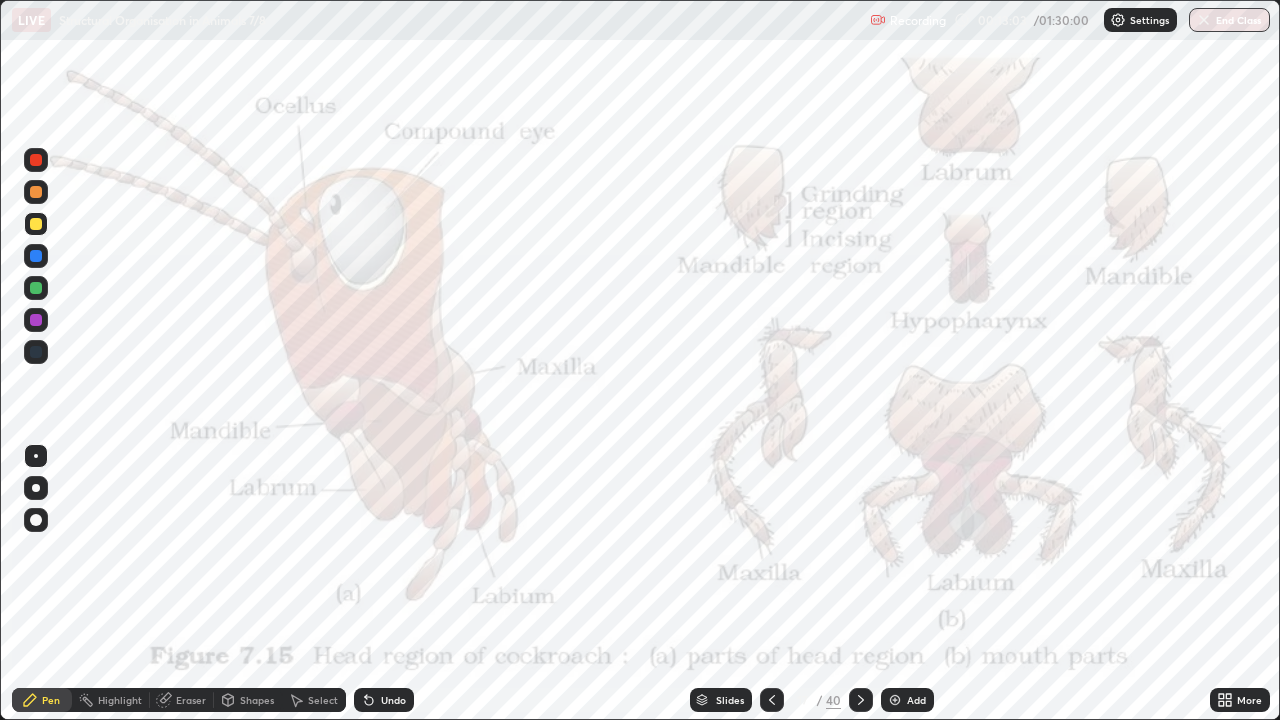 click at bounding box center (36, 352) 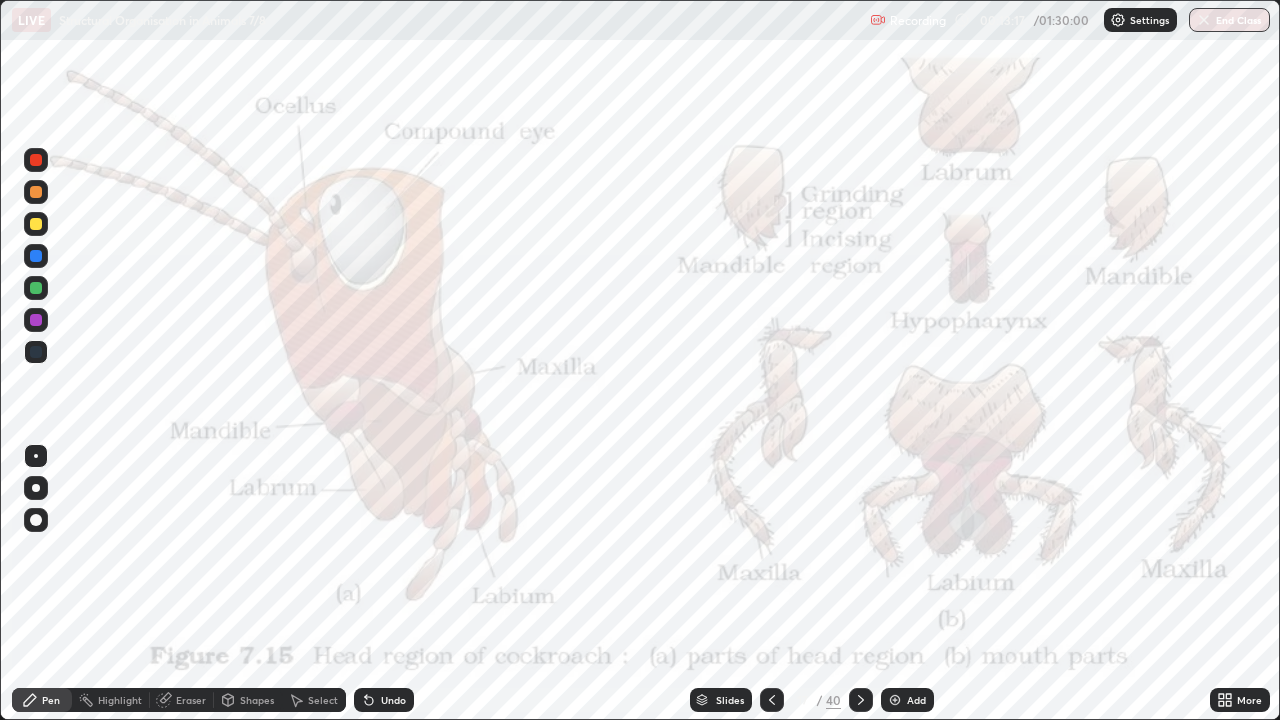 click at bounding box center [36, 224] 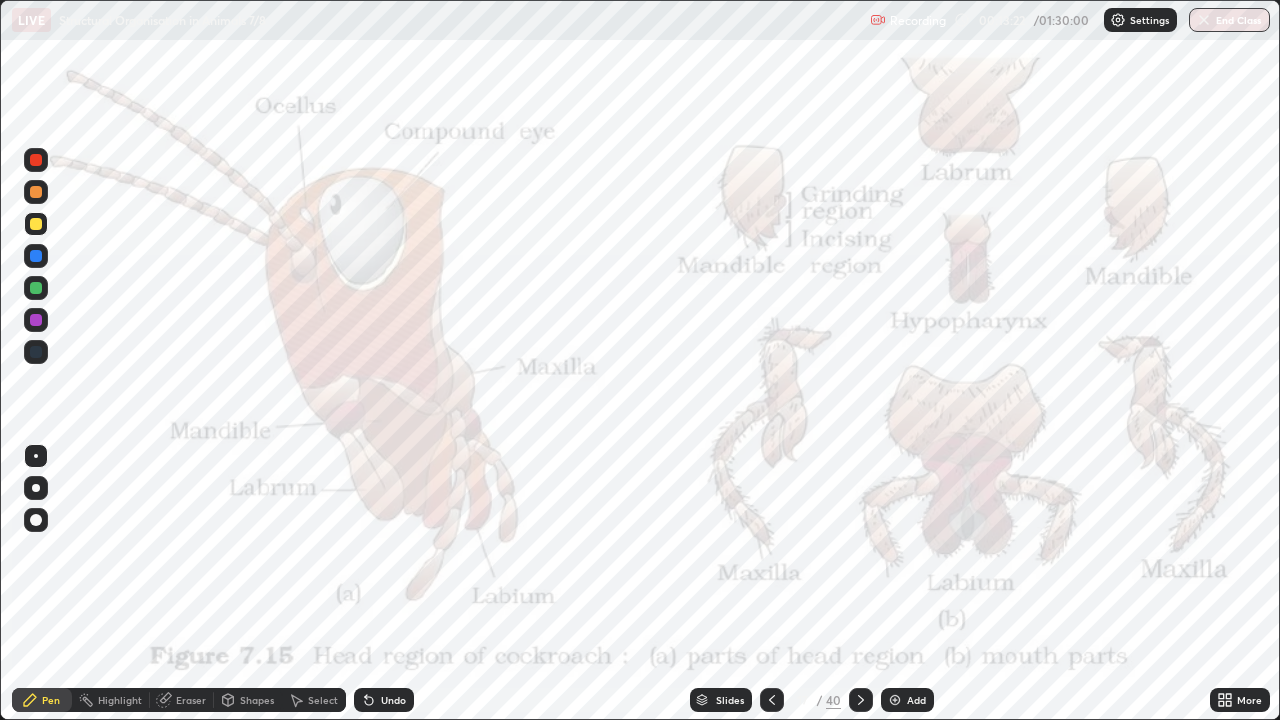 click at bounding box center [36, 352] 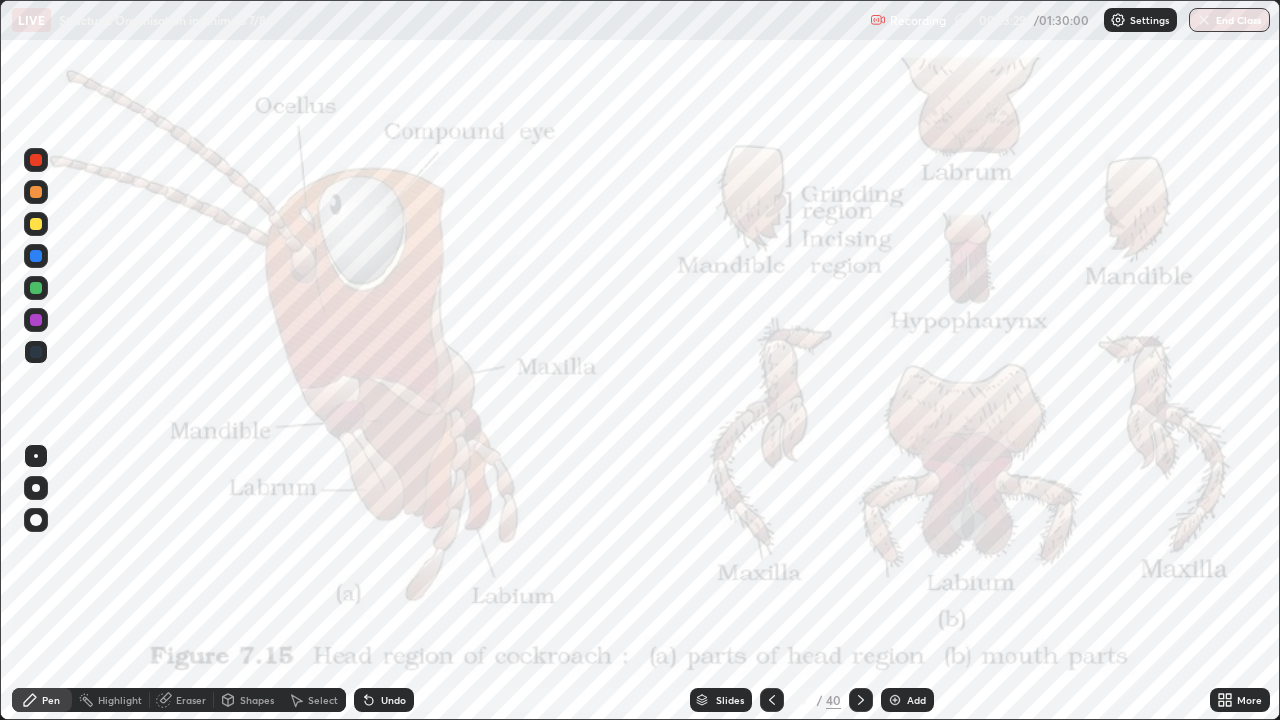 click at bounding box center [36, 224] 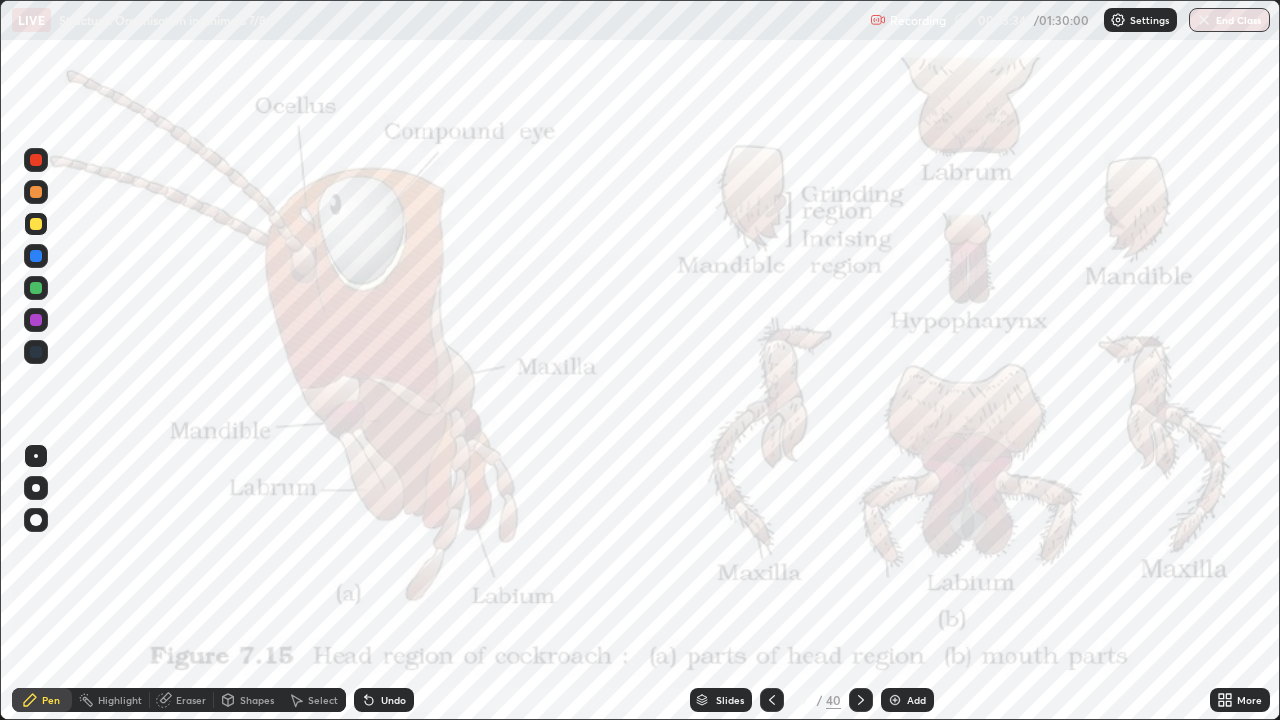 click at bounding box center (36, 352) 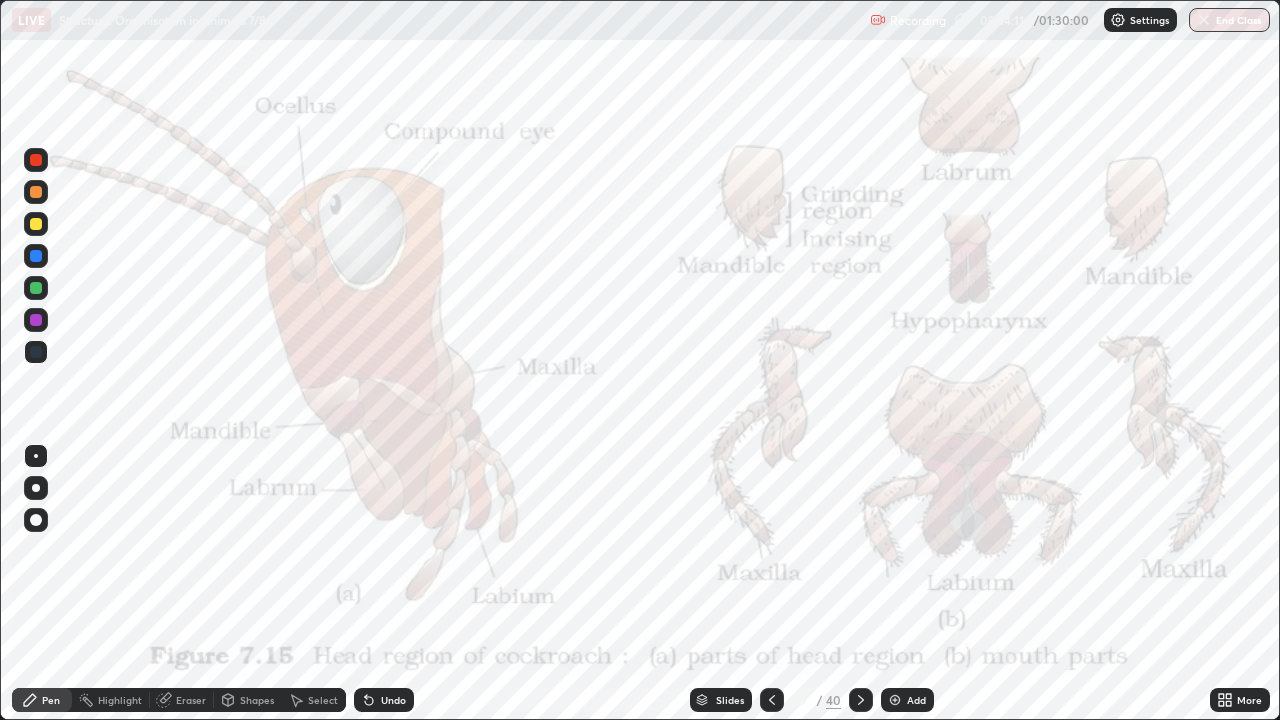 click at bounding box center (36, 224) 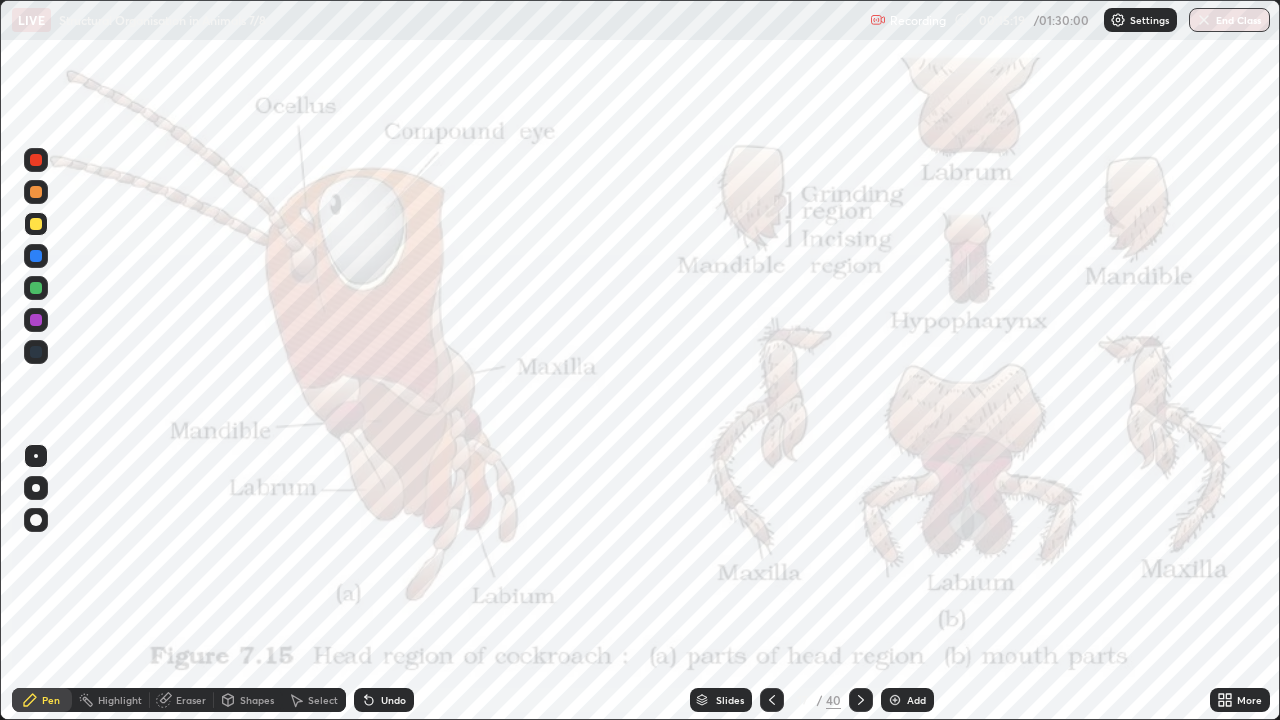 click on "Slides" at bounding box center [730, 700] 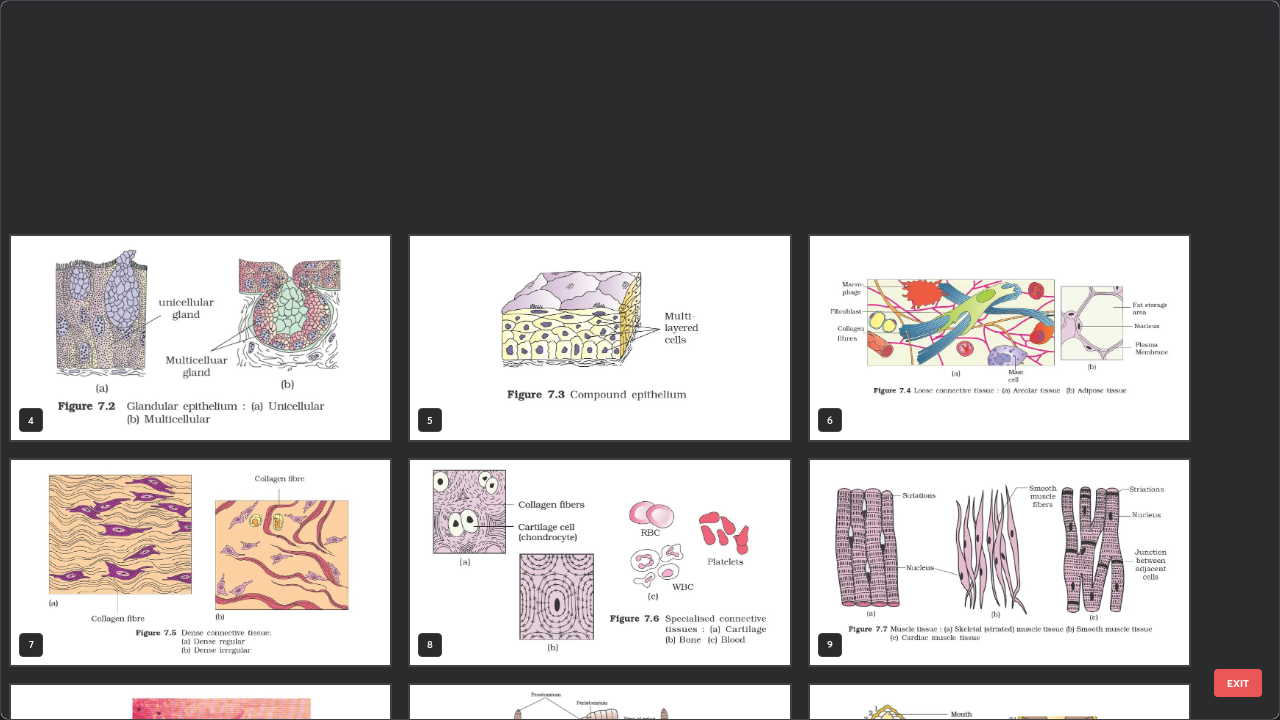 scroll, scrollTop: 629, scrollLeft: 0, axis: vertical 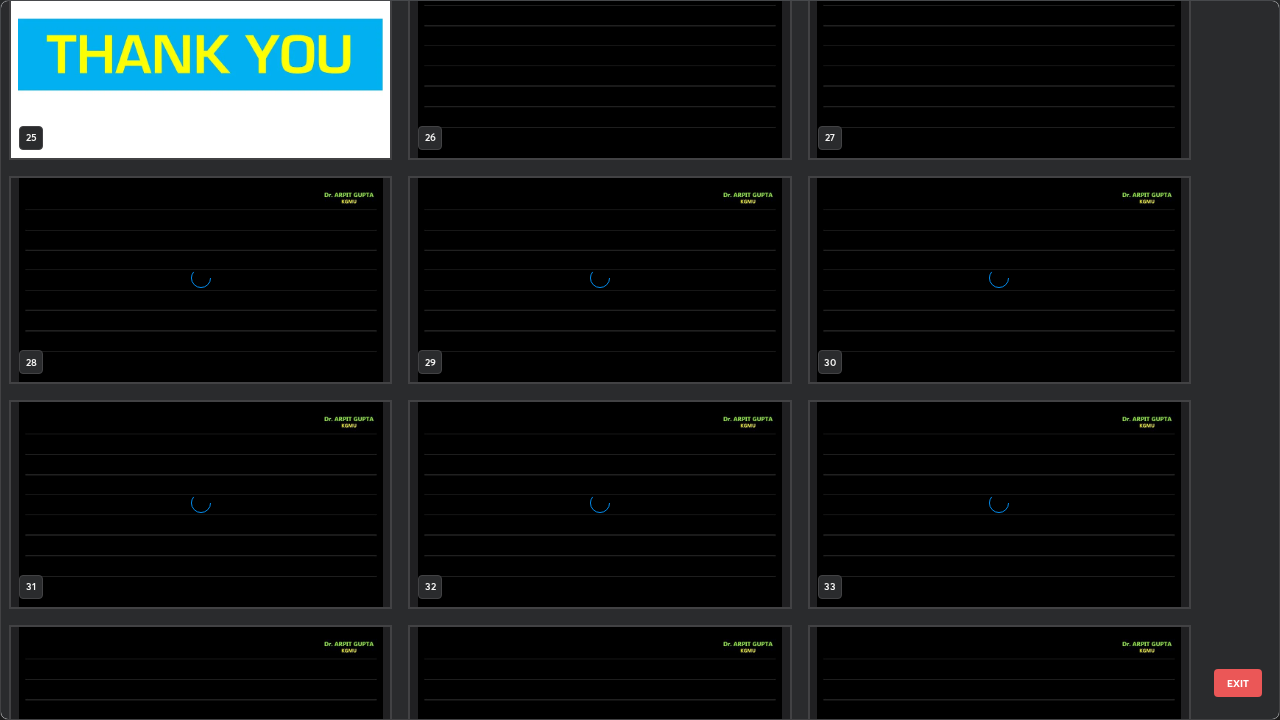 click at bounding box center [599, 55] 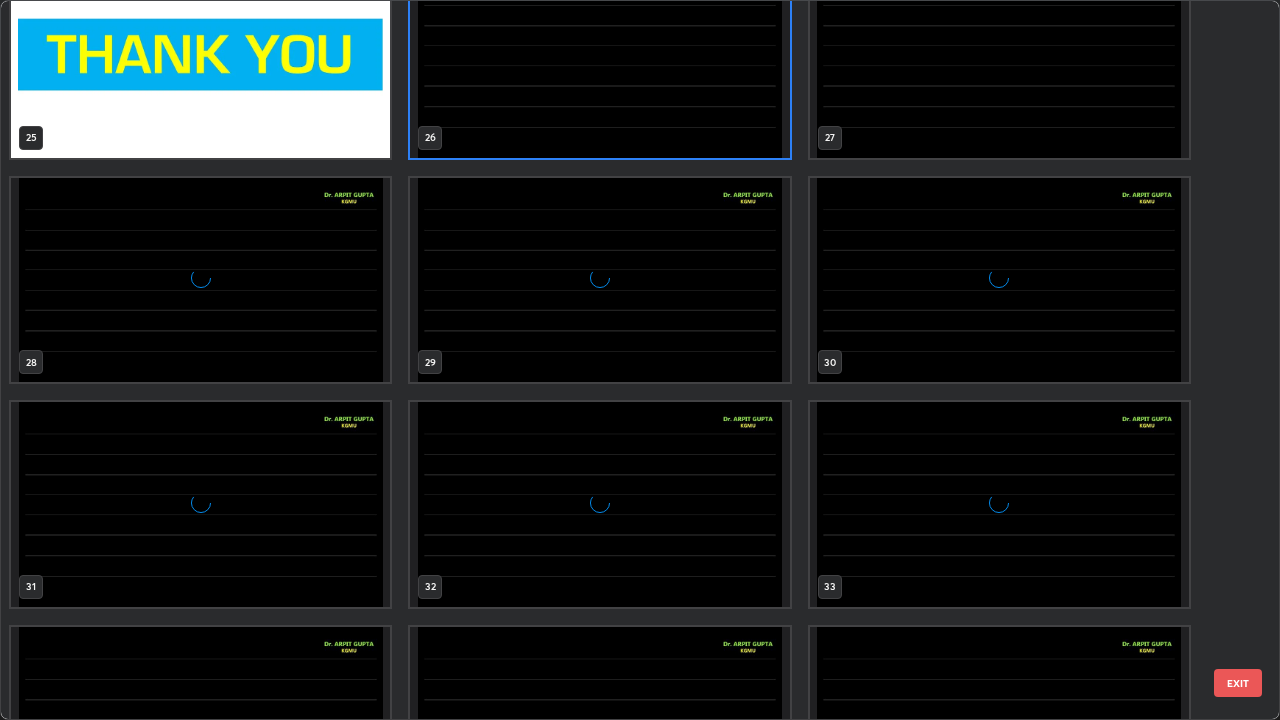 scroll, scrollTop: 1797, scrollLeft: 0, axis: vertical 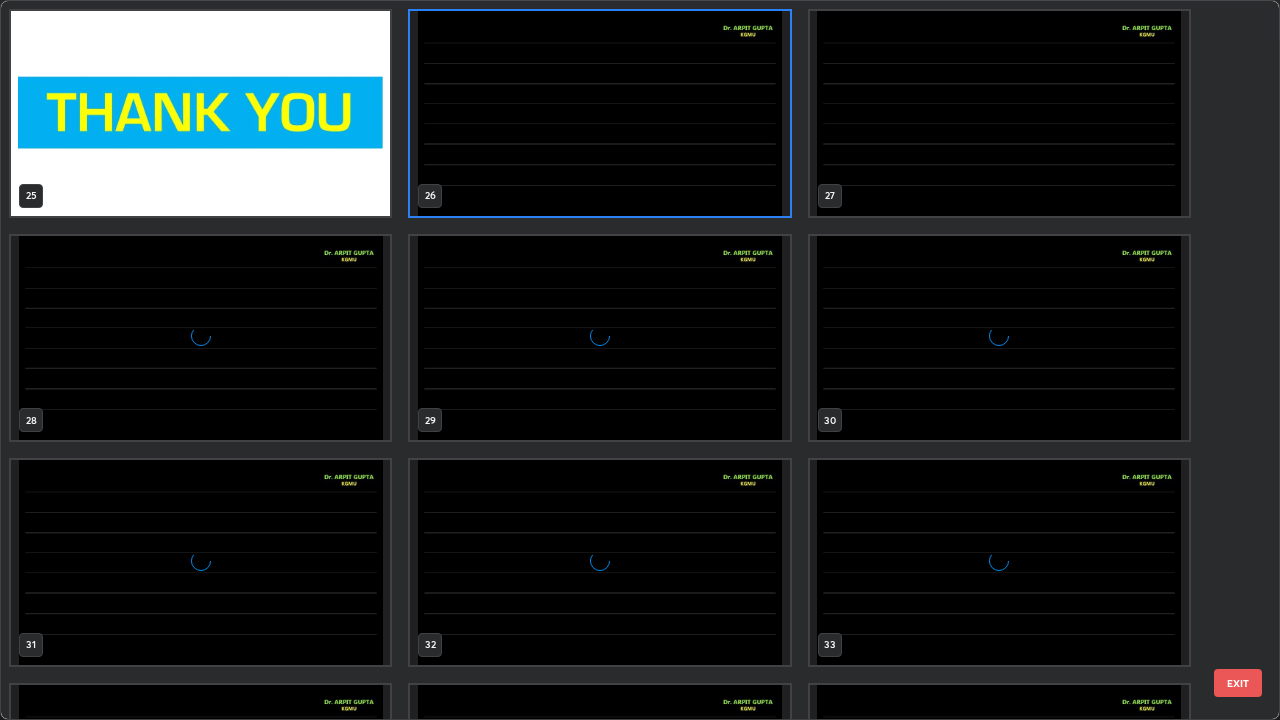 click at bounding box center (599, 113) 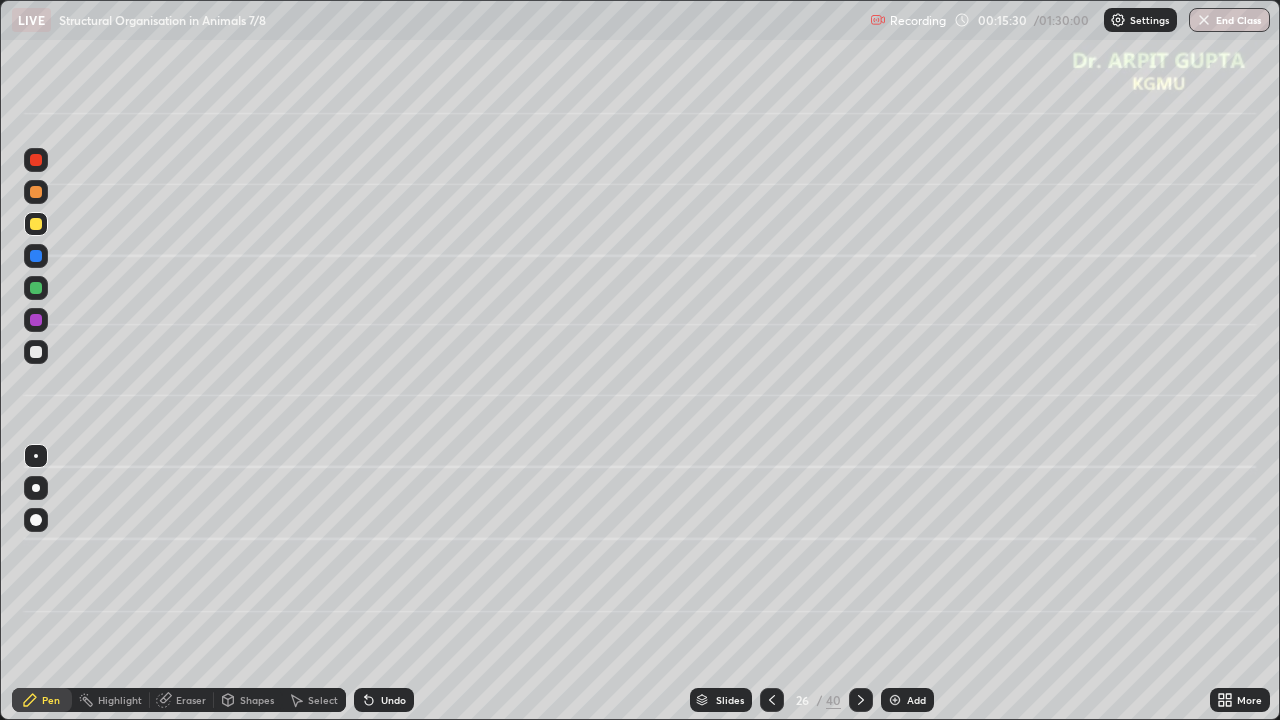 click at bounding box center (36, 224) 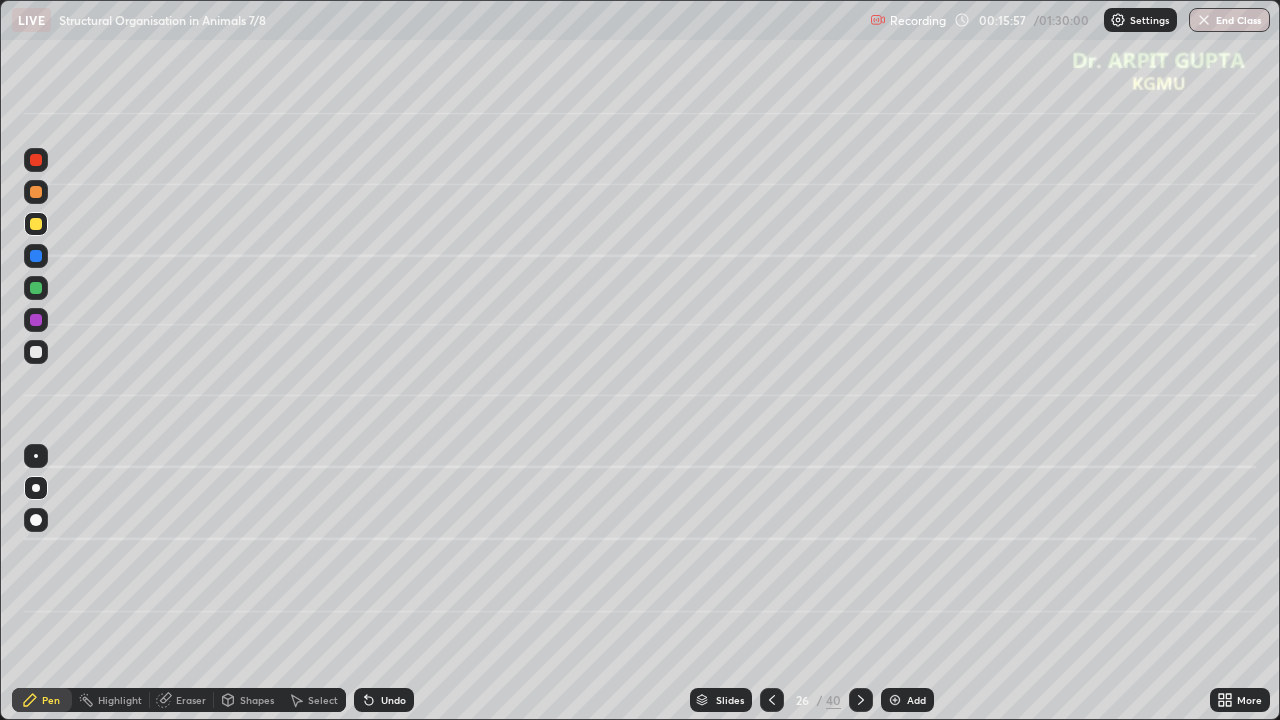 click at bounding box center (36, 288) 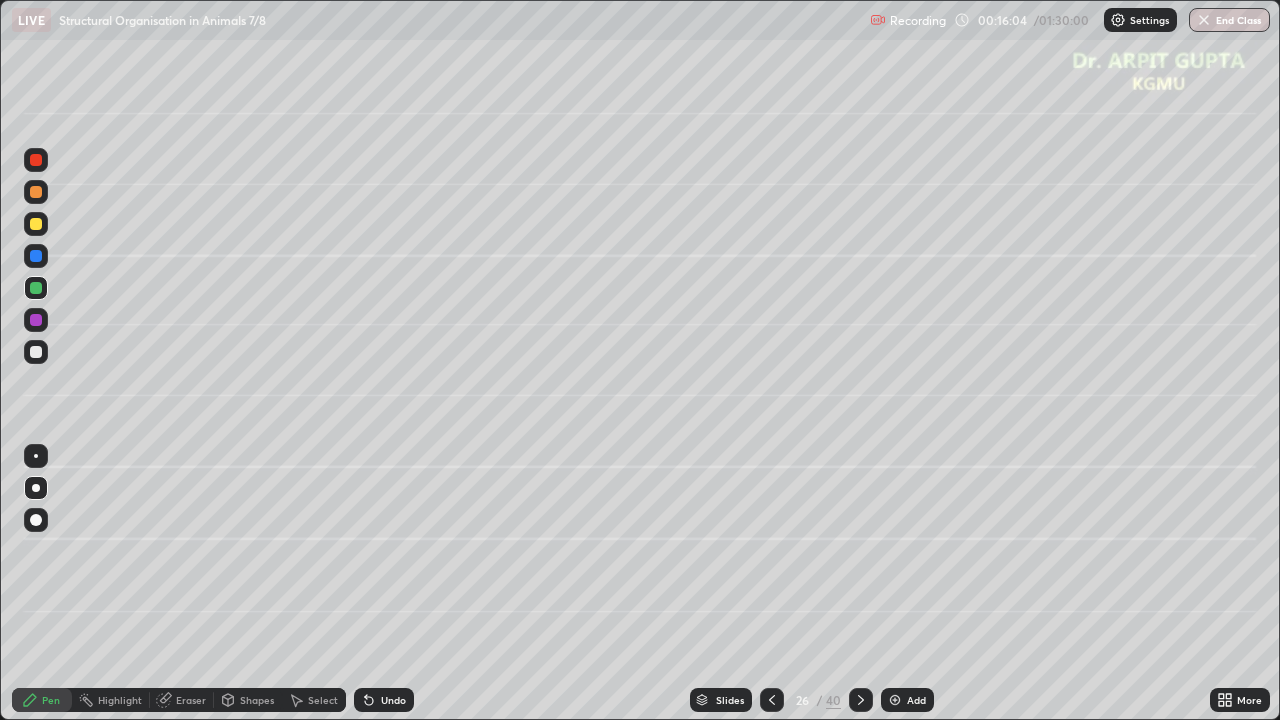 click at bounding box center [36, 256] 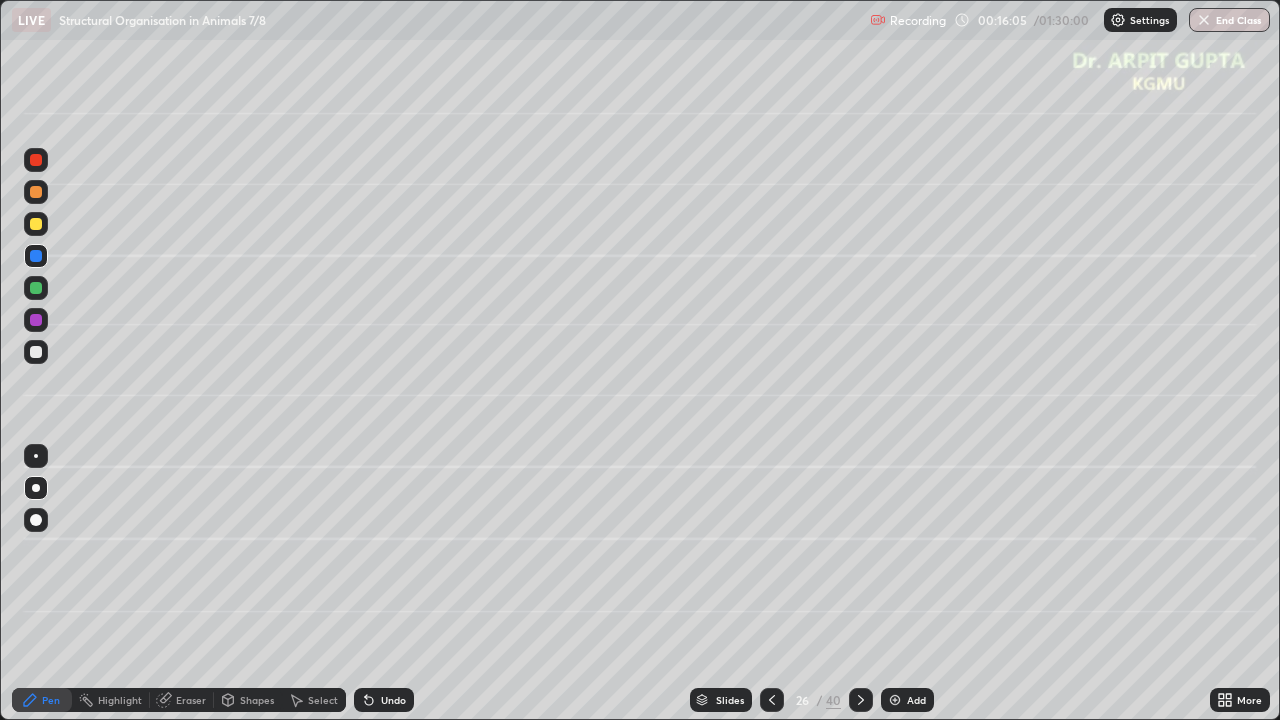 click at bounding box center [36, 352] 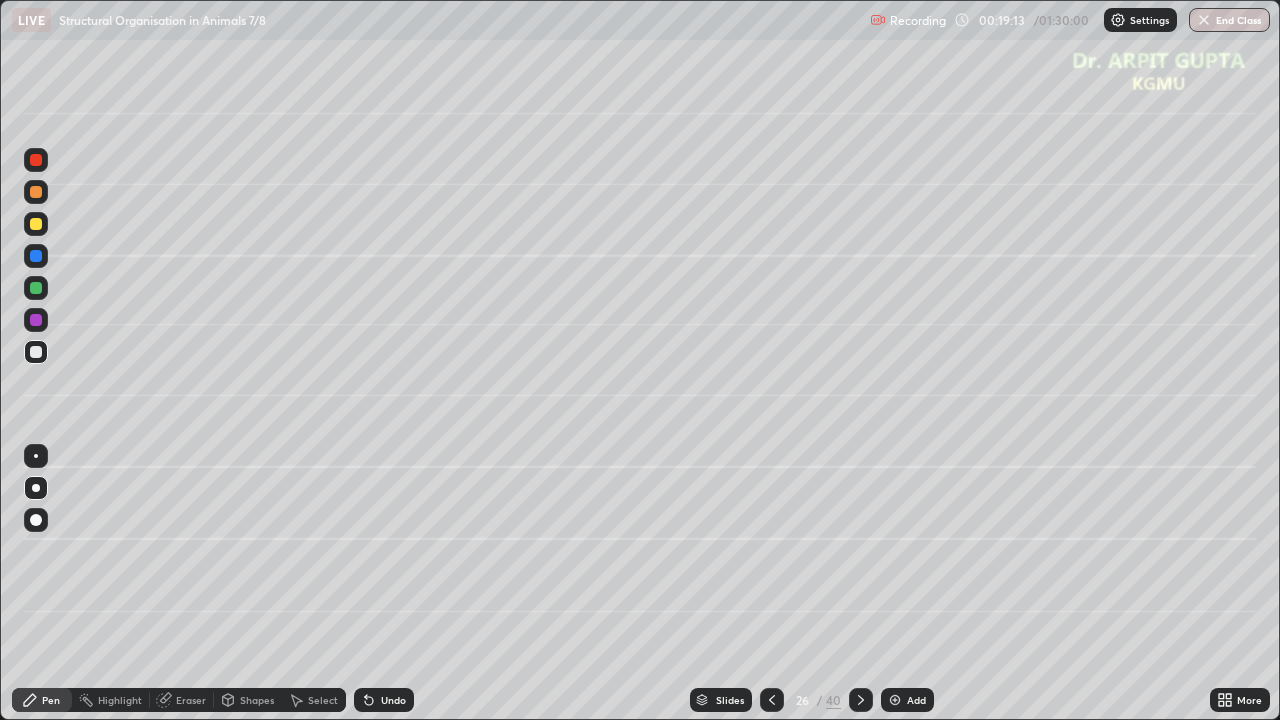 click at bounding box center [36, 192] 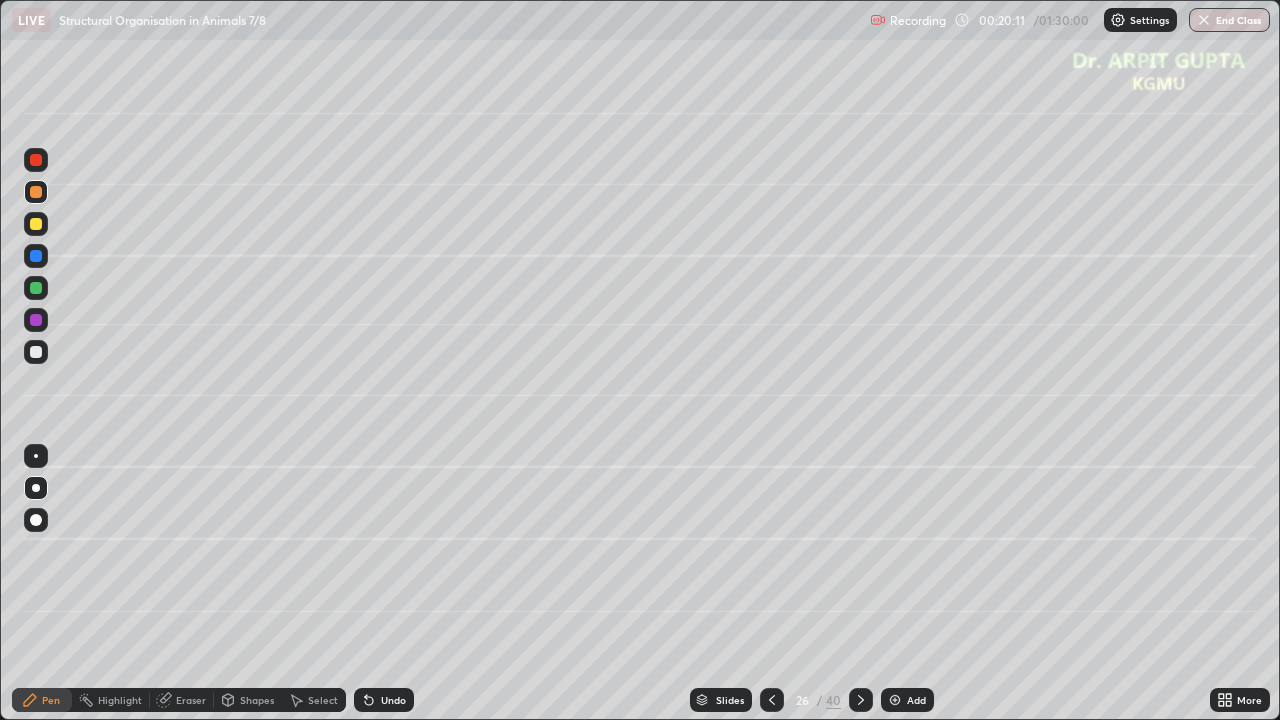 click at bounding box center [36, 352] 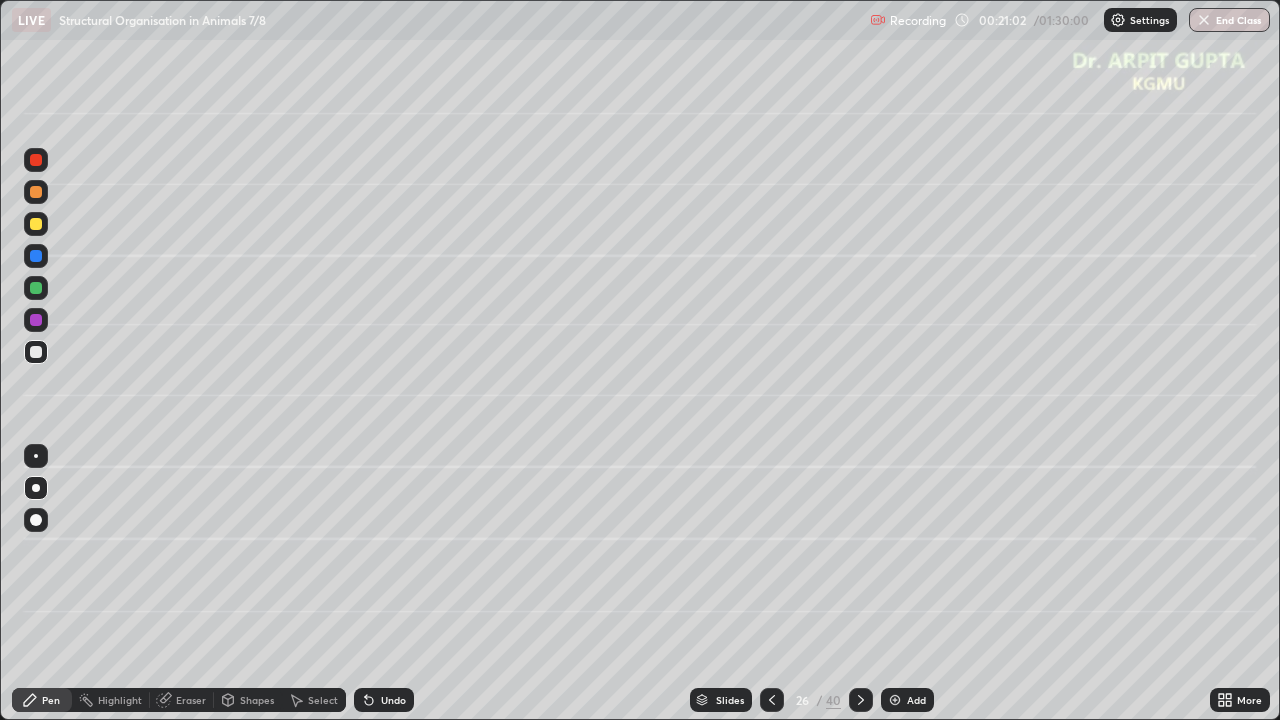 click on "Undo" at bounding box center (384, 700) 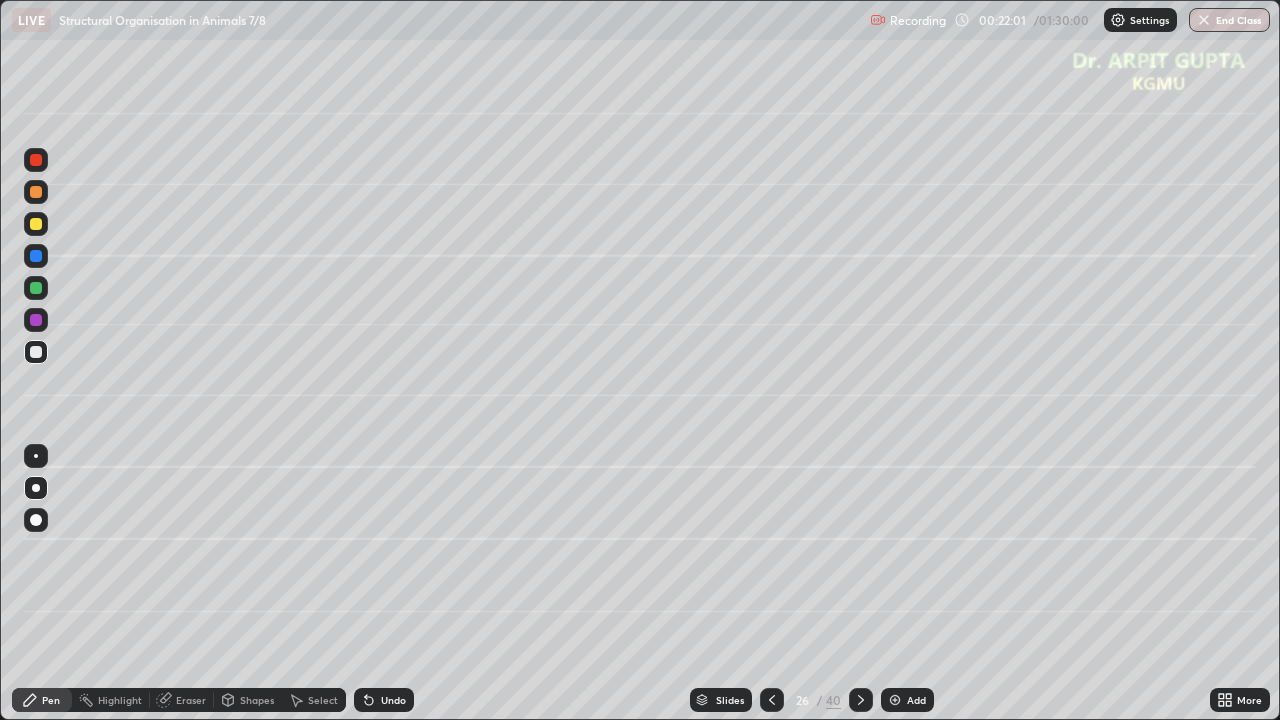 click at bounding box center [36, 288] 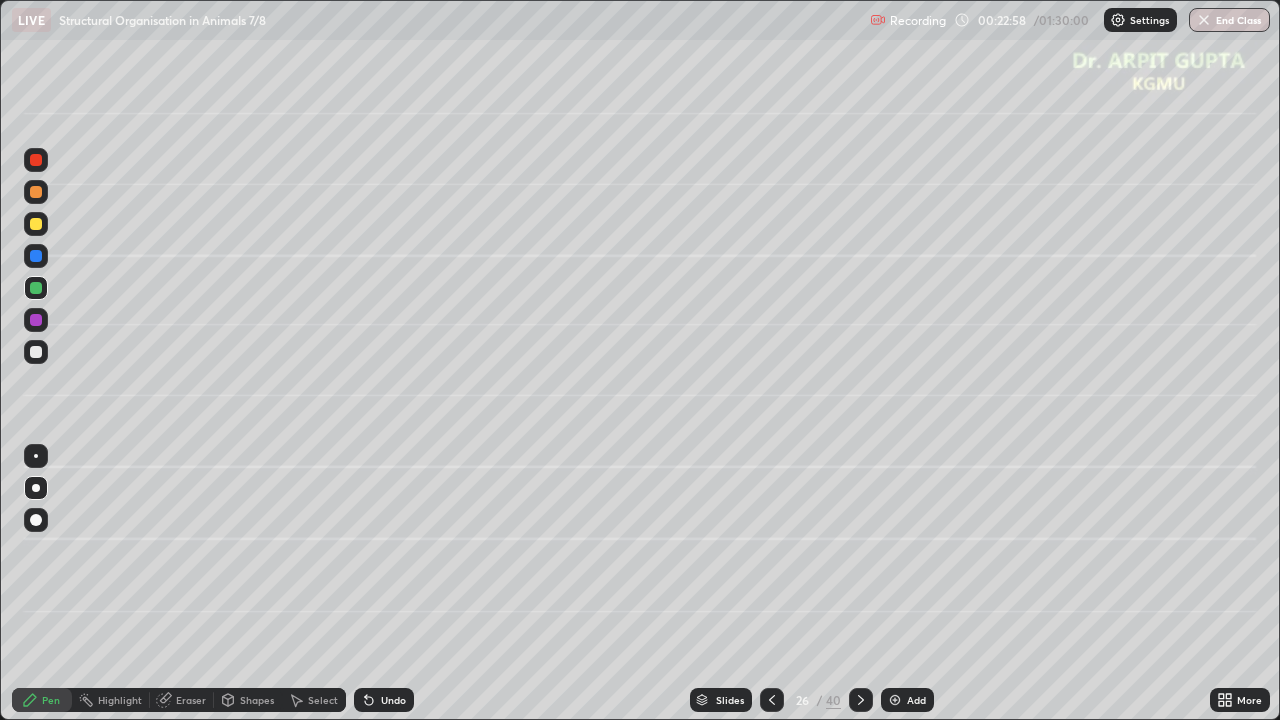 click 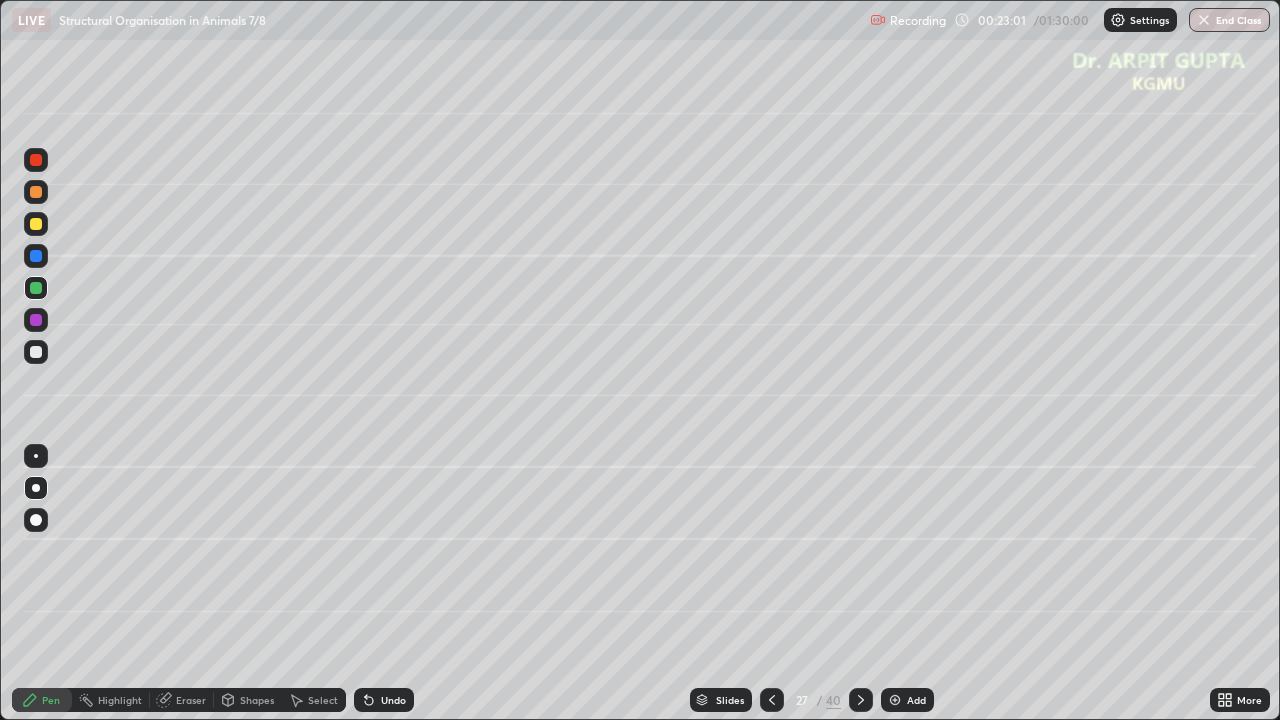 click at bounding box center [36, 488] 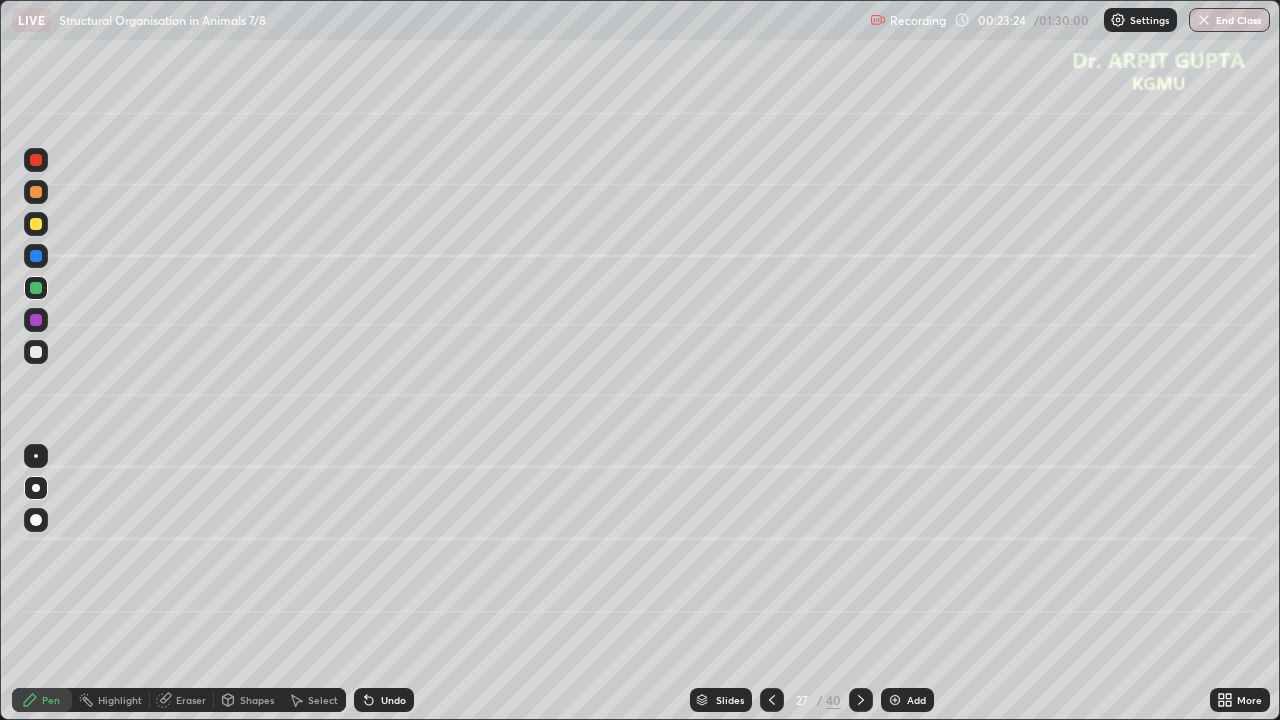 click on "Undo" at bounding box center [384, 700] 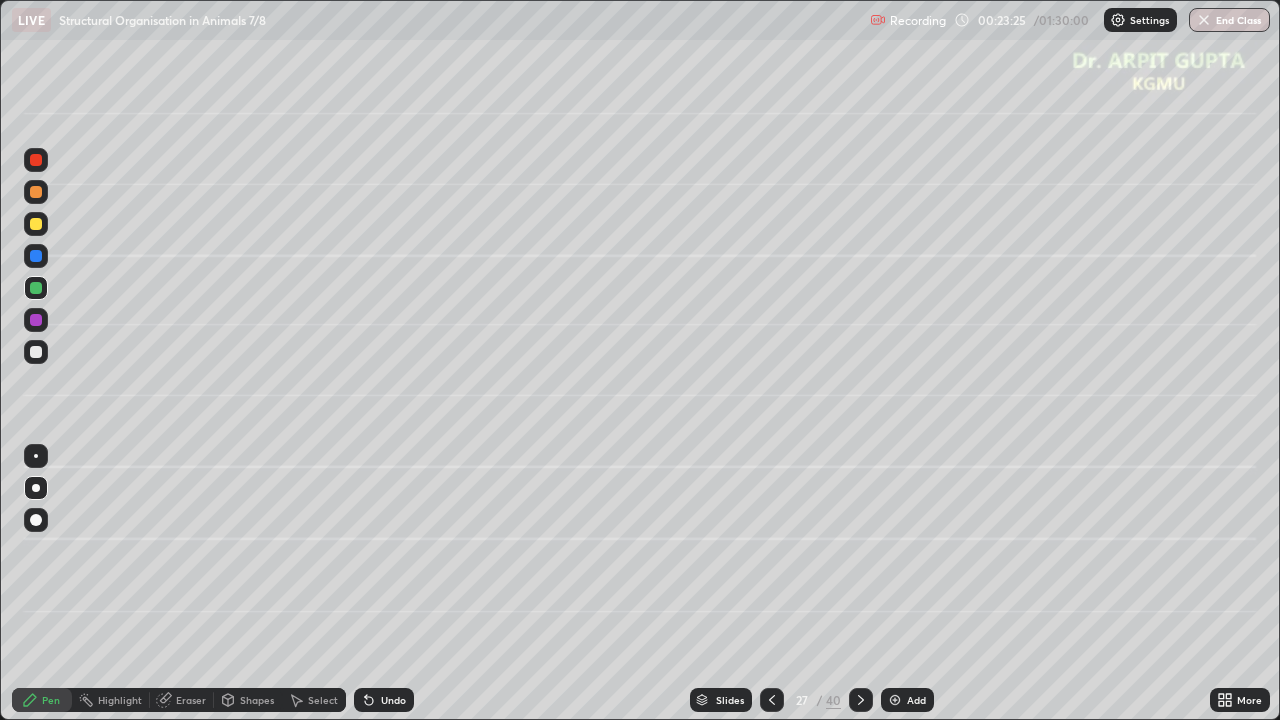 click 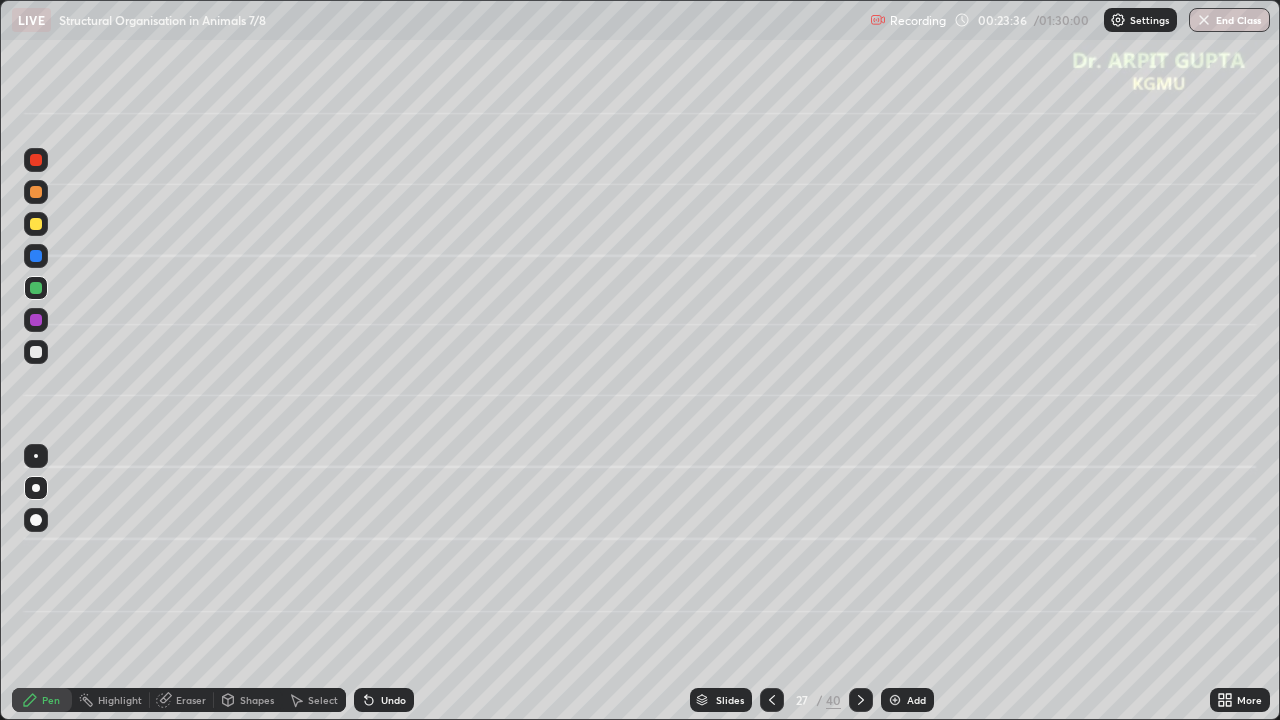 click at bounding box center (36, 352) 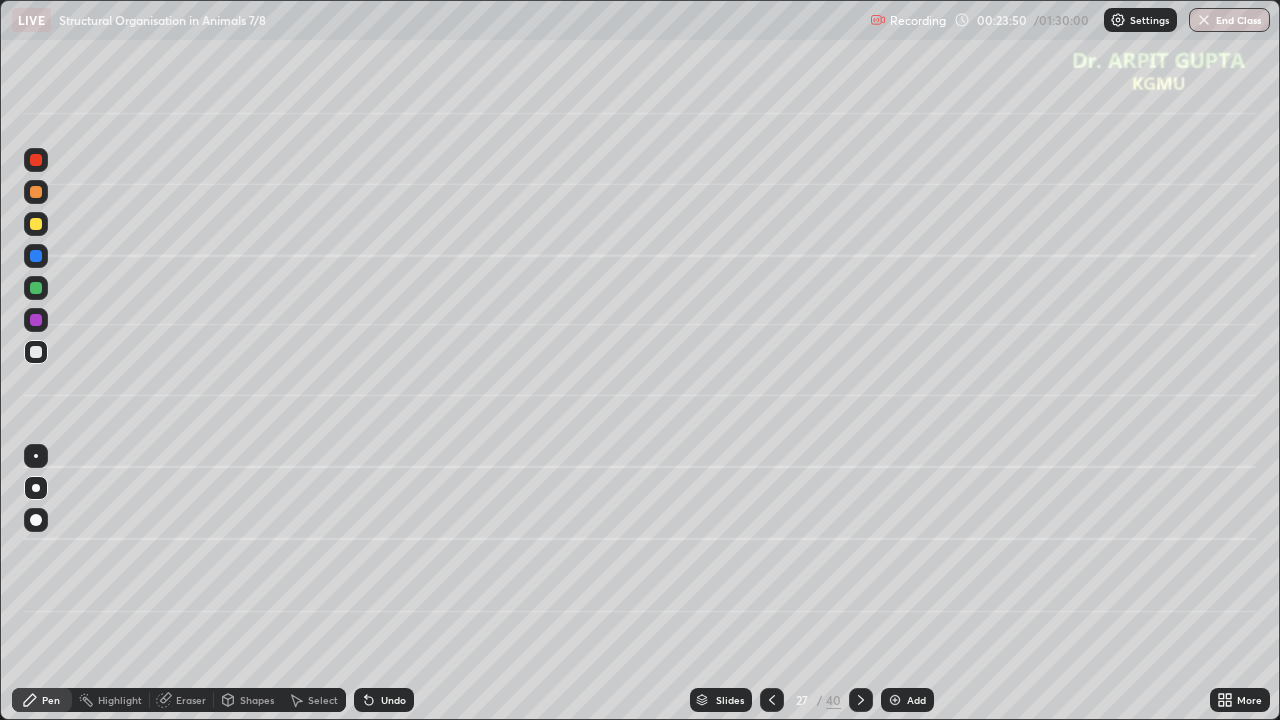 click at bounding box center [36, 256] 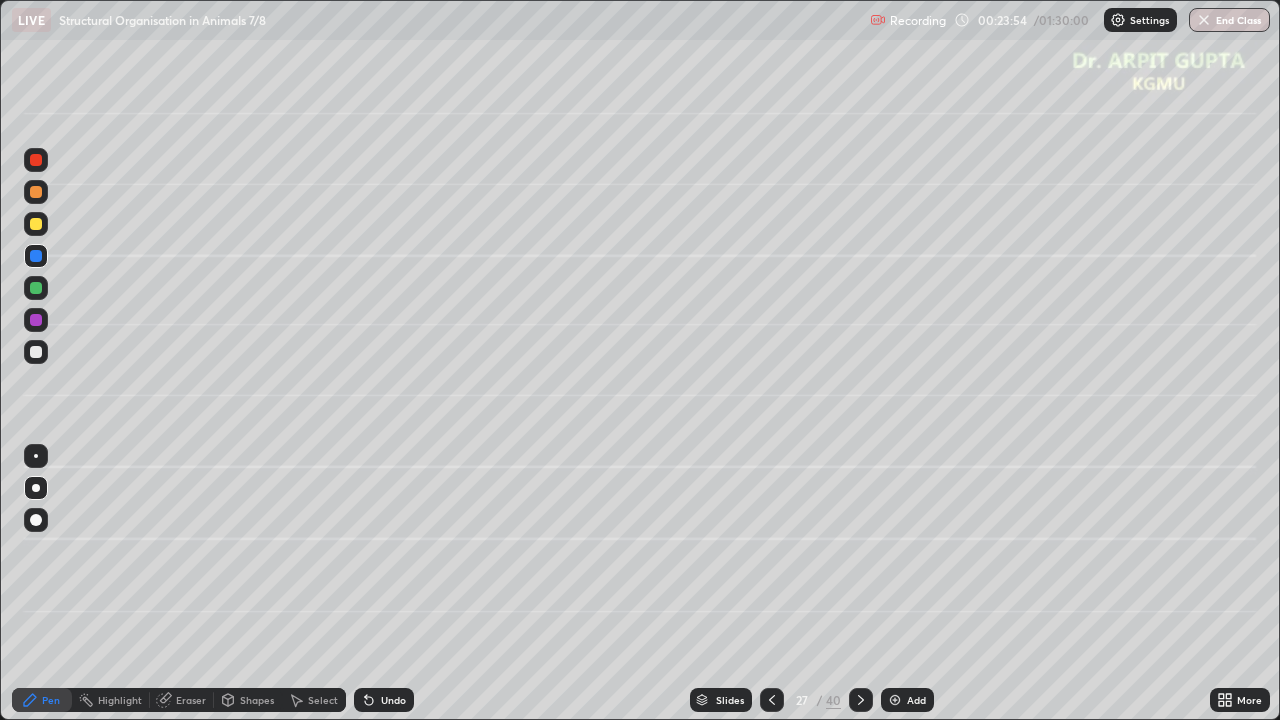 click at bounding box center [36, 160] 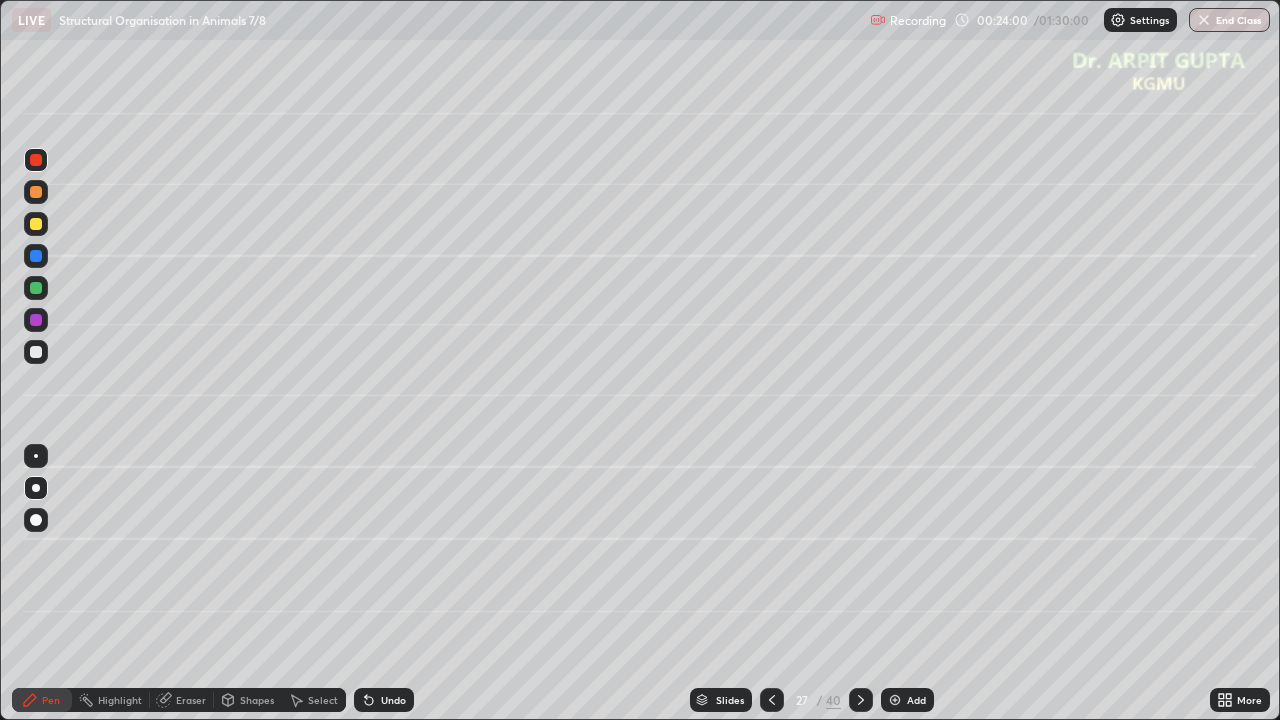 click on "Shapes" at bounding box center [248, 700] 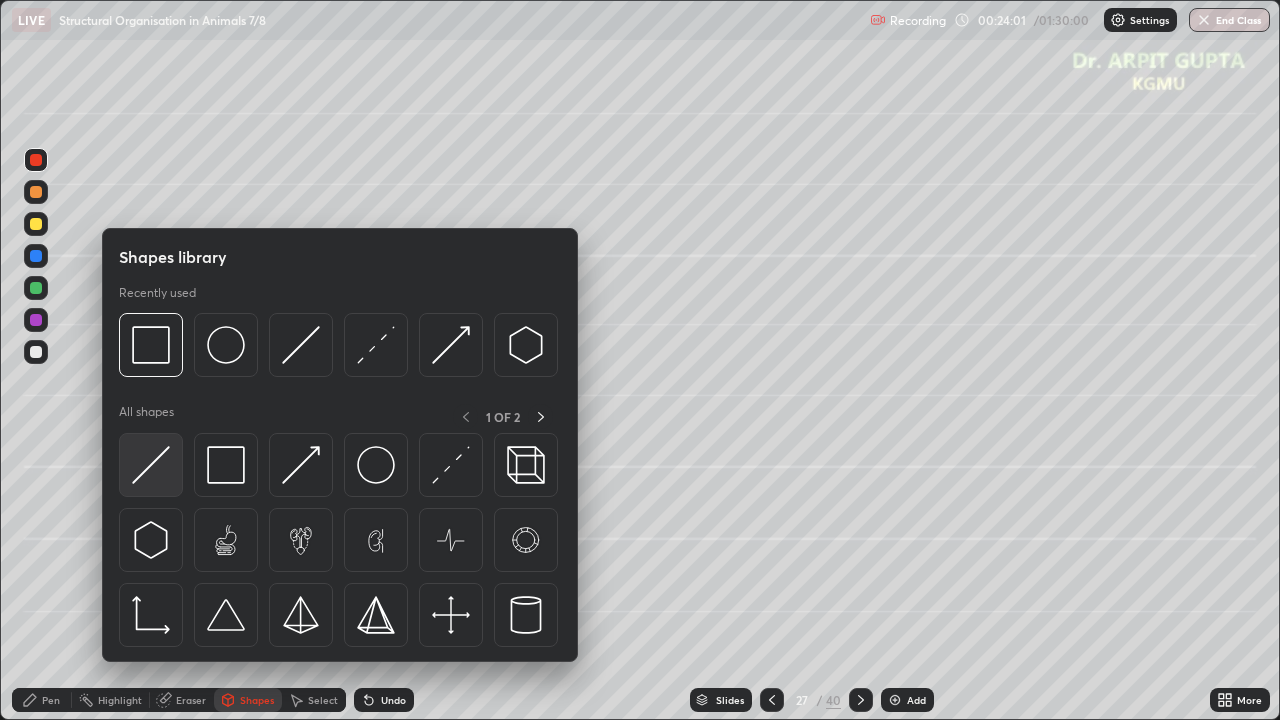 click at bounding box center (151, 465) 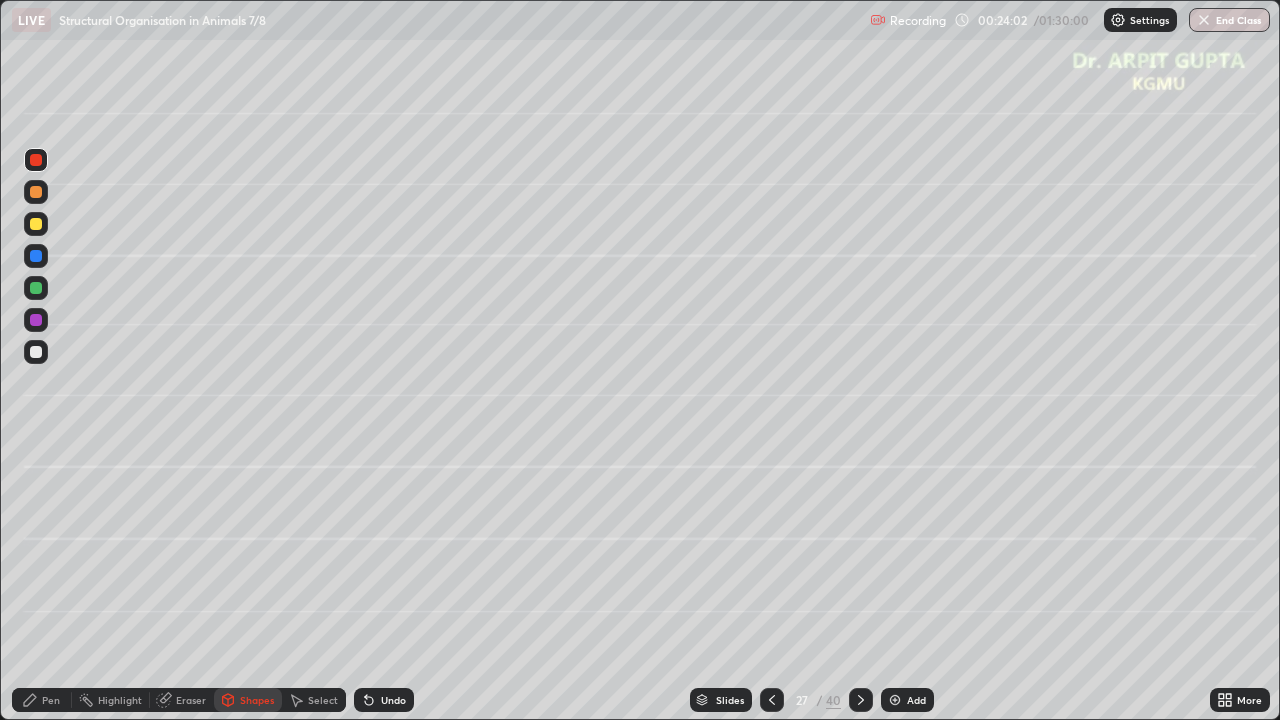 click on "Pen" at bounding box center [42, 700] 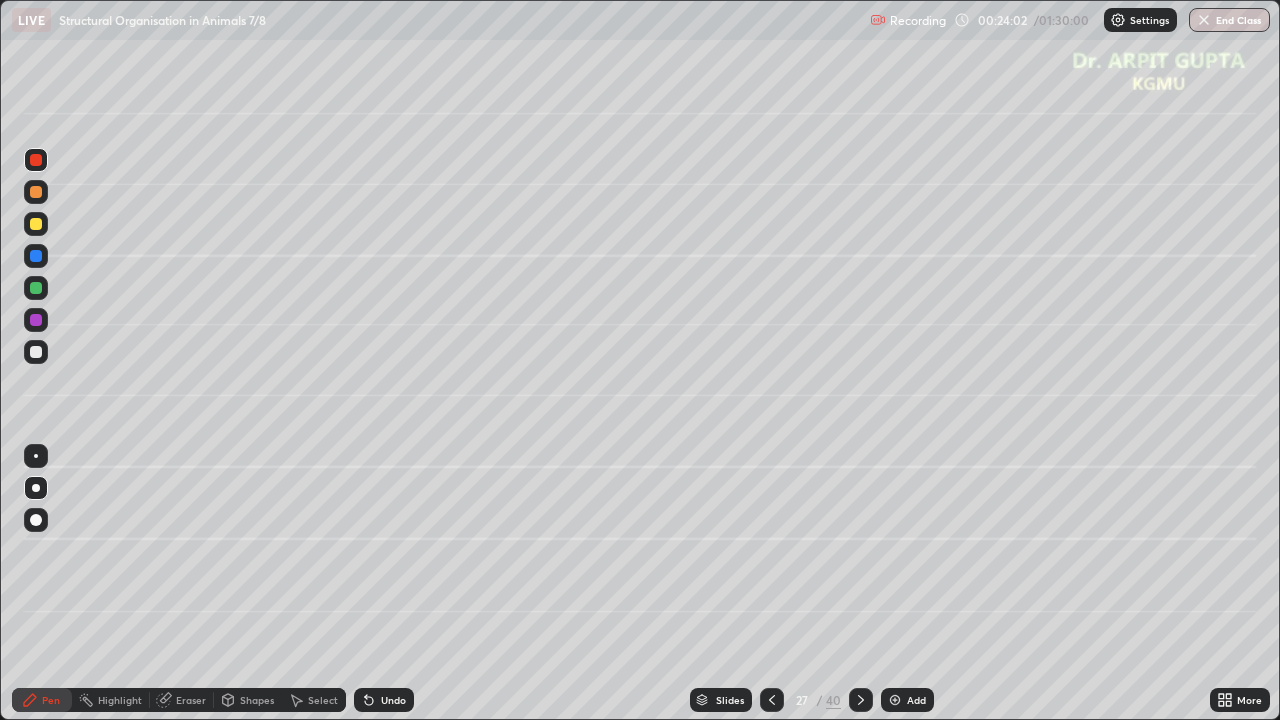 click at bounding box center (36, 456) 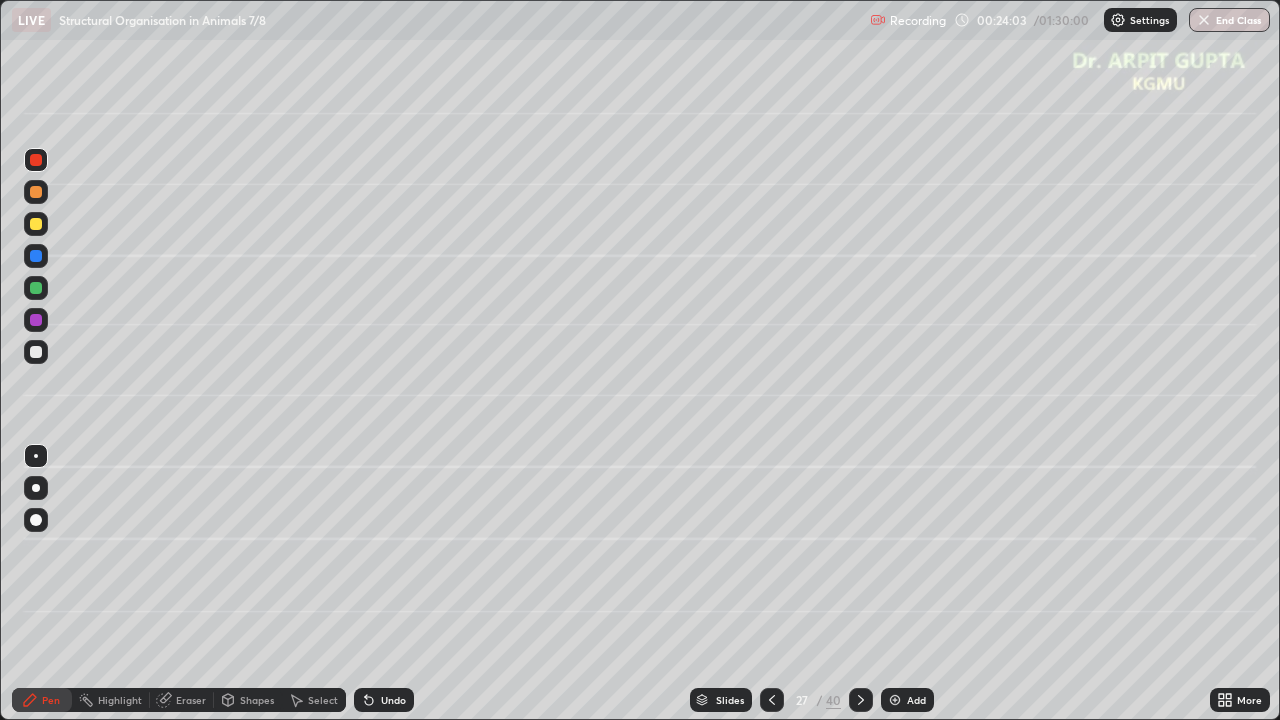 click on "Shapes" at bounding box center [257, 700] 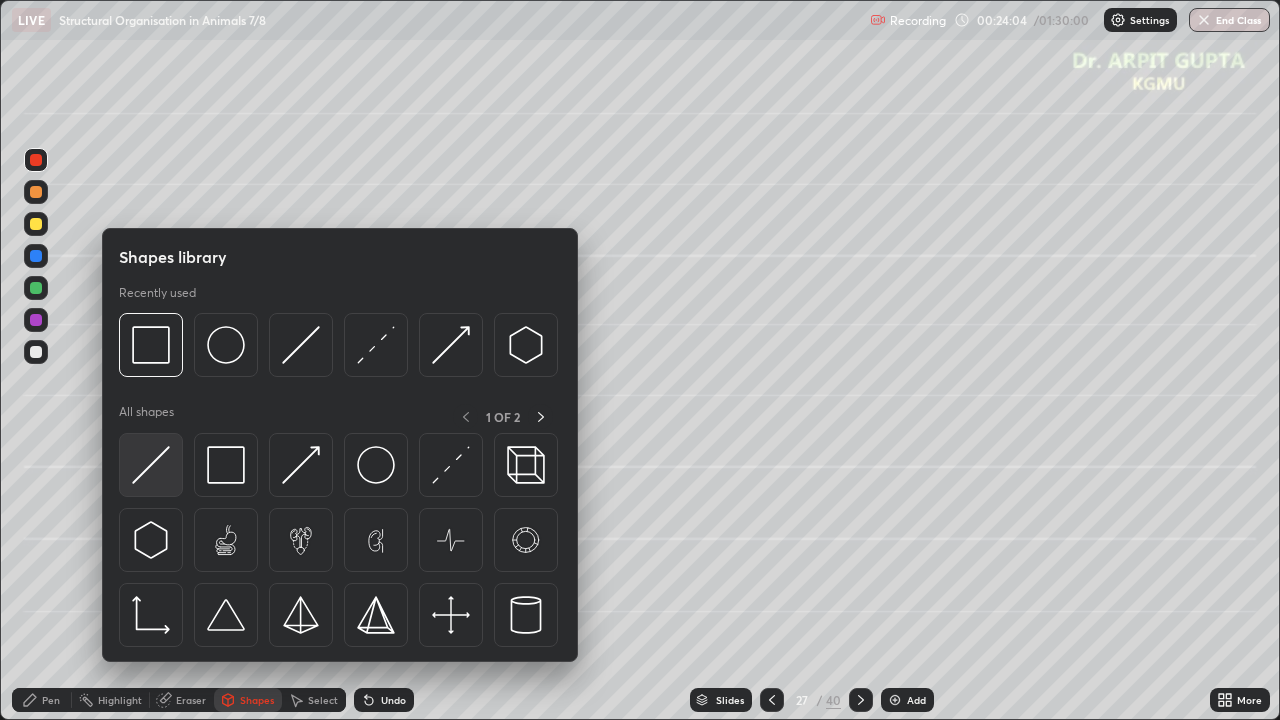 click at bounding box center [151, 465] 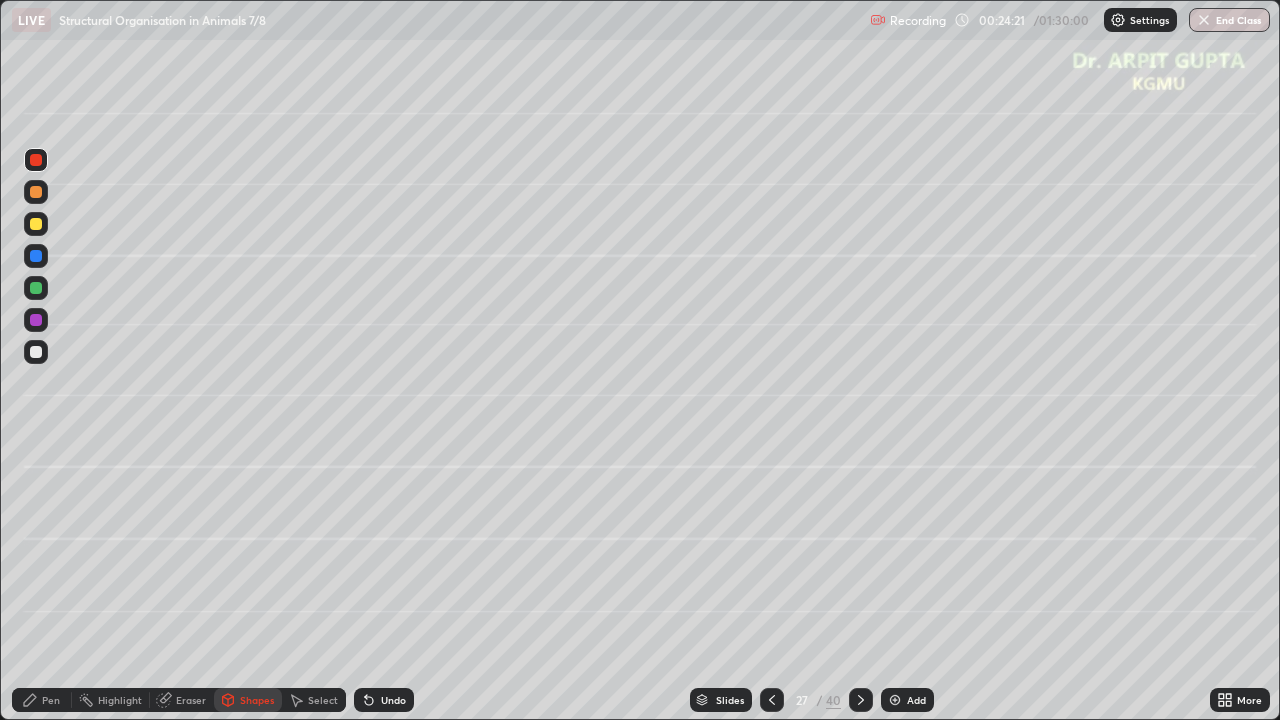 click at bounding box center [36, 224] 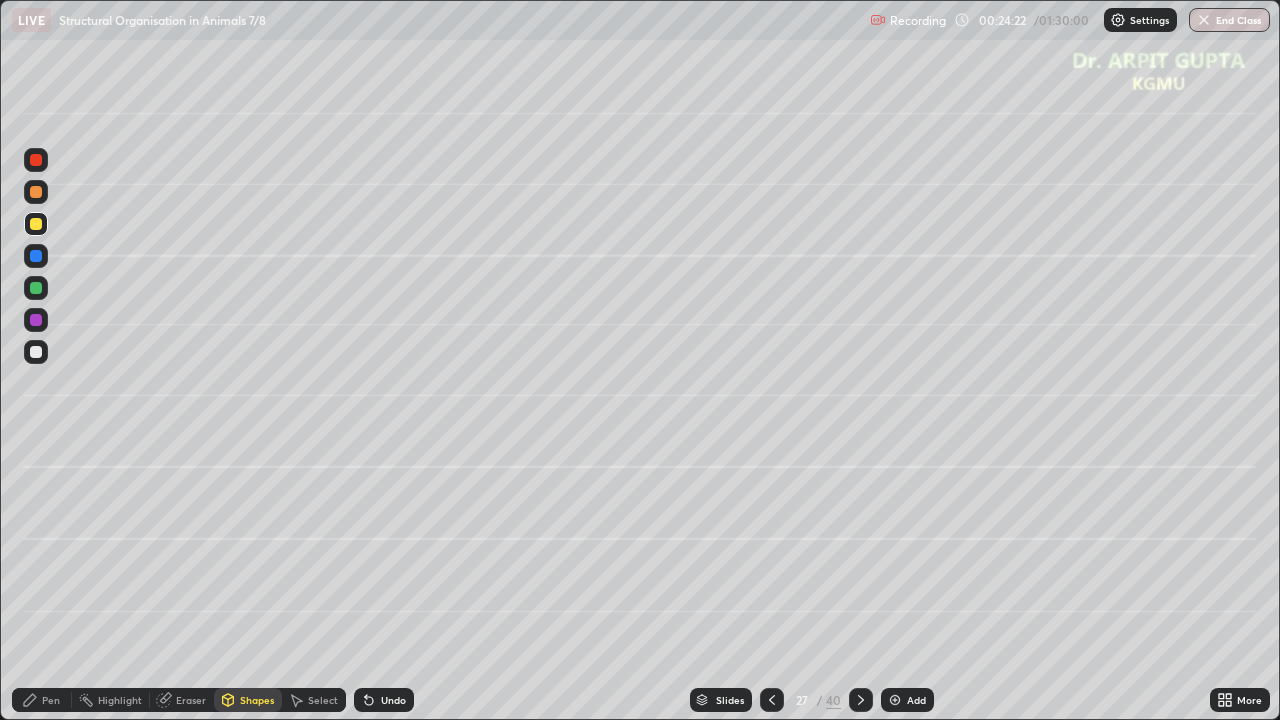 click on "Pen" at bounding box center [42, 700] 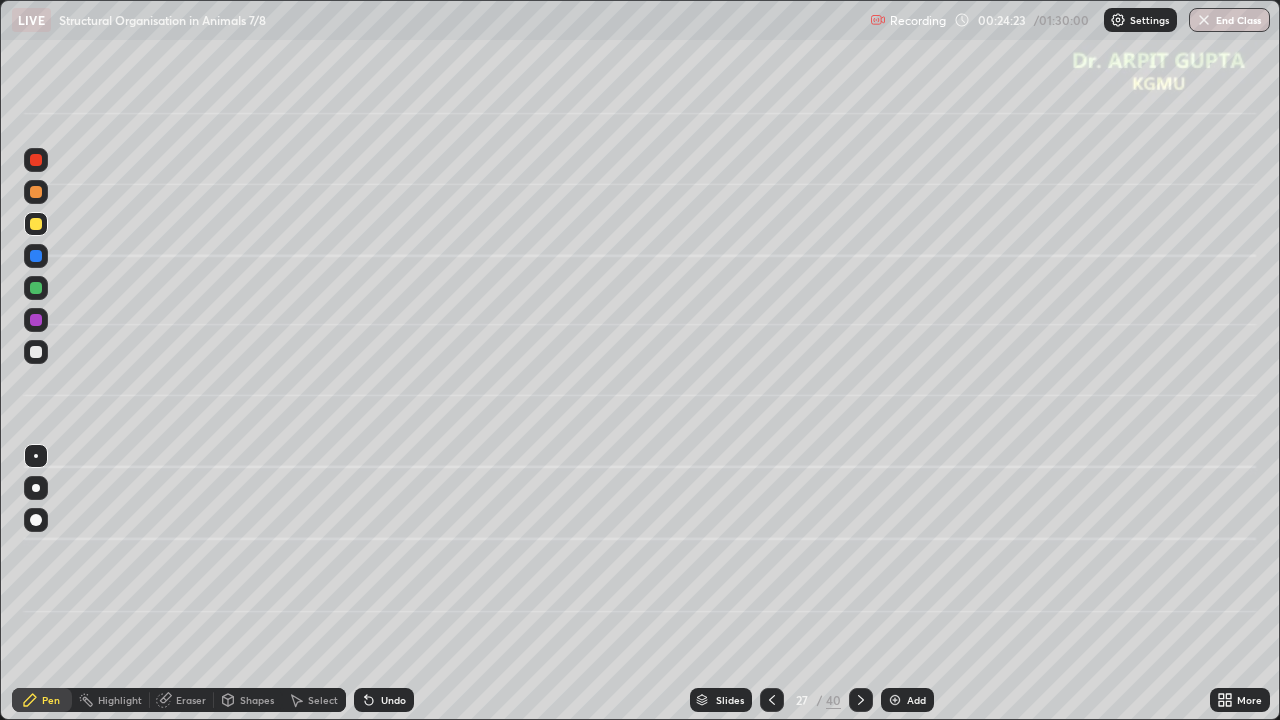click at bounding box center [36, 488] 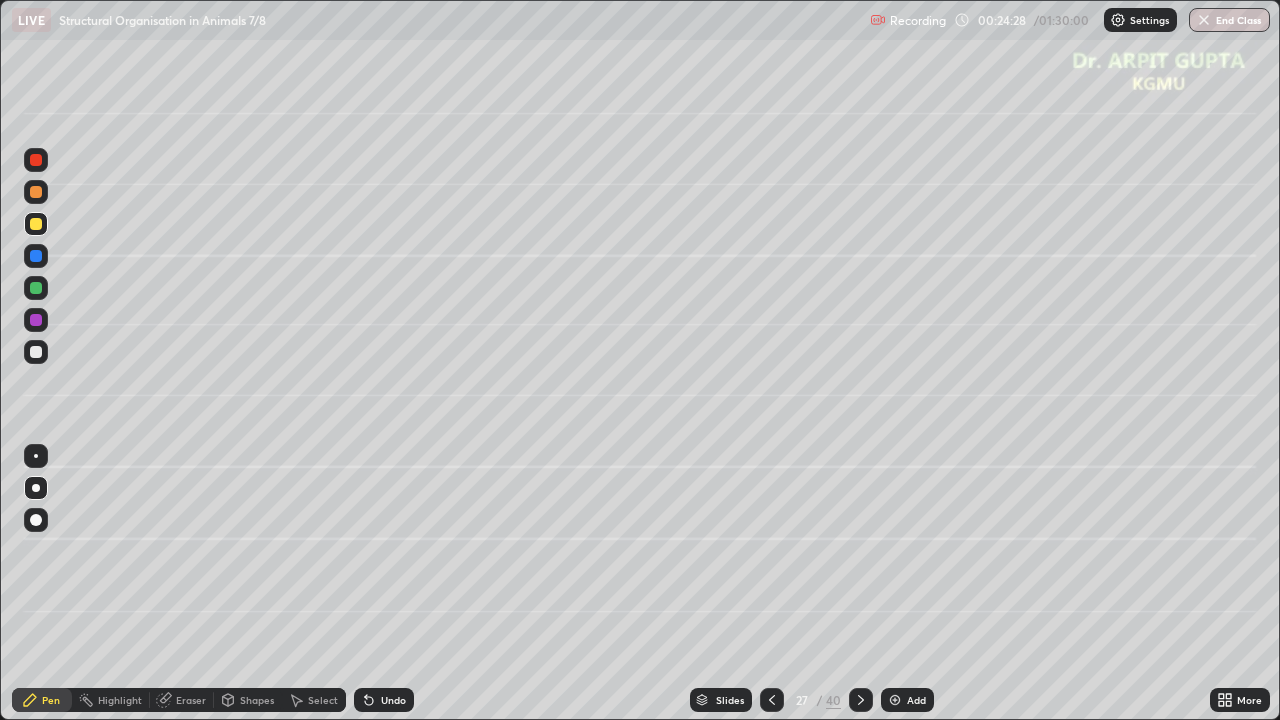 click at bounding box center [36, 320] 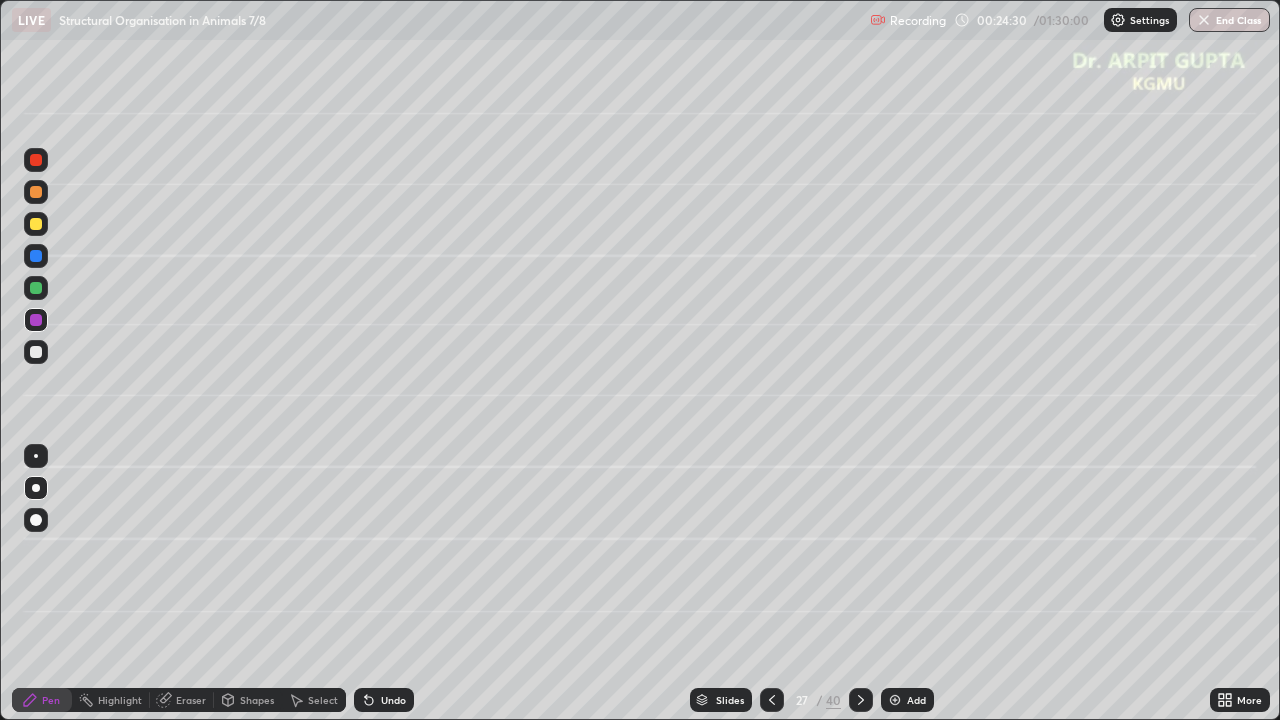 click at bounding box center (36, 352) 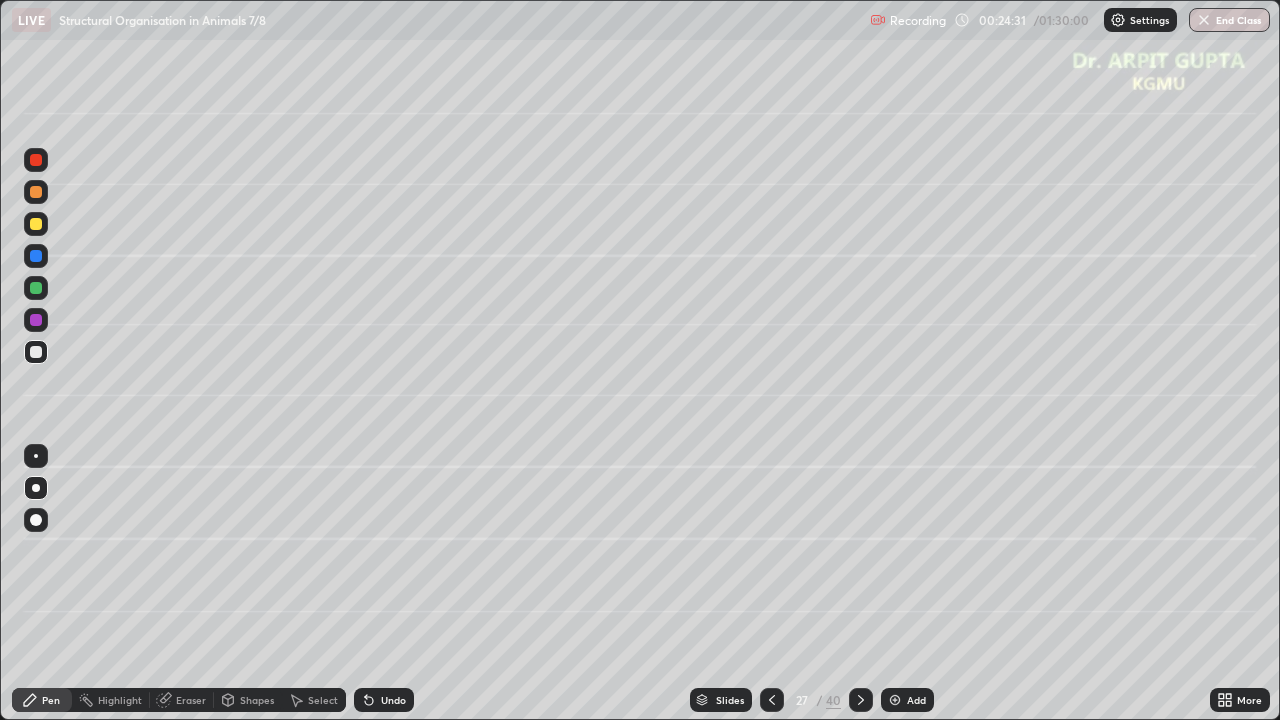 click at bounding box center [36, 320] 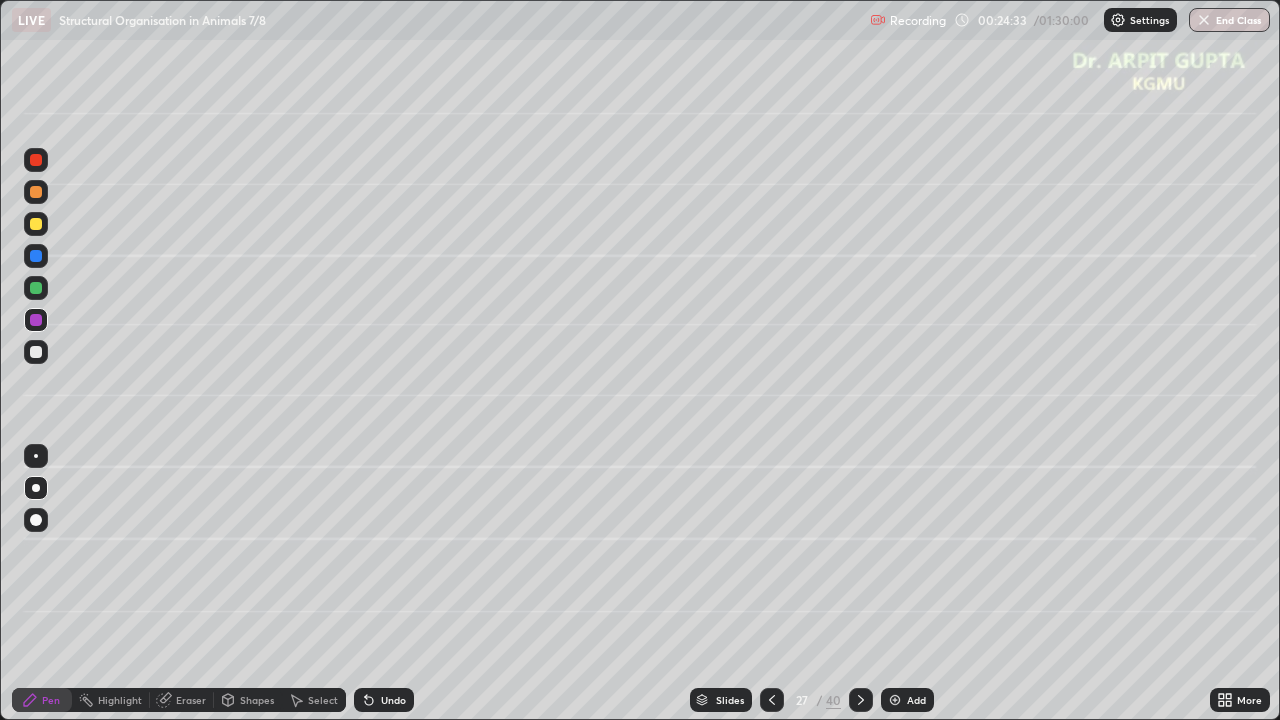 click at bounding box center (36, 192) 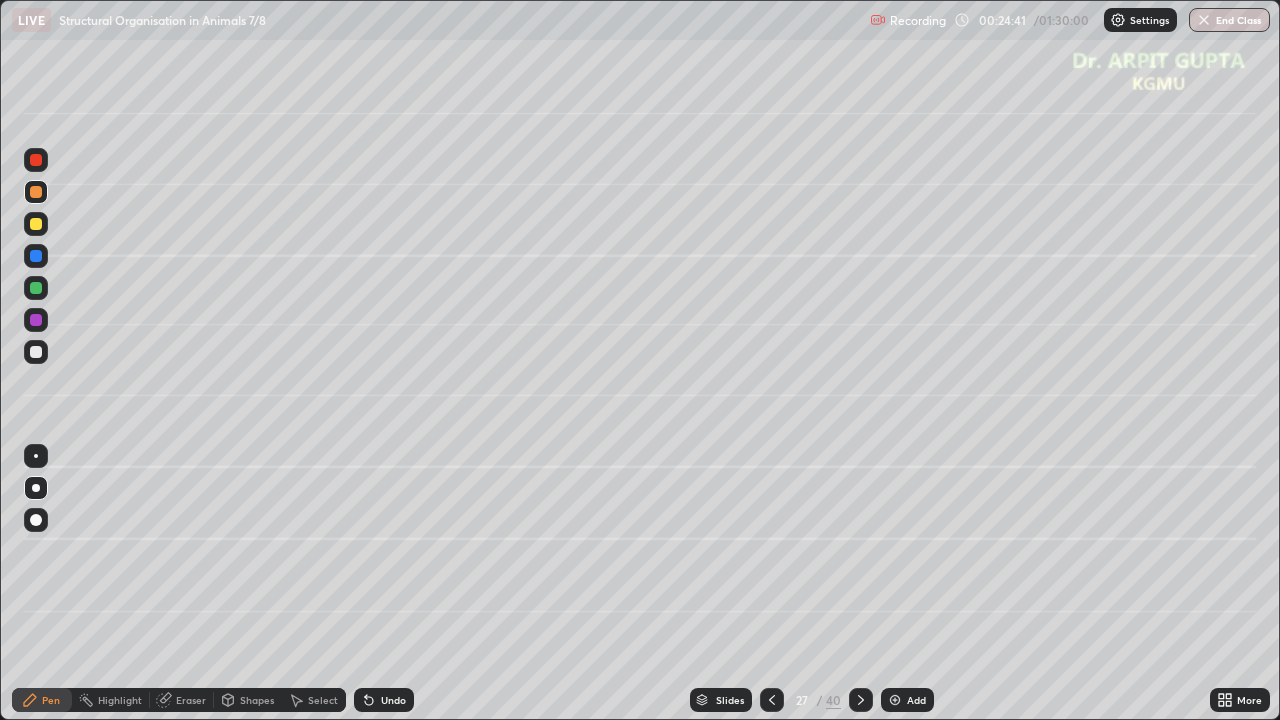 click at bounding box center [36, 320] 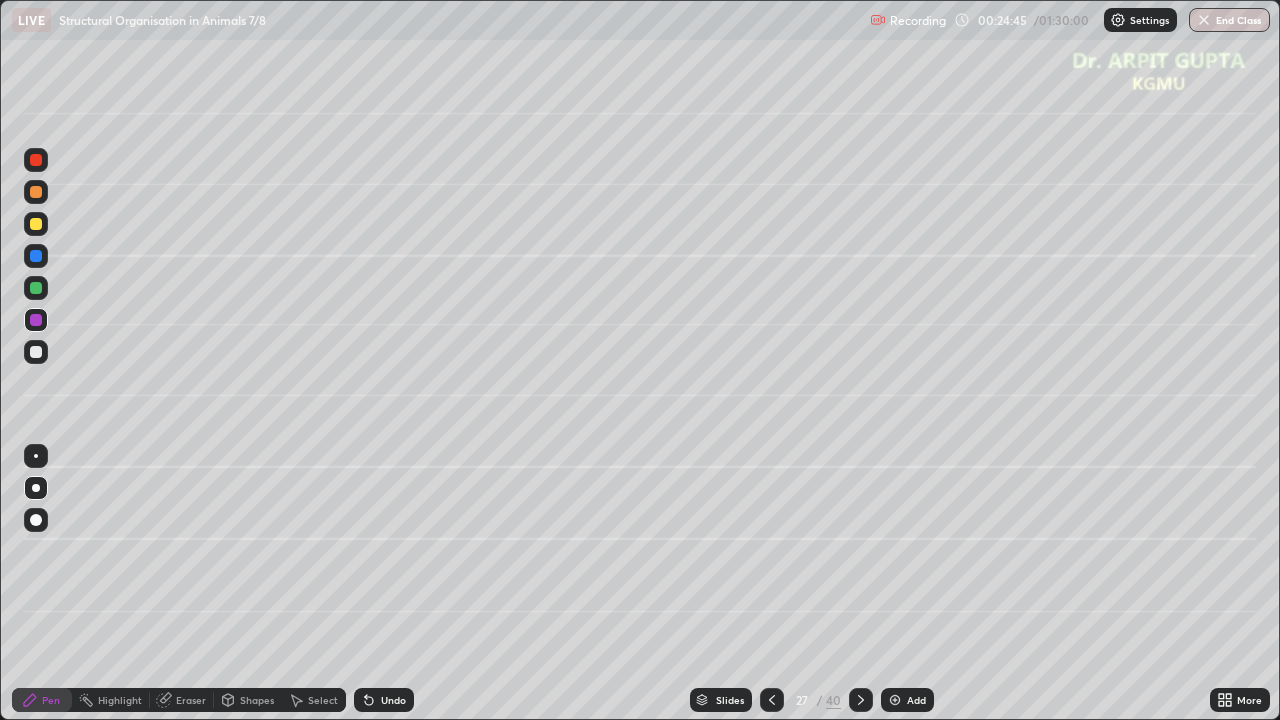 click 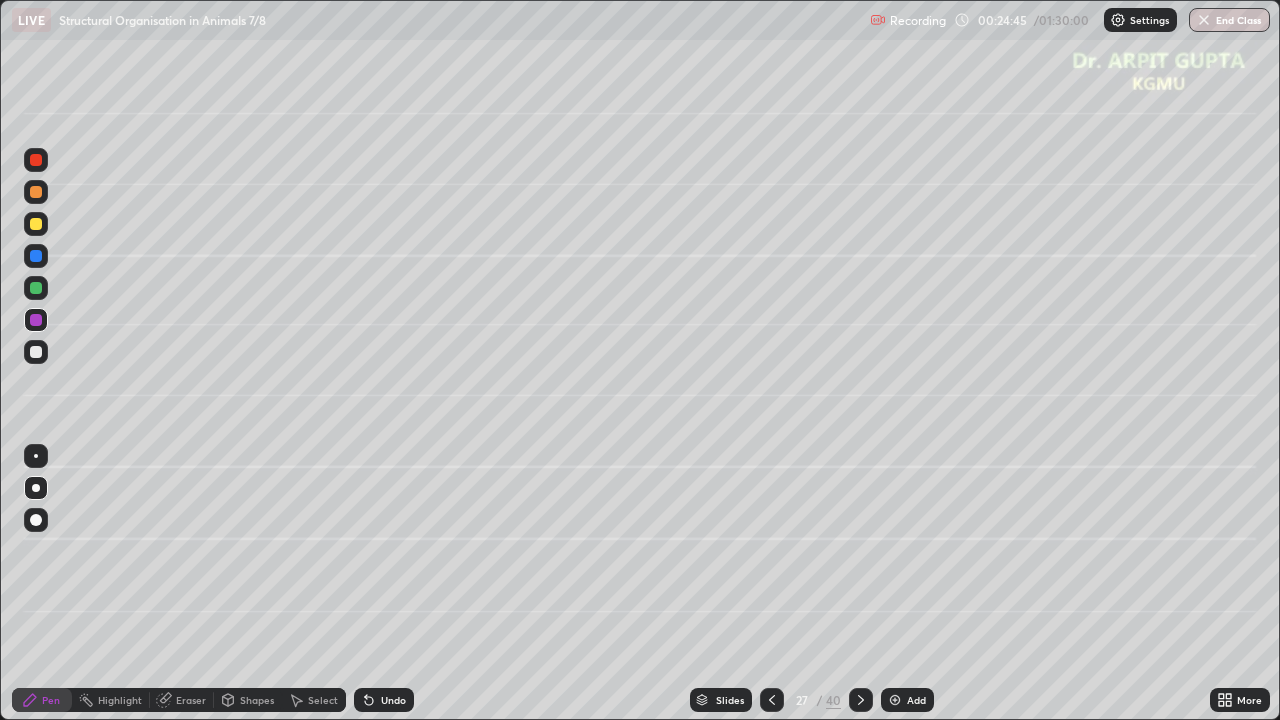 click 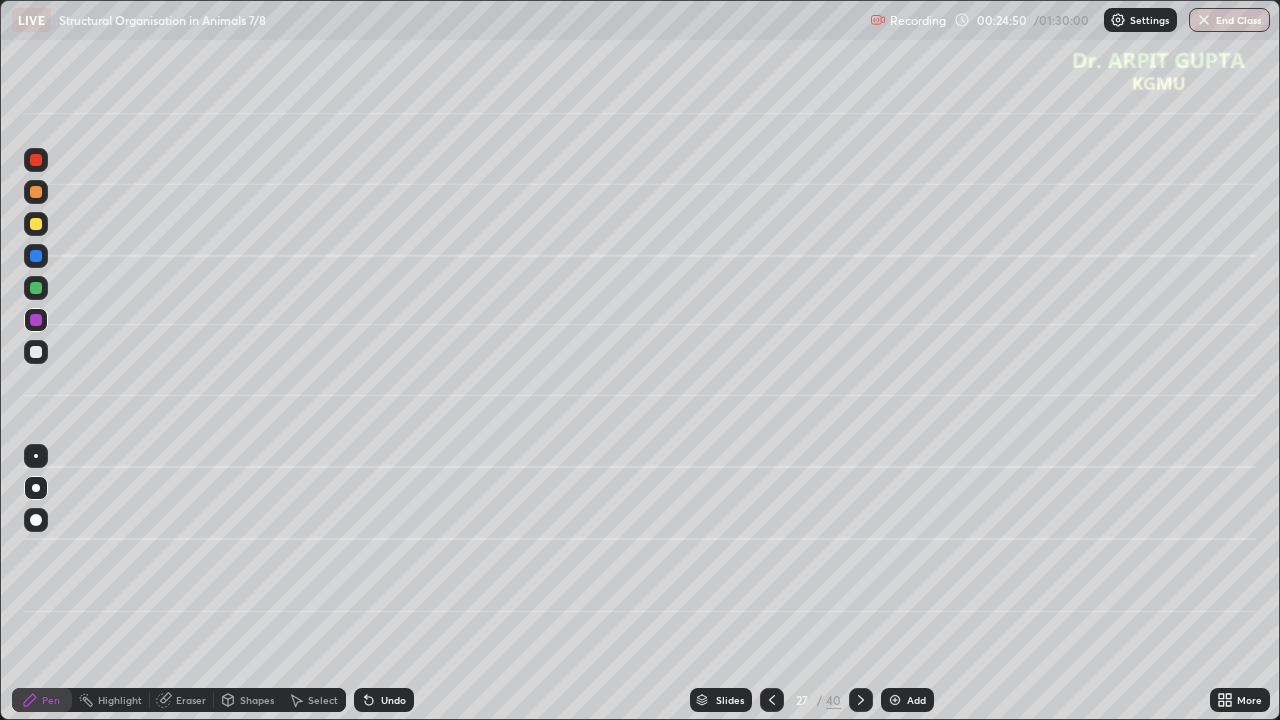 click at bounding box center (36, 192) 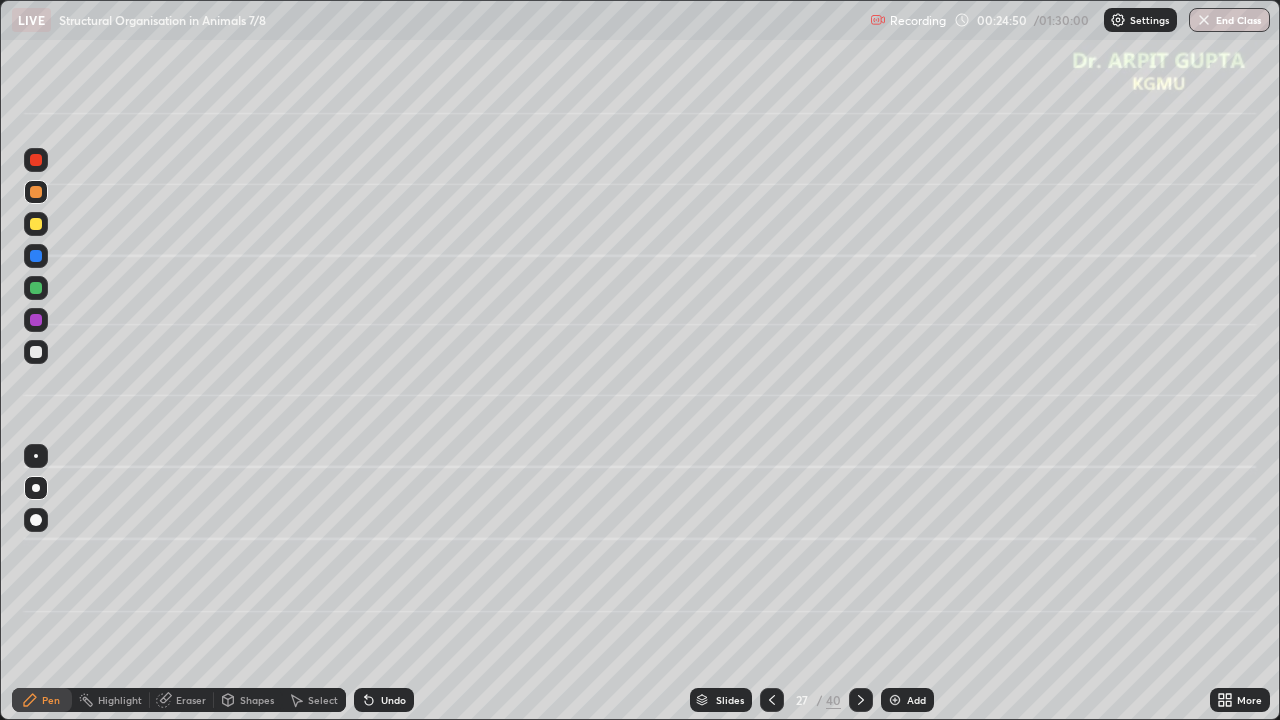 click at bounding box center (36, 456) 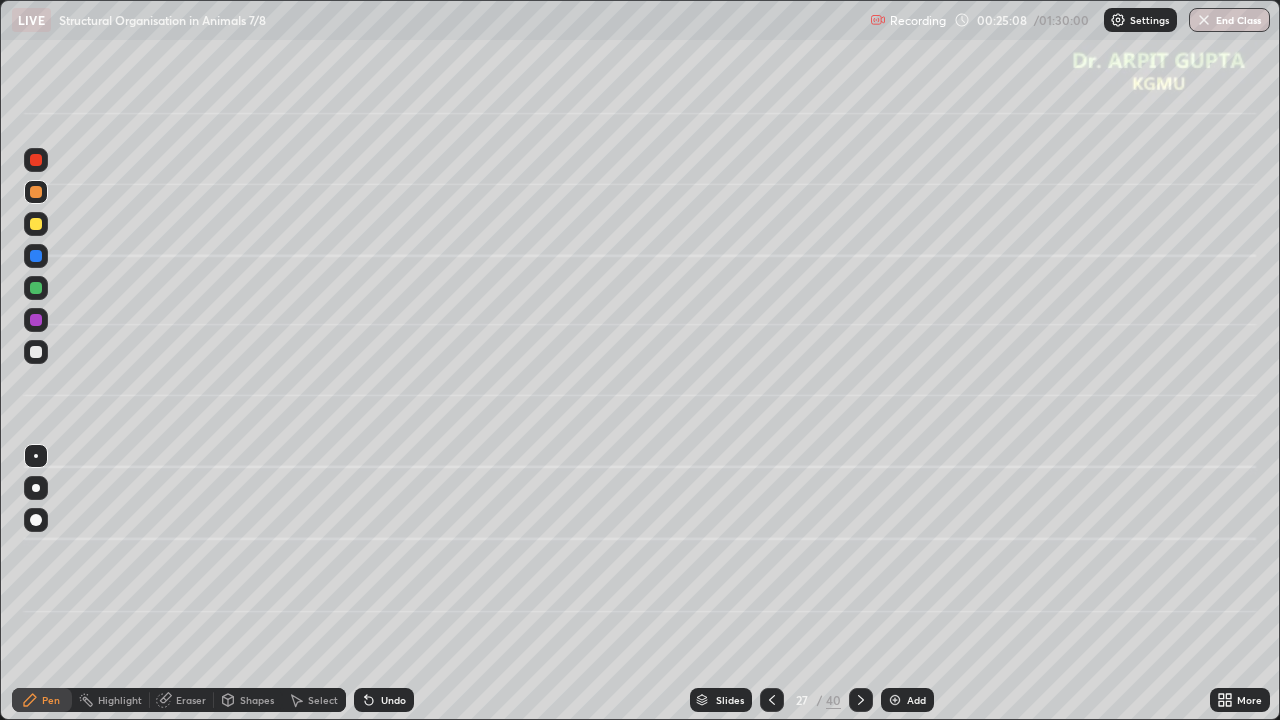 click at bounding box center [36, 192] 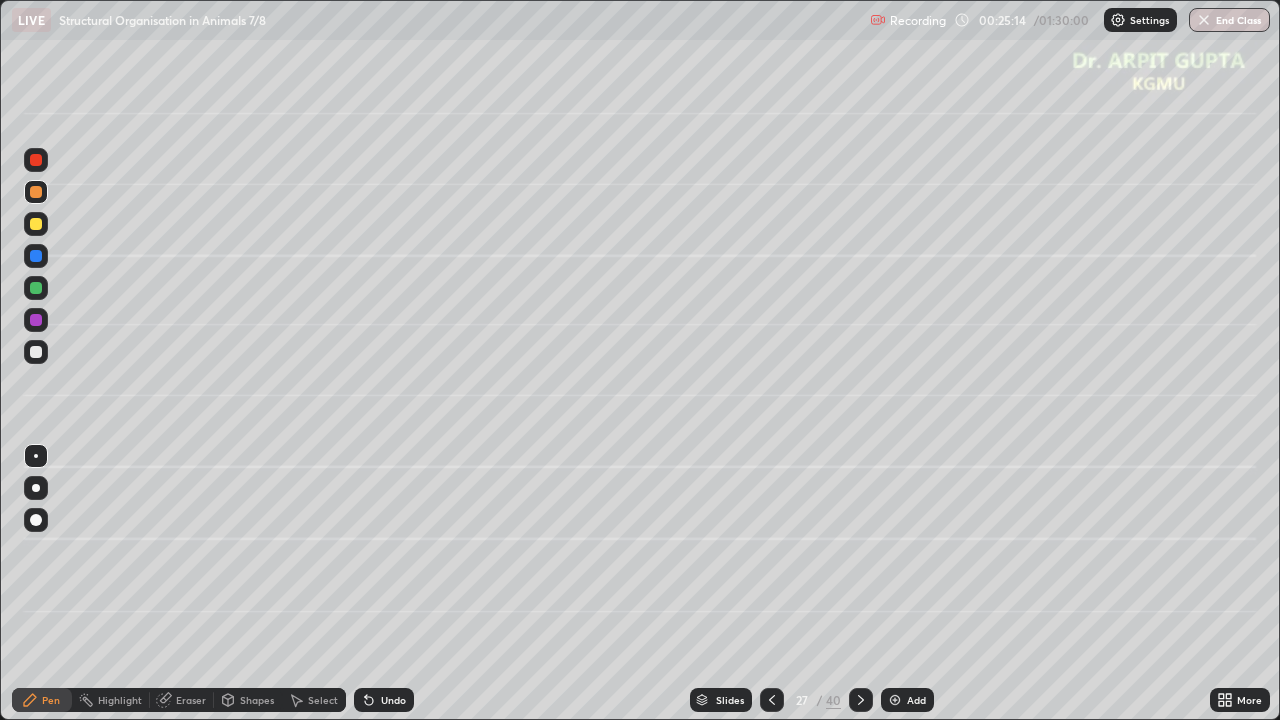 click at bounding box center [36, 224] 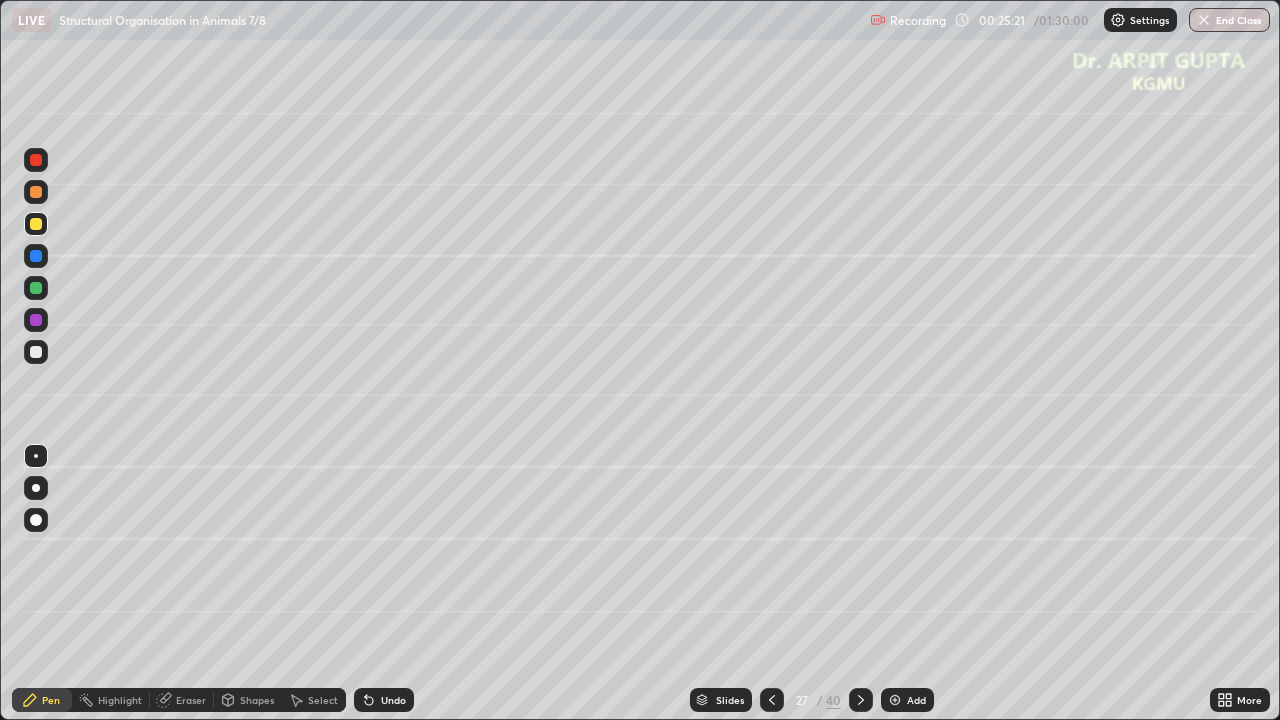 click at bounding box center [36, 160] 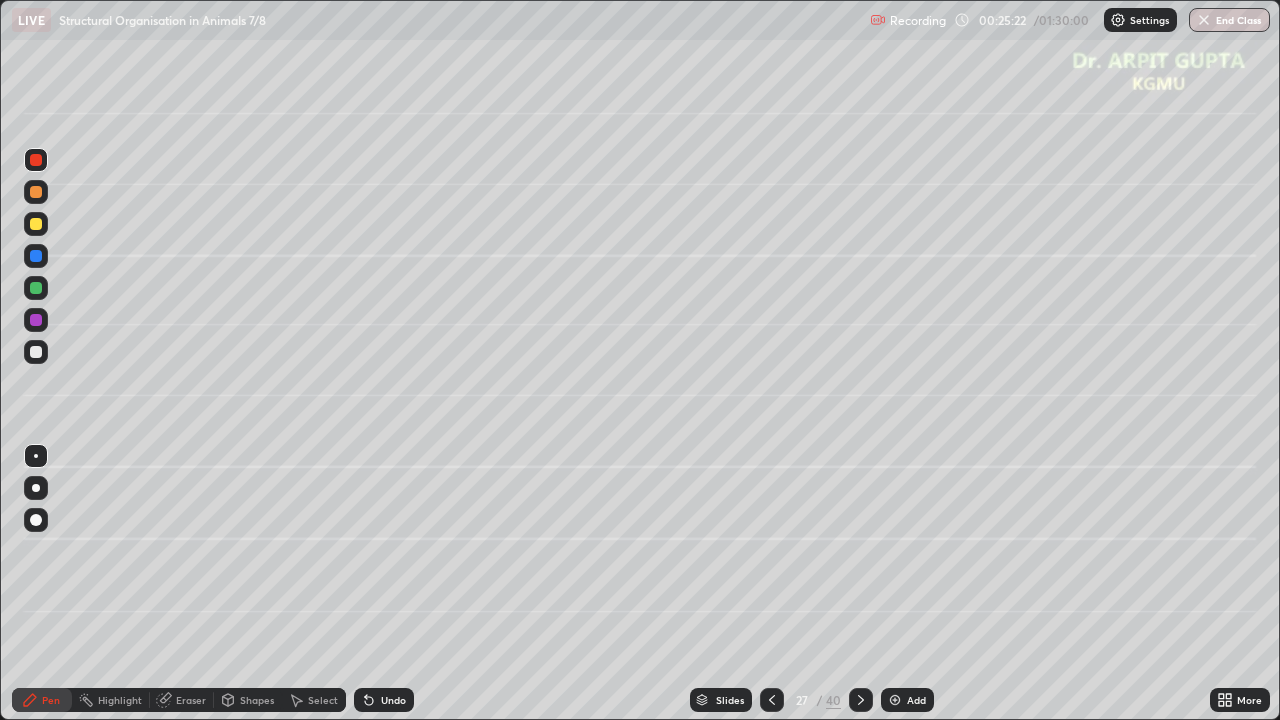 click at bounding box center [36, 192] 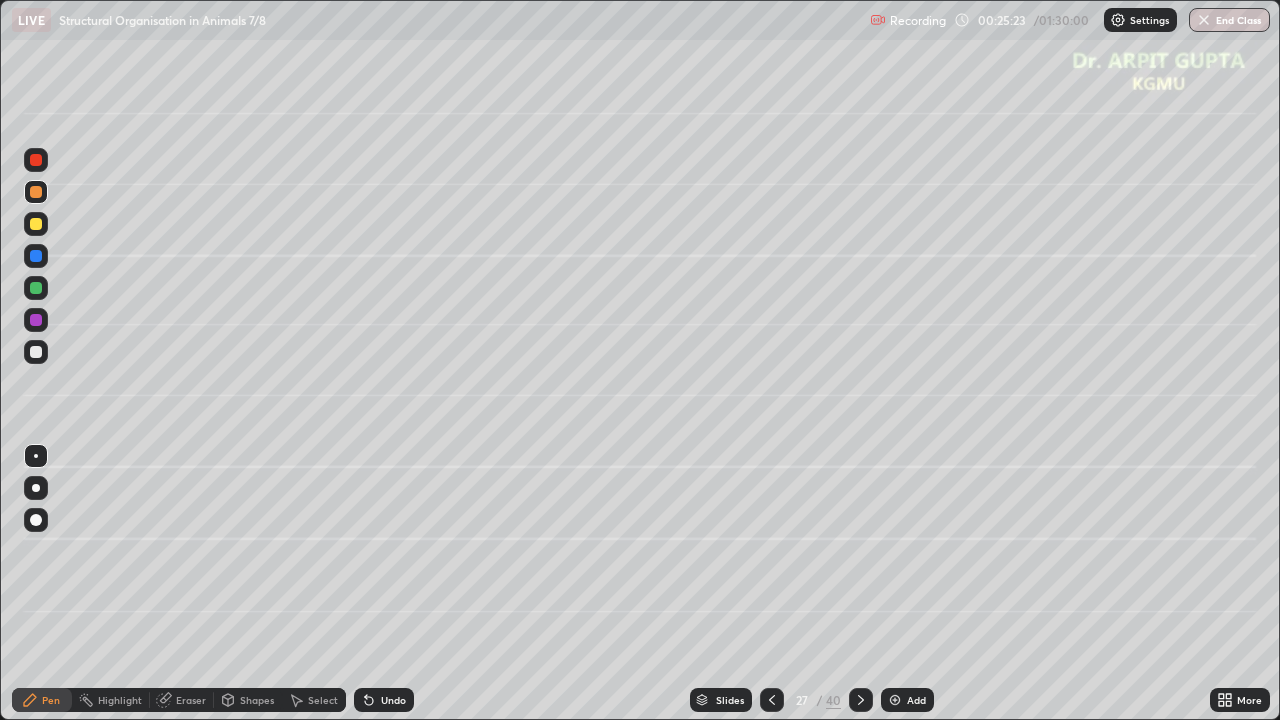click at bounding box center [36, 288] 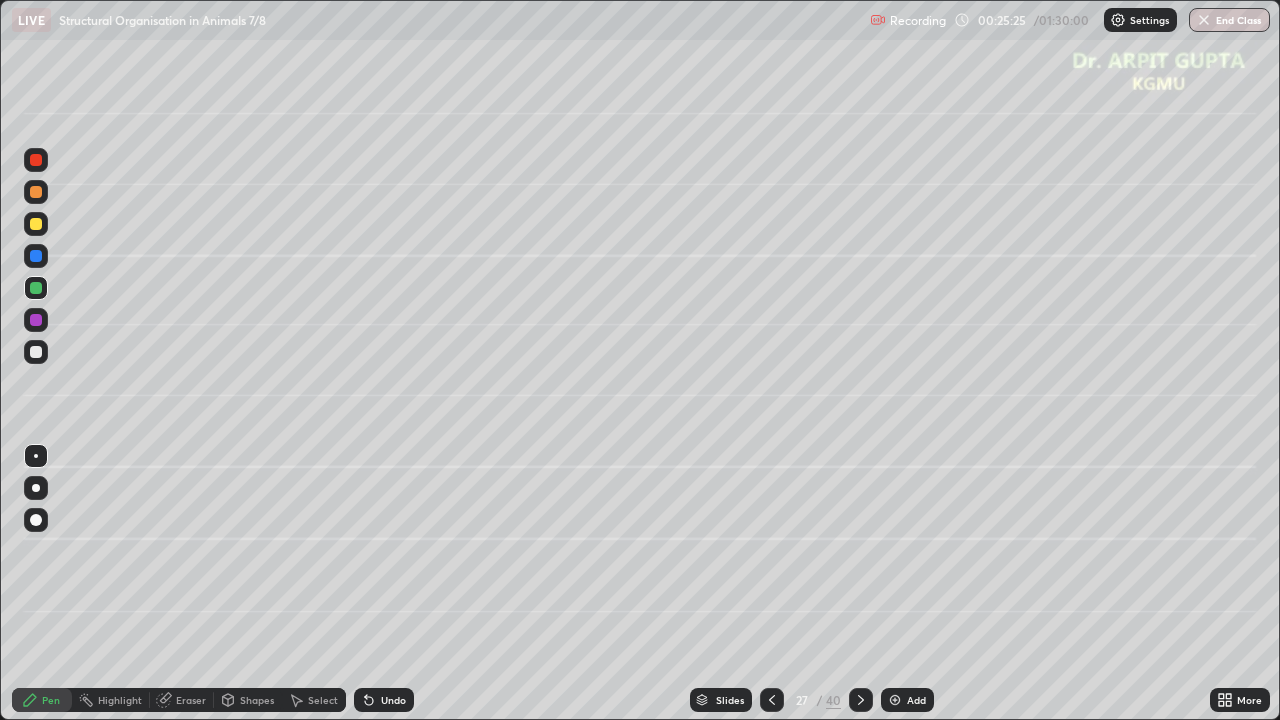 click at bounding box center [36, 256] 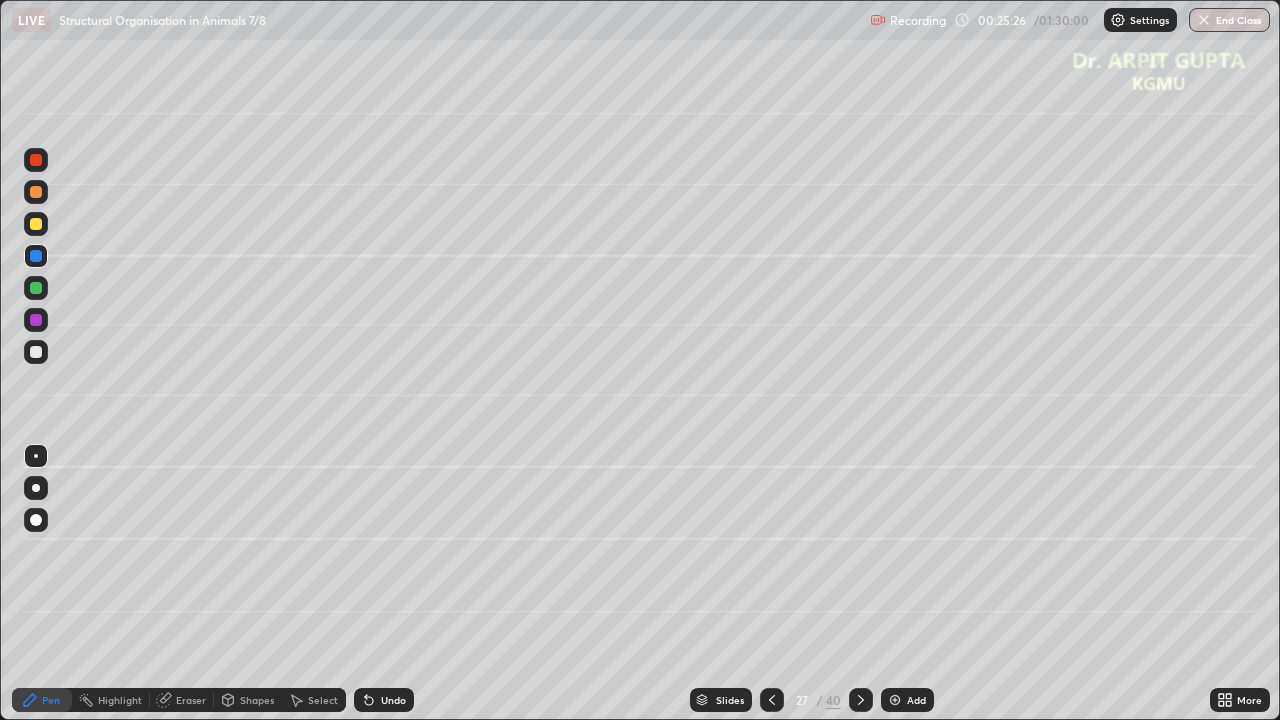 click at bounding box center [36, 488] 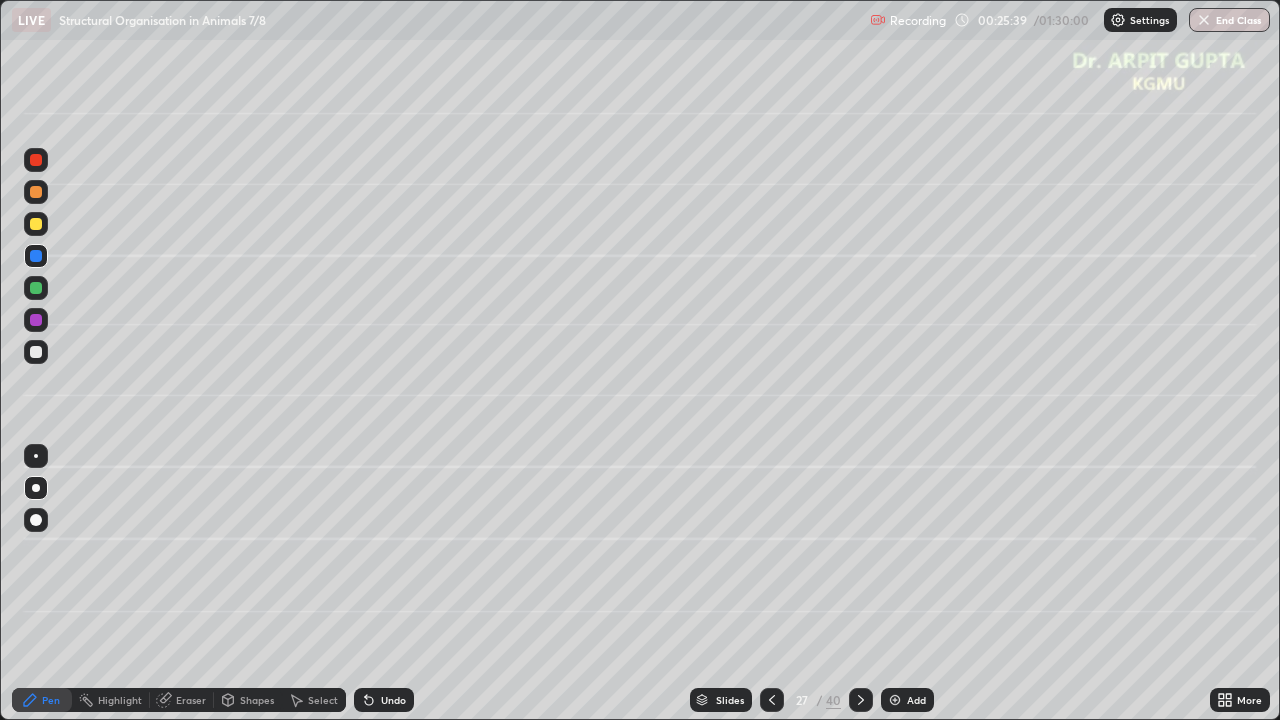 click at bounding box center (36, 256) 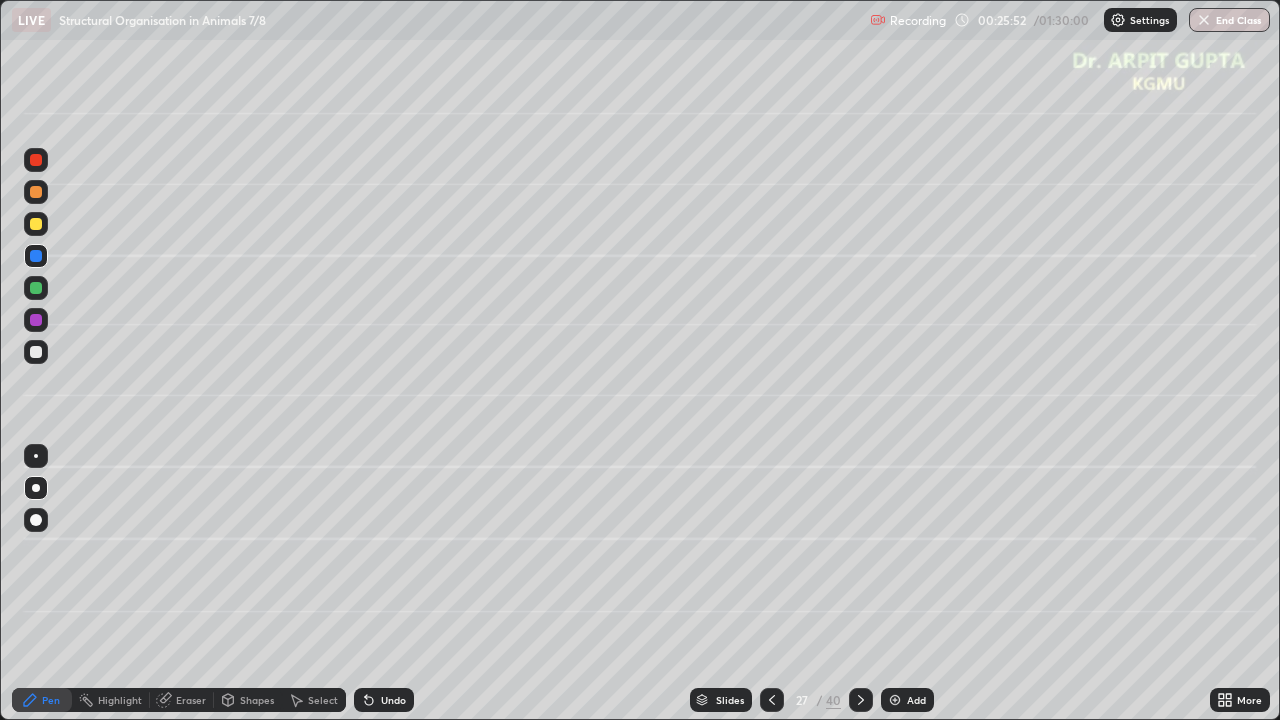 click at bounding box center (36, 352) 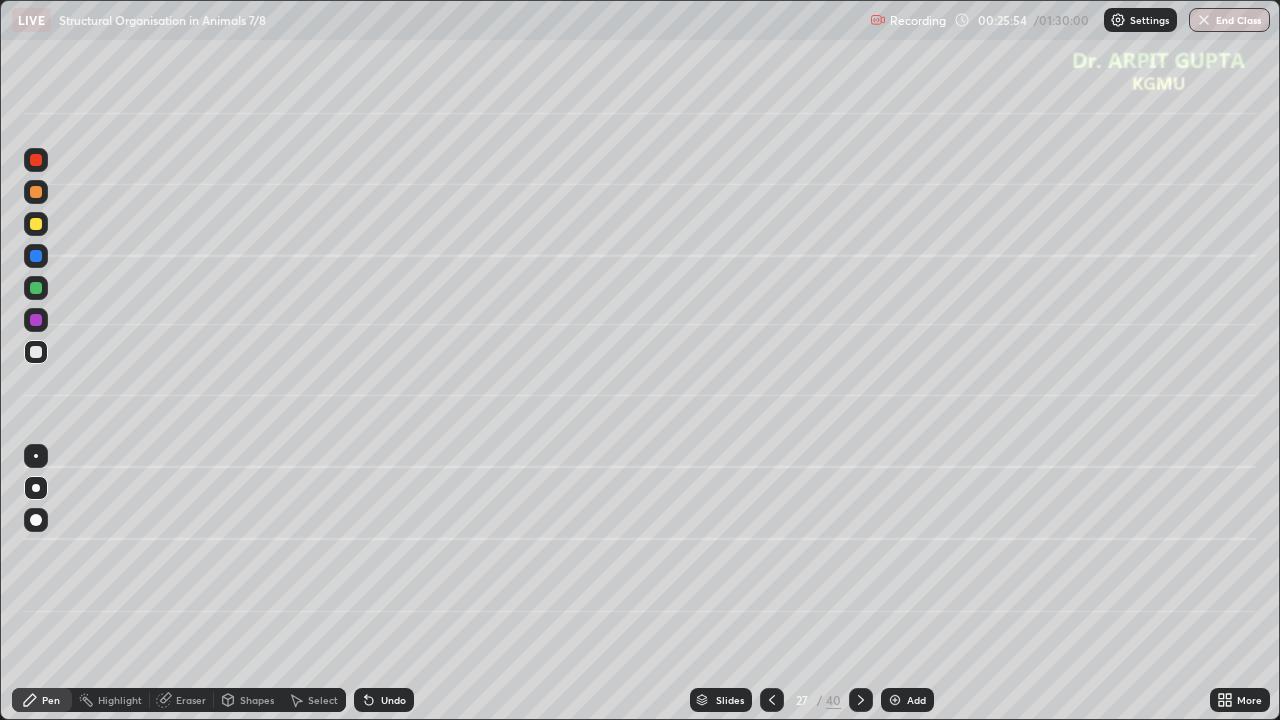 click at bounding box center (36, 456) 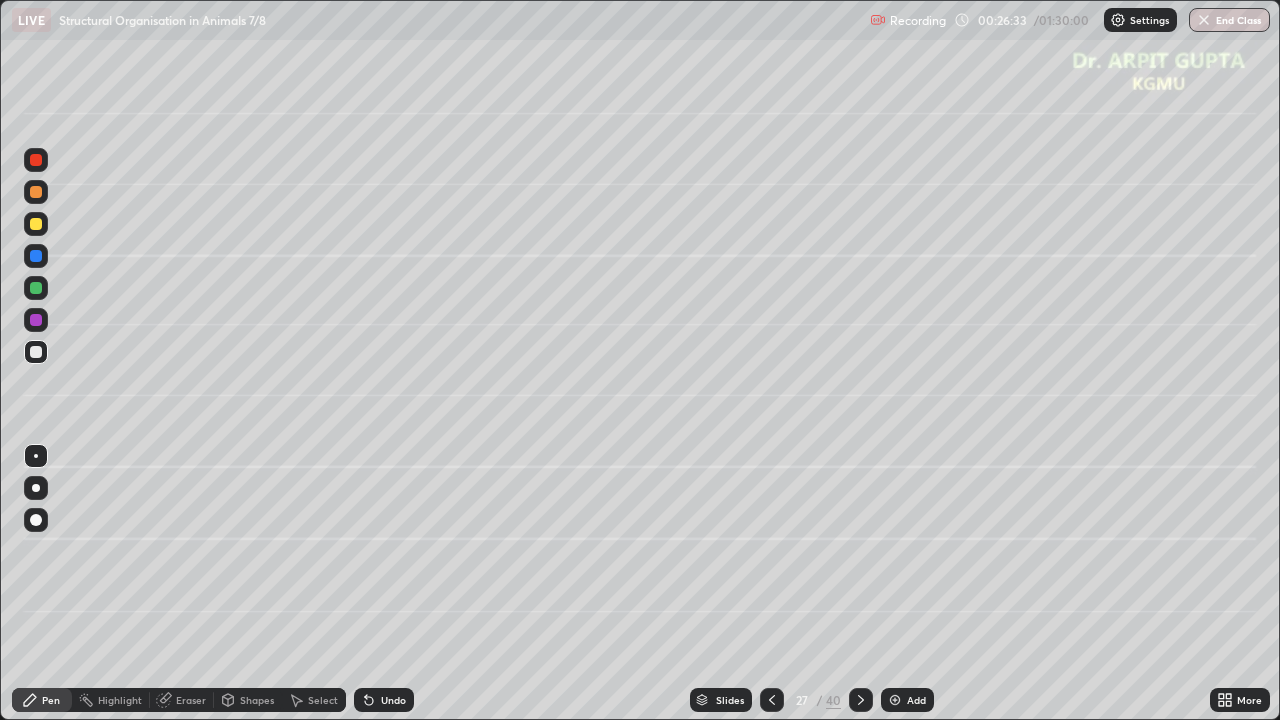 click on "Undo" at bounding box center (393, 700) 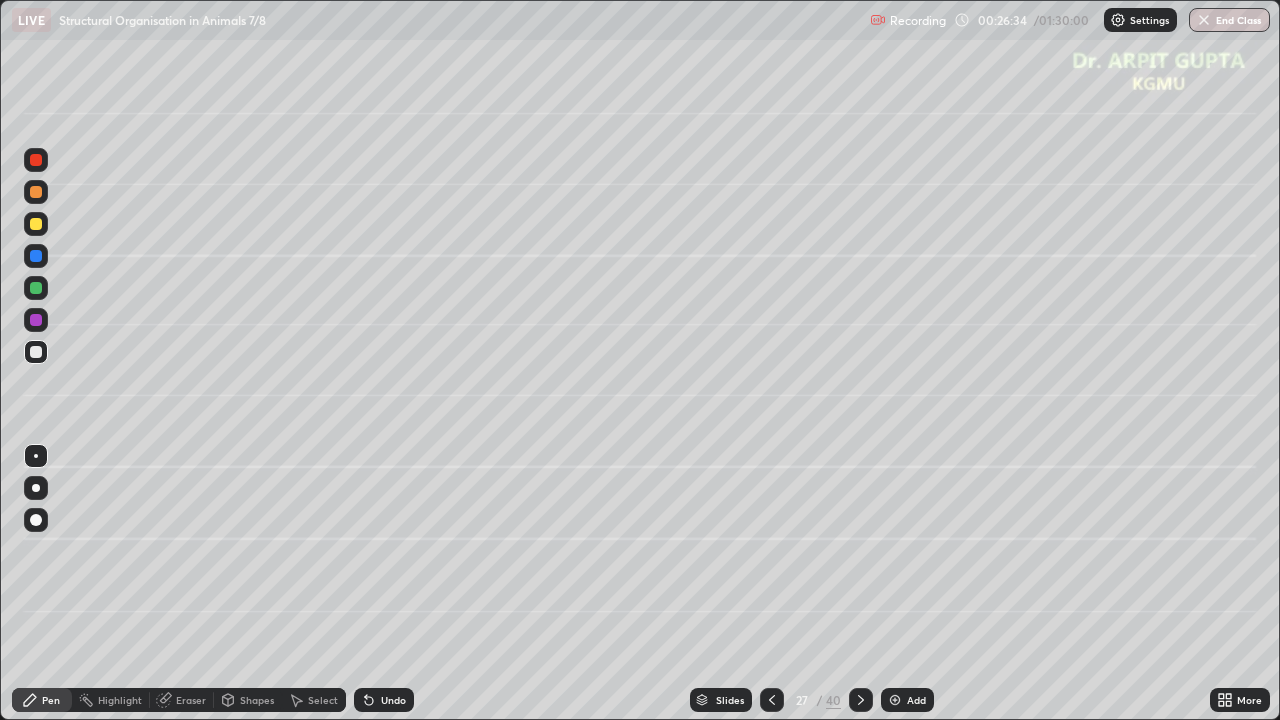click on "Undo" at bounding box center [393, 700] 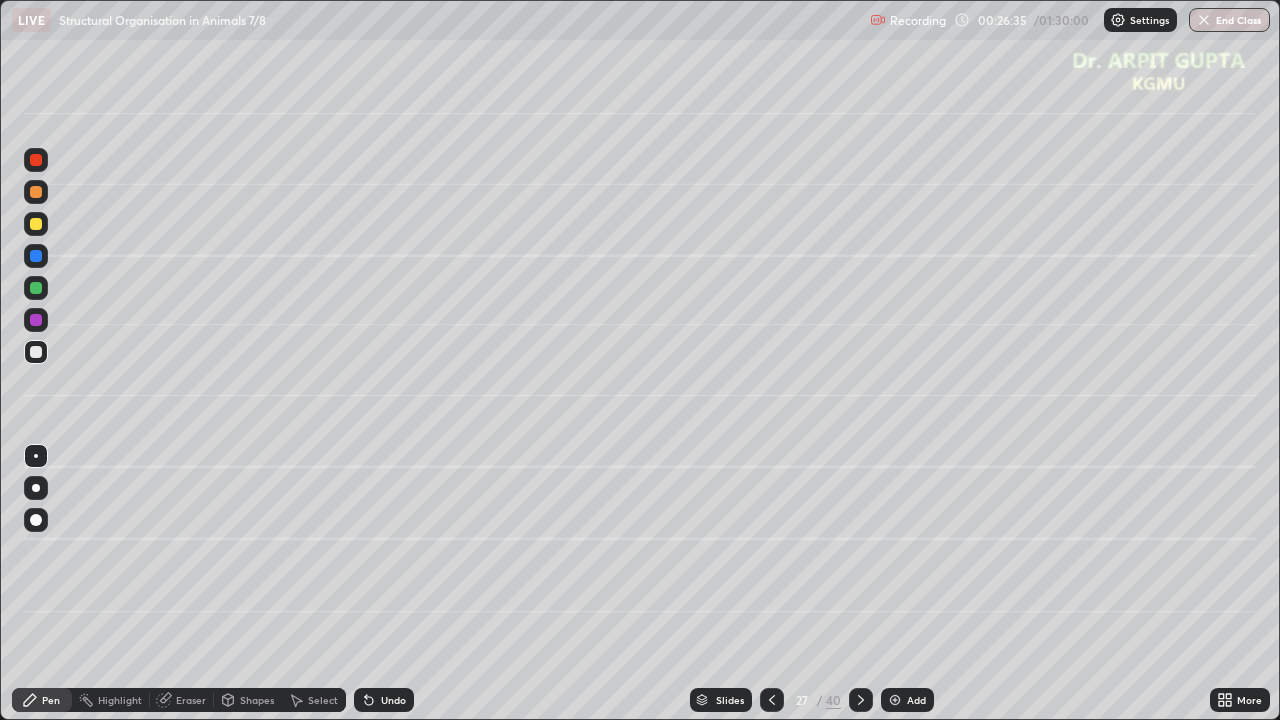 click on "Undo" at bounding box center [393, 700] 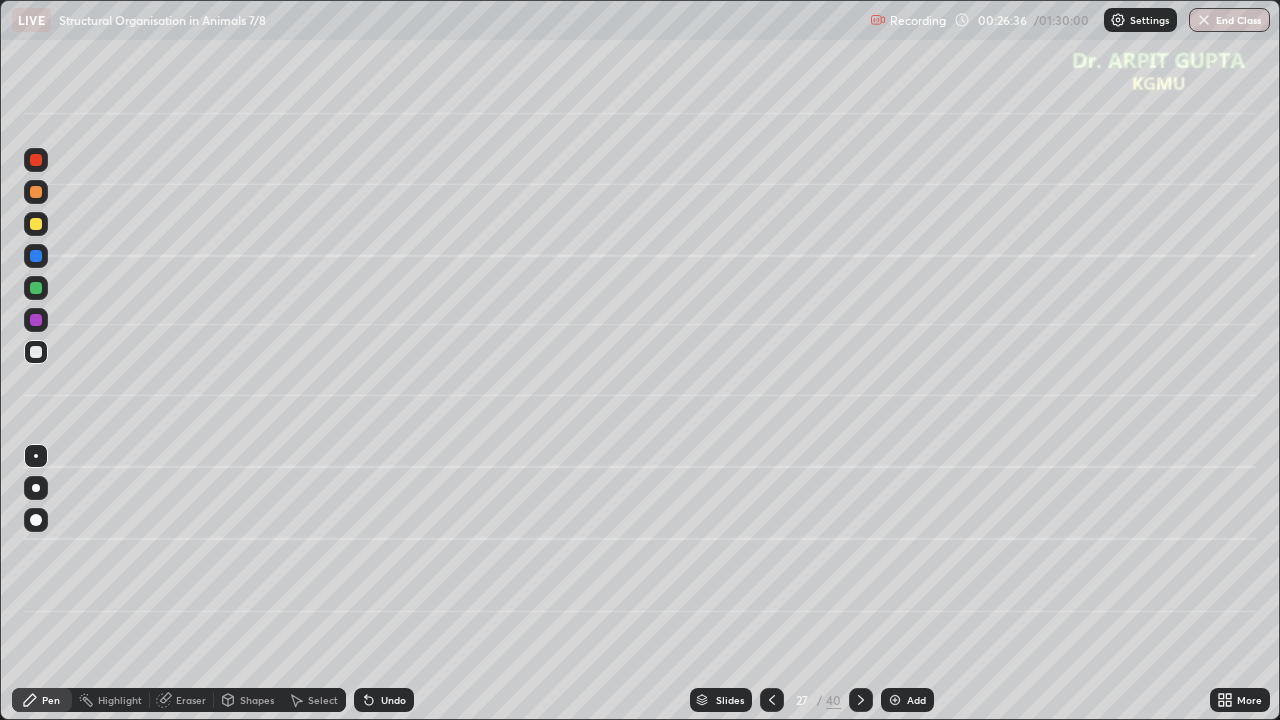 click on "Undo" at bounding box center [393, 700] 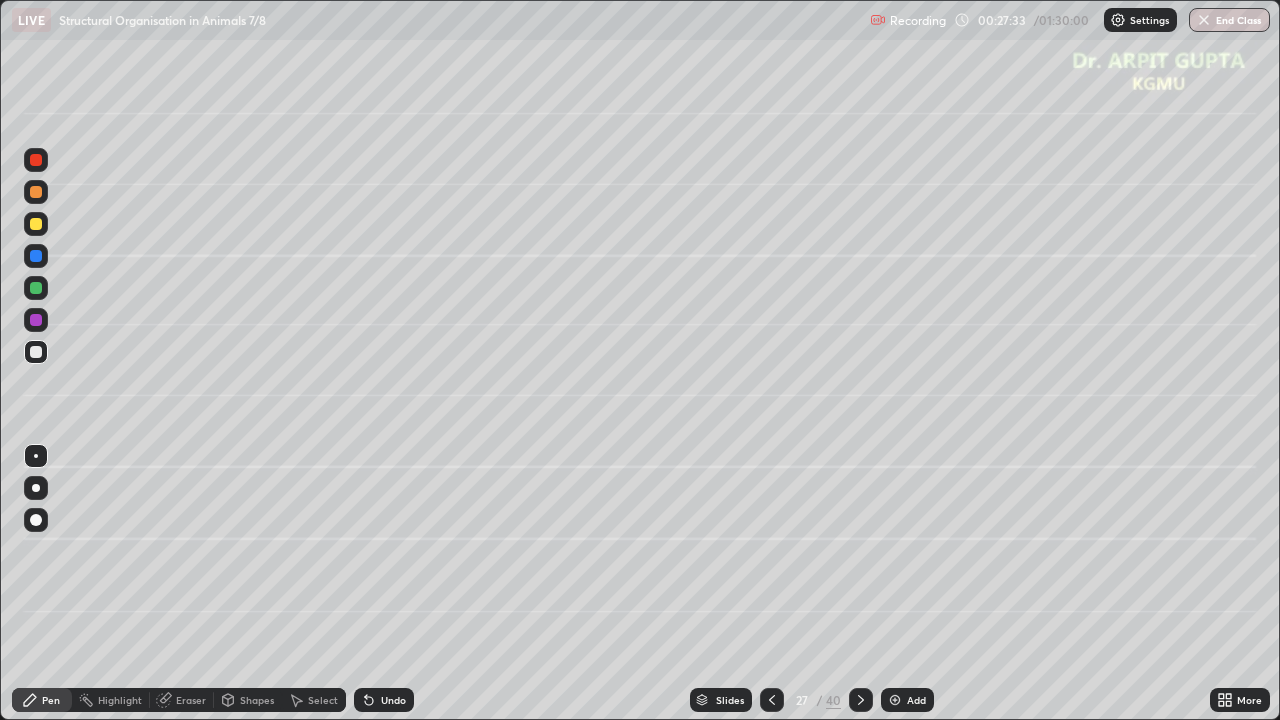 click at bounding box center (36, 224) 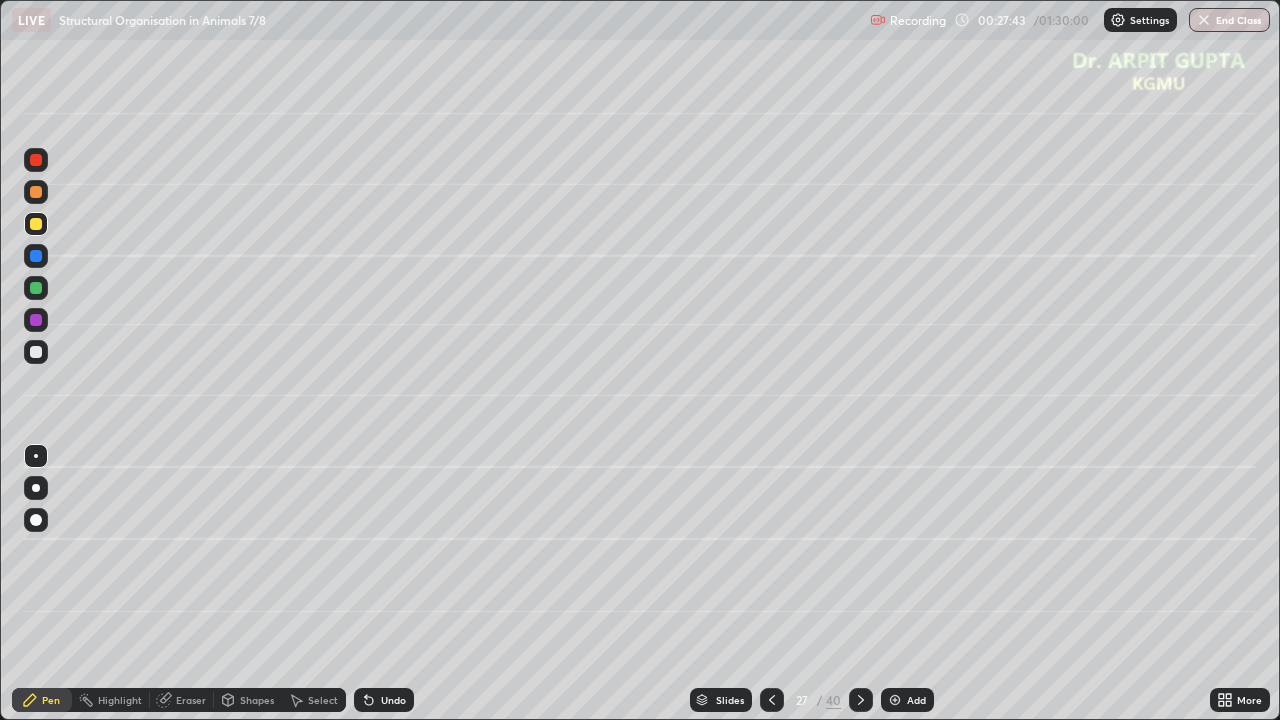 click on "Undo" at bounding box center [393, 700] 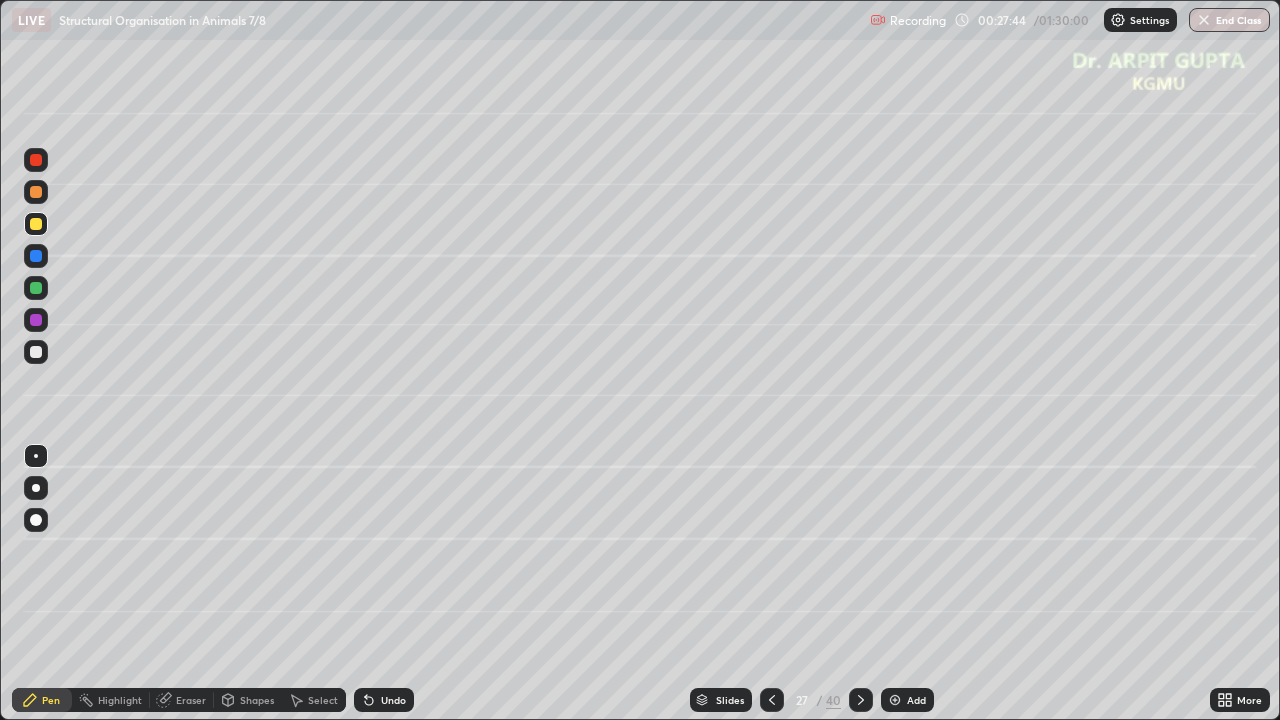 click on "Undo" at bounding box center (384, 700) 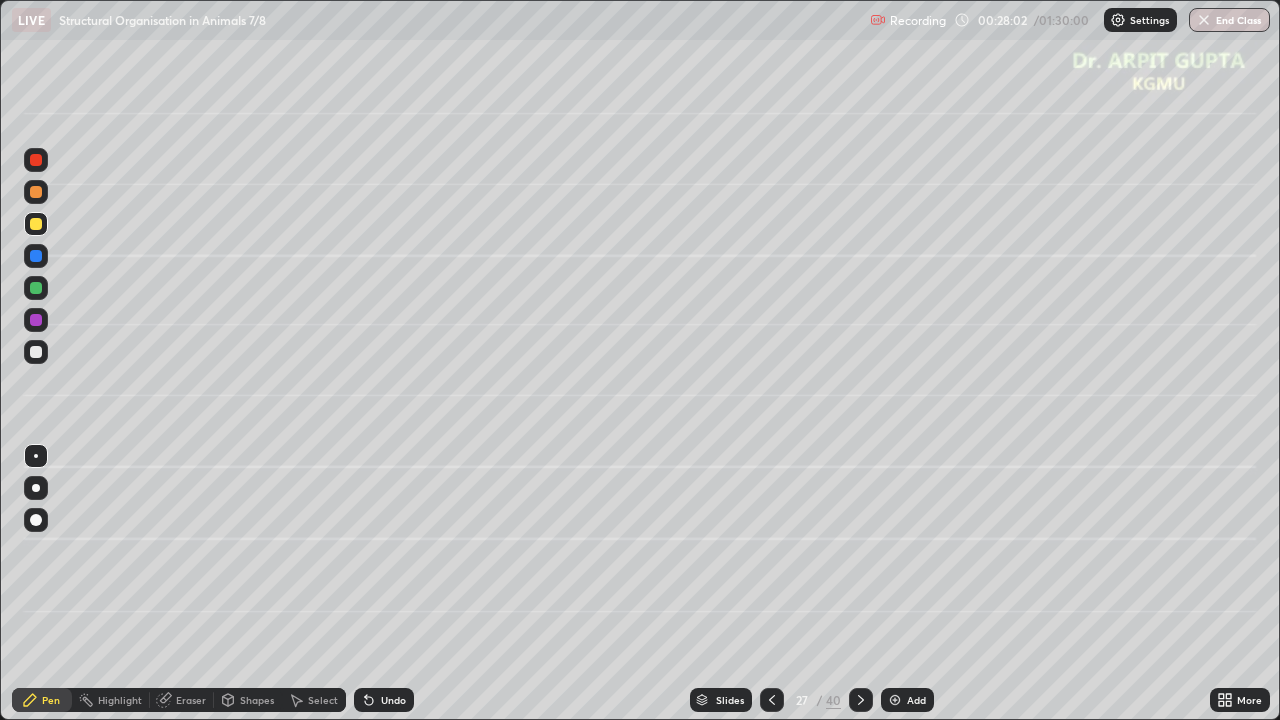 click on "Undo" at bounding box center [393, 700] 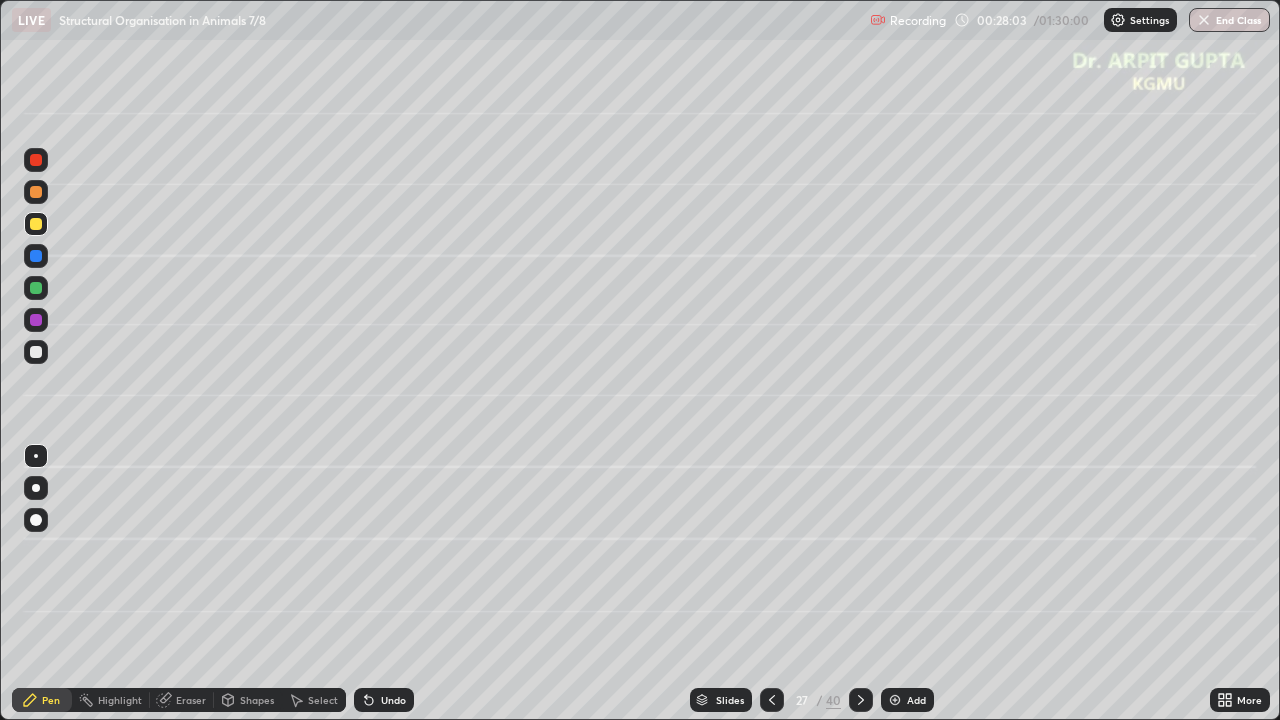 click on "Undo" at bounding box center [393, 700] 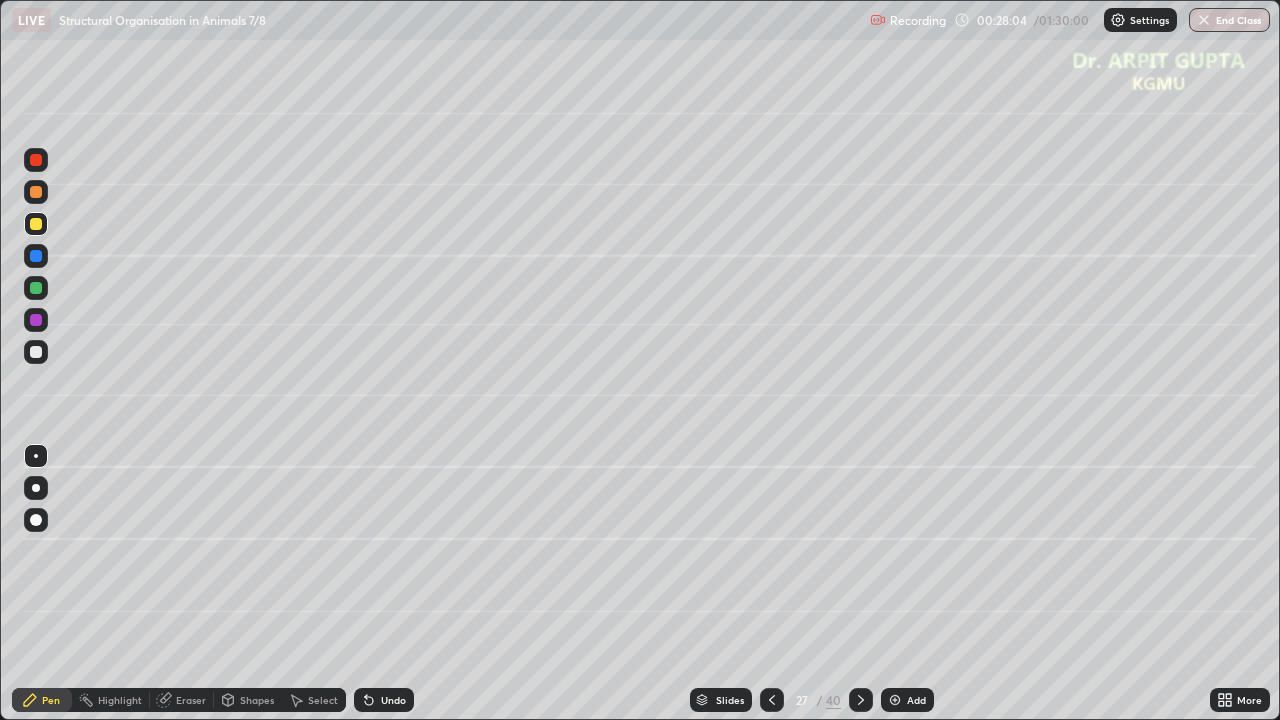 click on "Undo" at bounding box center (393, 700) 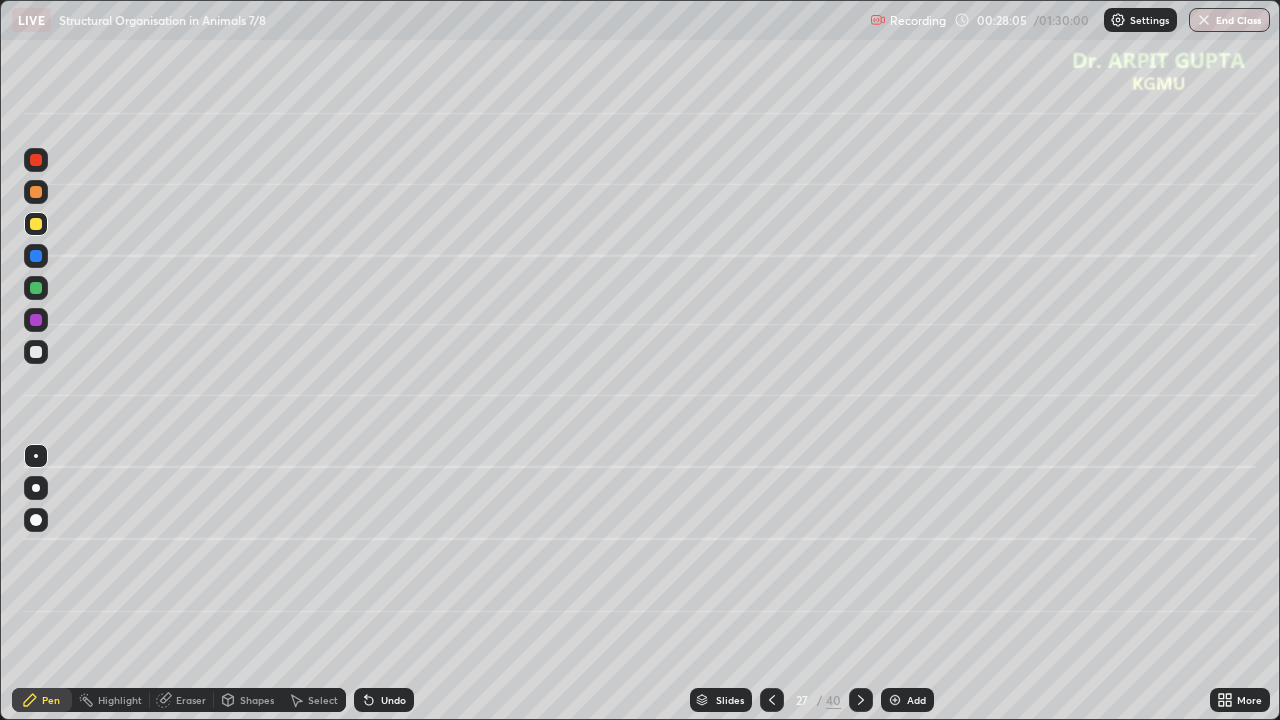 click on "Undo" at bounding box center (393, 700) 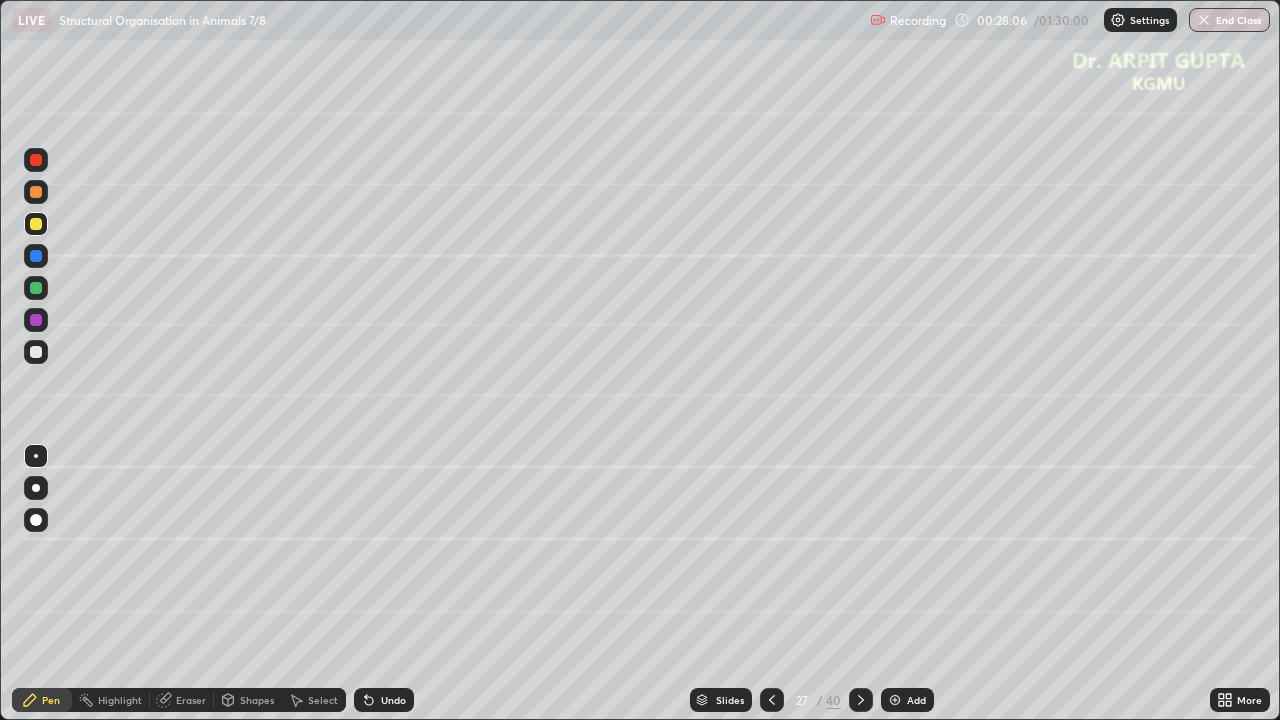click on "Undo" at bounding box center (393, 700) 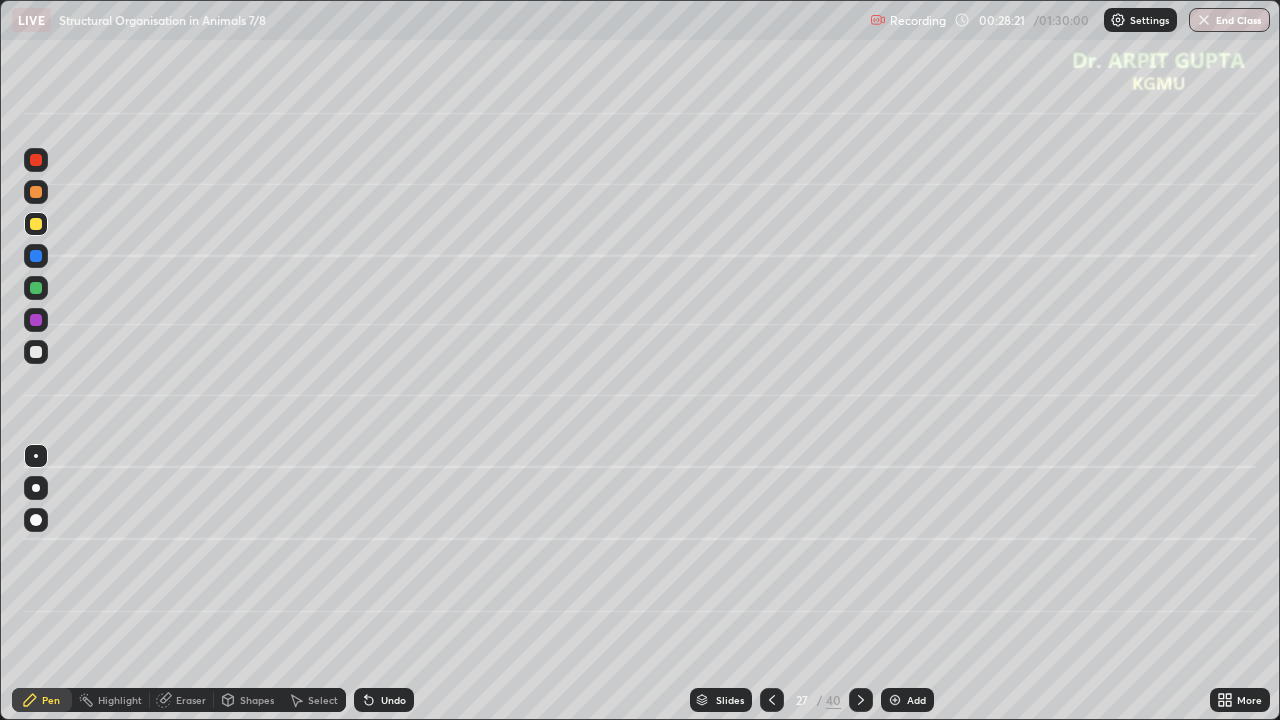 click at bounding box center [36, 256] 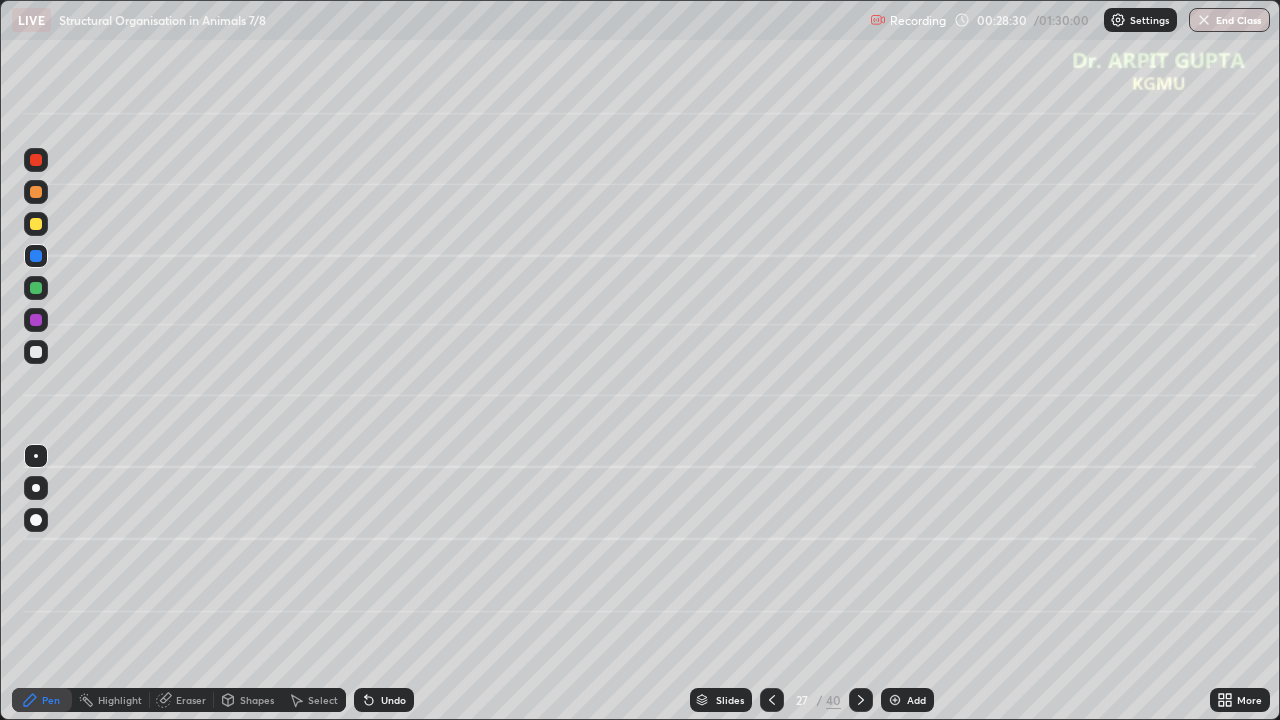 click on "Undo" at bounding box center [393, 700] 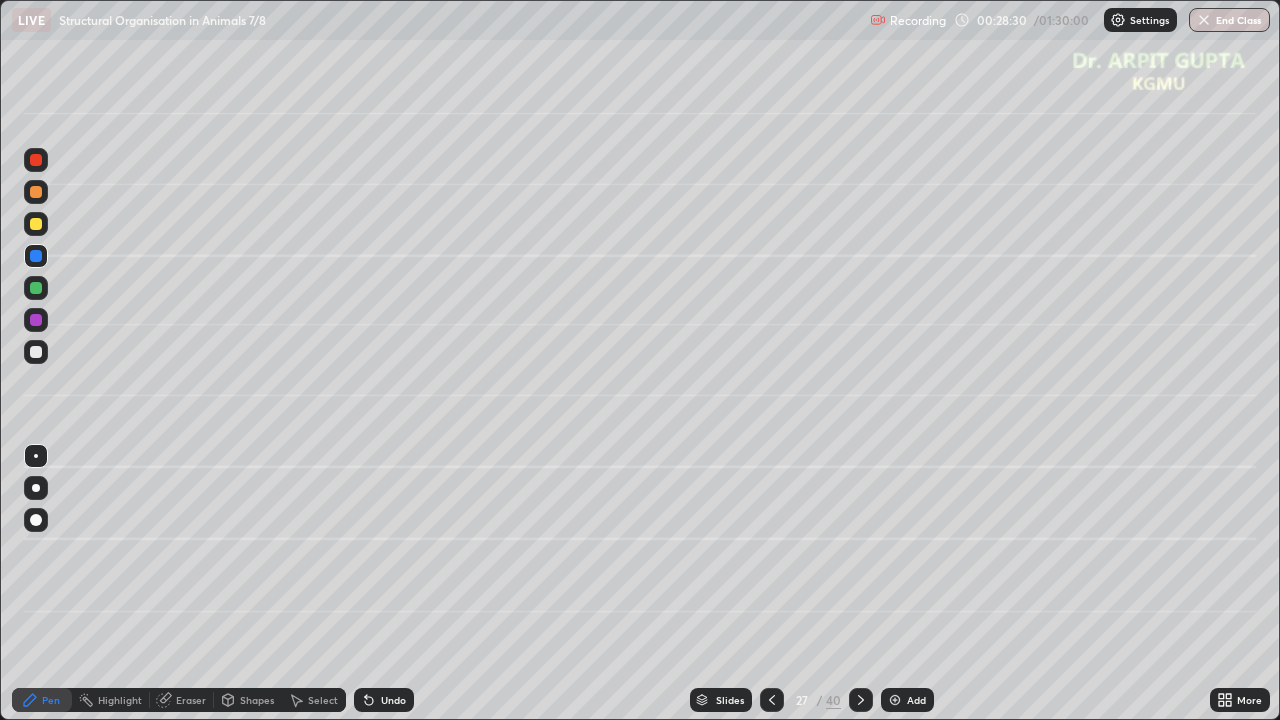 click on "Undo" at bounding box center [393, 700] 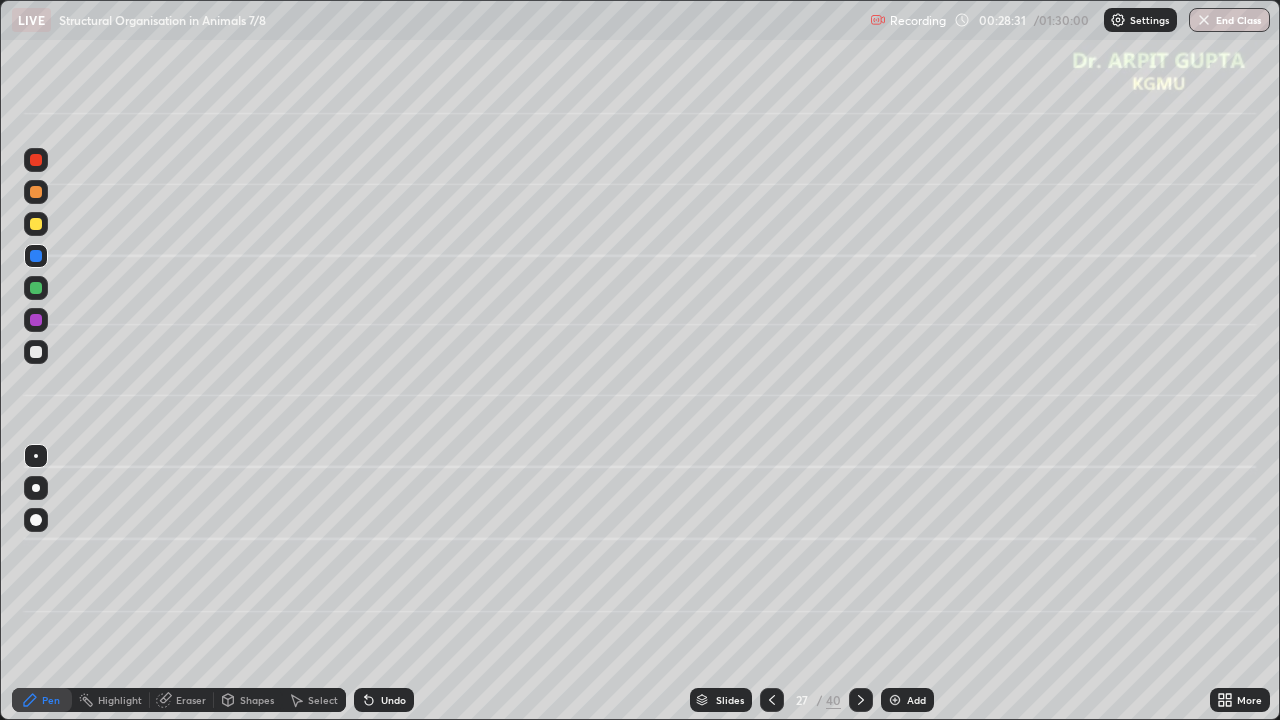 click on "Undo" at bounding box center (393, 700) 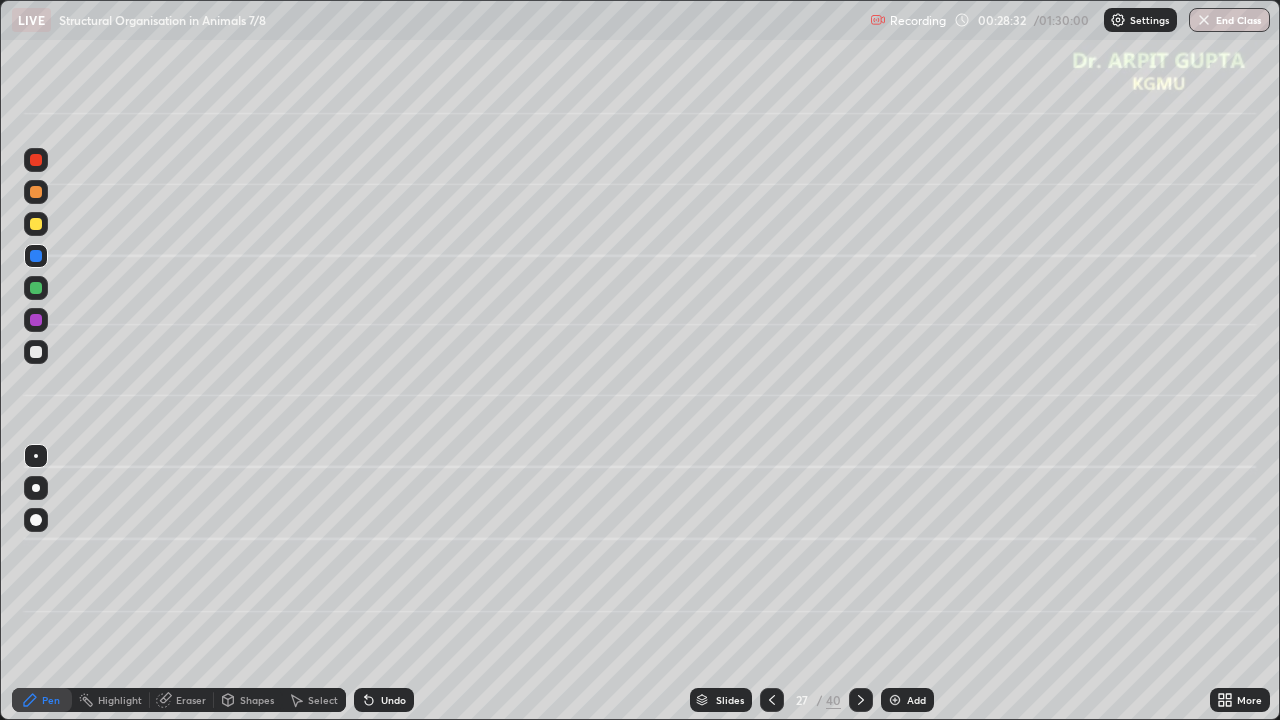 click on "Undo" at bounding box center (393, 700) 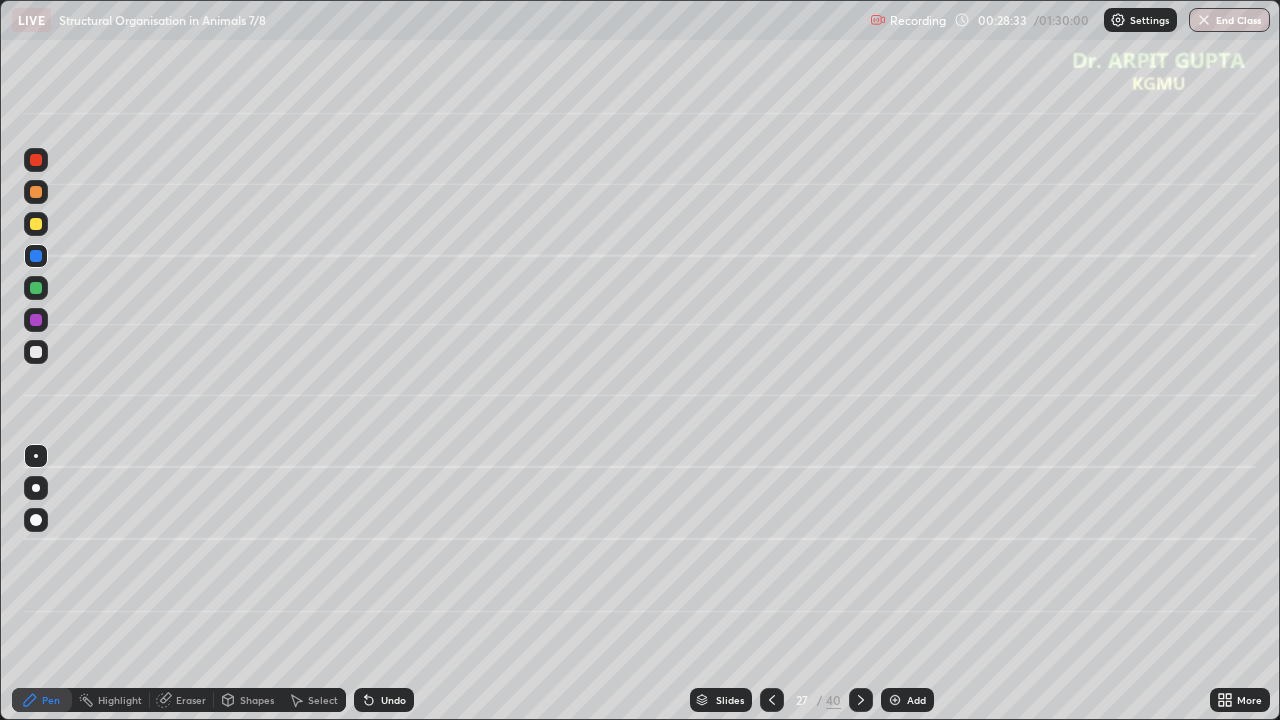 click on "Undo" at bounding box center [393, 700] 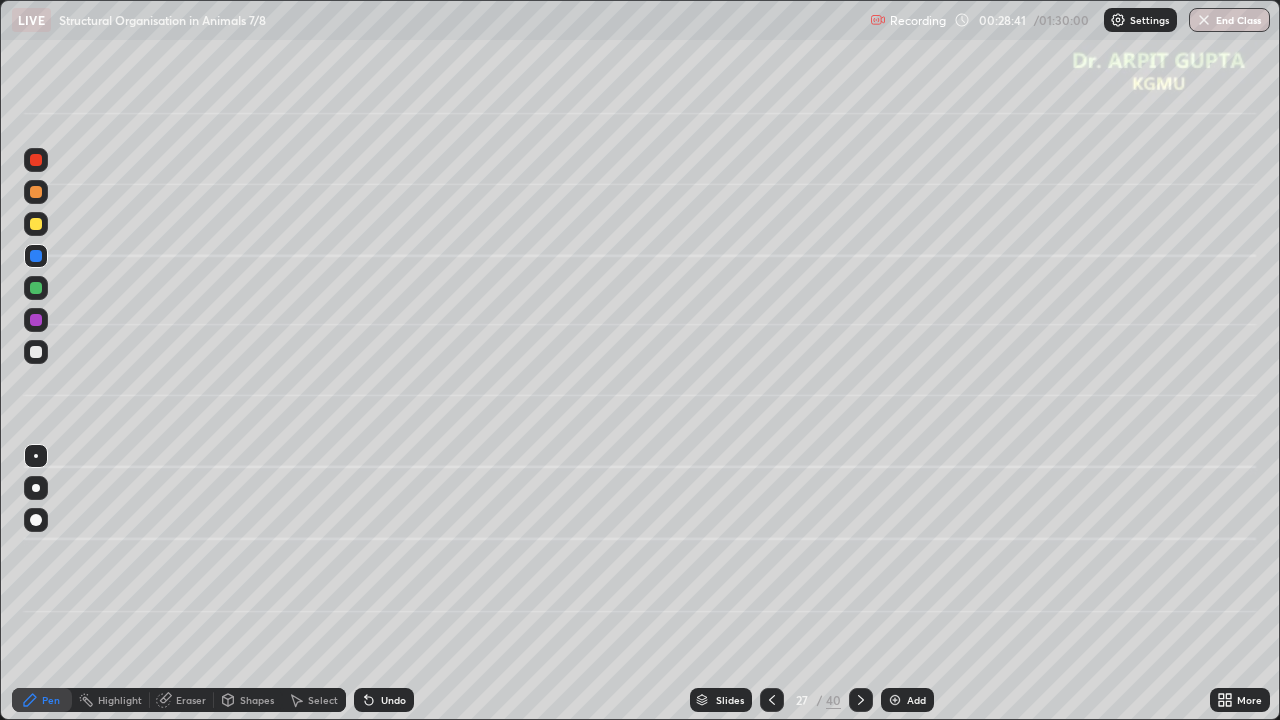 click on "Undo" at bounding box center [384, 700] 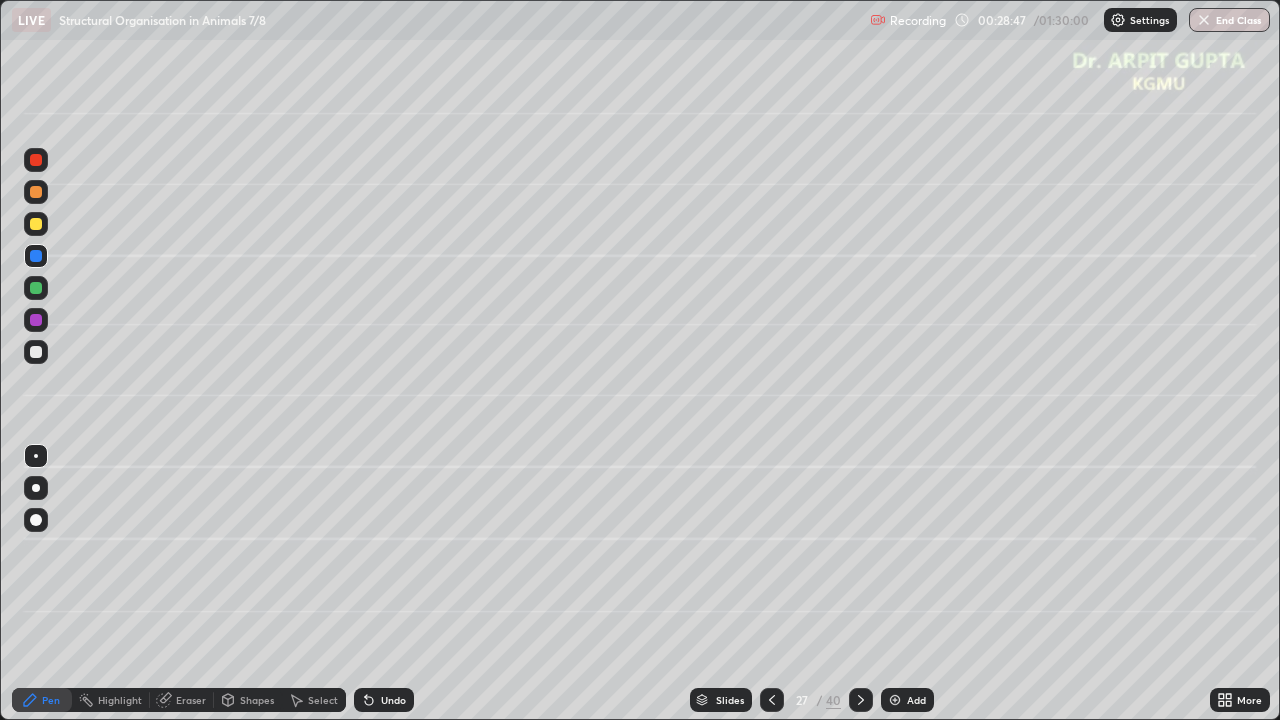 click at bounding box center (36, 352) 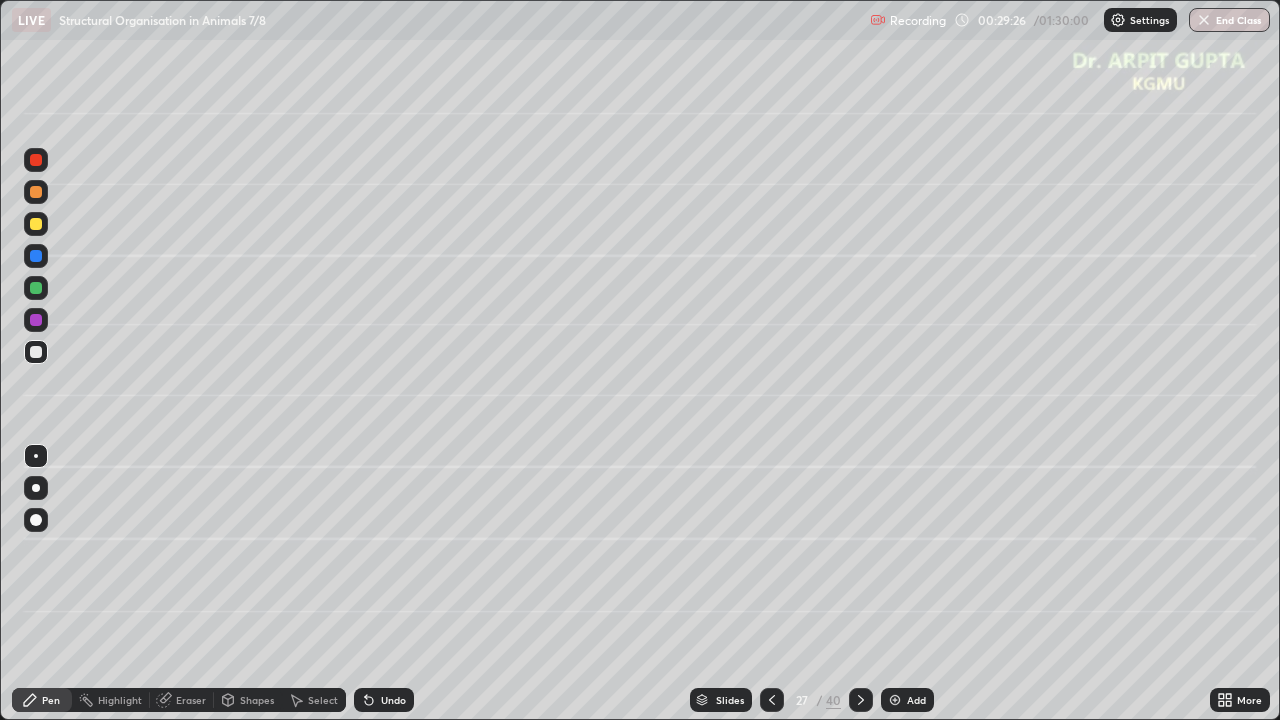 click at bounding box center (36, 224) 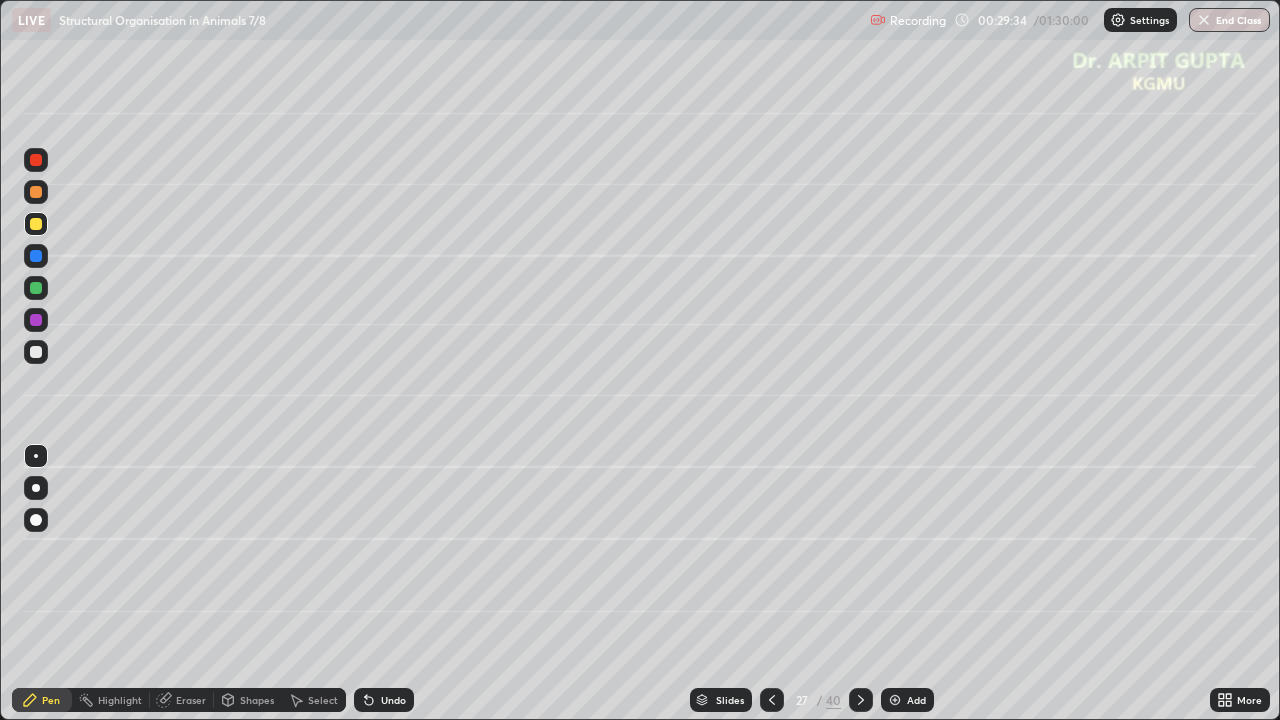 click on "Undo" at bounding box center (393, 700) 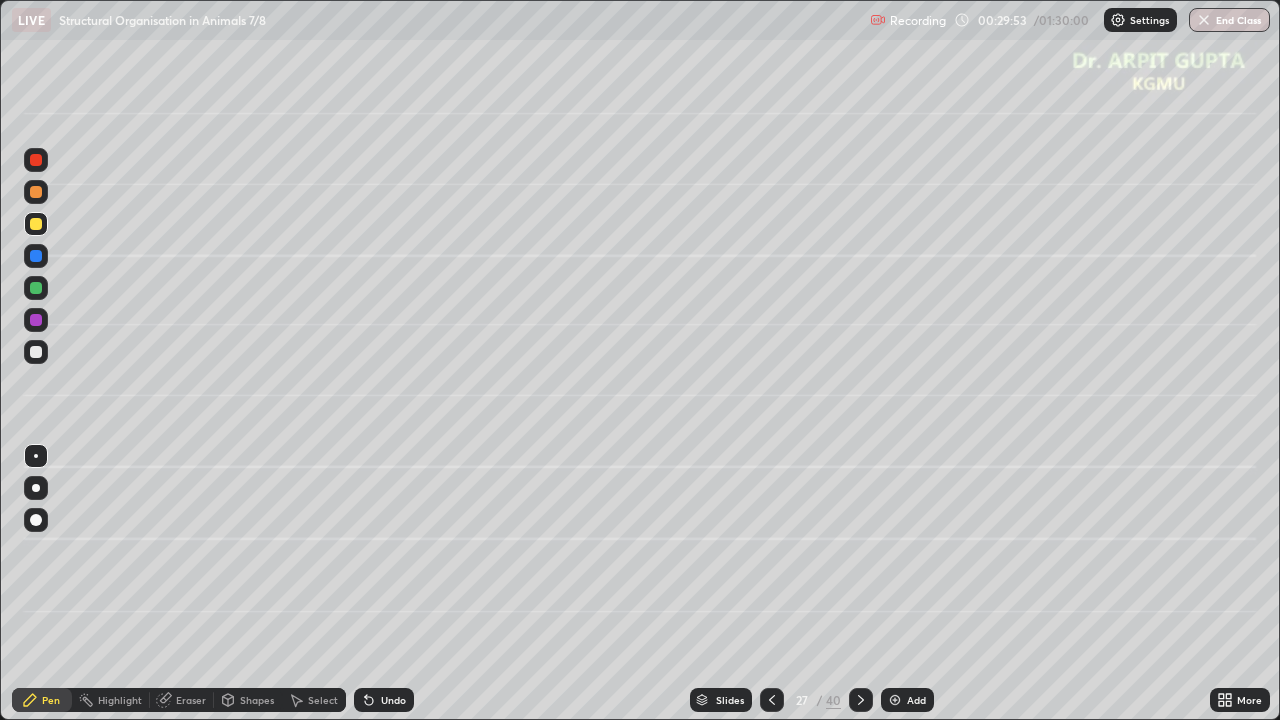 click at bounding box center (36, 320) 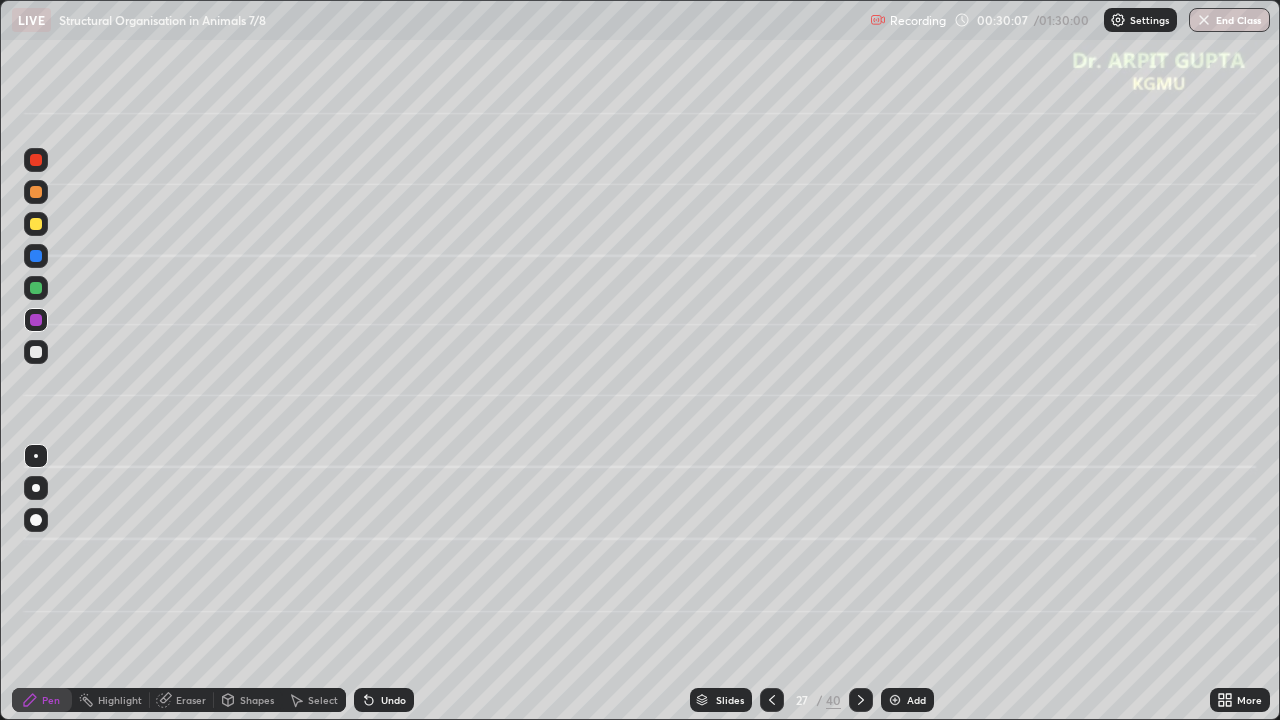 click at bounding box center (36, 352) 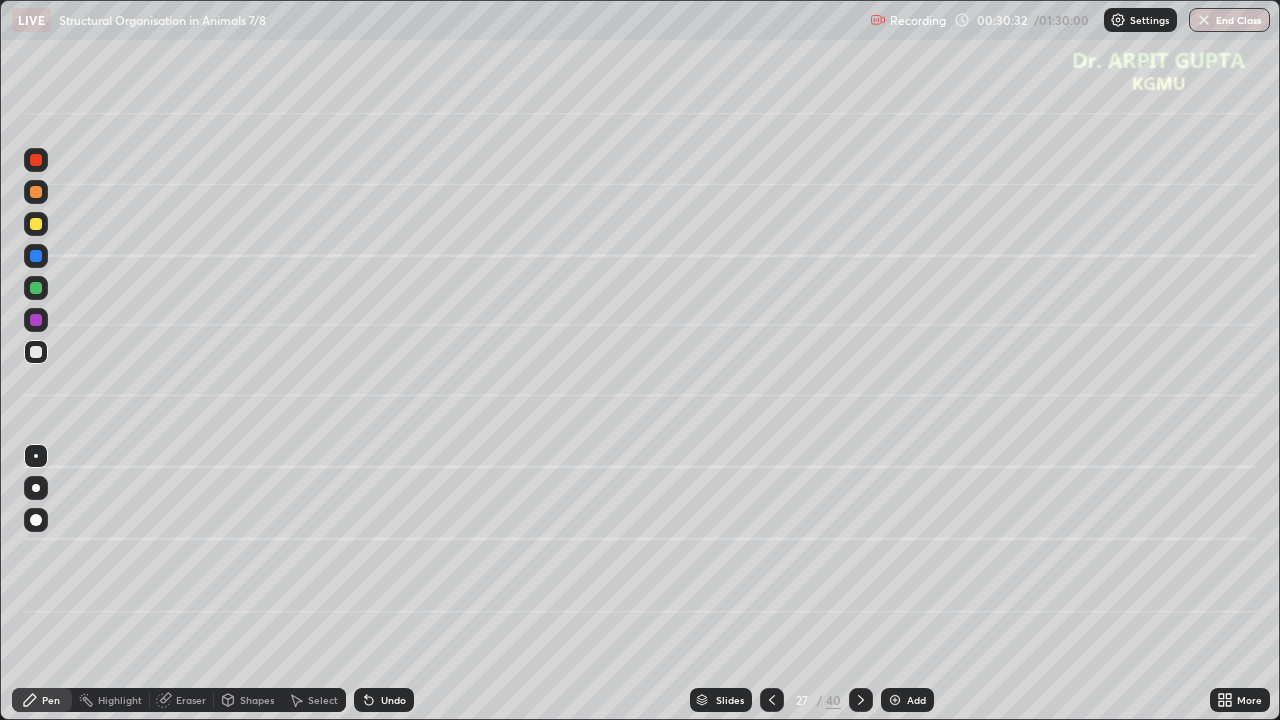 click 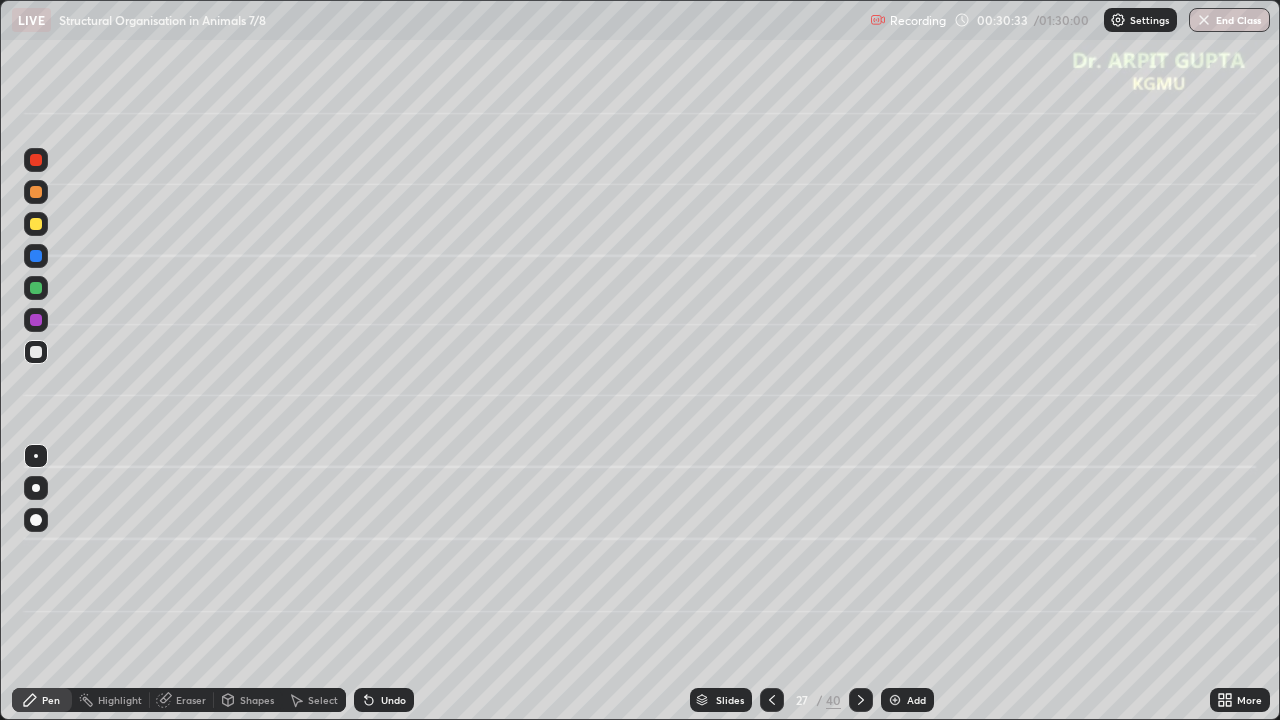 click 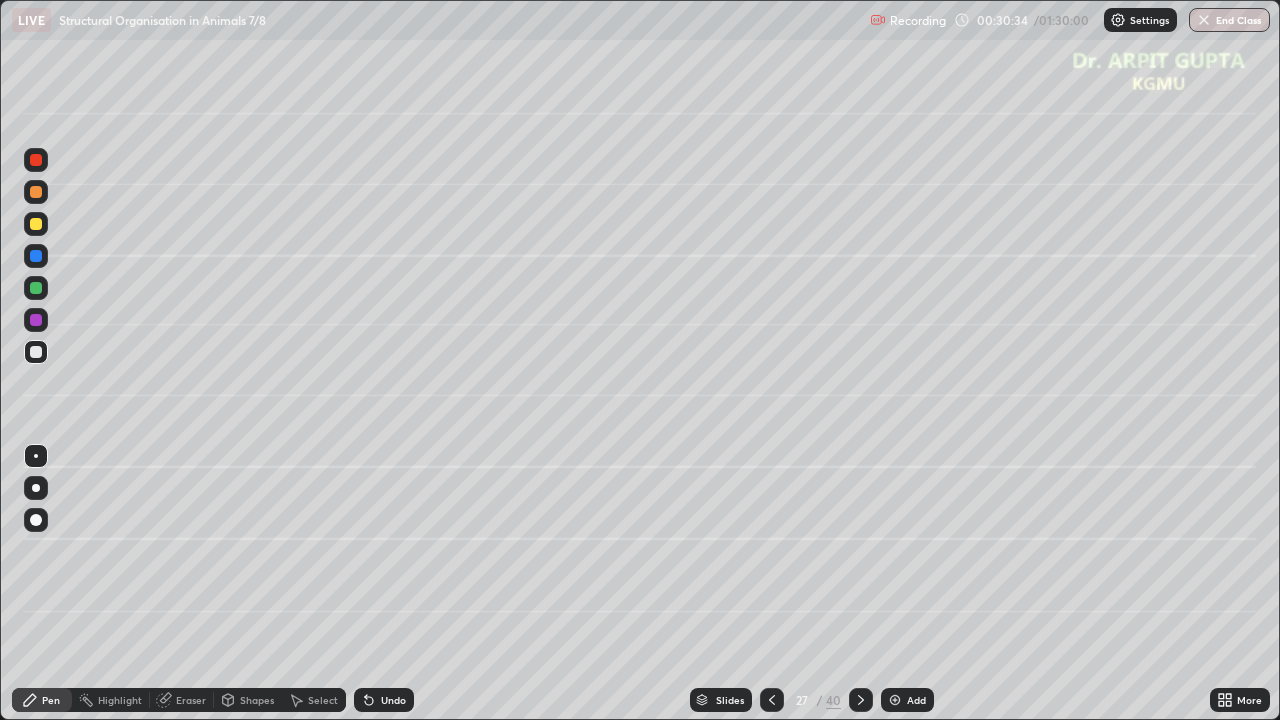 click on "Undo" at bounding box center (384, 700) 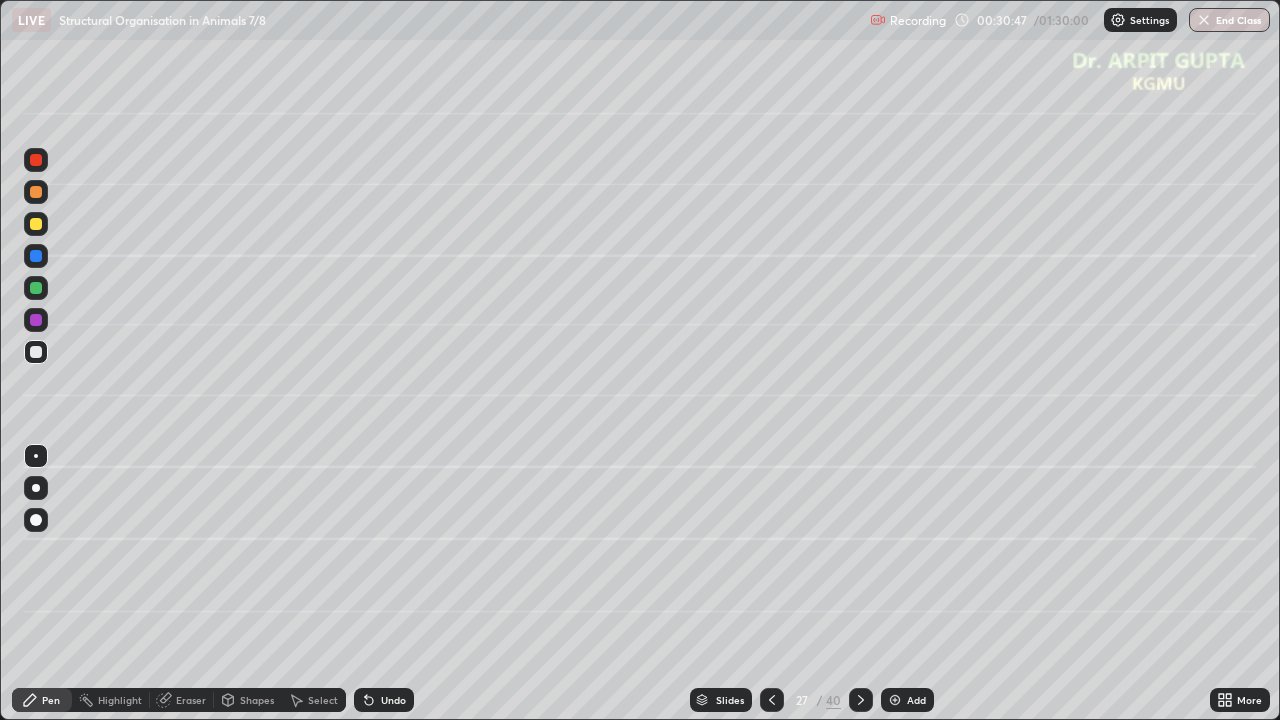 click at bounding box center [36, 288] 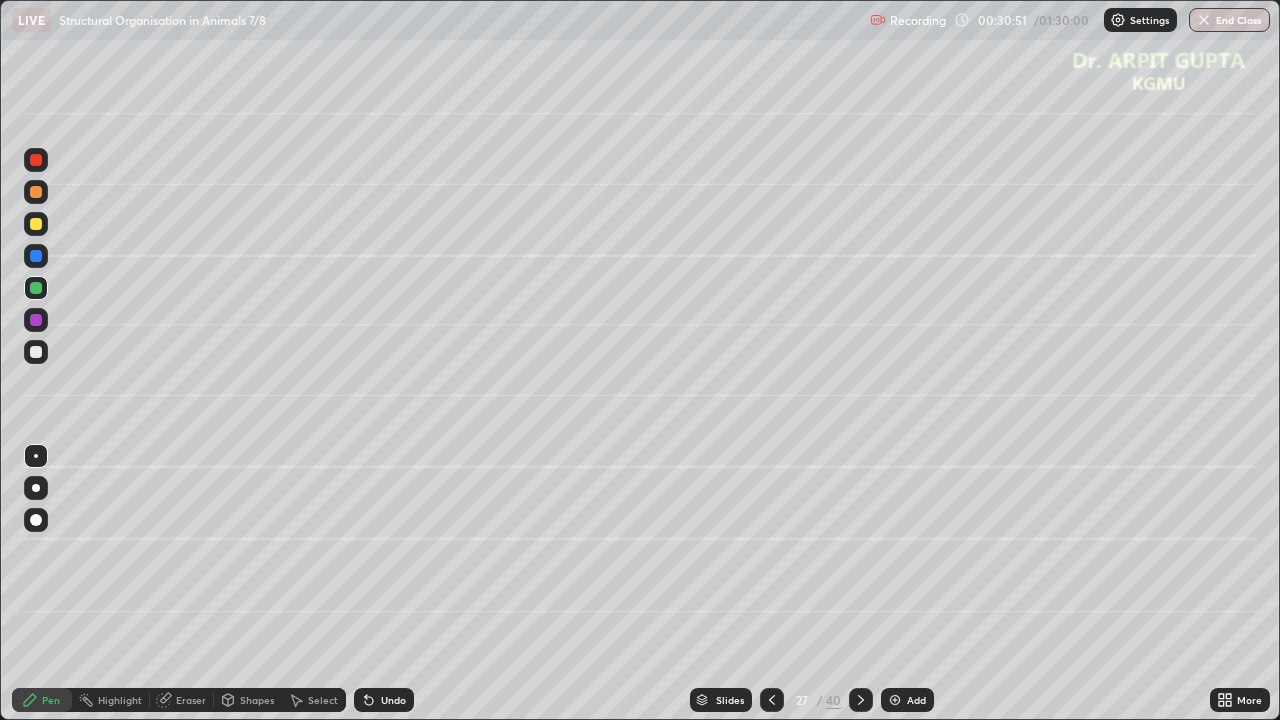 click 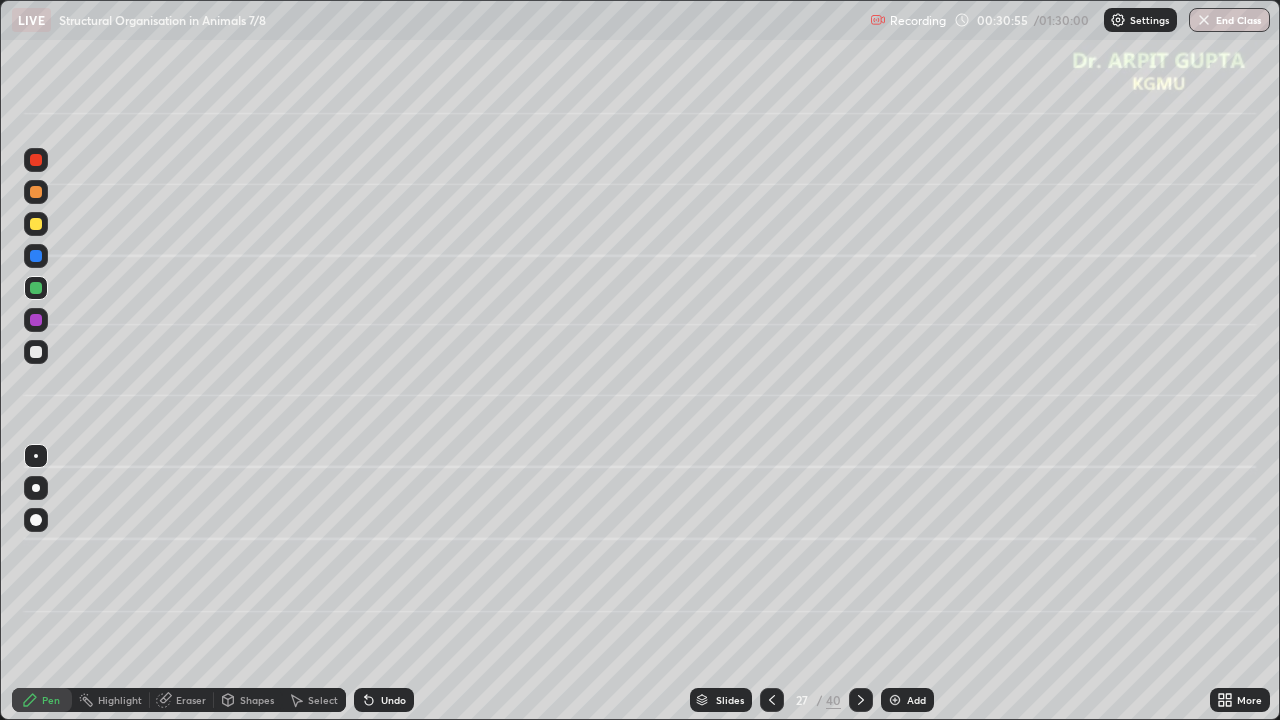 click 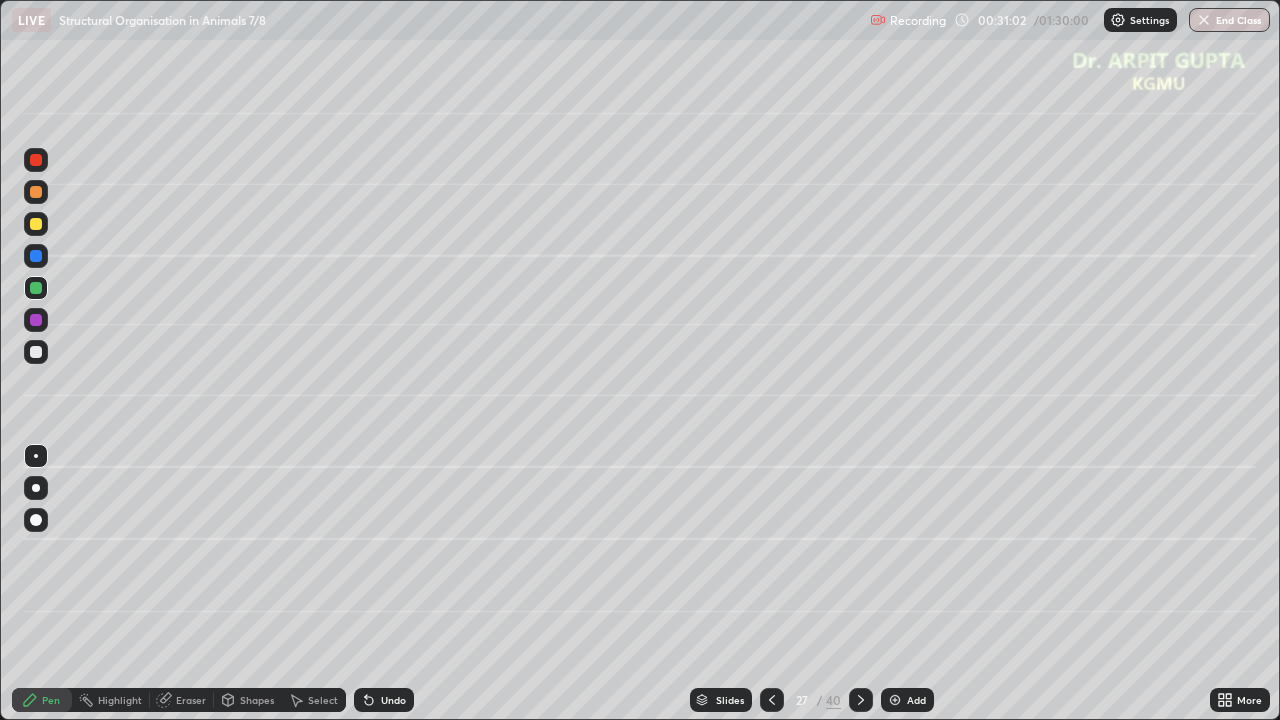 click 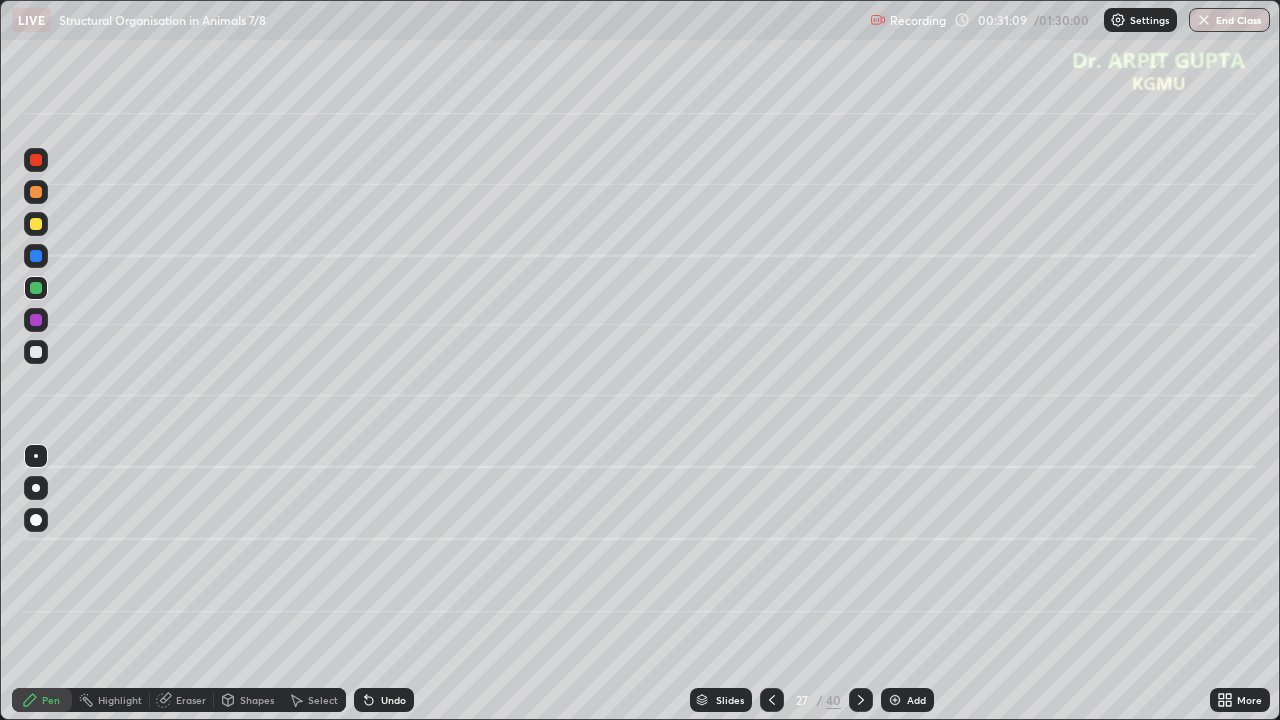 click 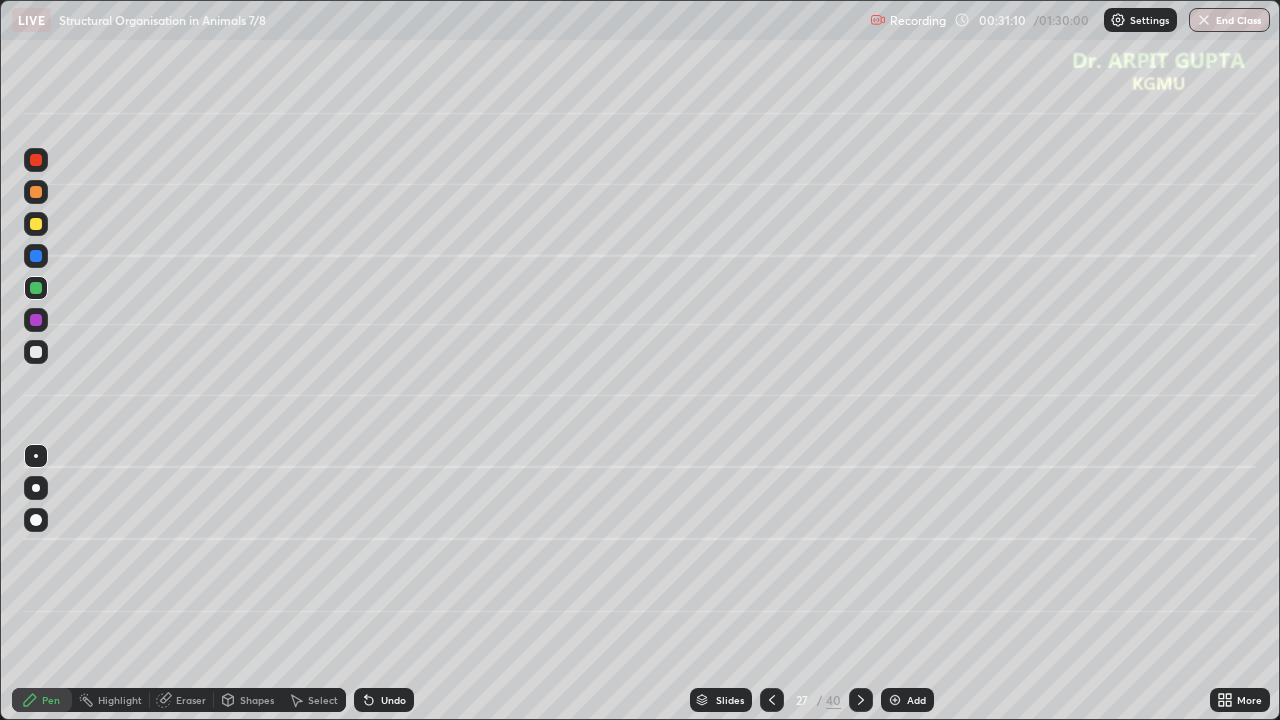 click 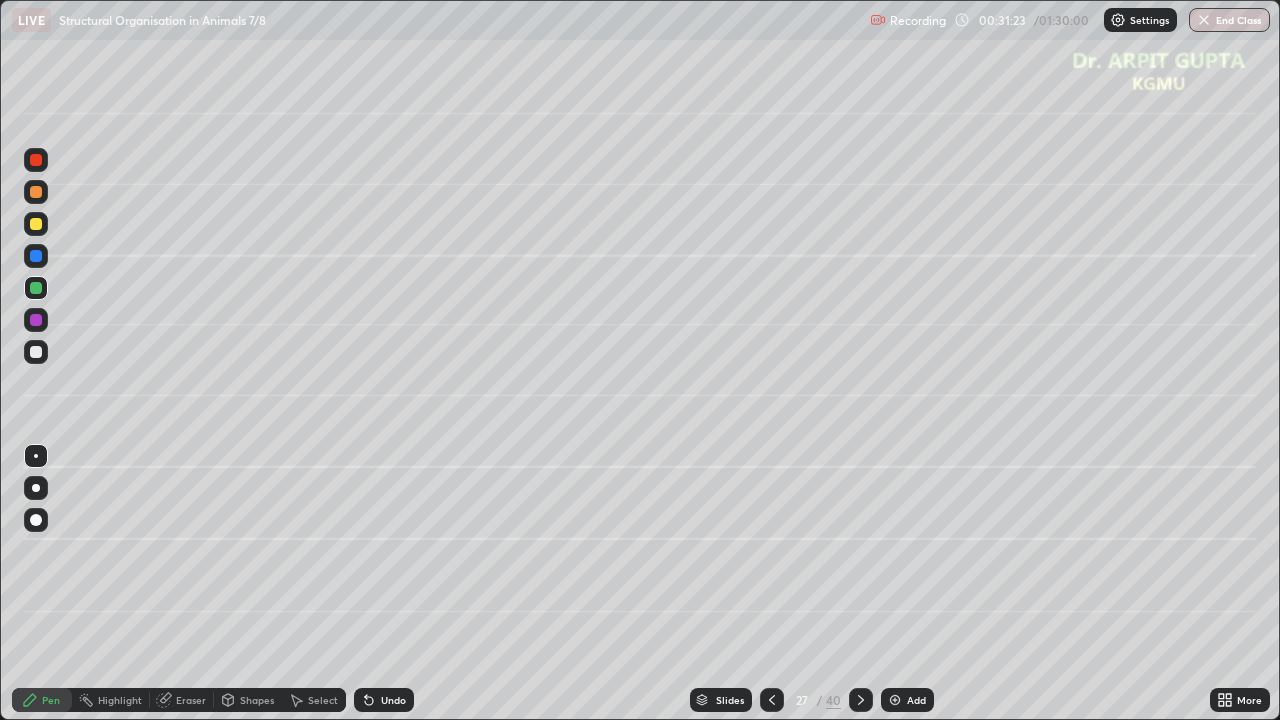 click 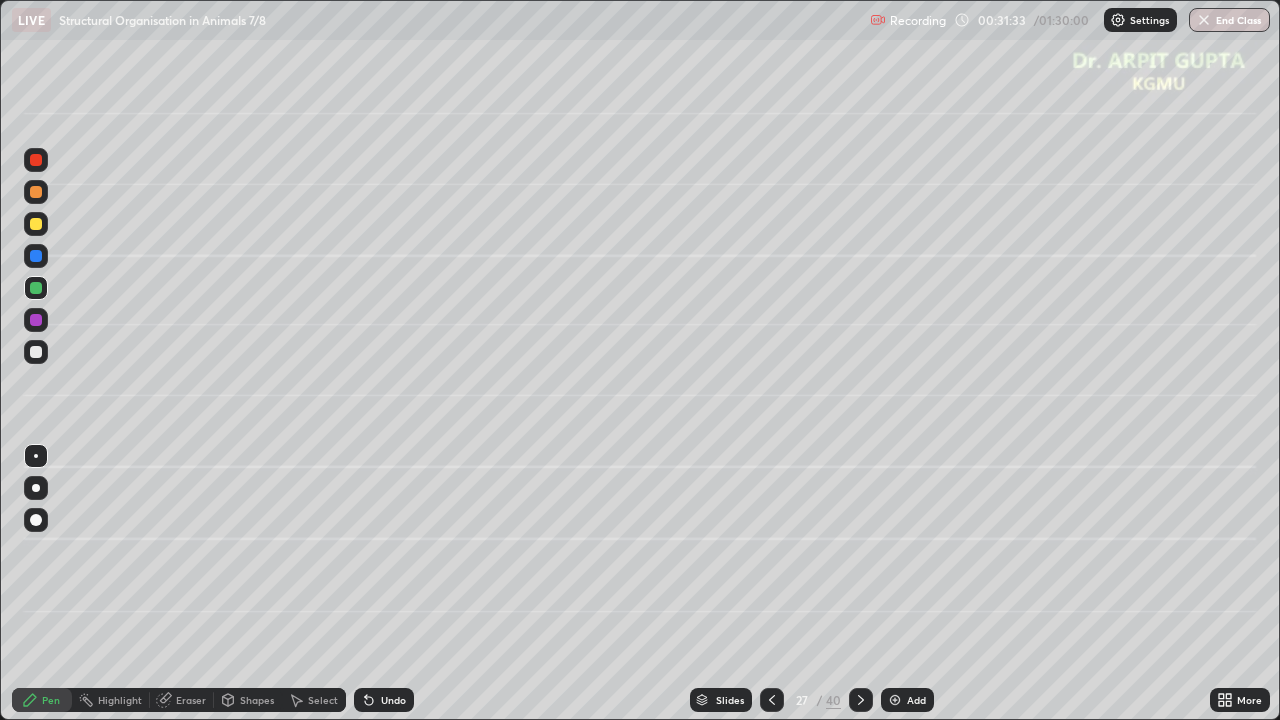 click 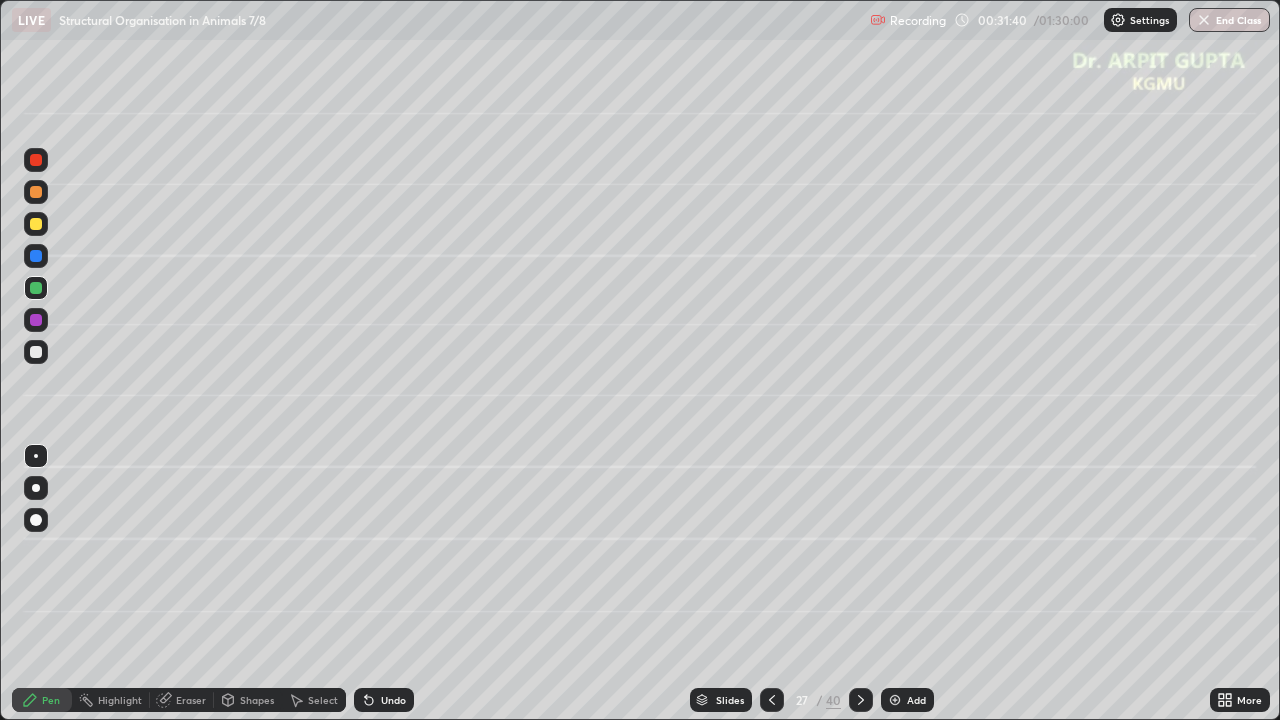 click on "Eraser" at bounding box center [182, 700] 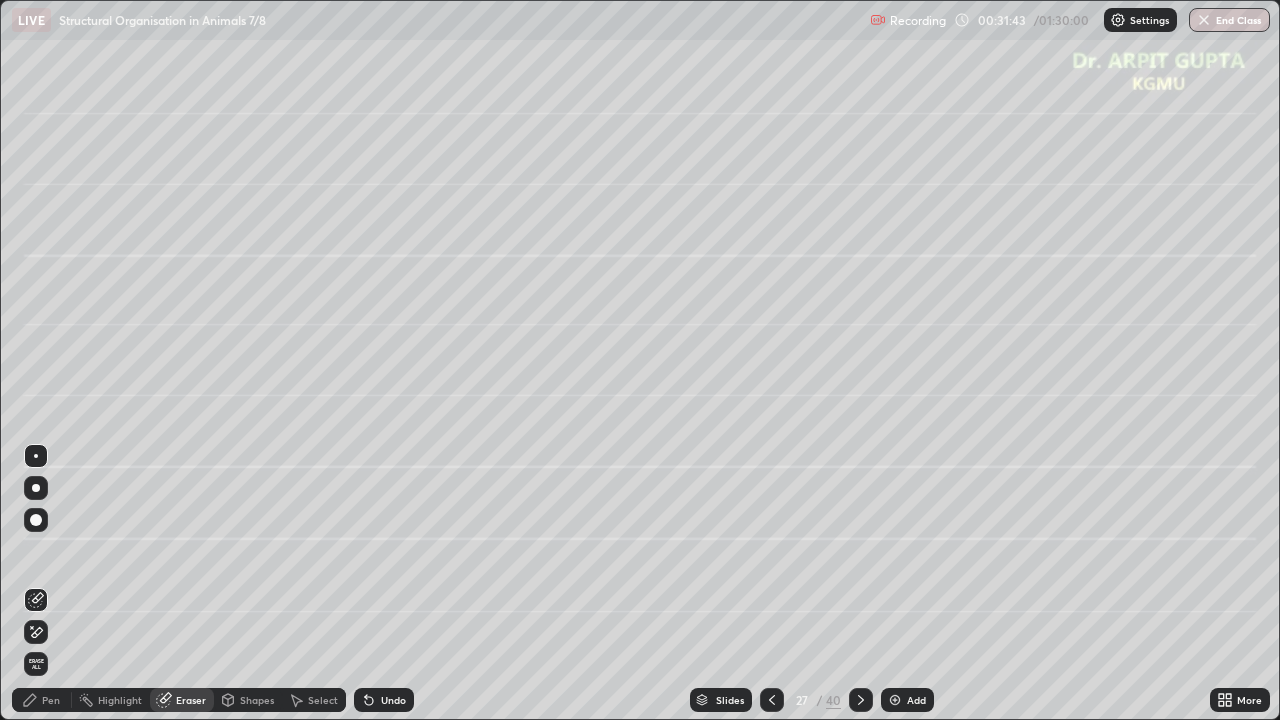 click on "Pen" at bounding box center [51, 700] 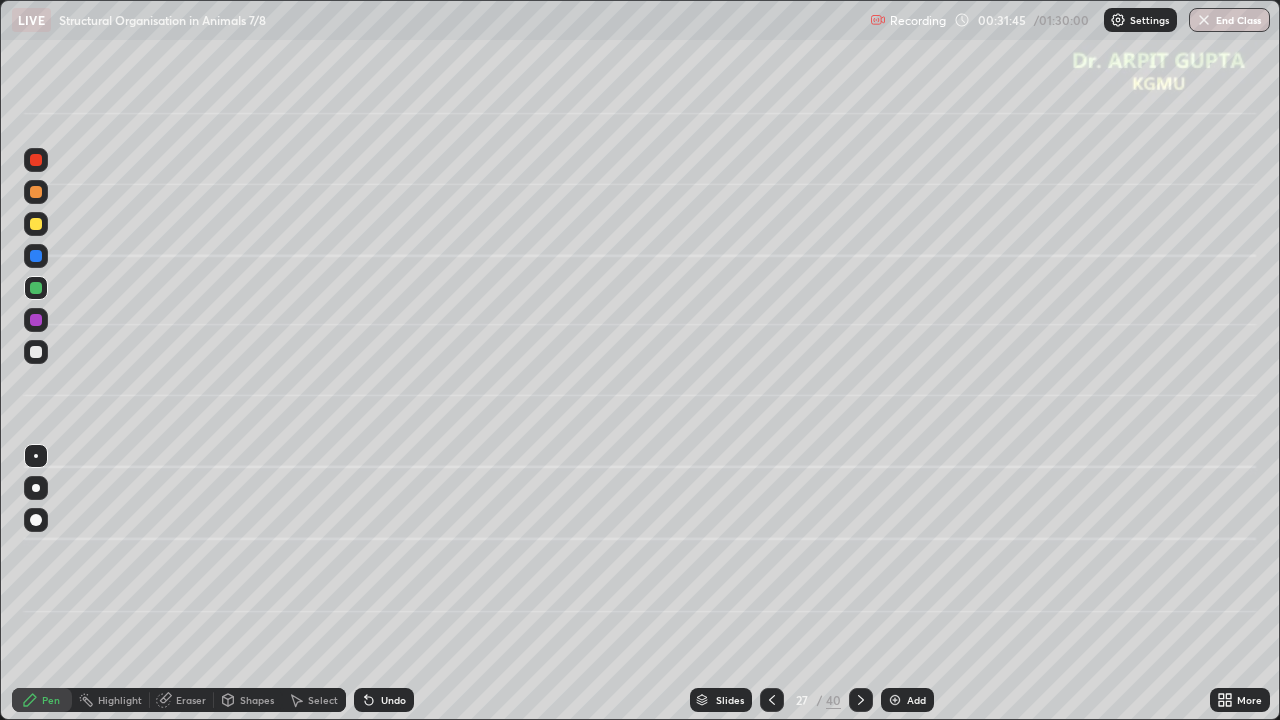 click 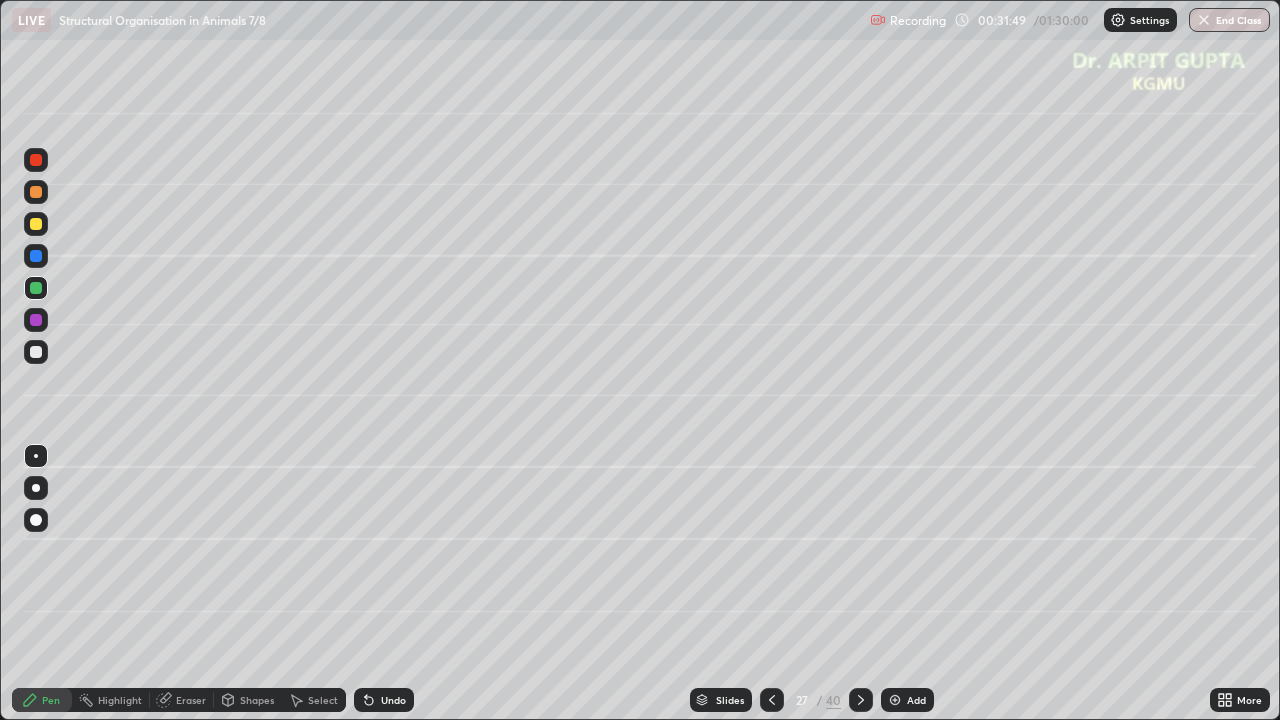 click on "Eraser" at bounding box center [191, 700] 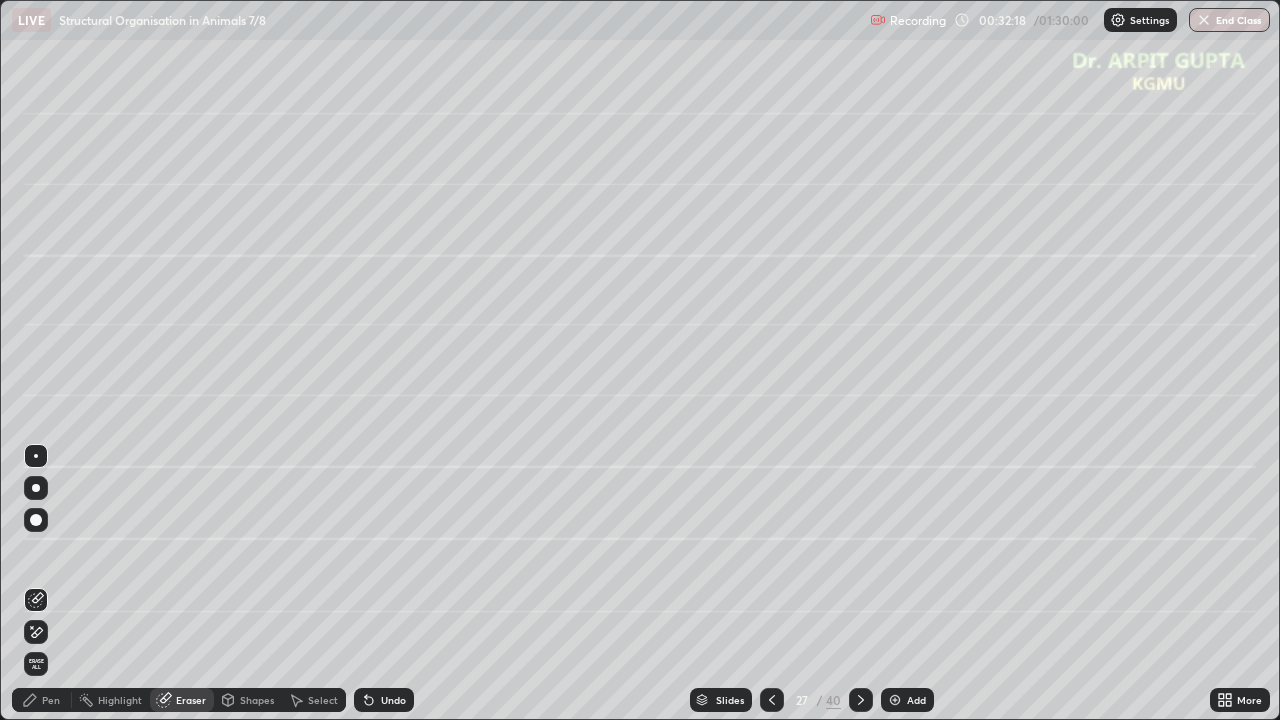 click on "Eraser" at bounding box center [191, 700] 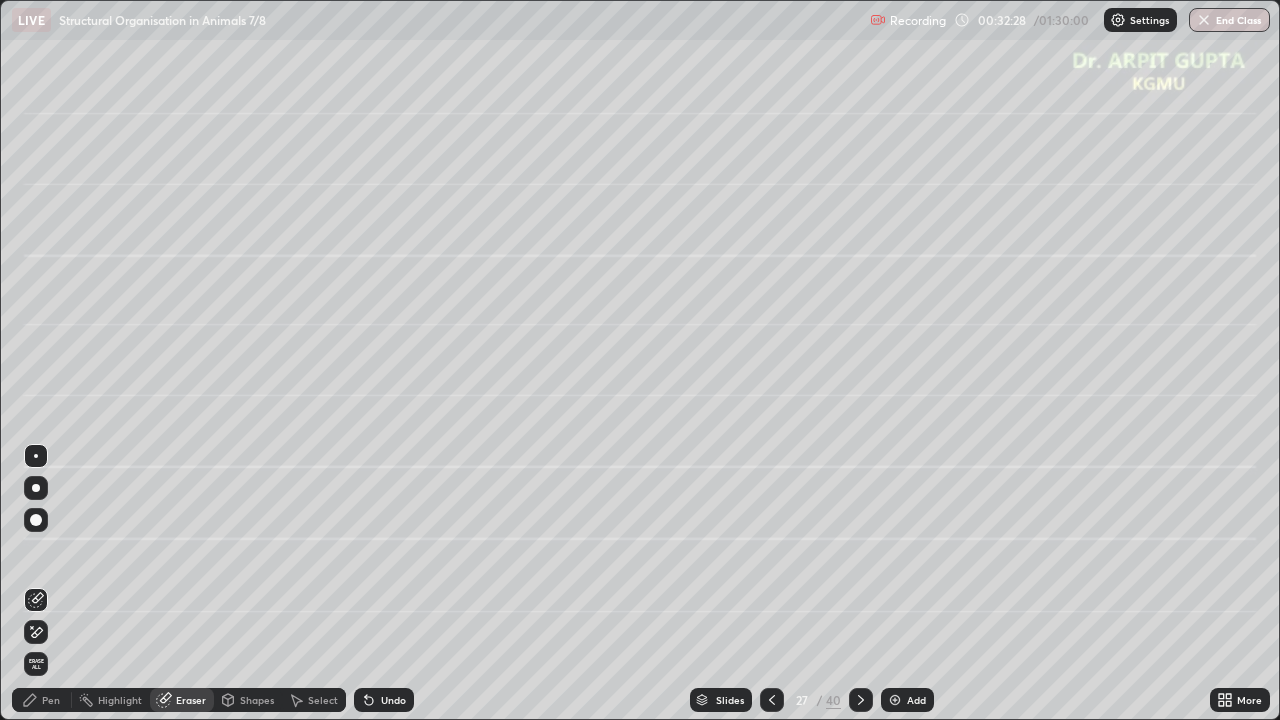 click on "Pen" at bounding box center (42, 700) 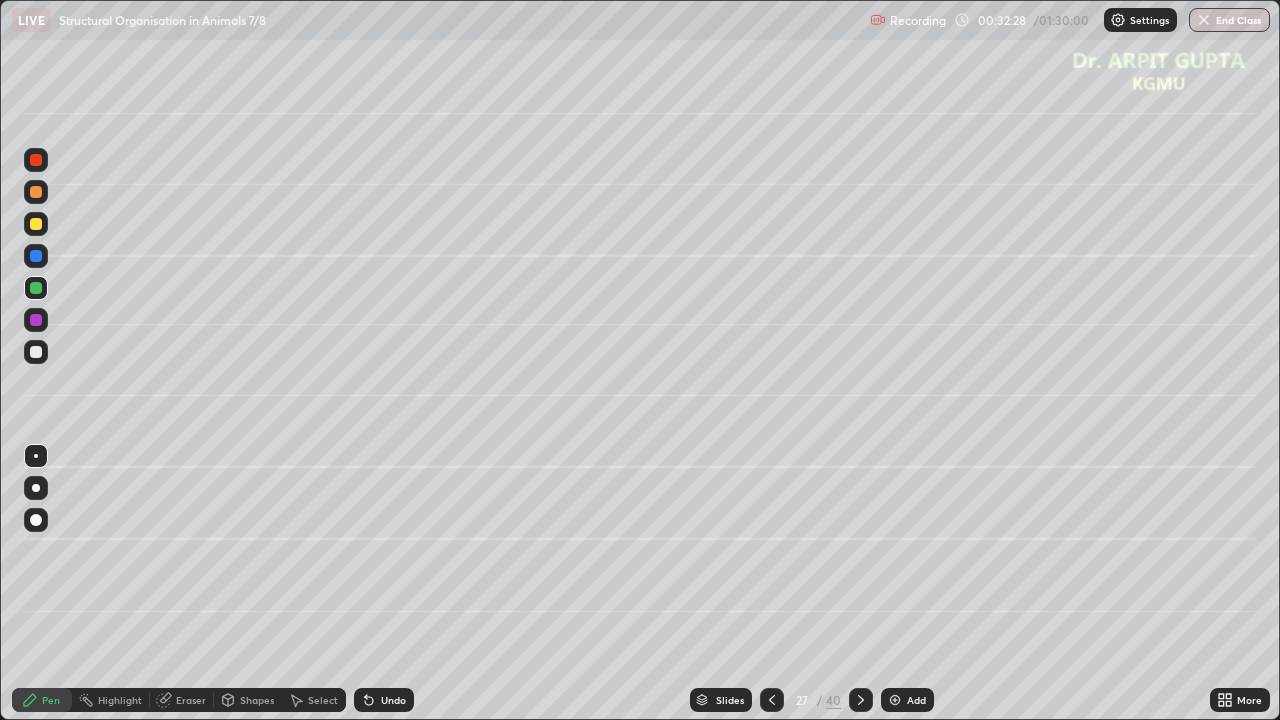 click at bounding box center [36, 320] 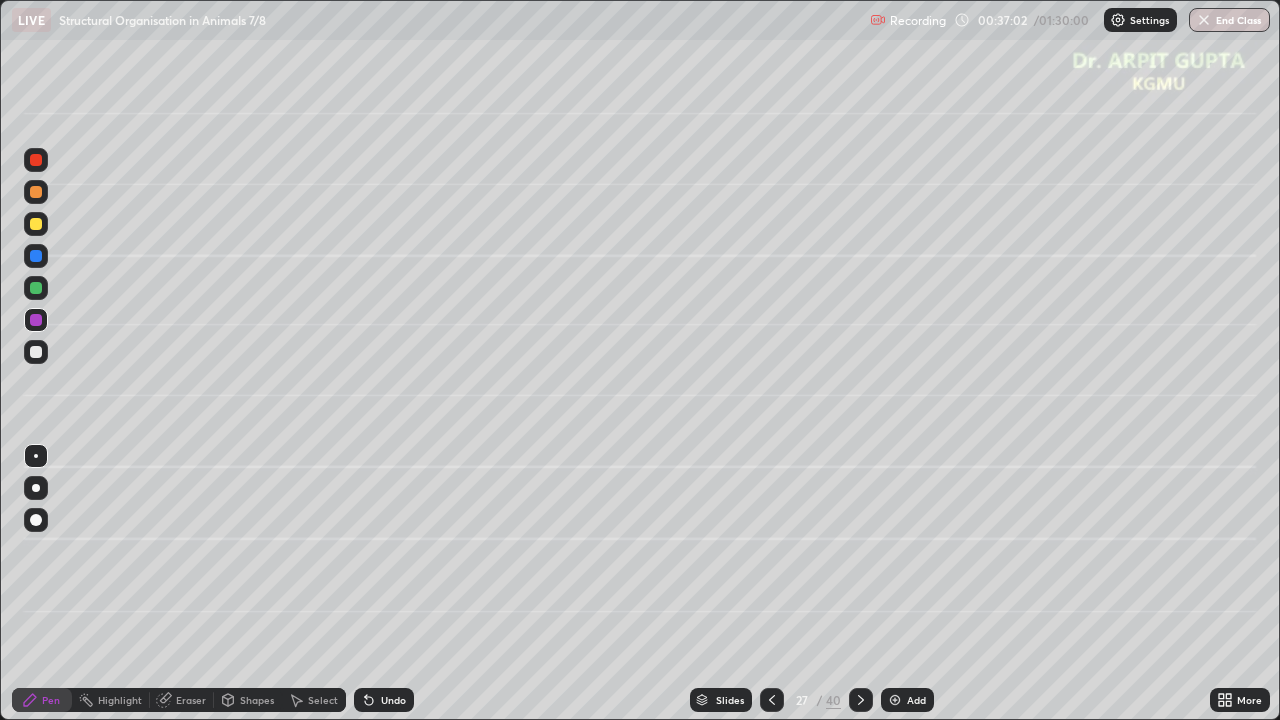 click on "Undo" at bounding box center (393, 700) 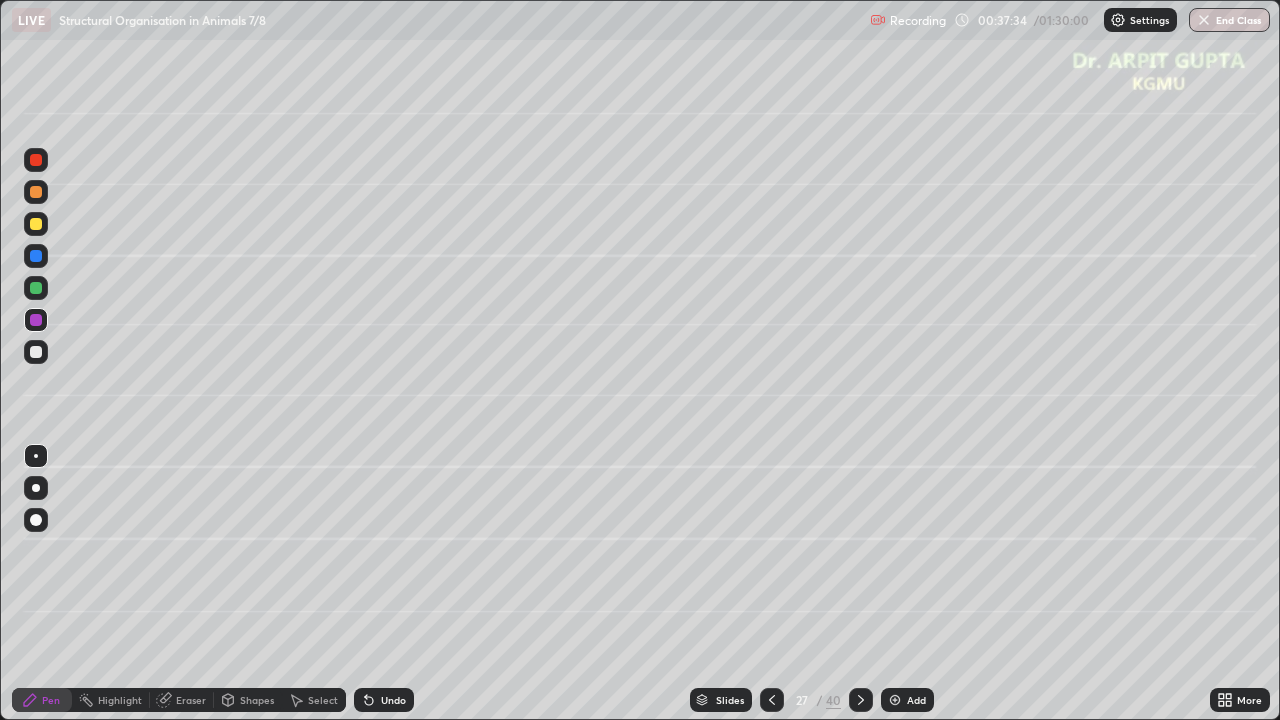 click 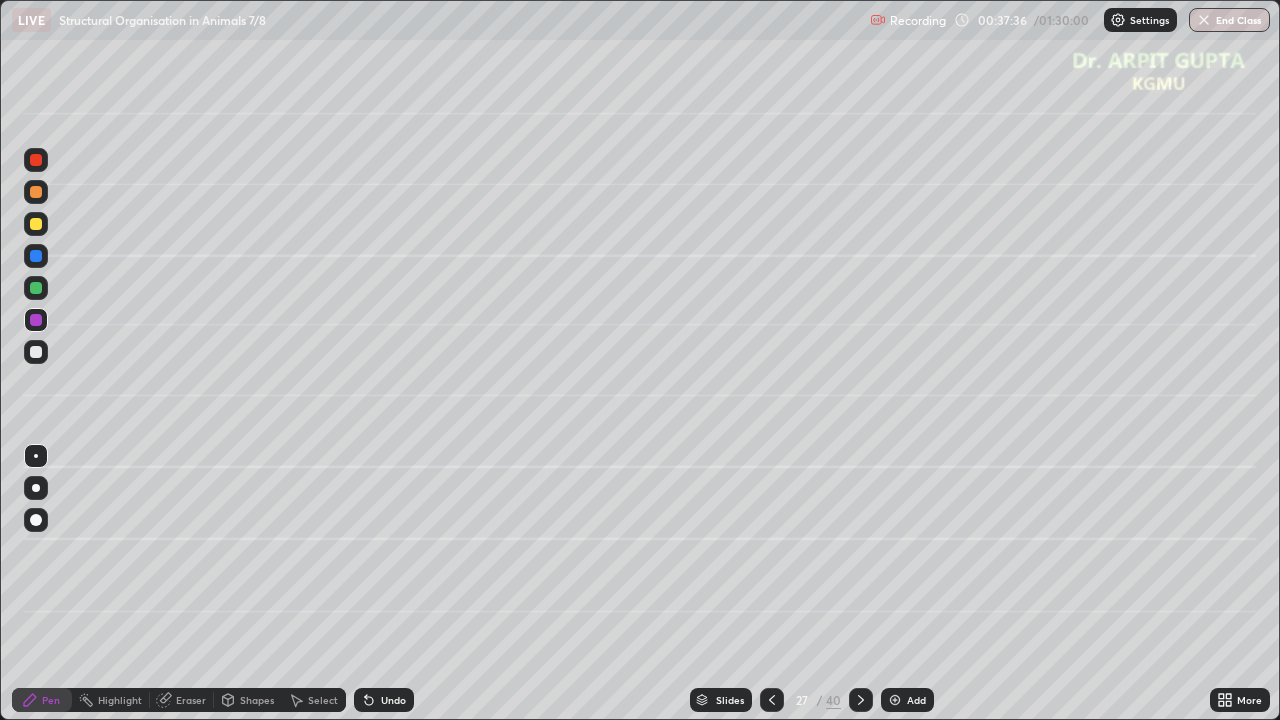click on "Undo" at bounding box center [384, 700] 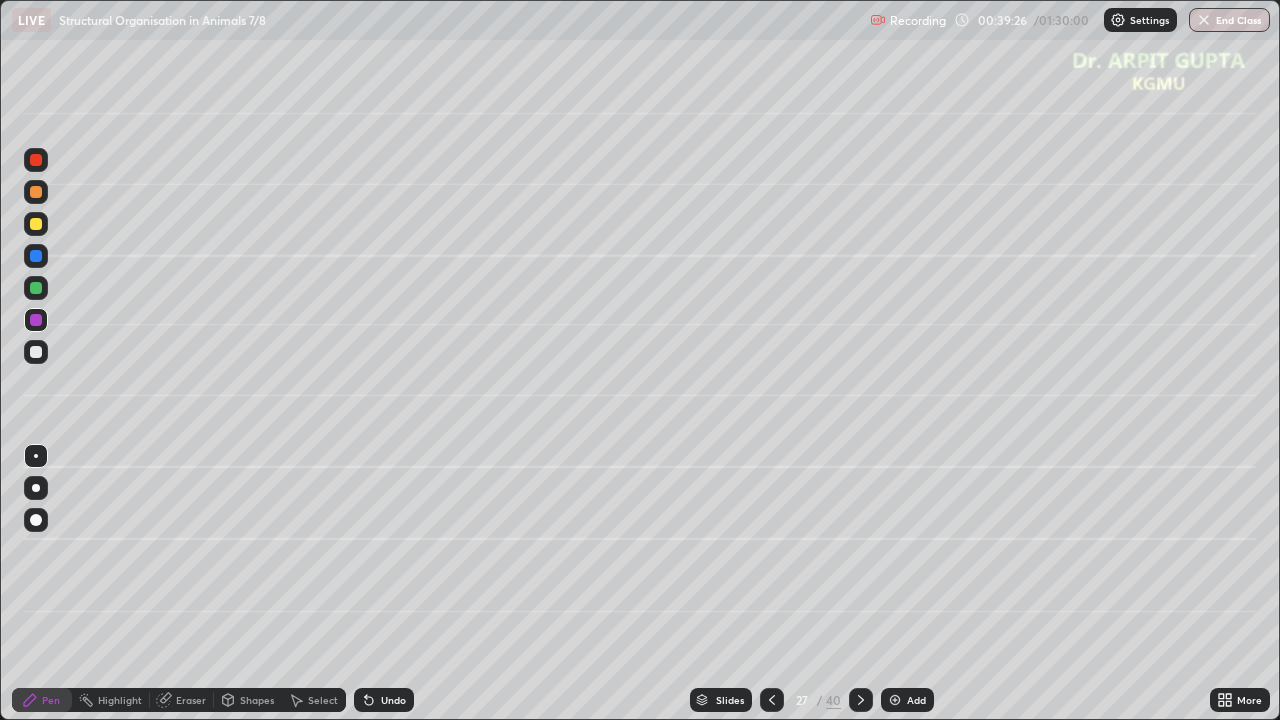 click on "Undo" at bounding box center (393, 700) 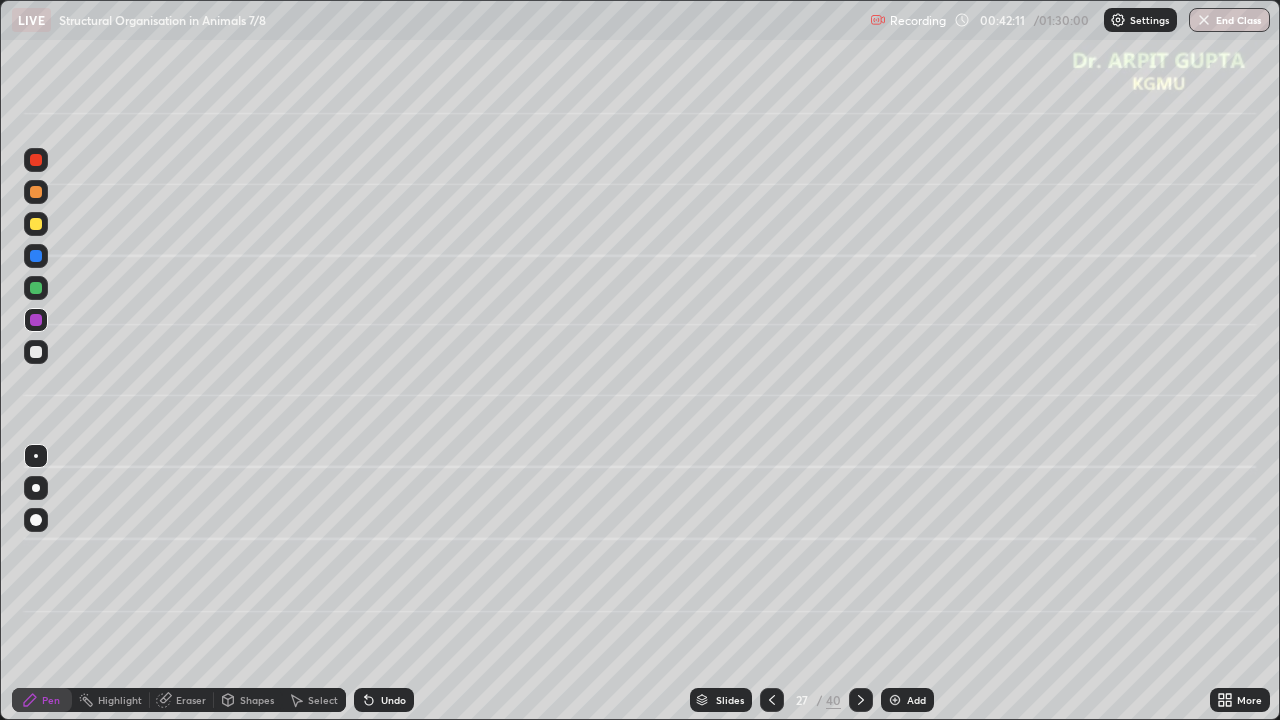 click on "Slides" at bounding box center [730, 700] 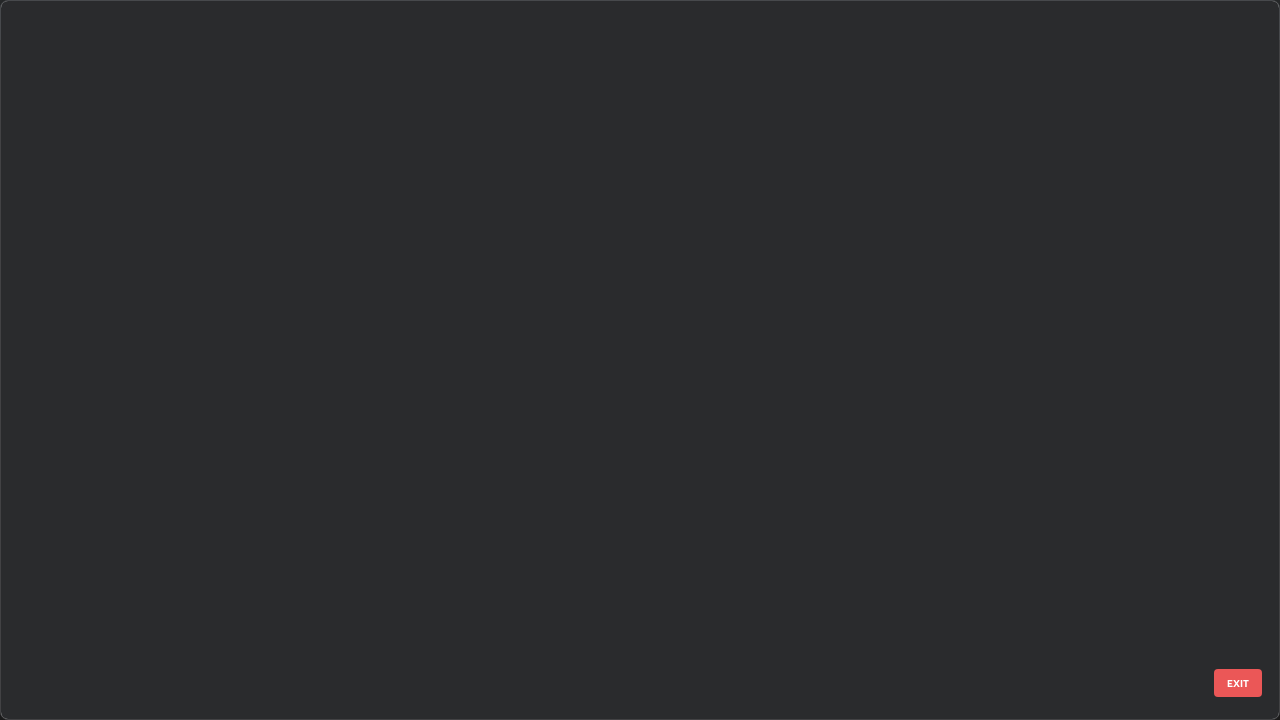 scroll, scrollTop: 1303, scrollLeft: 0, axis: vertical 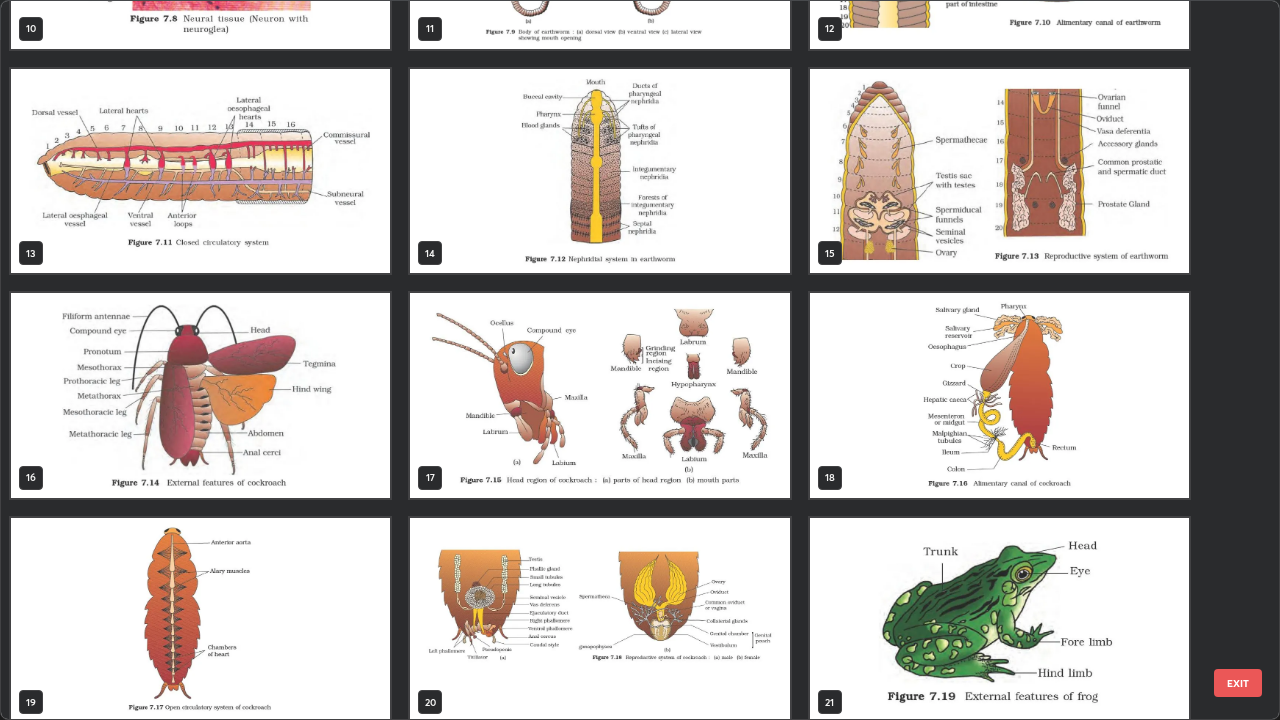 click at bounding box center [200, 395] 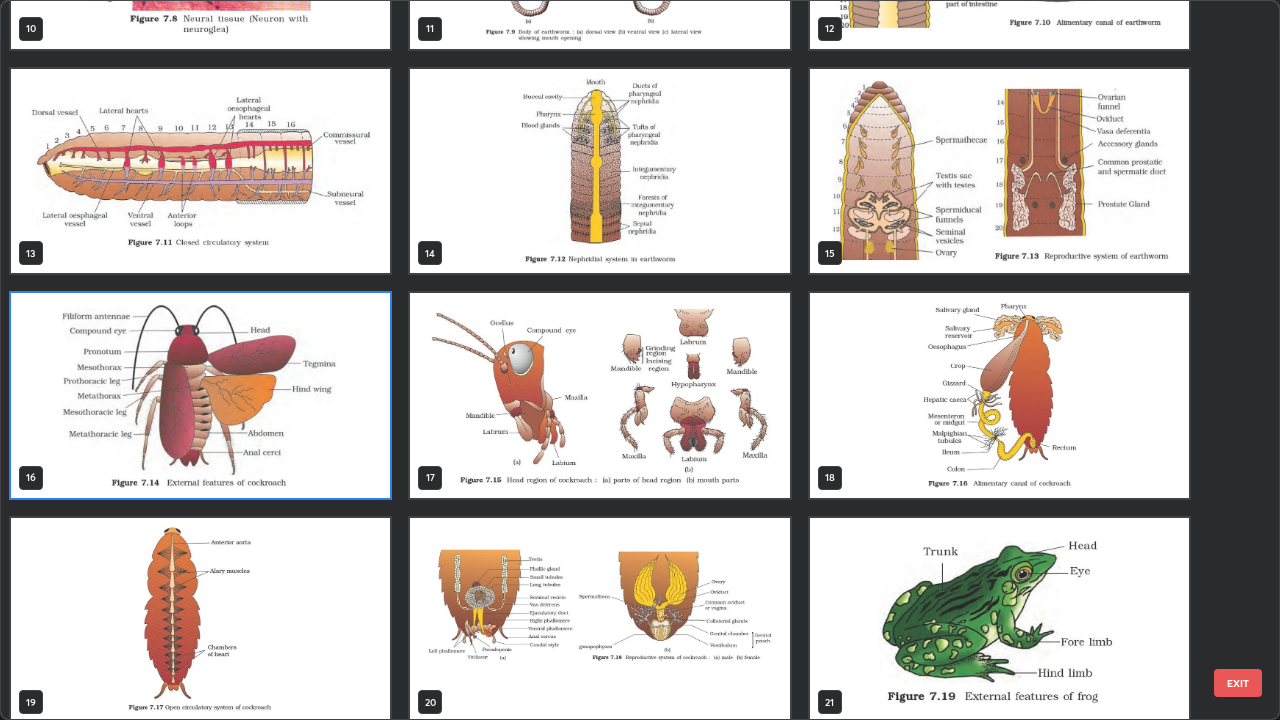 click at bounding box center (200, 395) 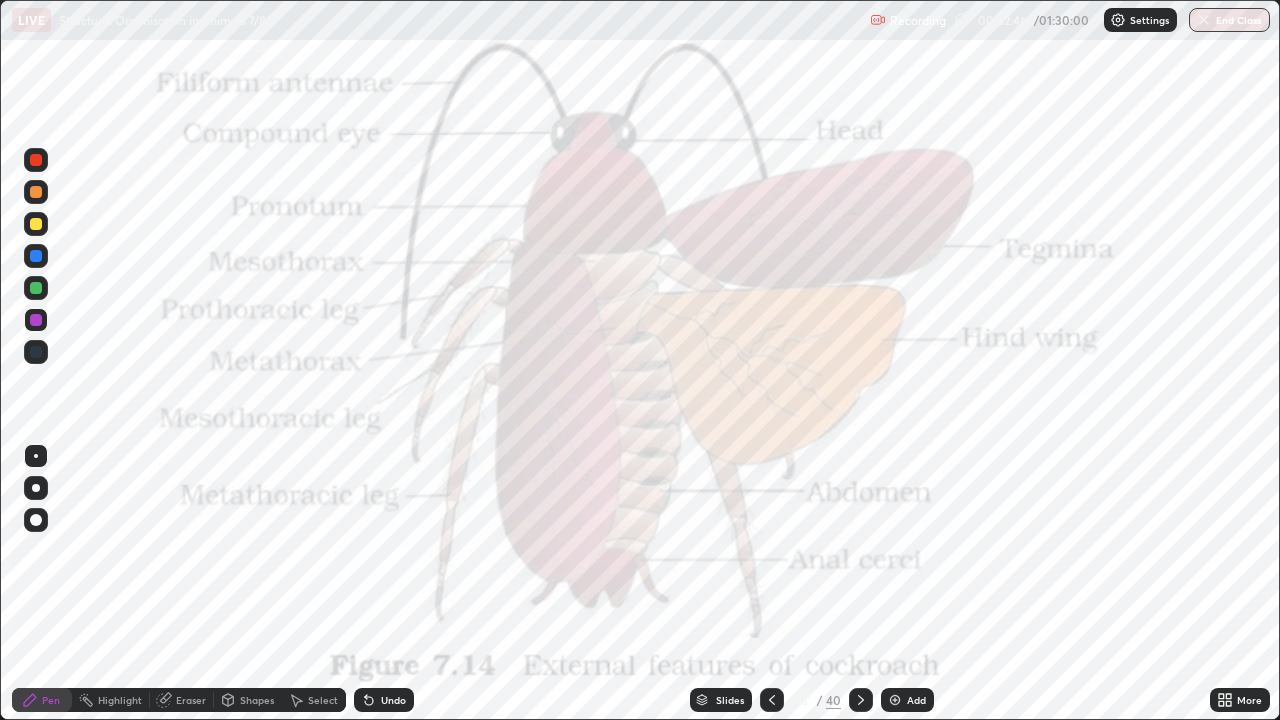 click on "Undo" at bounding box center (393, 700) 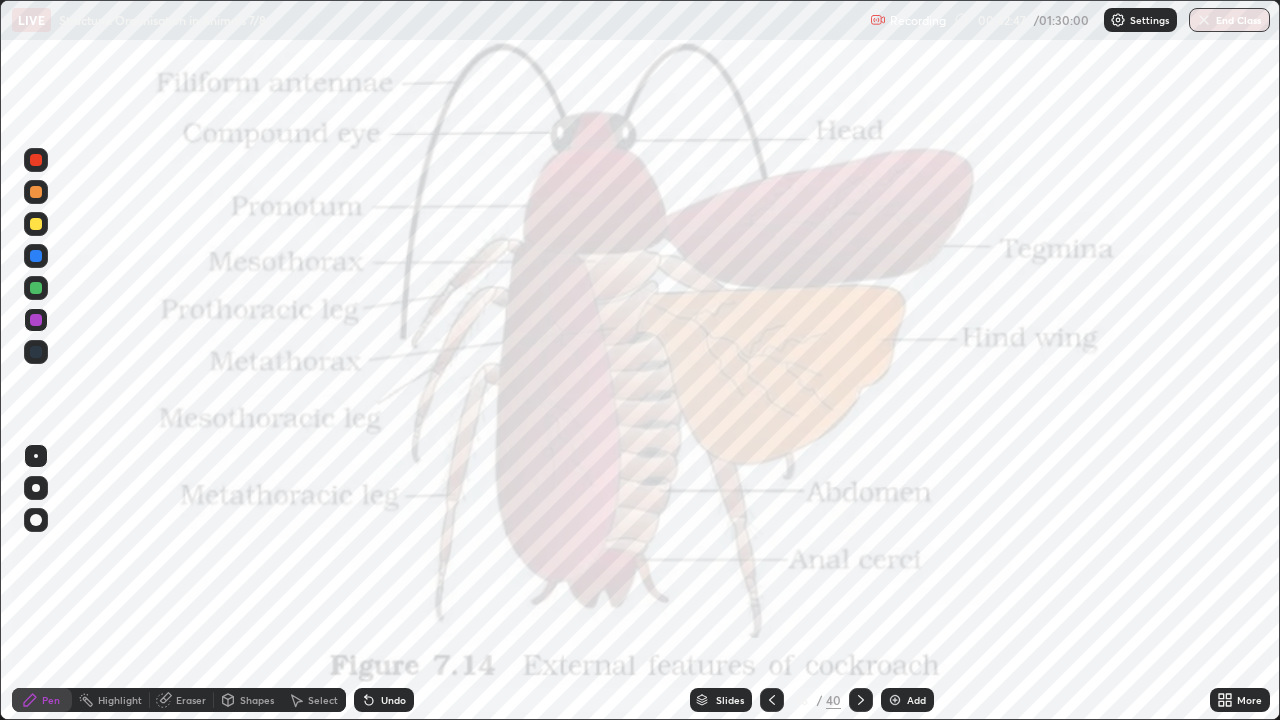 click at bounding box center [36, 256] 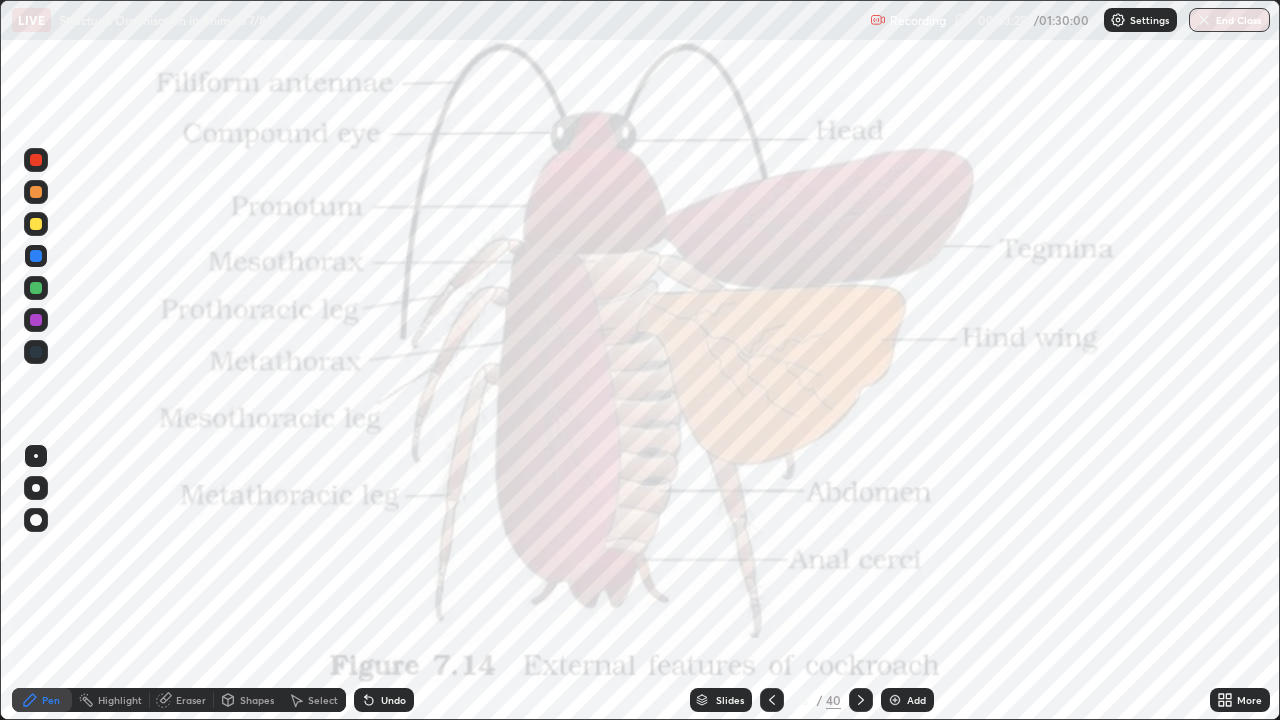 click on "Undo" at bounding box center [393, 700] 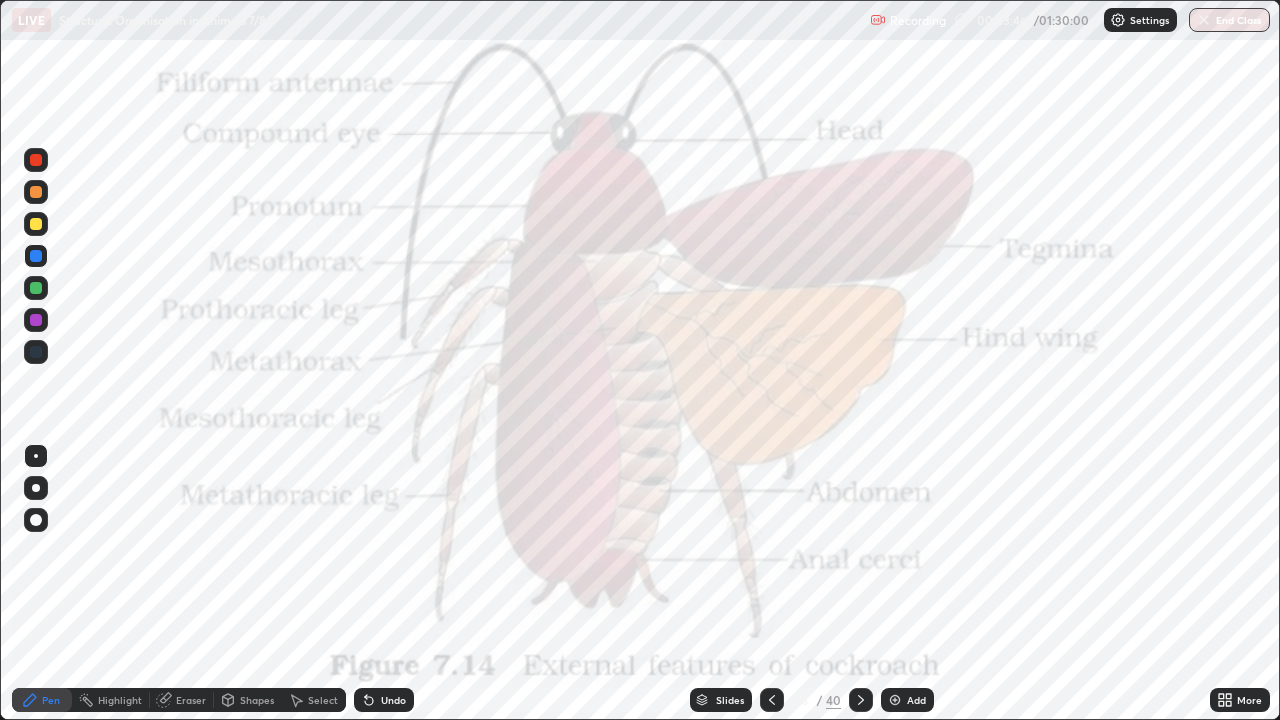 click on "Undo" at bounding box center (384, 700) 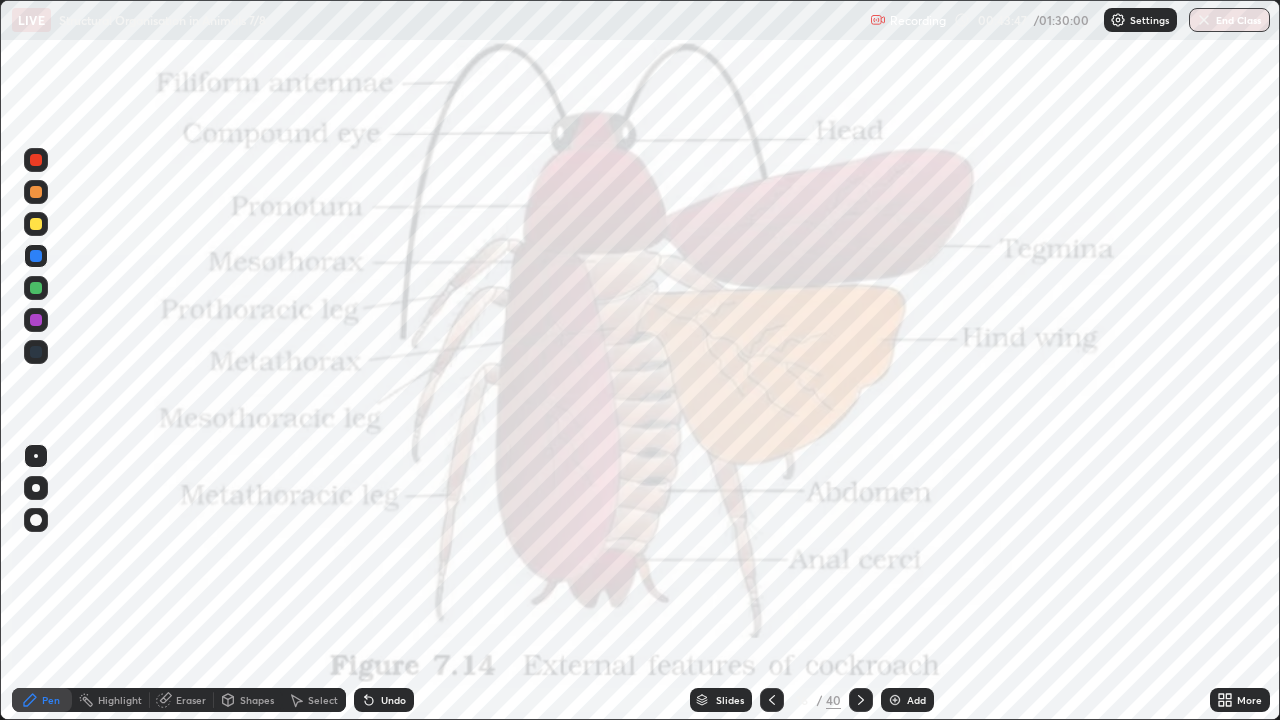 click on "Undo" at bounding box center (384, 700) 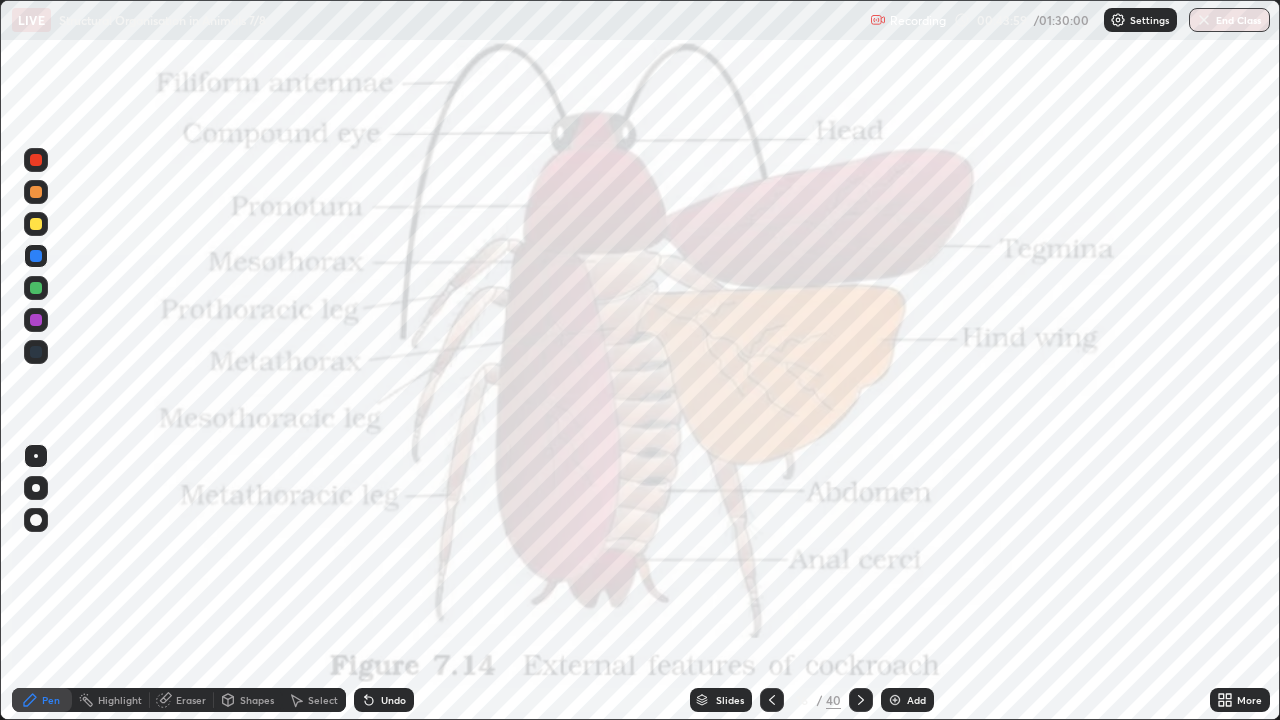 click on "Undo" at bounding box center (393, 700) 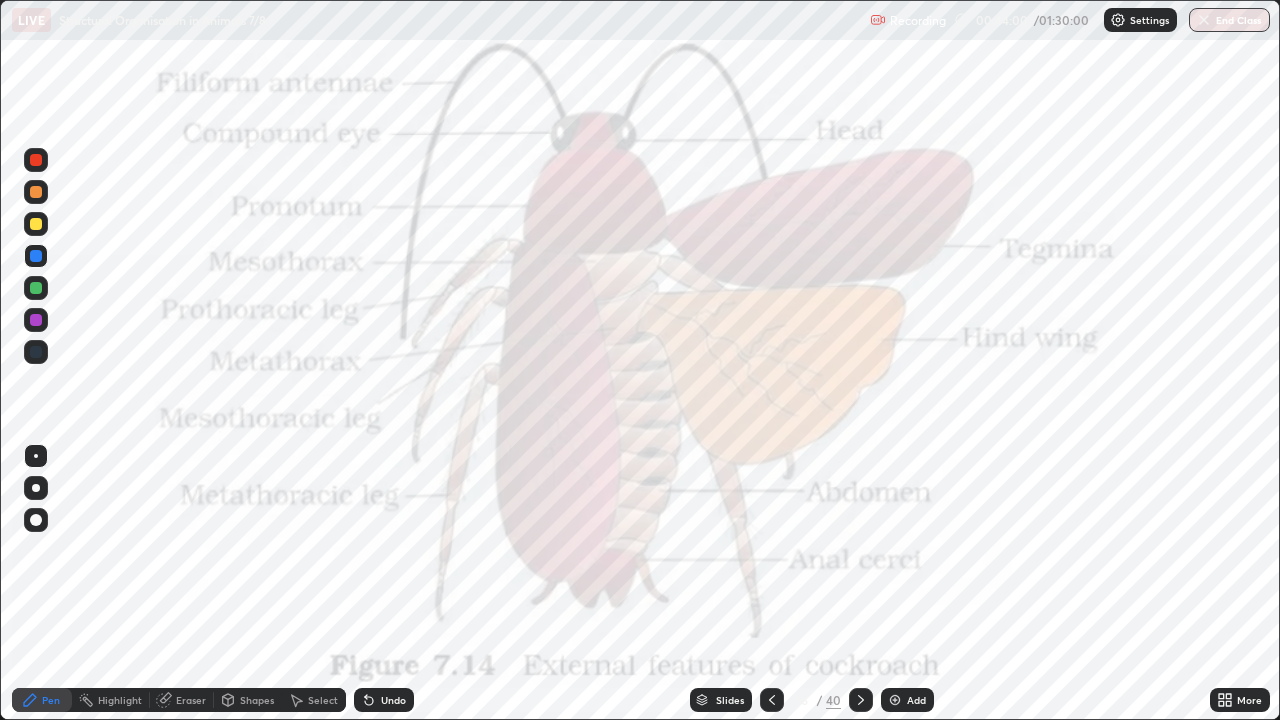 click on "Undo" at bounding box center [393, 700] 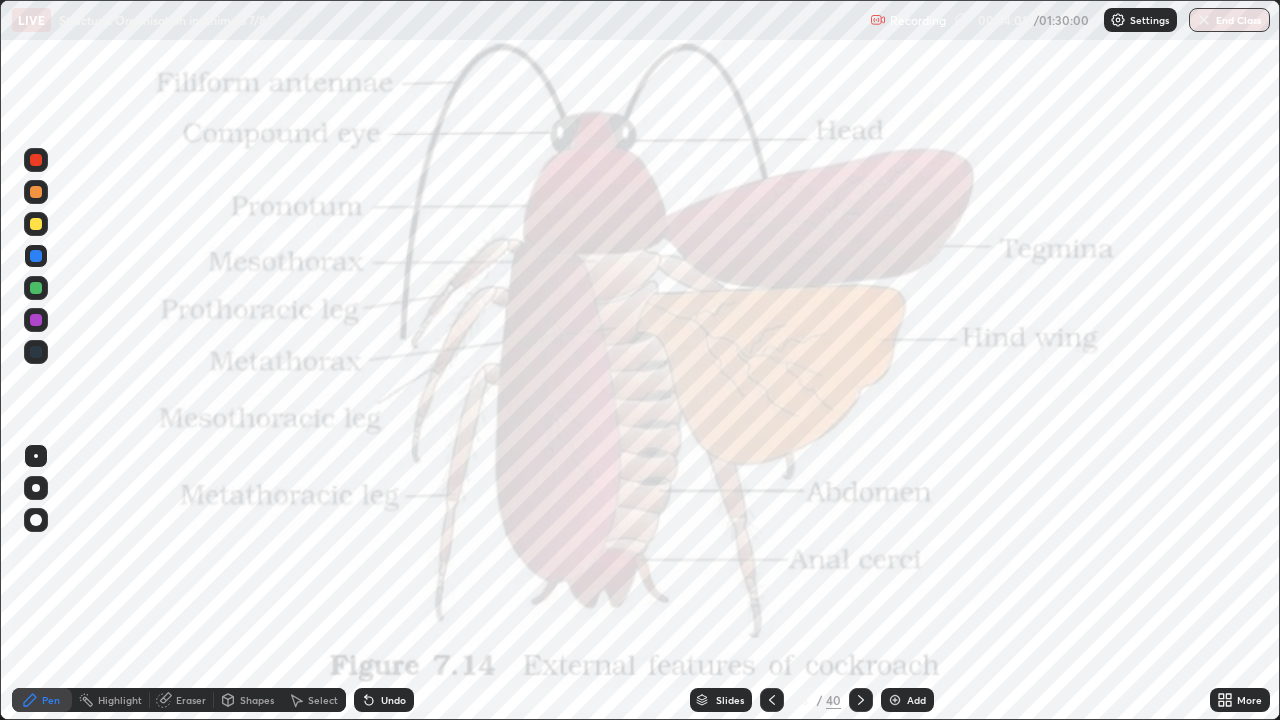 click on "Slides" at bounding box center [730, 700] 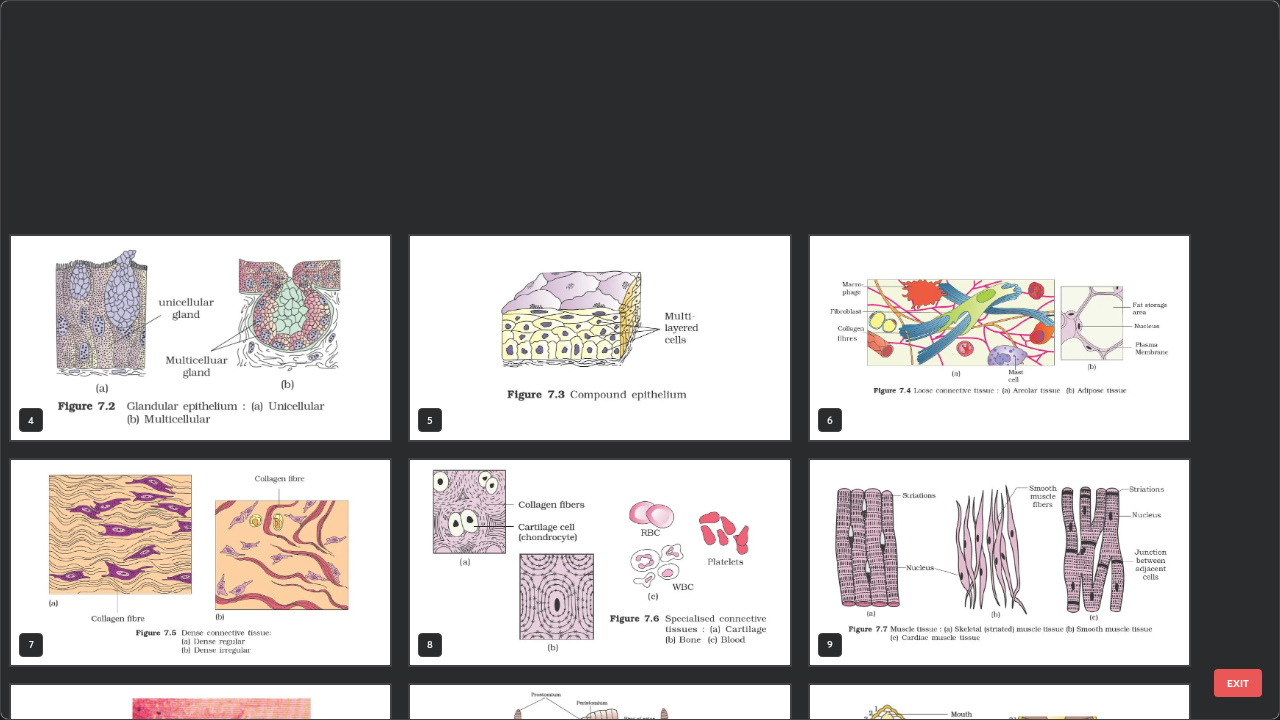 scroll, scrollTop: 629, scrollLeft: 0, axis: vertical 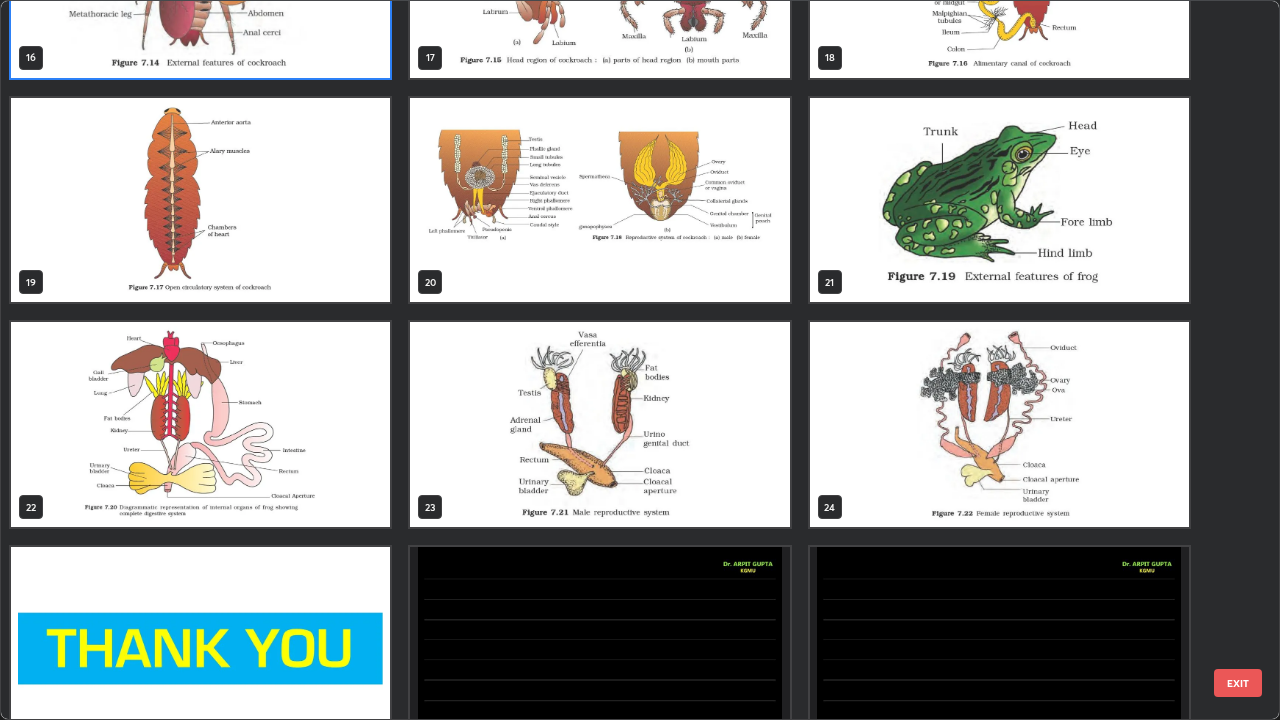 click at bounding box center [999, 649] 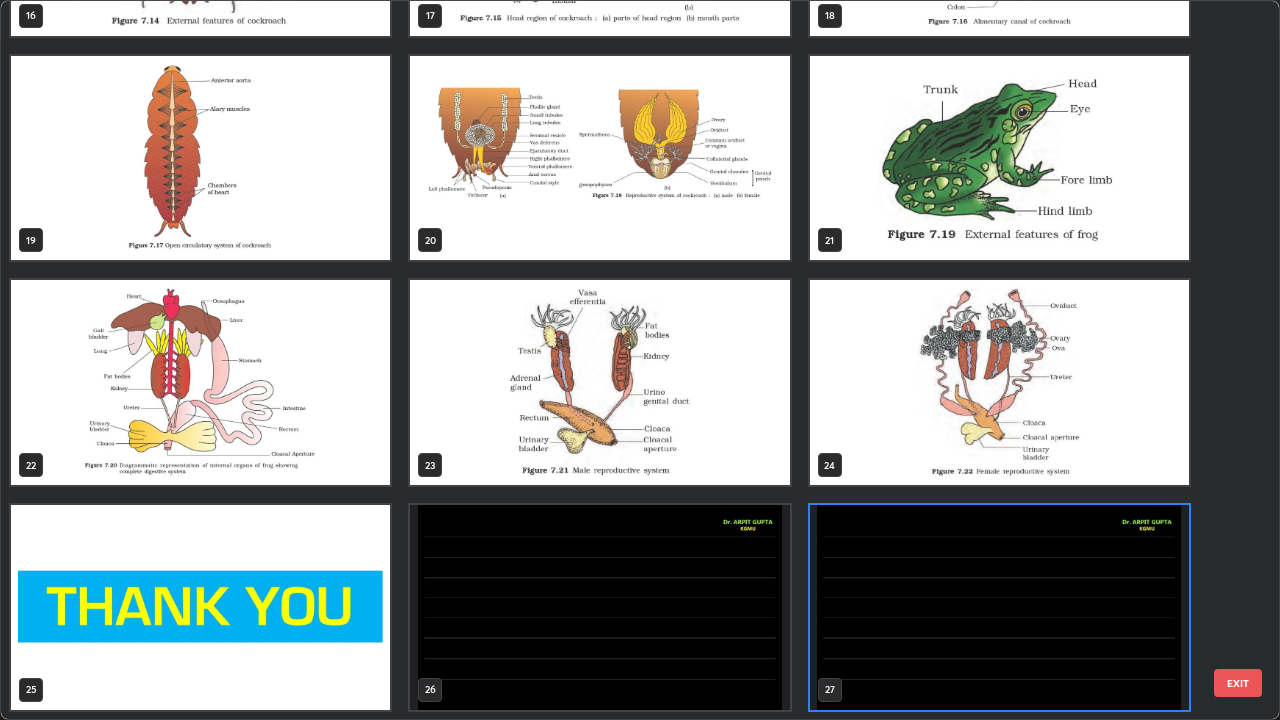click at bounding box center [999, 607] 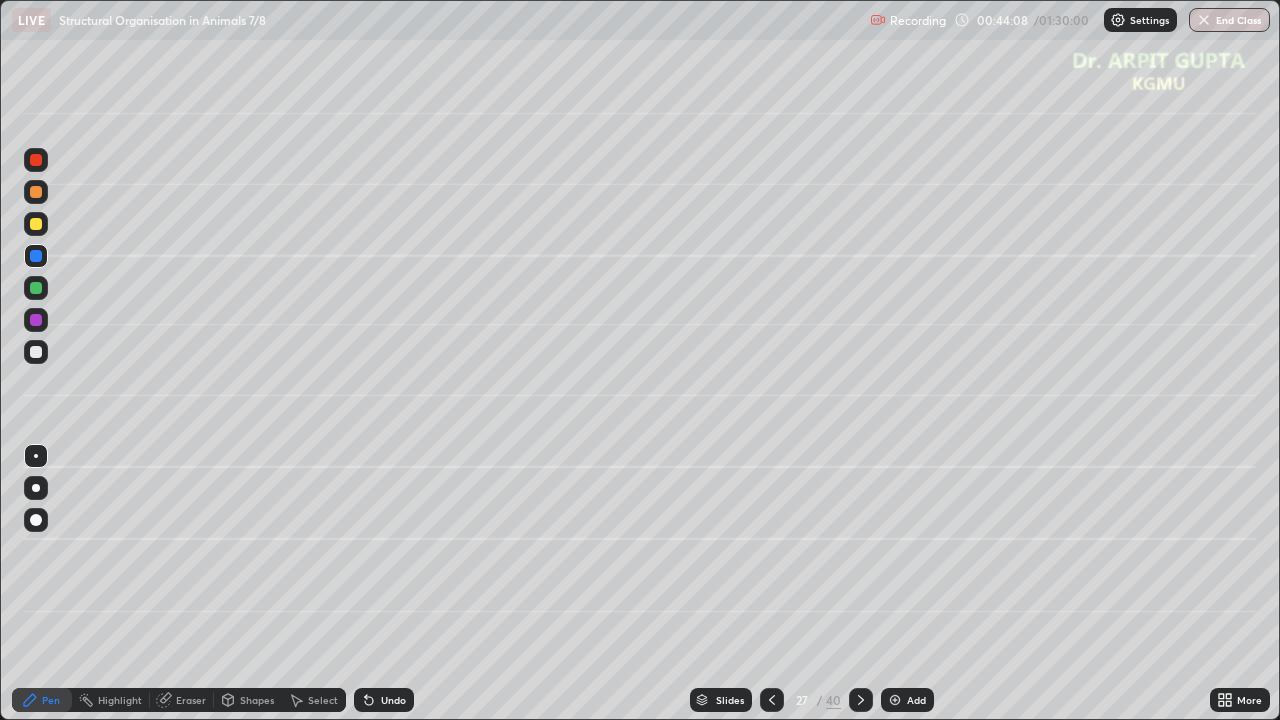 click at bounding box center [36, 352] 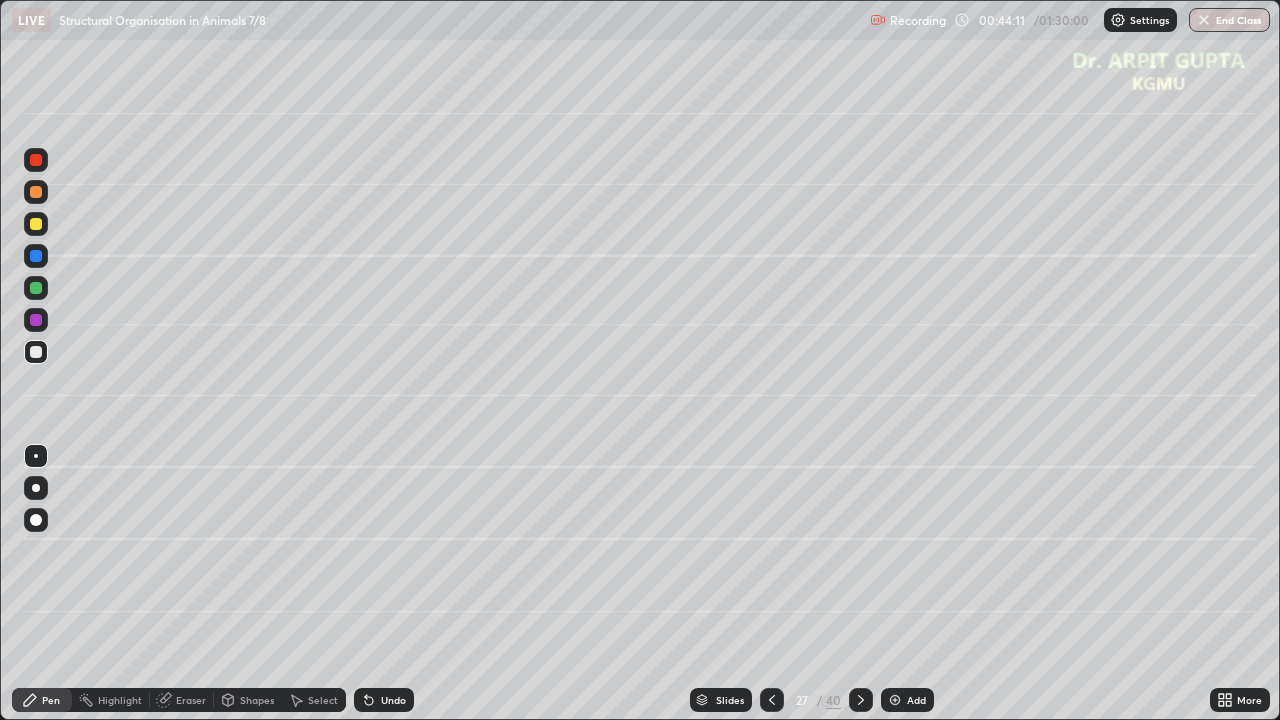 click 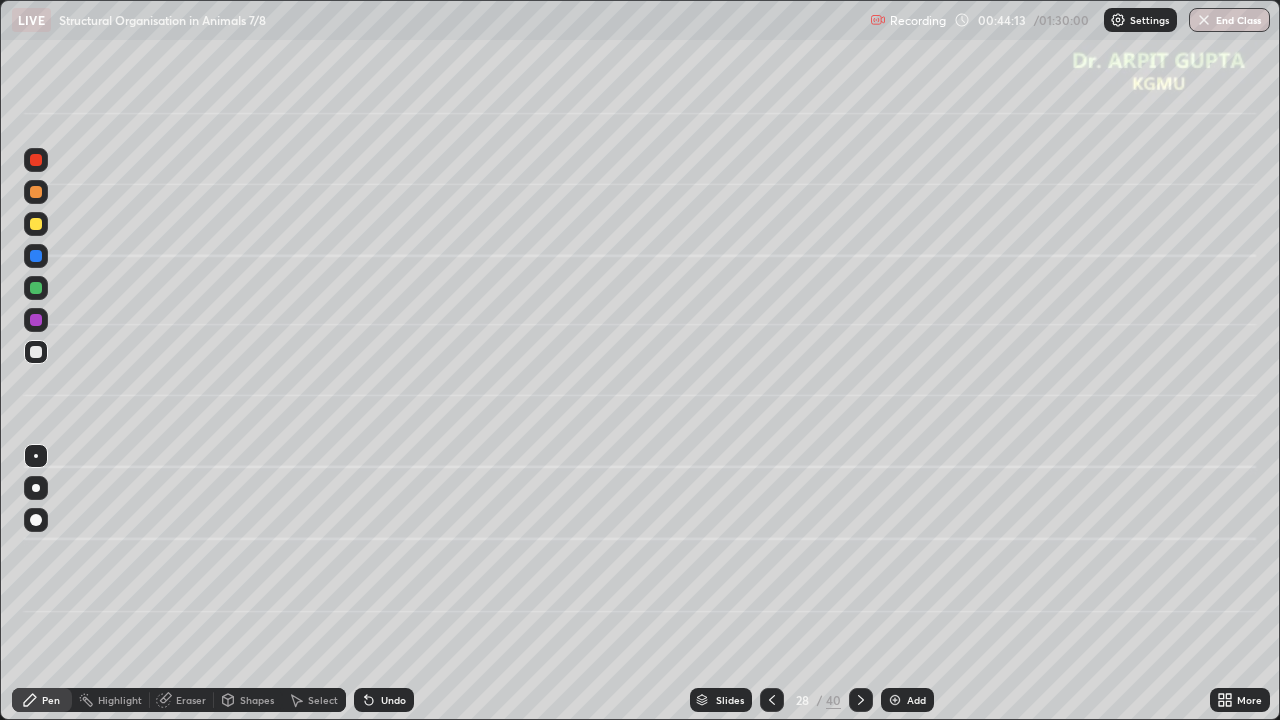 click at bounding box center (36, 224) 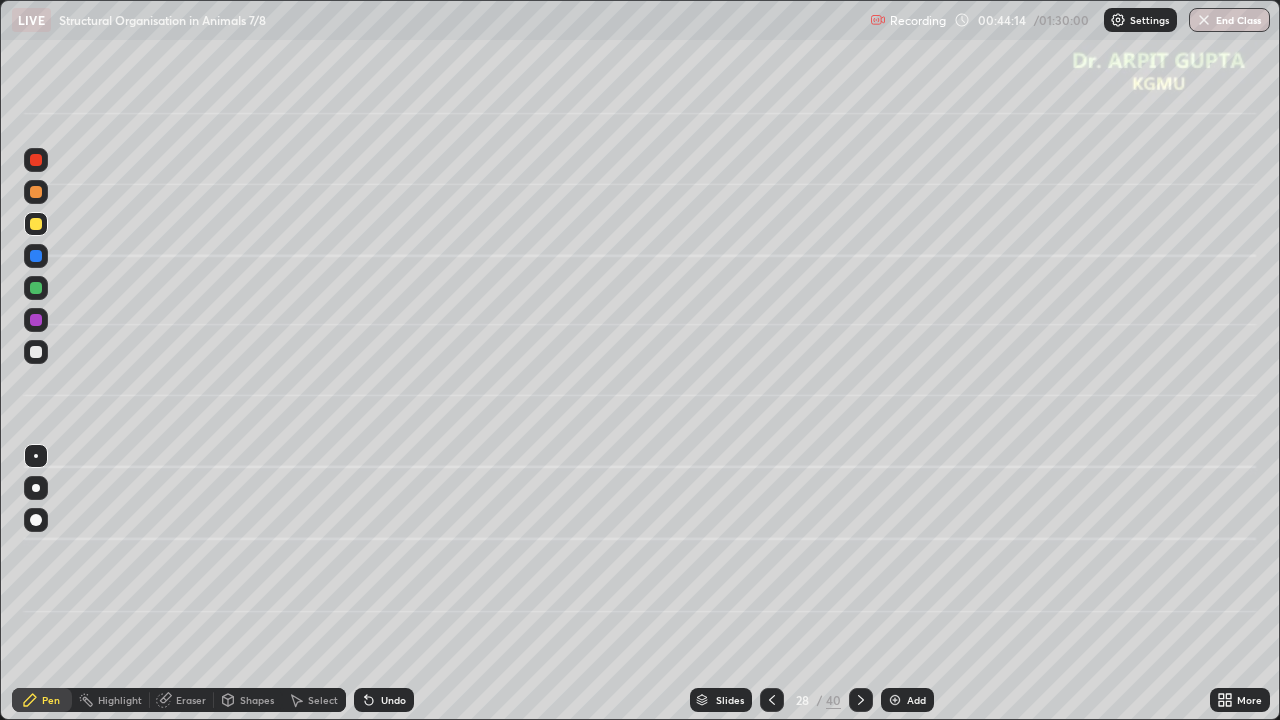 click at bounding box center (36, 488) 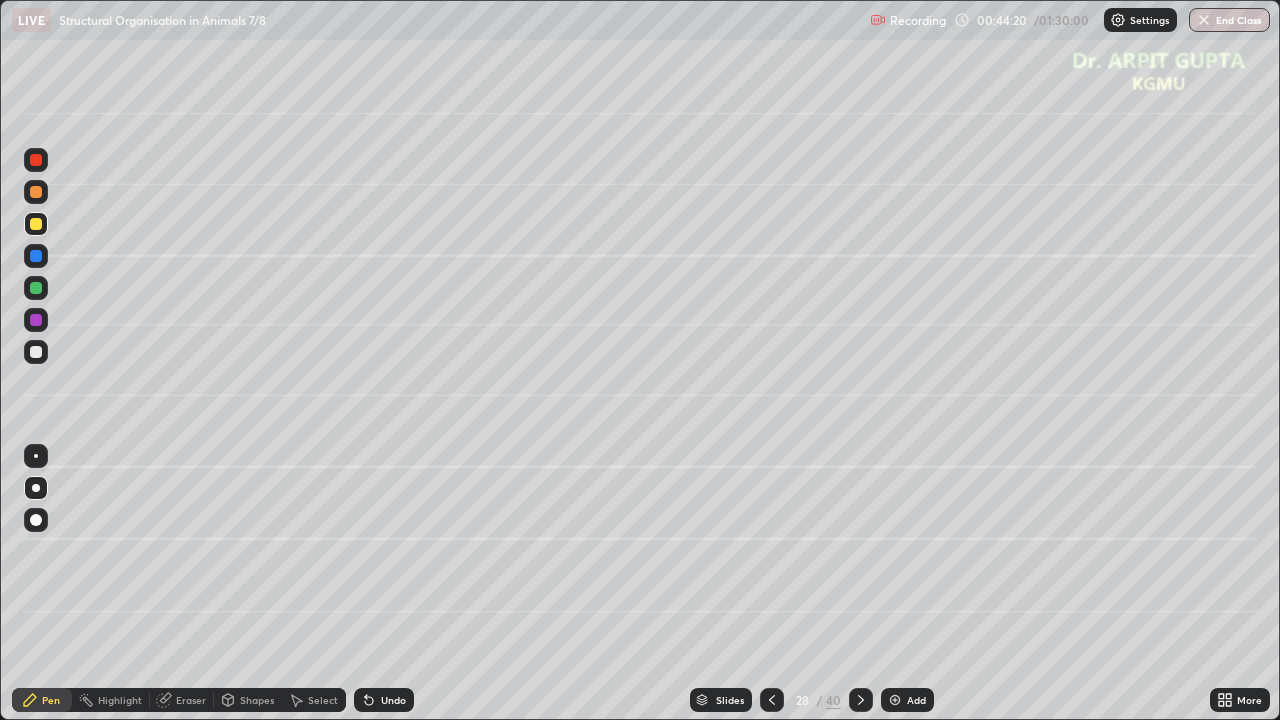 click at bounding box center (36, 352) 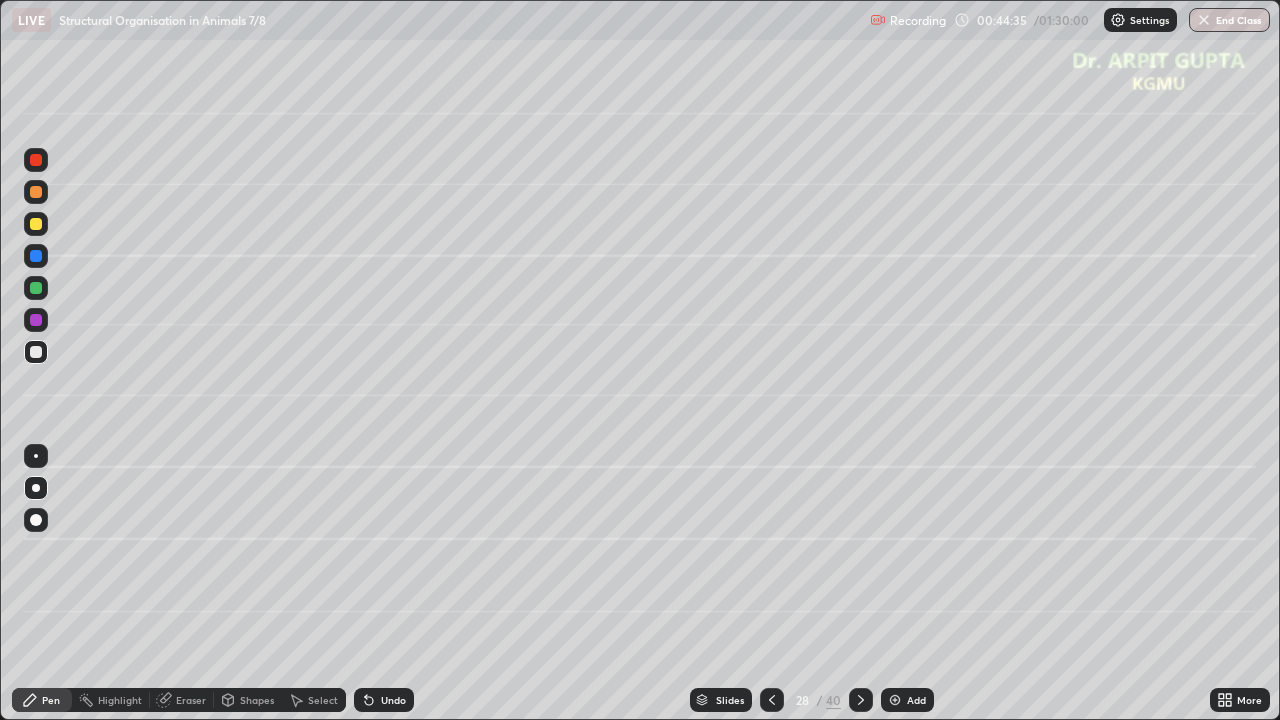 click 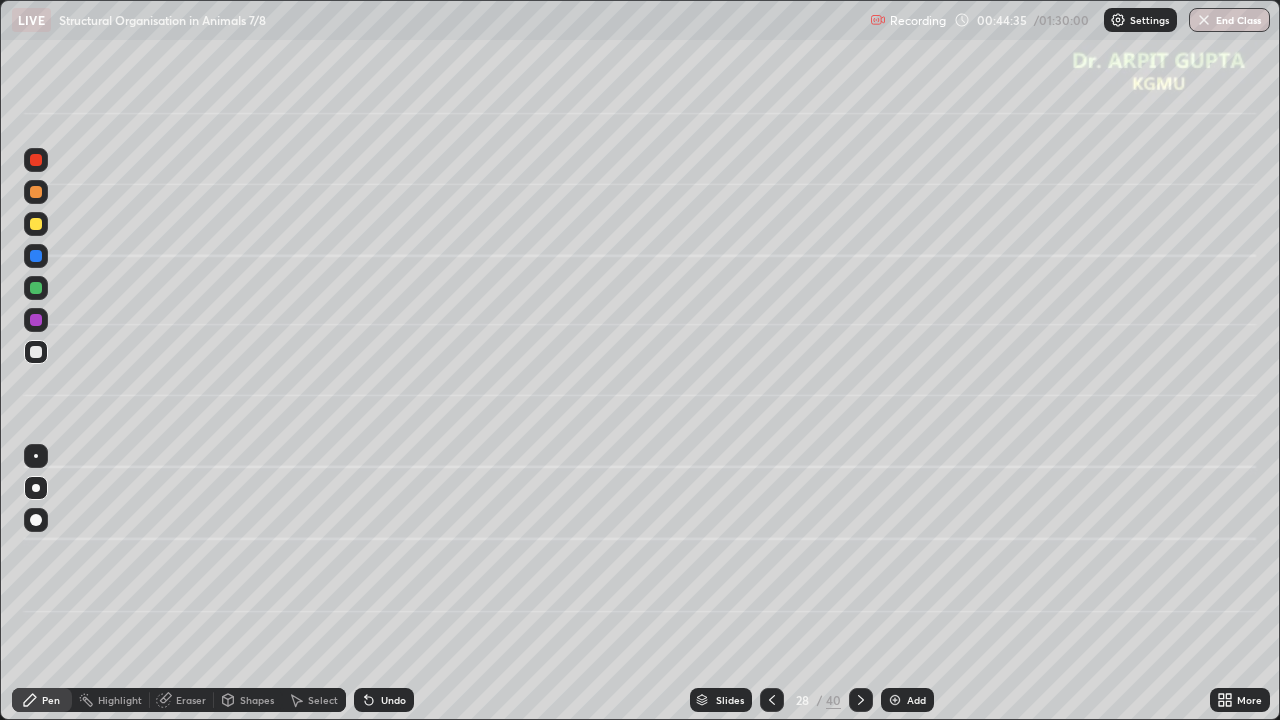 click on "Undo" at bounding box center (384, 700) 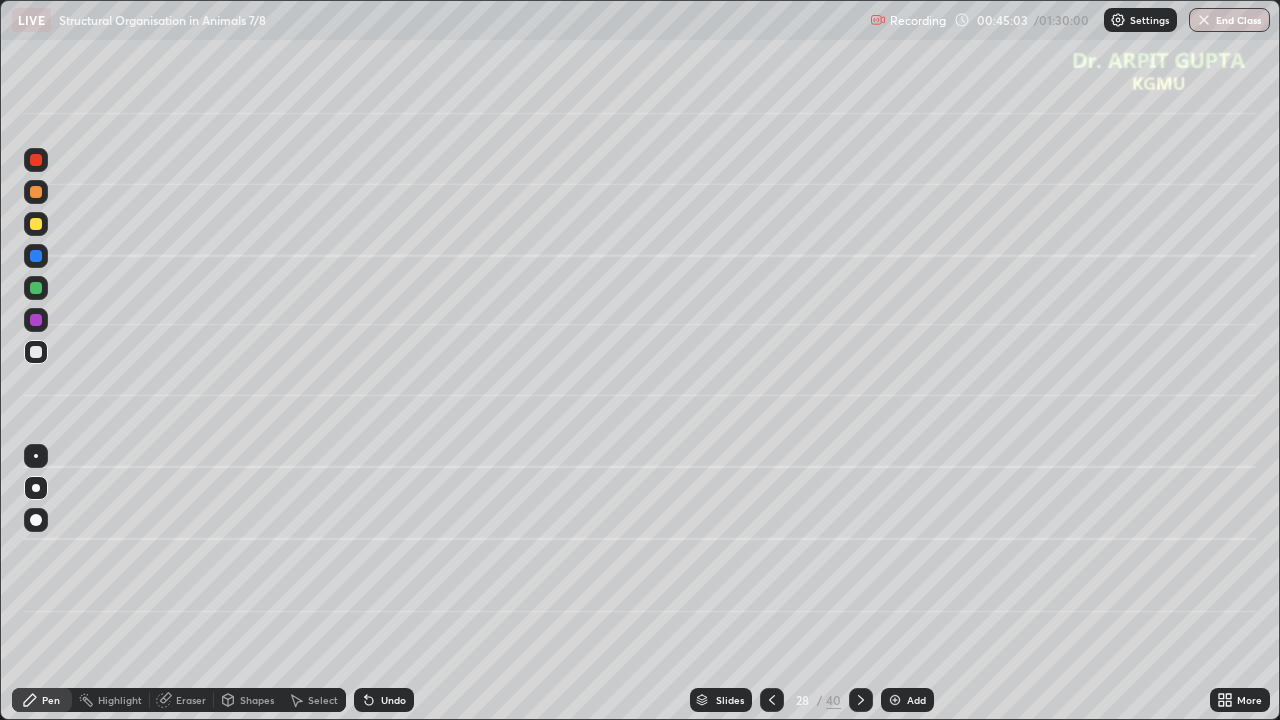 click 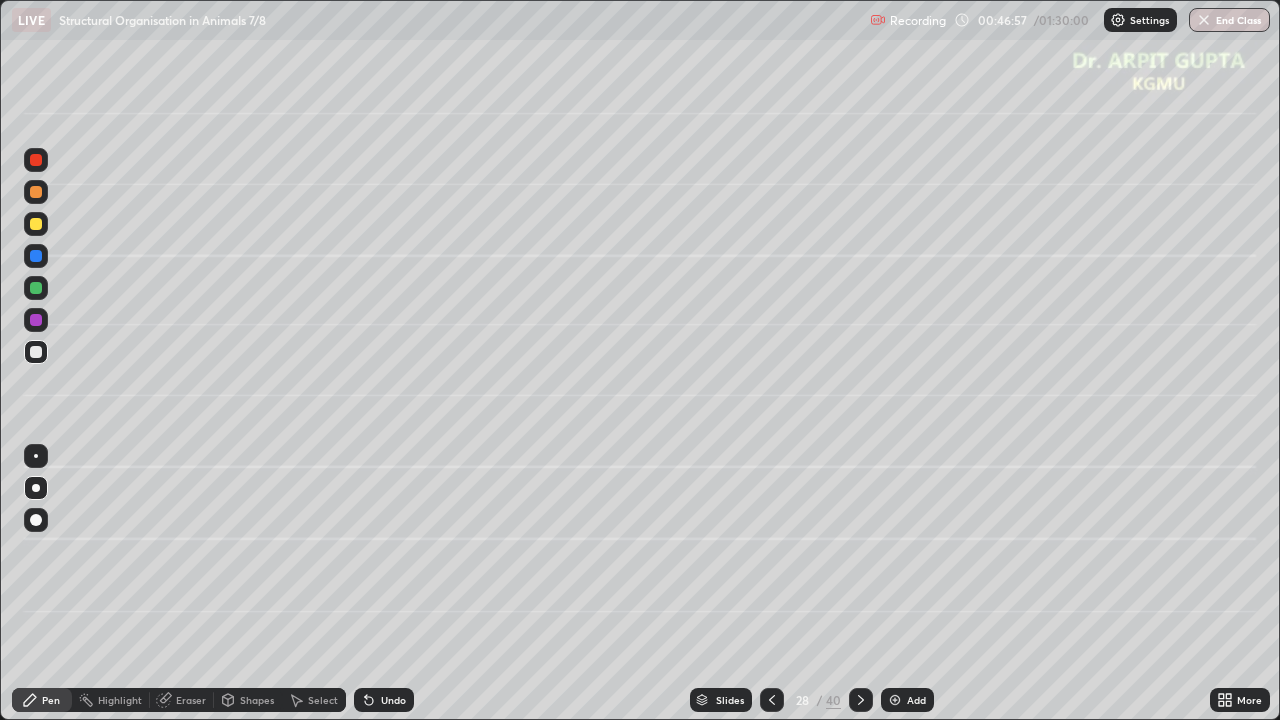 click at bounding box center [36, 288] 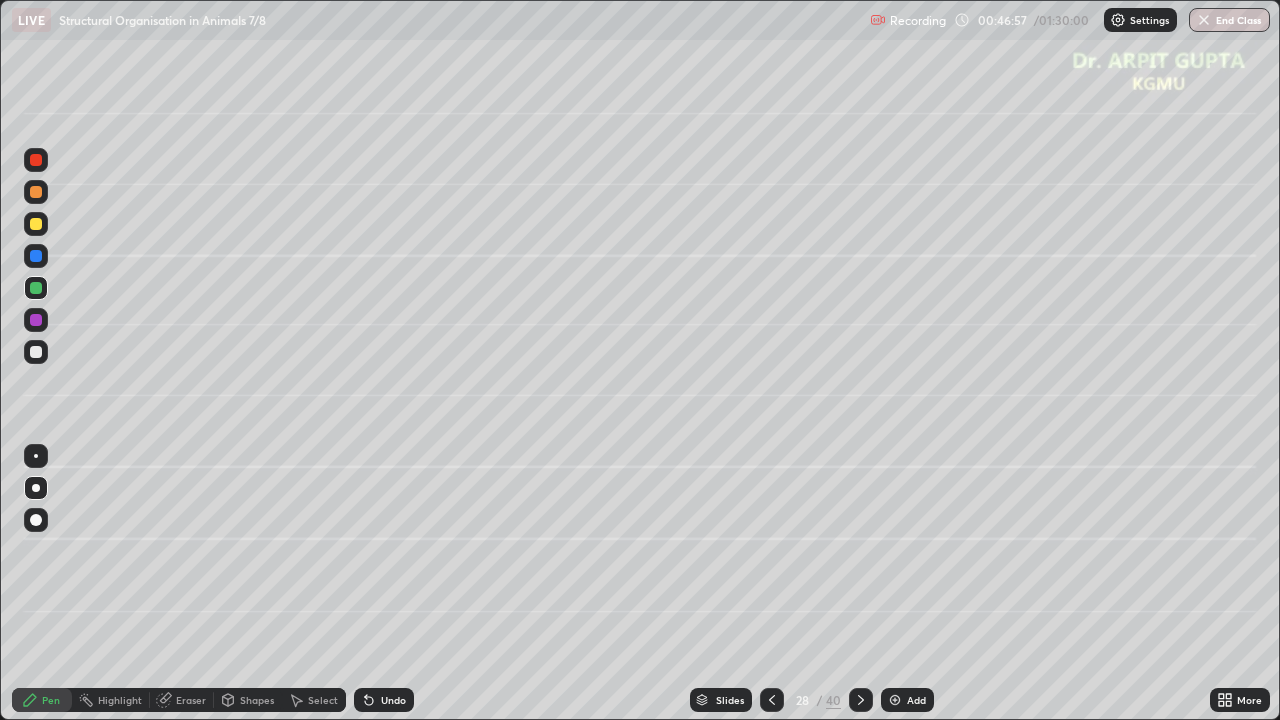click at bounding box center (36, 488) 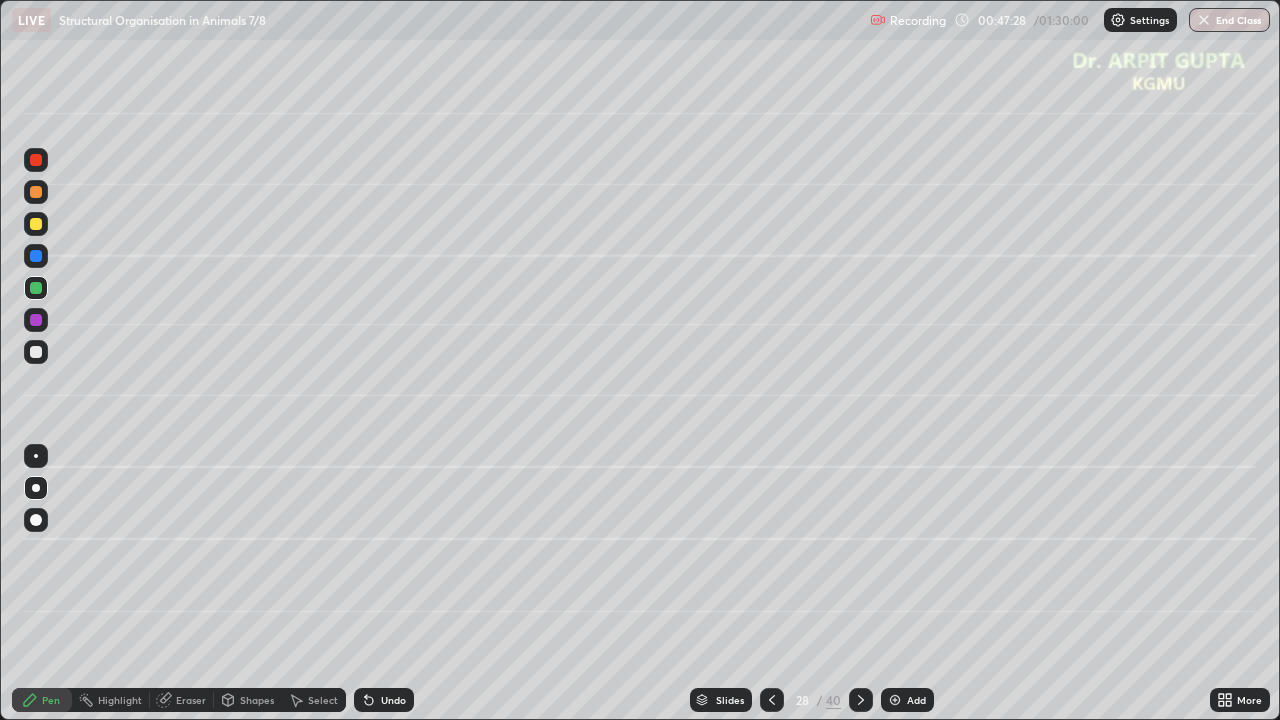 click 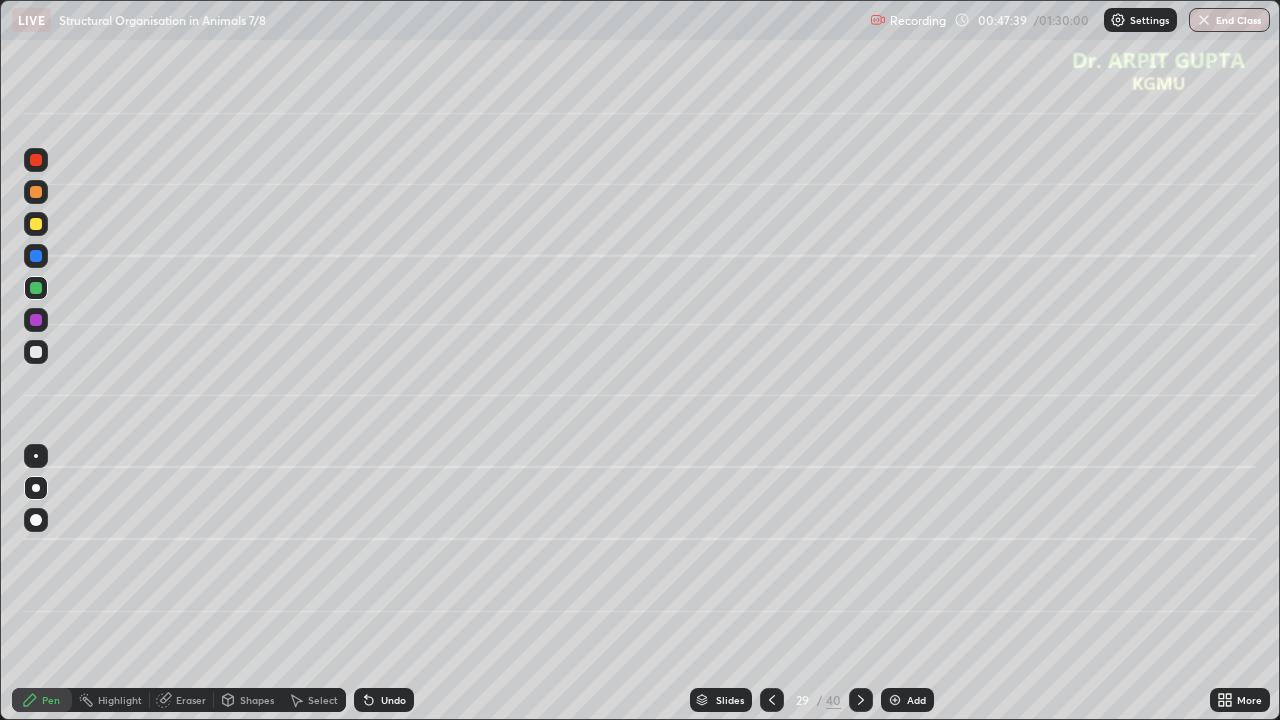 click at bounding box center [36, 192] 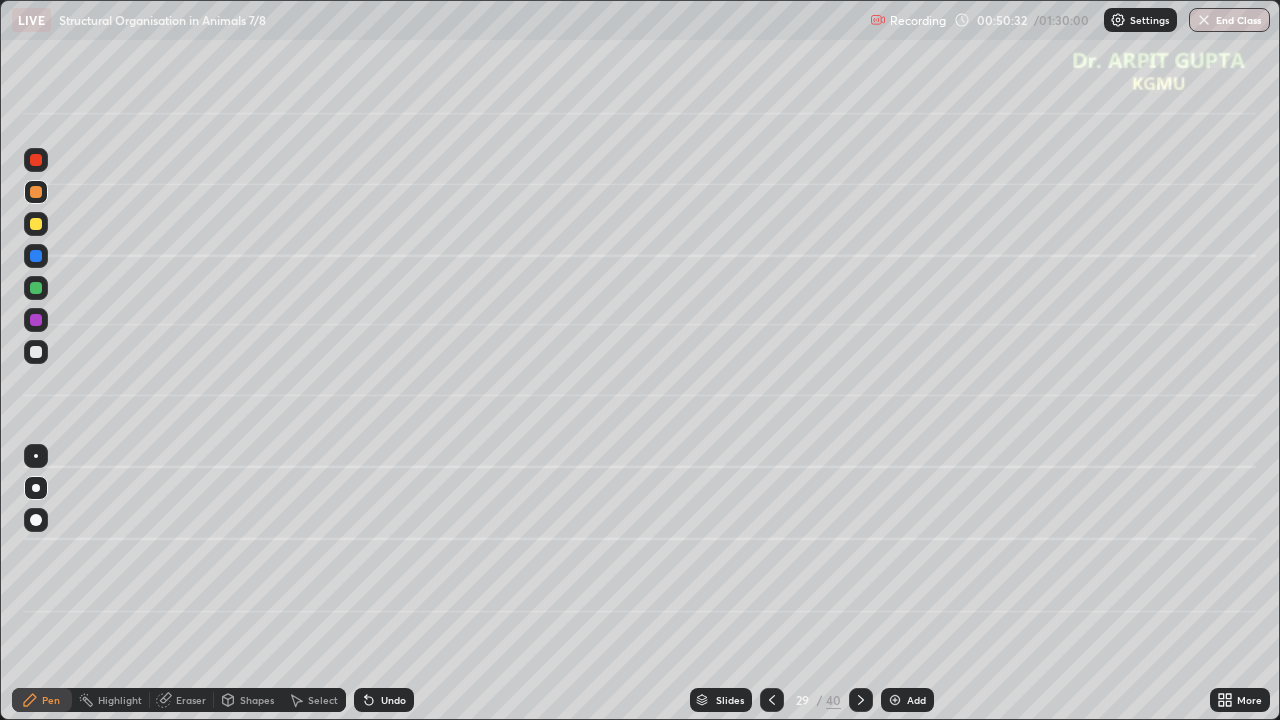 click at bounding box center (36, 224) 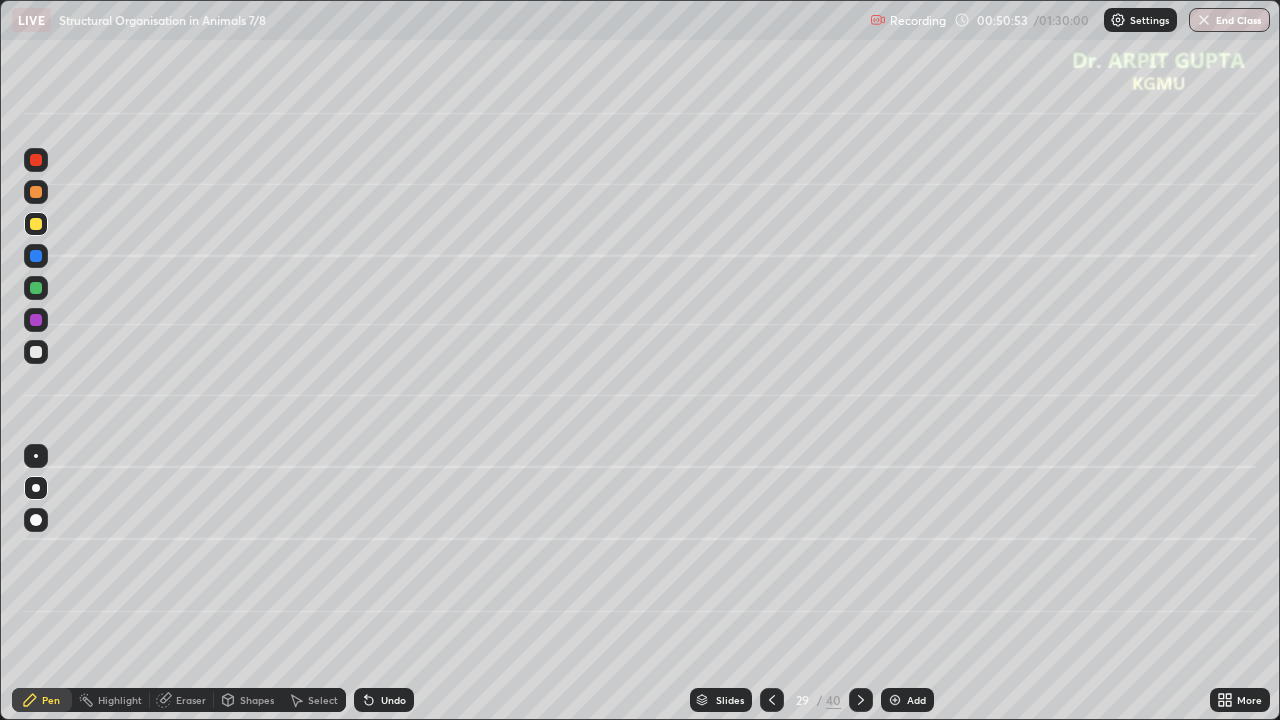 click on "Undo" at bounding box center [384, 700] 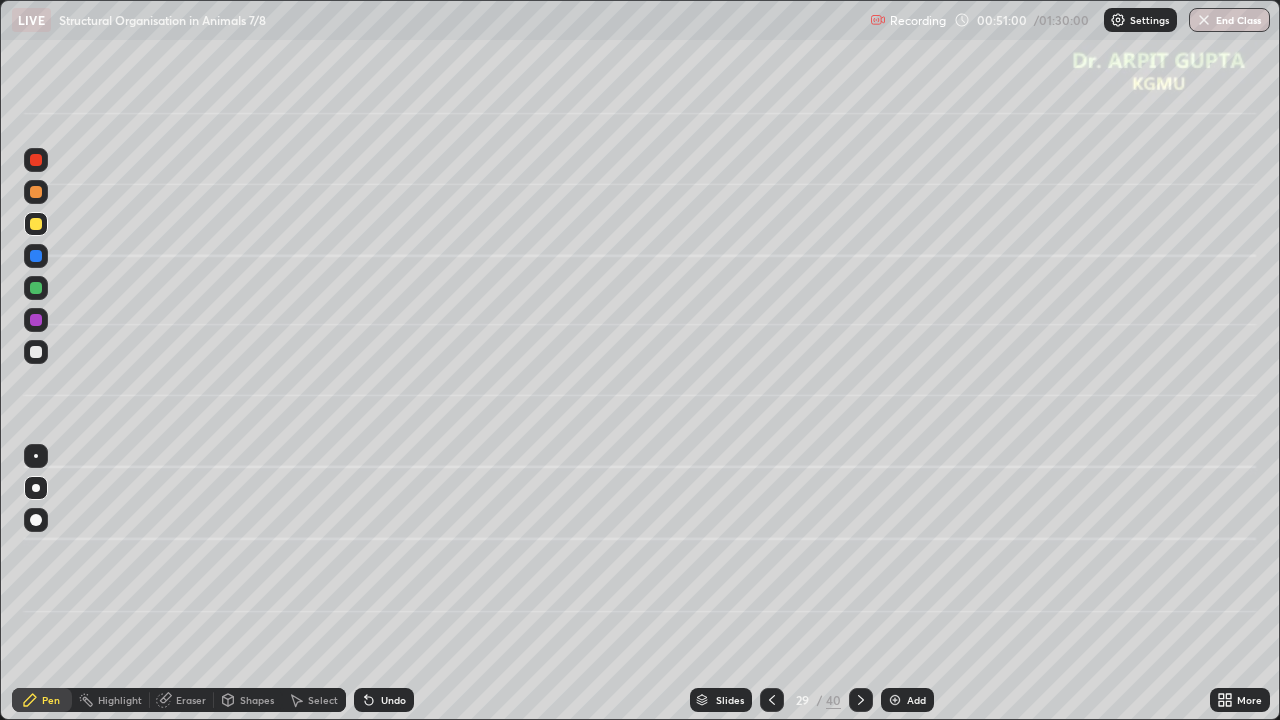click 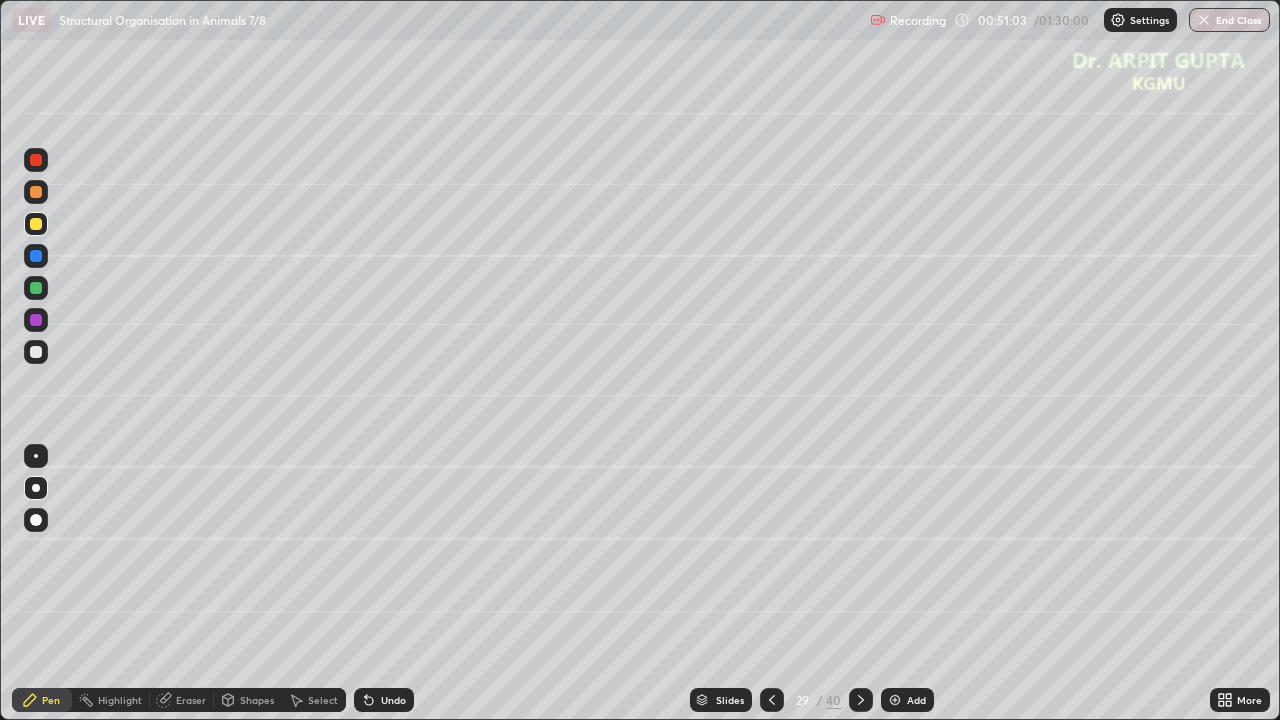click 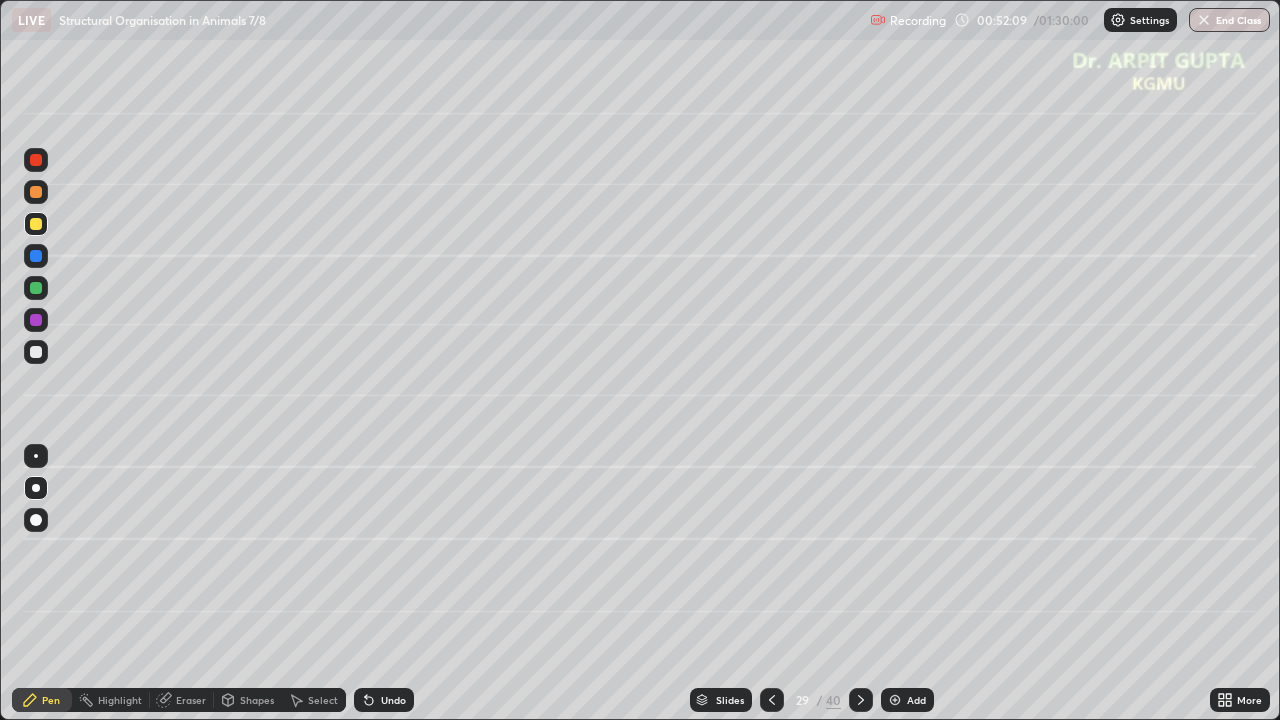 click at bounding box center [772, 700] 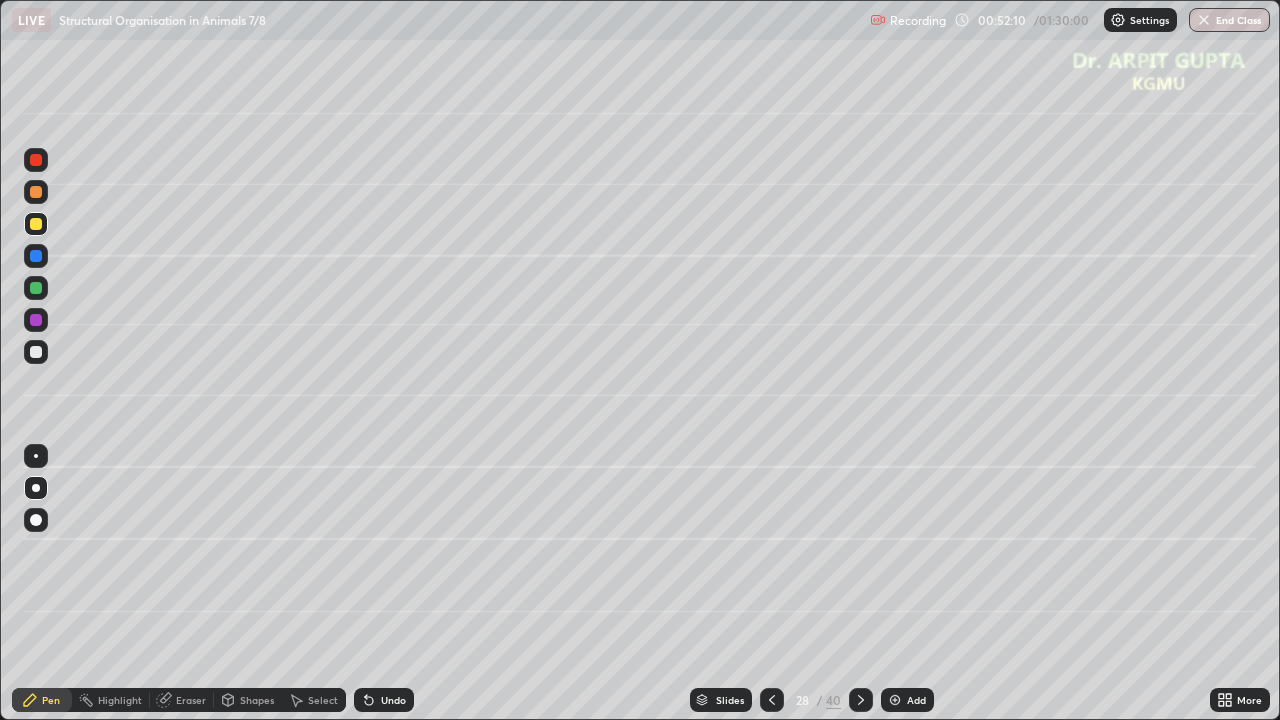 click at bounding box center [772, 700] 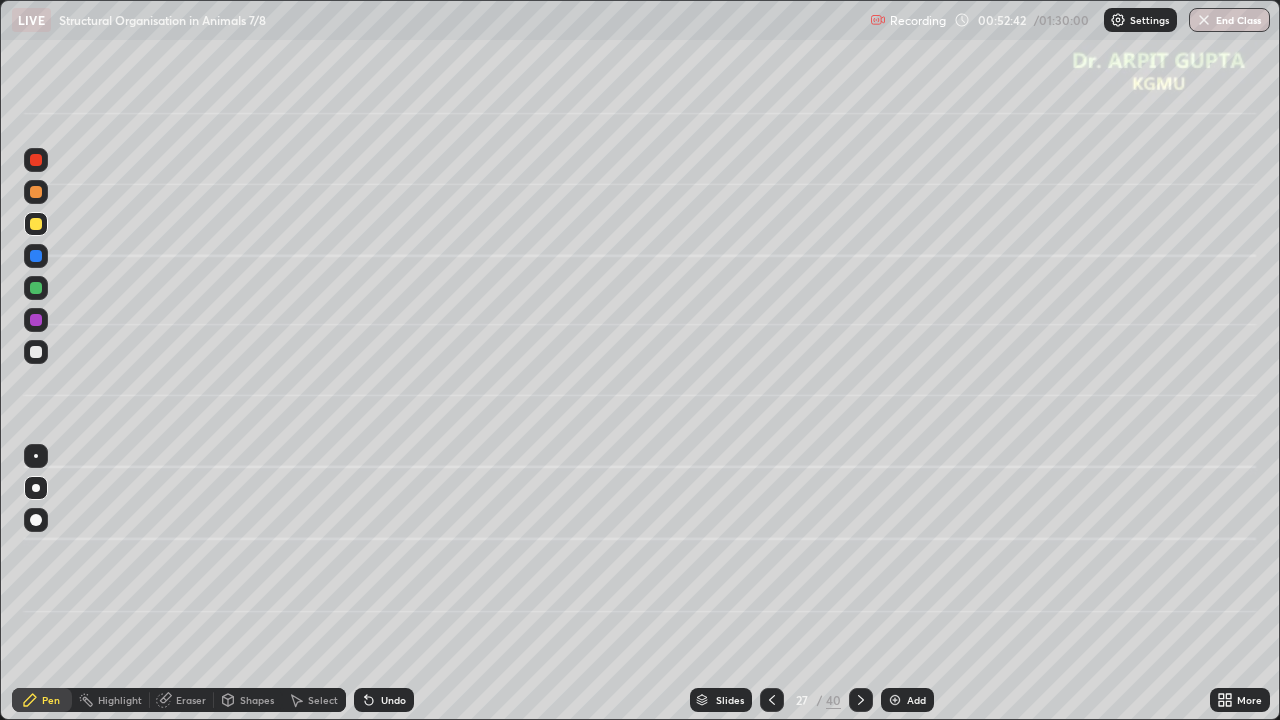 click on "Undo" at bounding box center (384, 700) 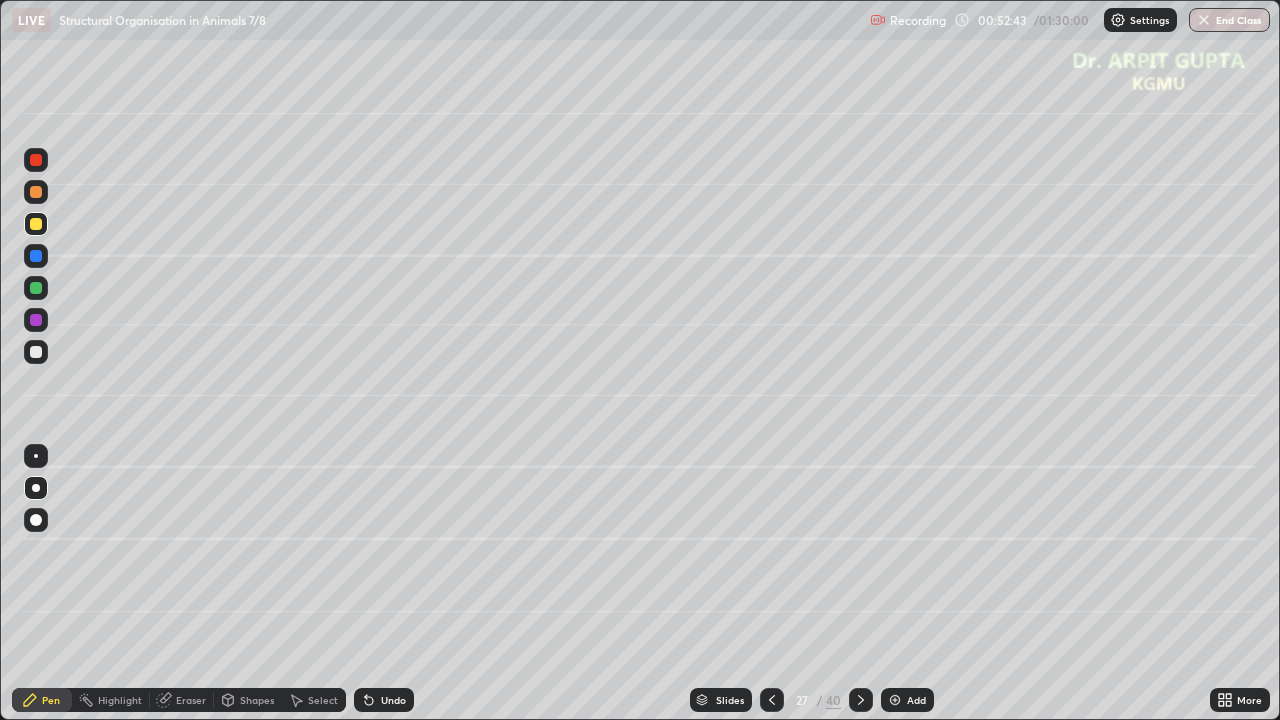 click on "Undo" at bounding box center (393, 700) 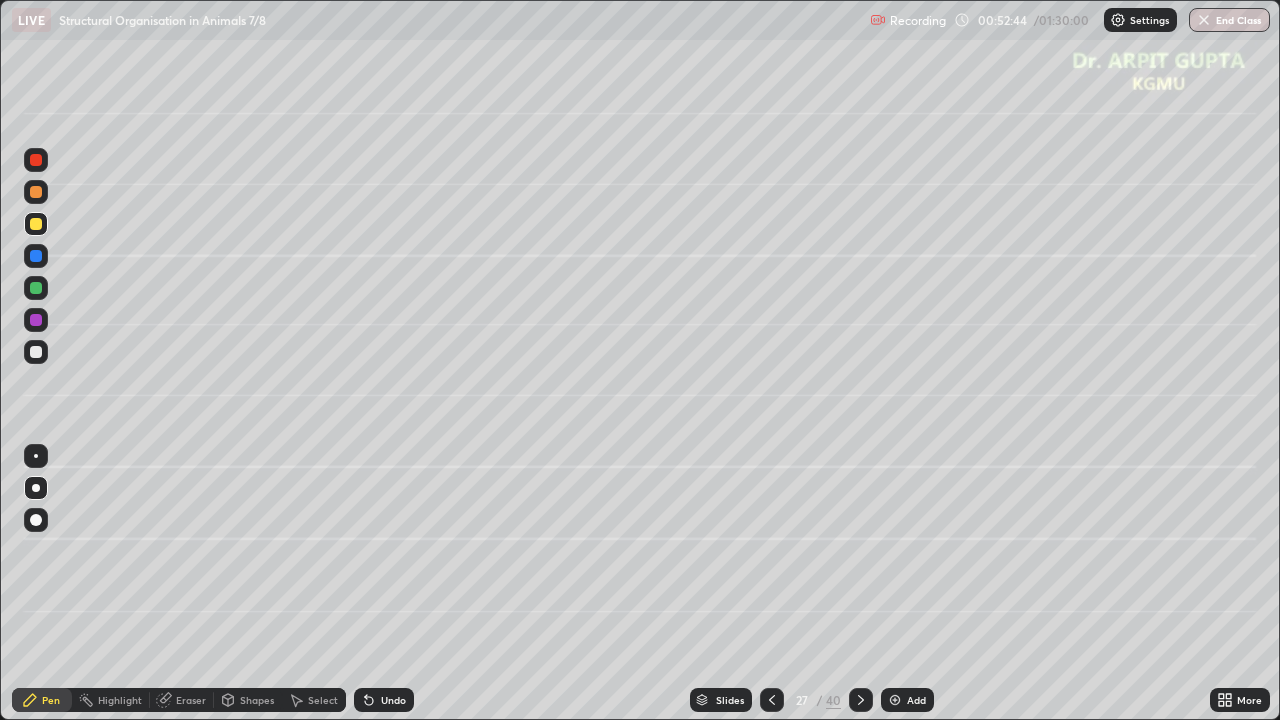 click 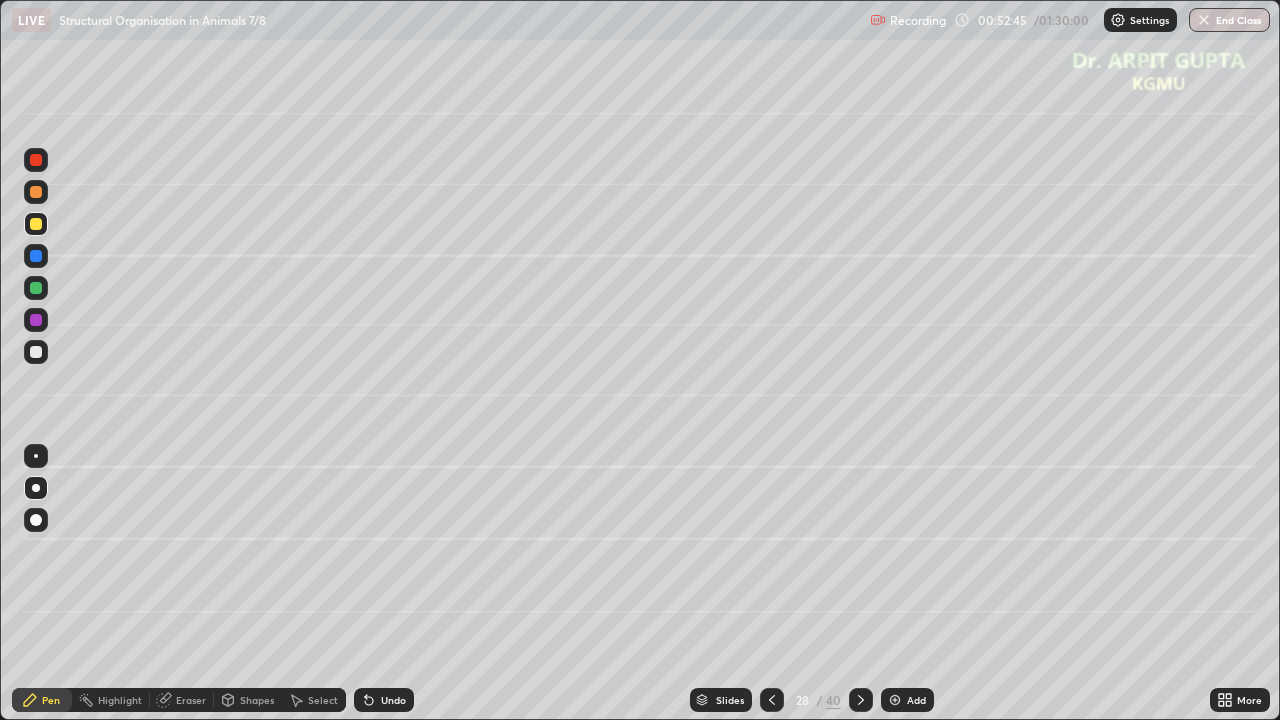 click 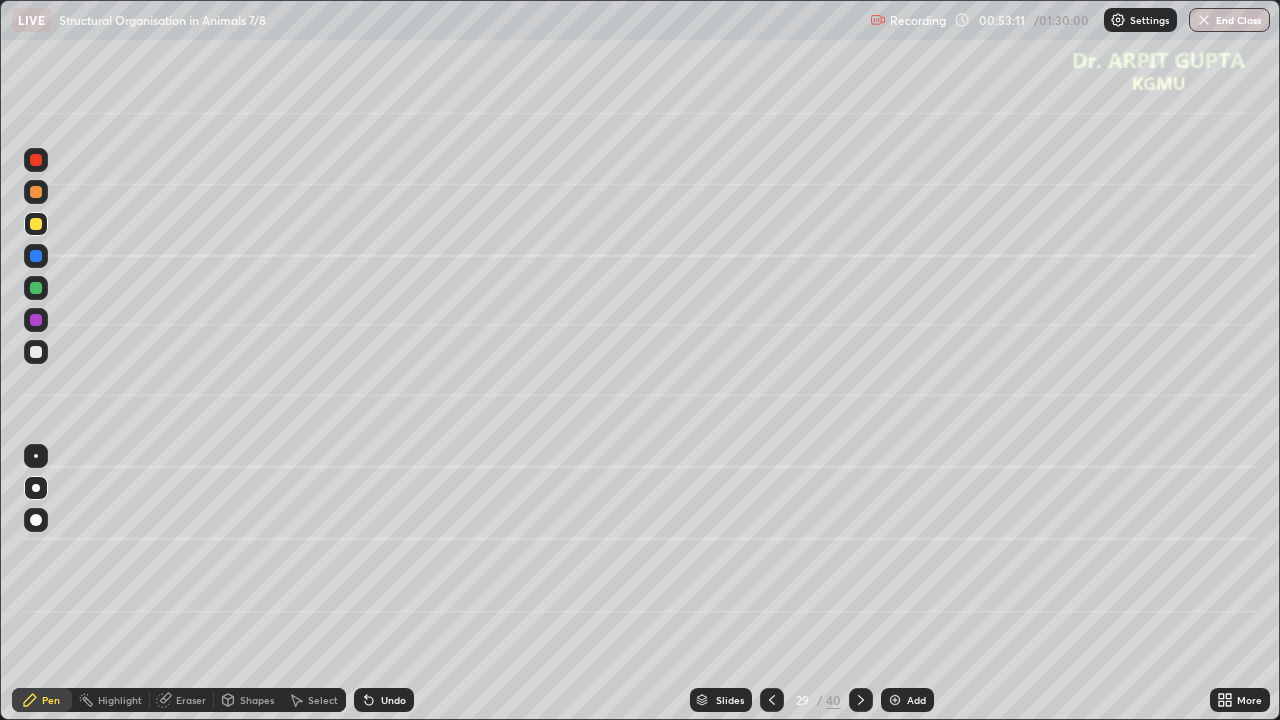 click on "Undo" at bounding box center [393, 700] 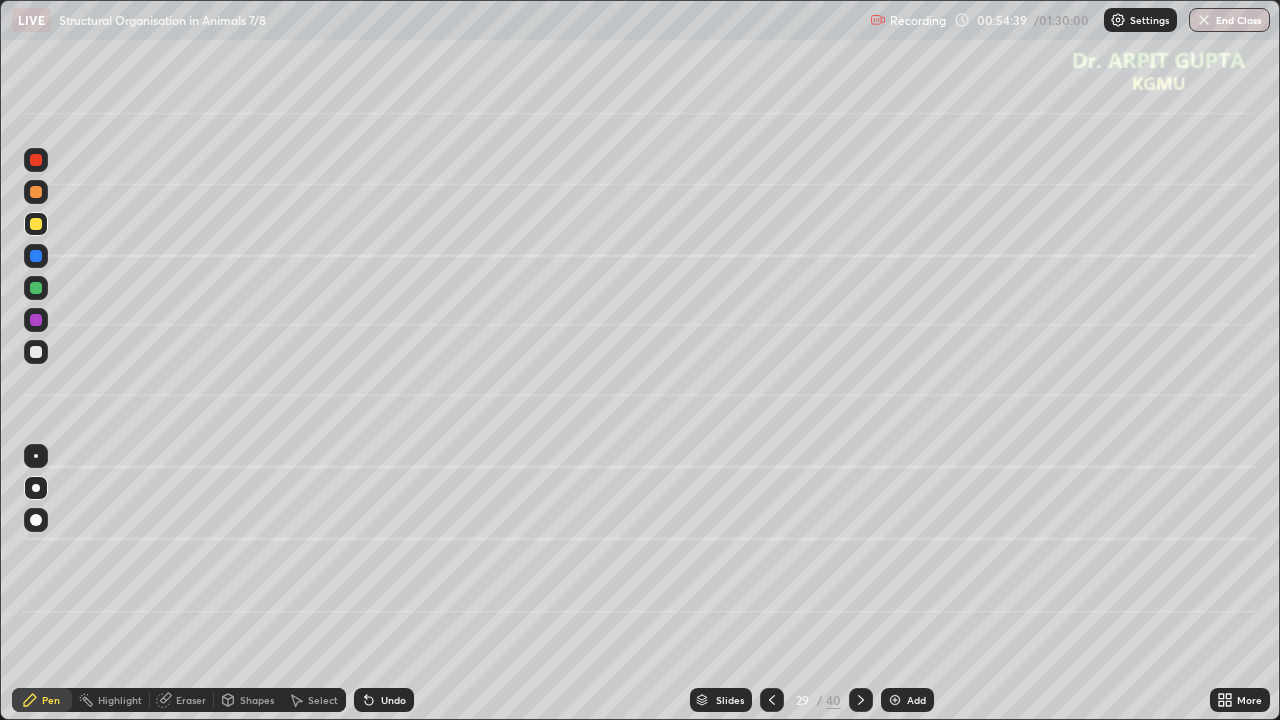 click 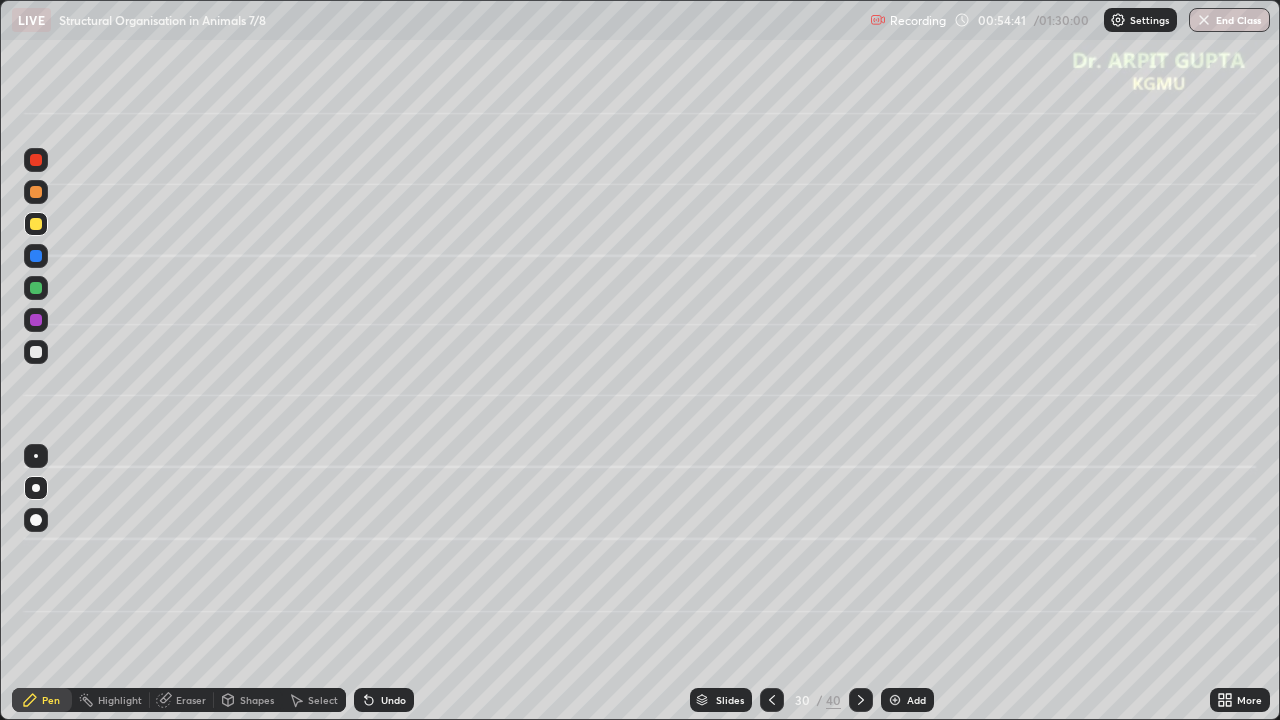 click at bounding box center [36, 520] 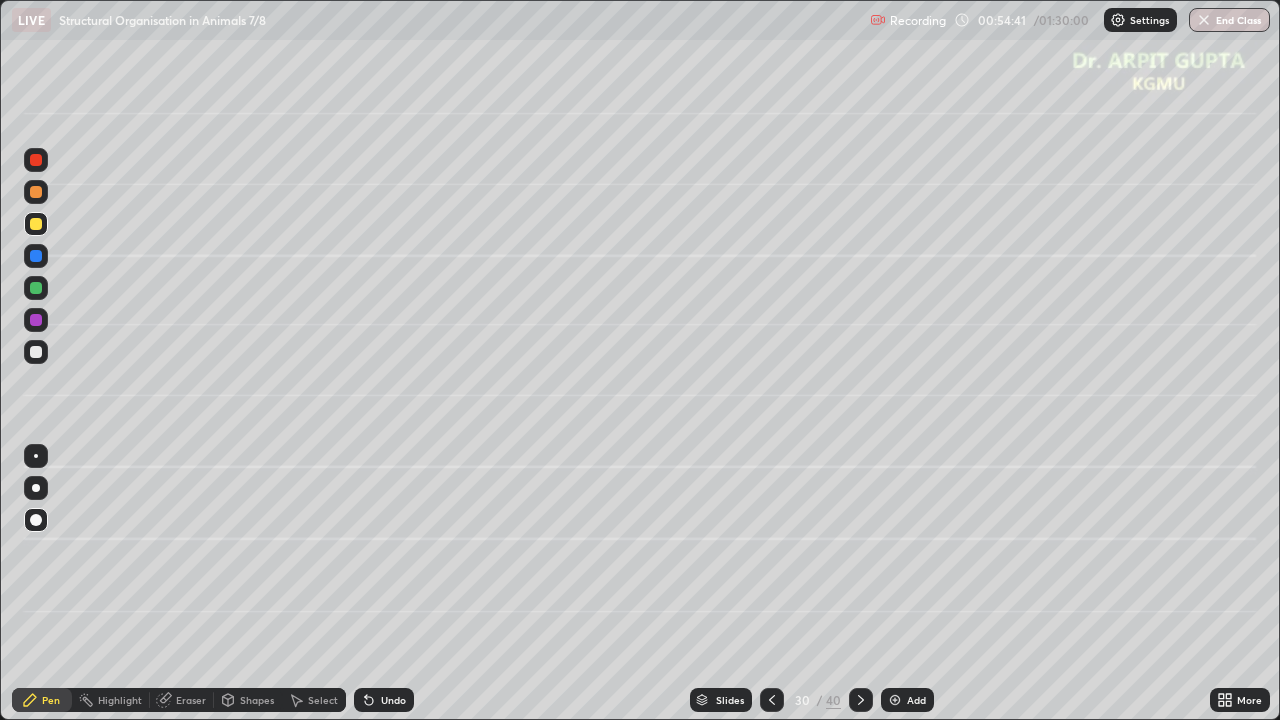 click at bounding box center [36, 288] 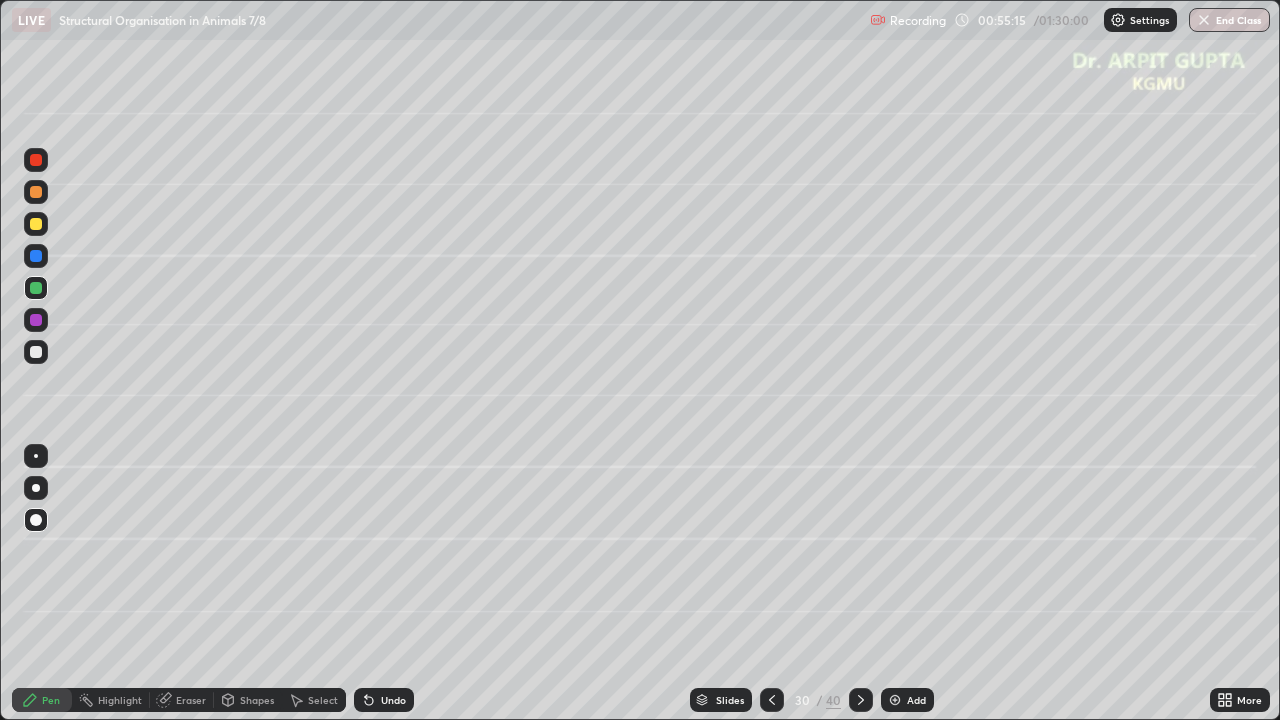 click at bounding box center (36, 224) 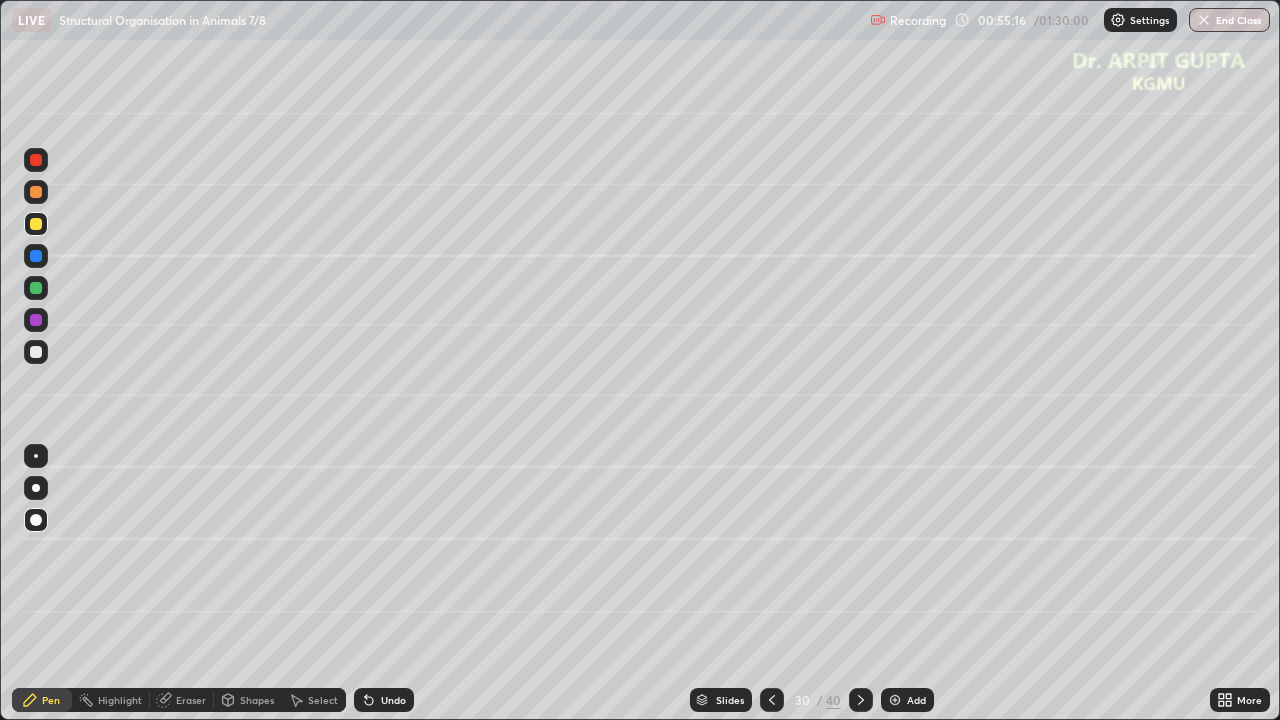 click at bounding box center [36, 488] 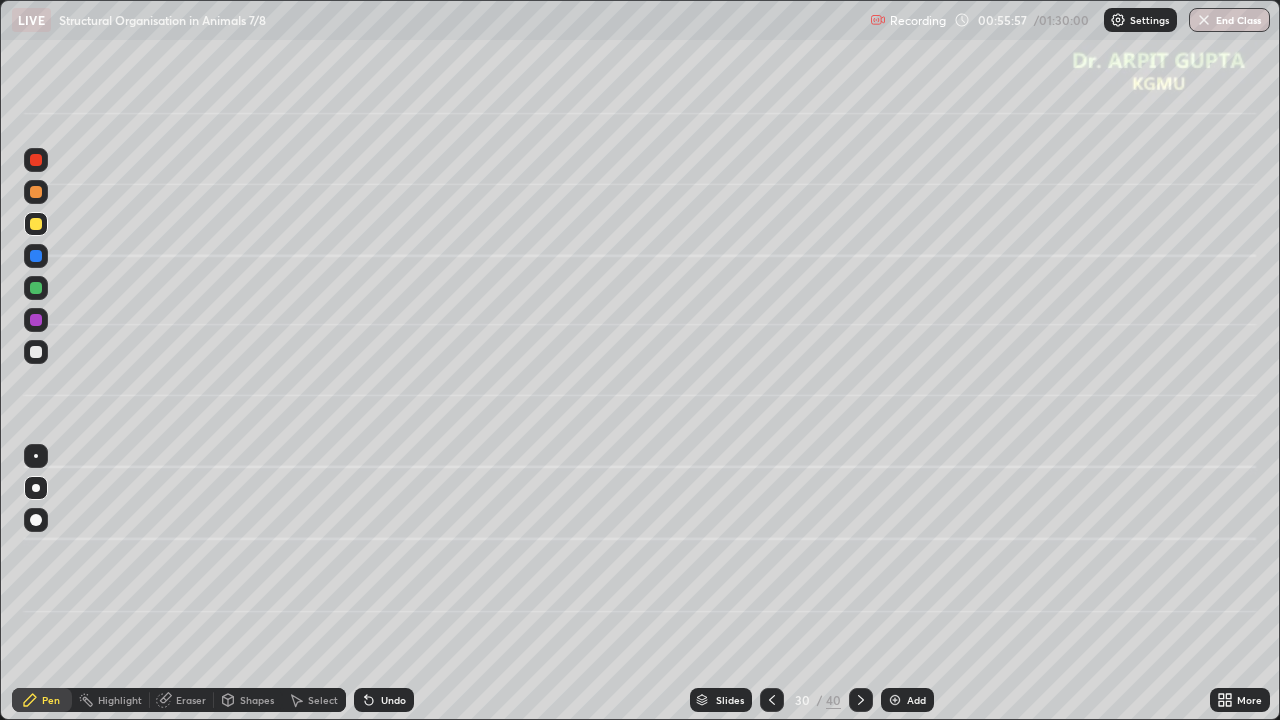 click on "Undo" at bounding box center (384, 700) 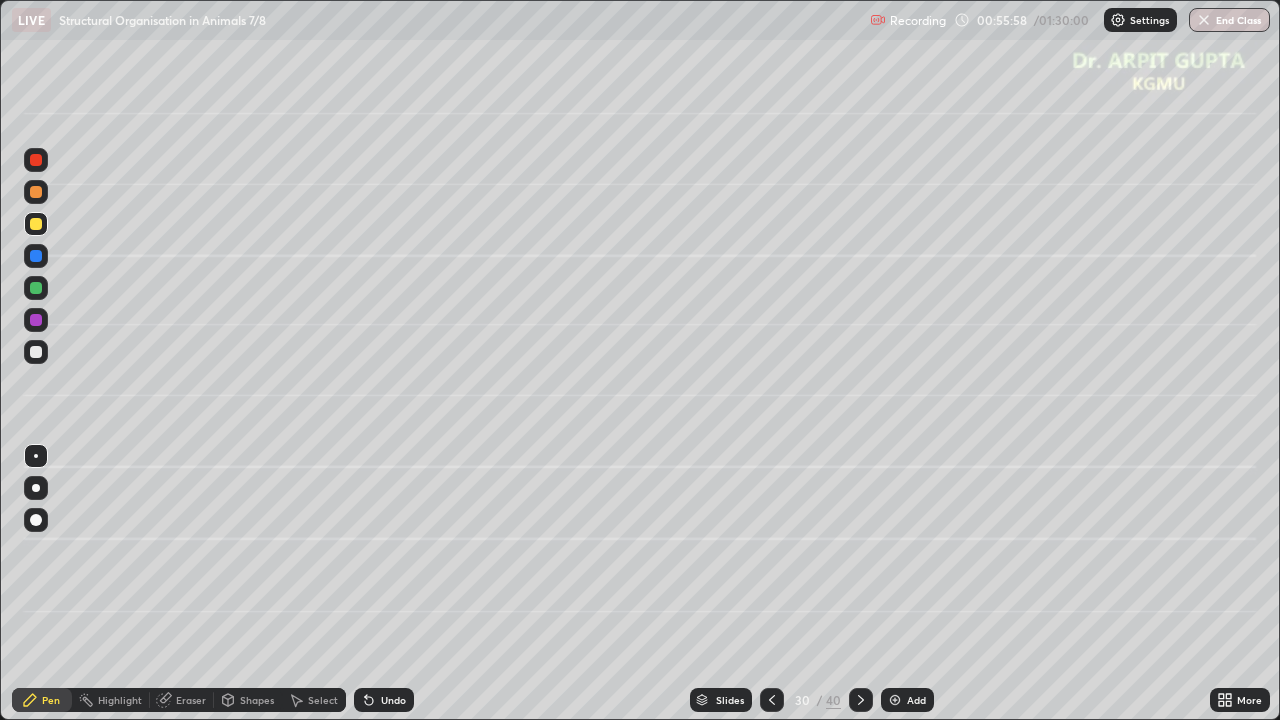 click at bounding box center (36, 352) 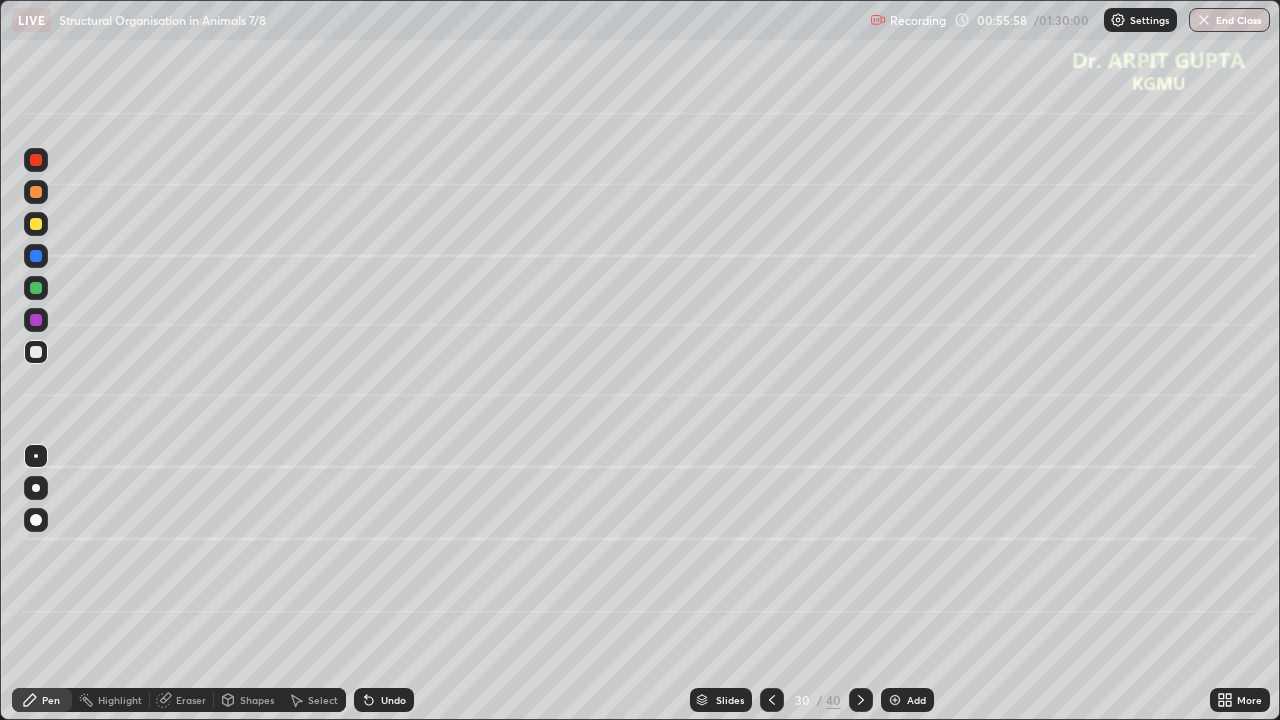 click at bounding box center [36, 488] 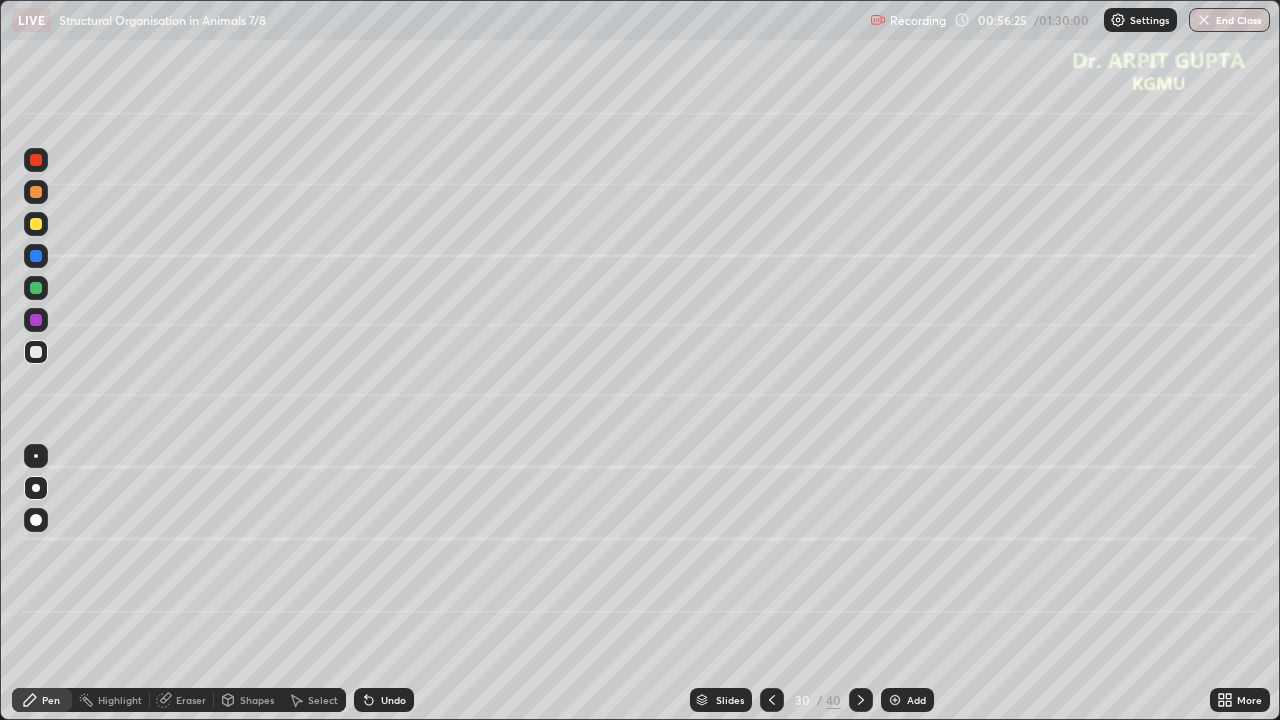 click at bounding box center (36, 288) 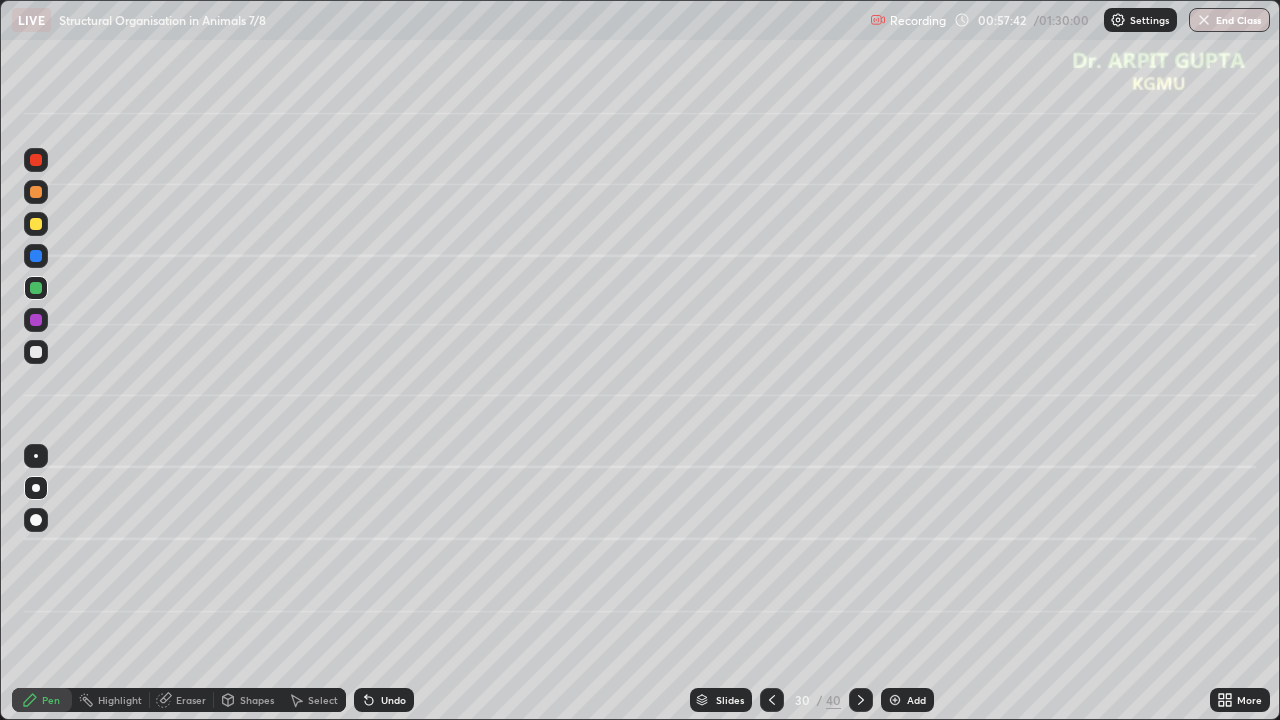 click at bounding box center [36, 224] 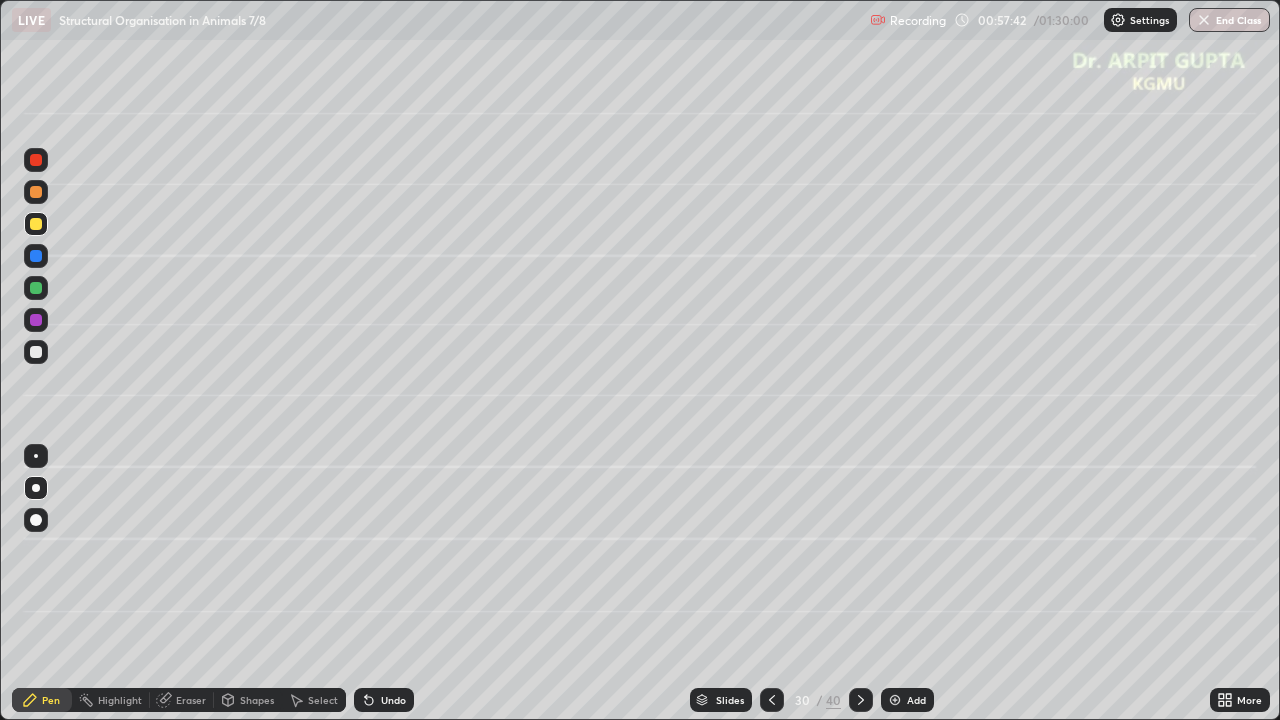 click at bounding box center [36, 456] 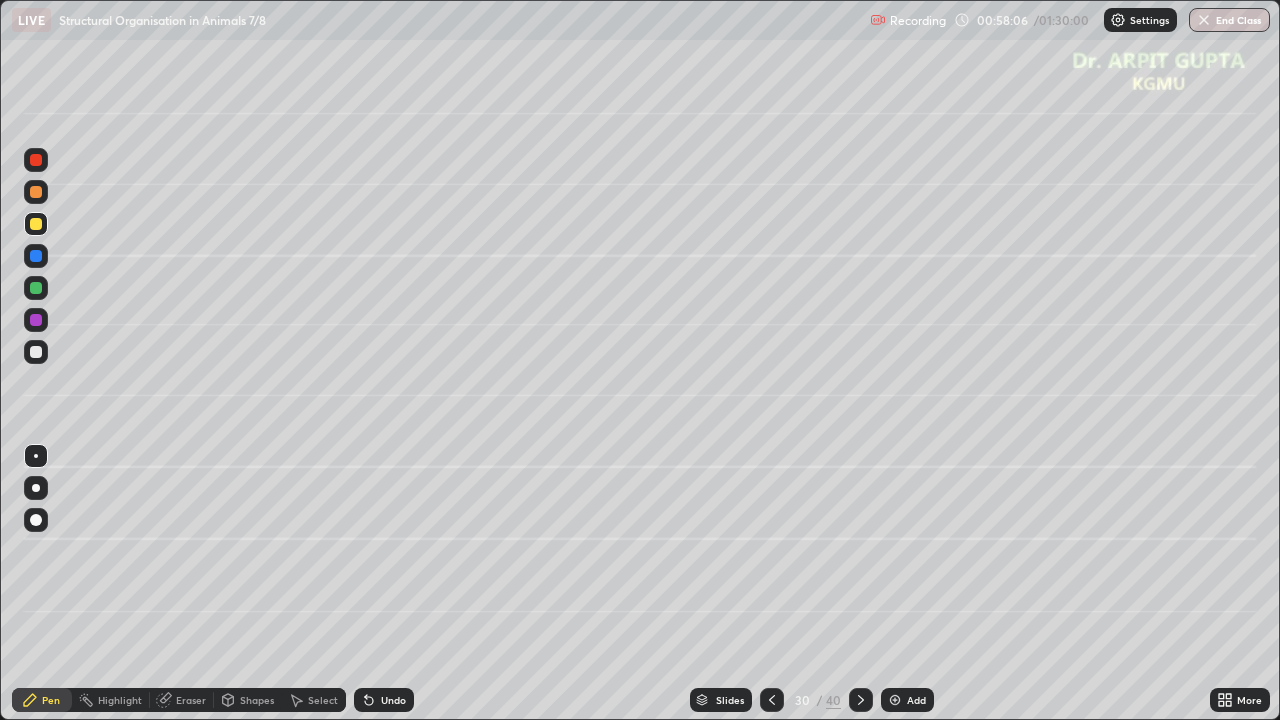 click at bounding box center (36, 488) 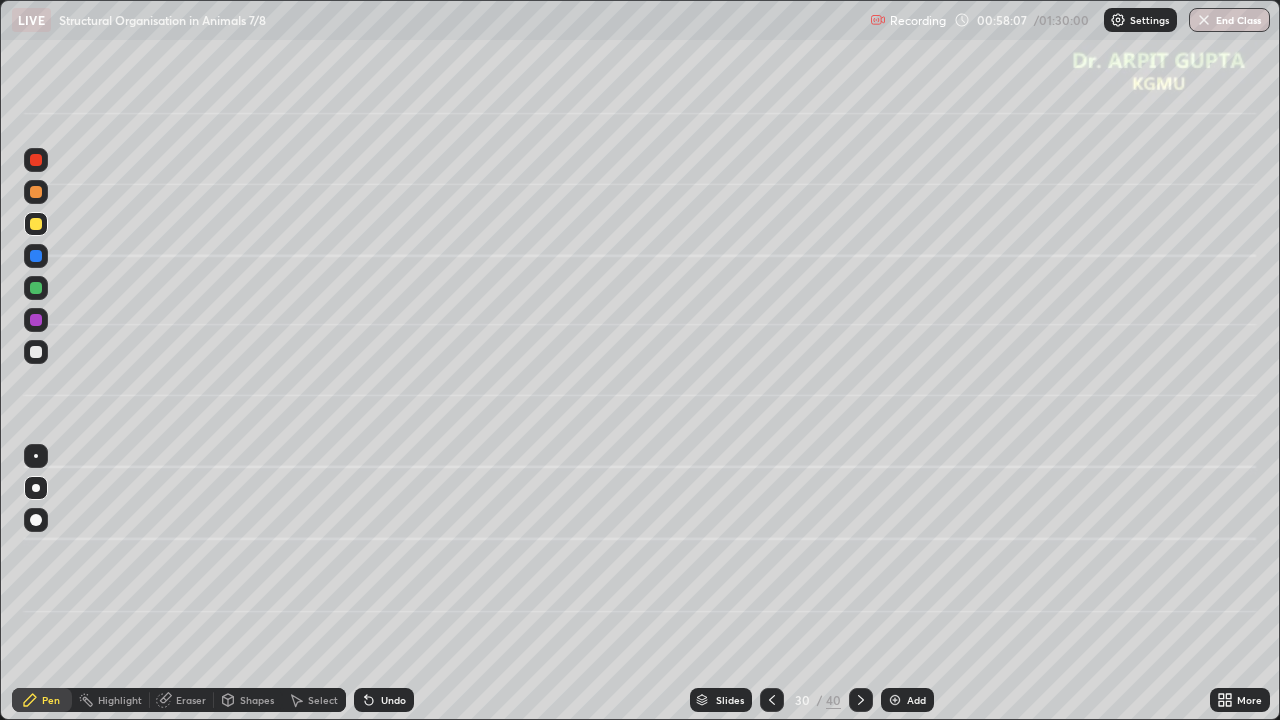 click at bounding box center [36, 352] 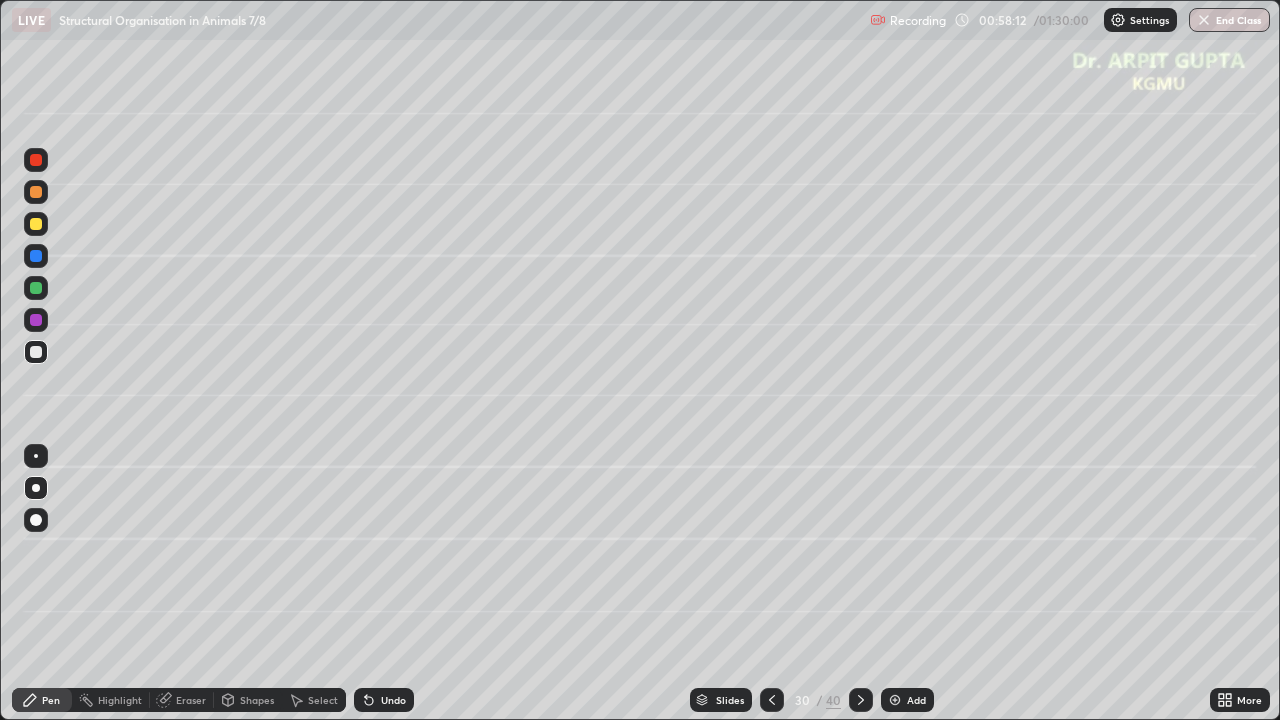 click at bounding box center (36, 192) 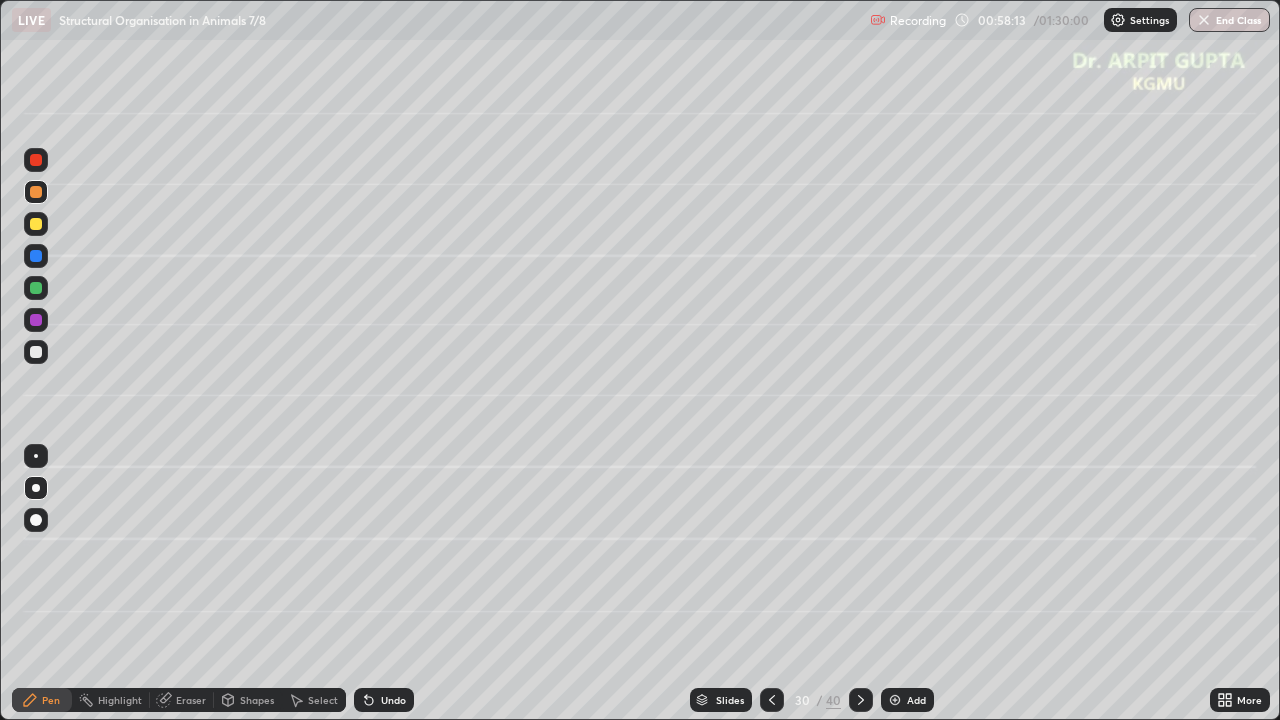 click at bounding box center (36, 520) 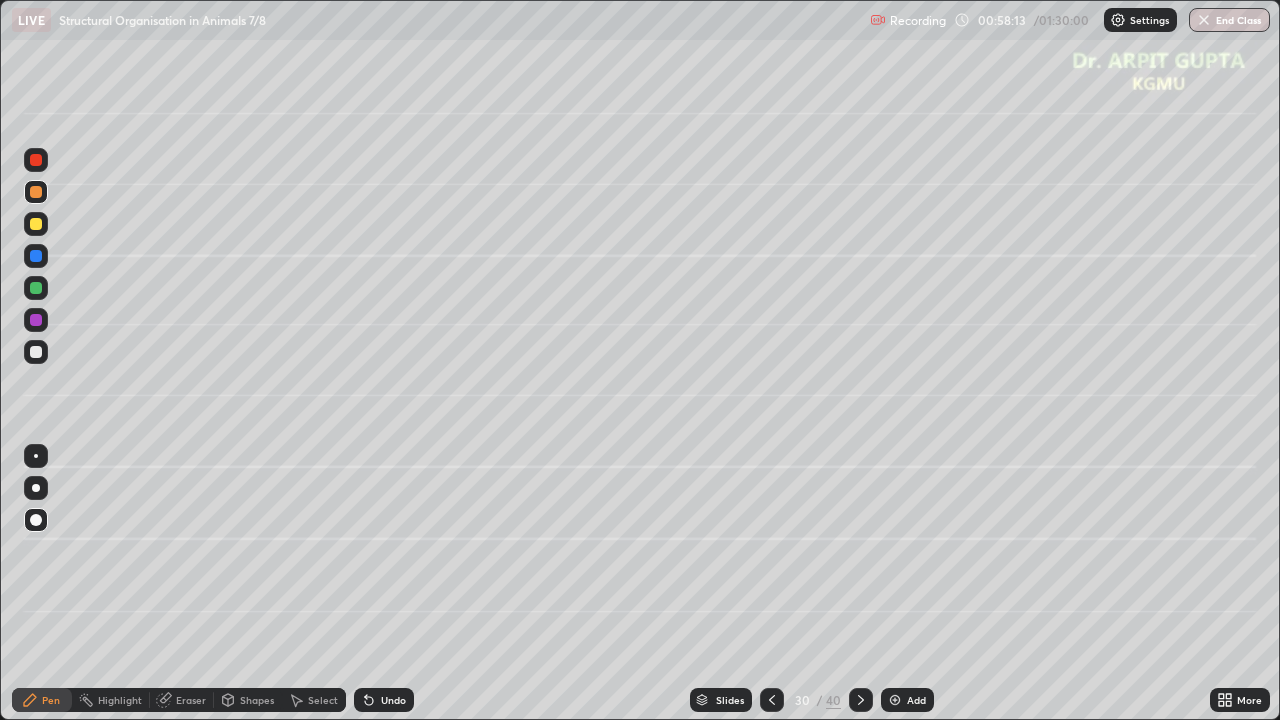 click at bounding box center (36, 488) 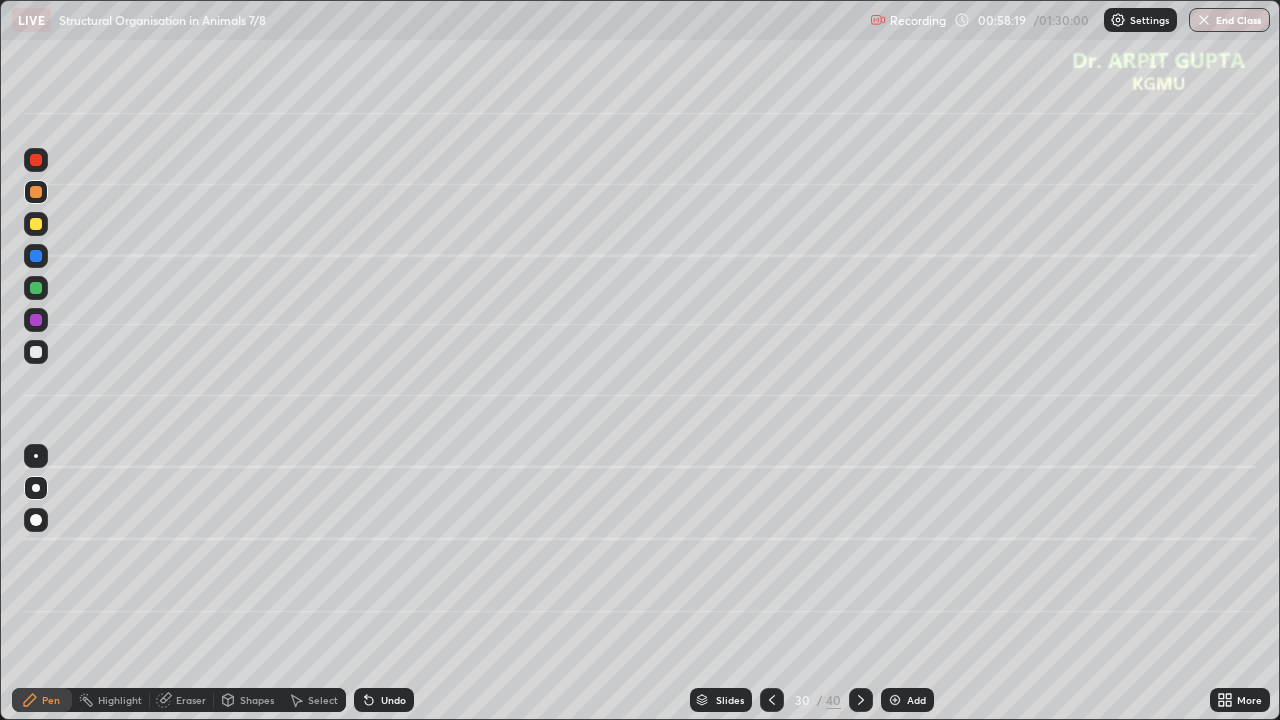 click 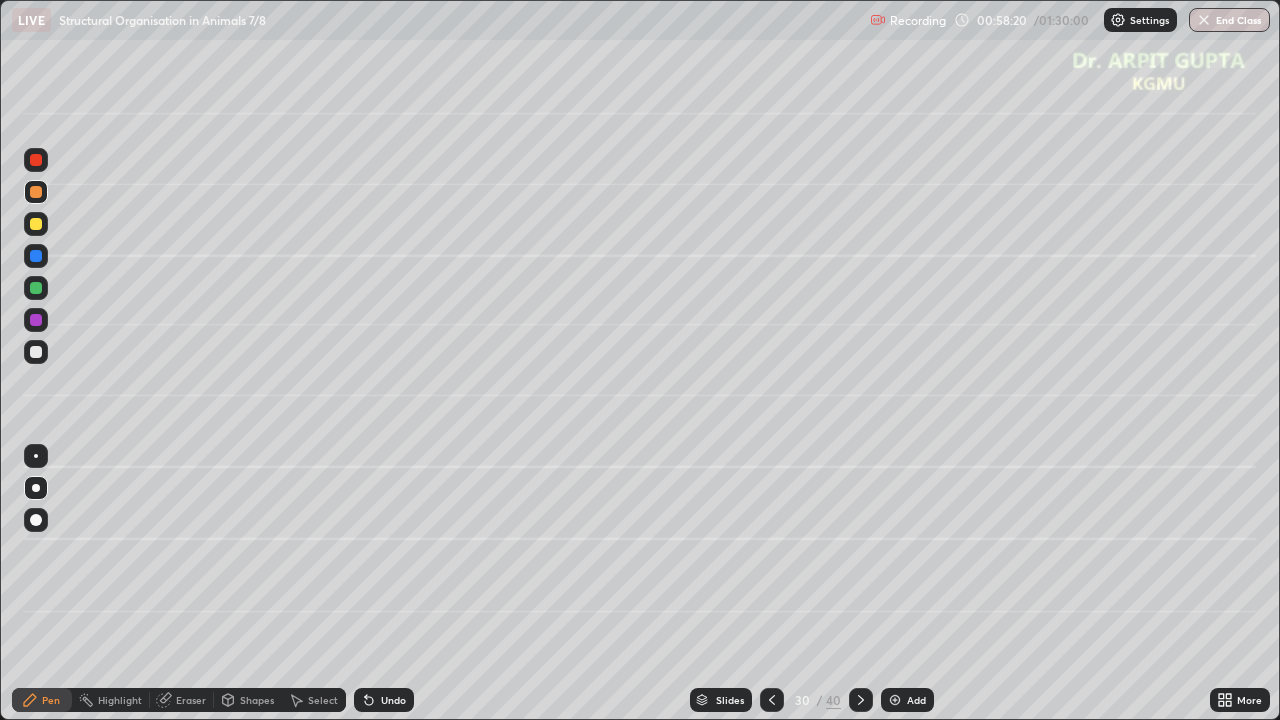 click on "Undo" at bounding box center [384, 700] 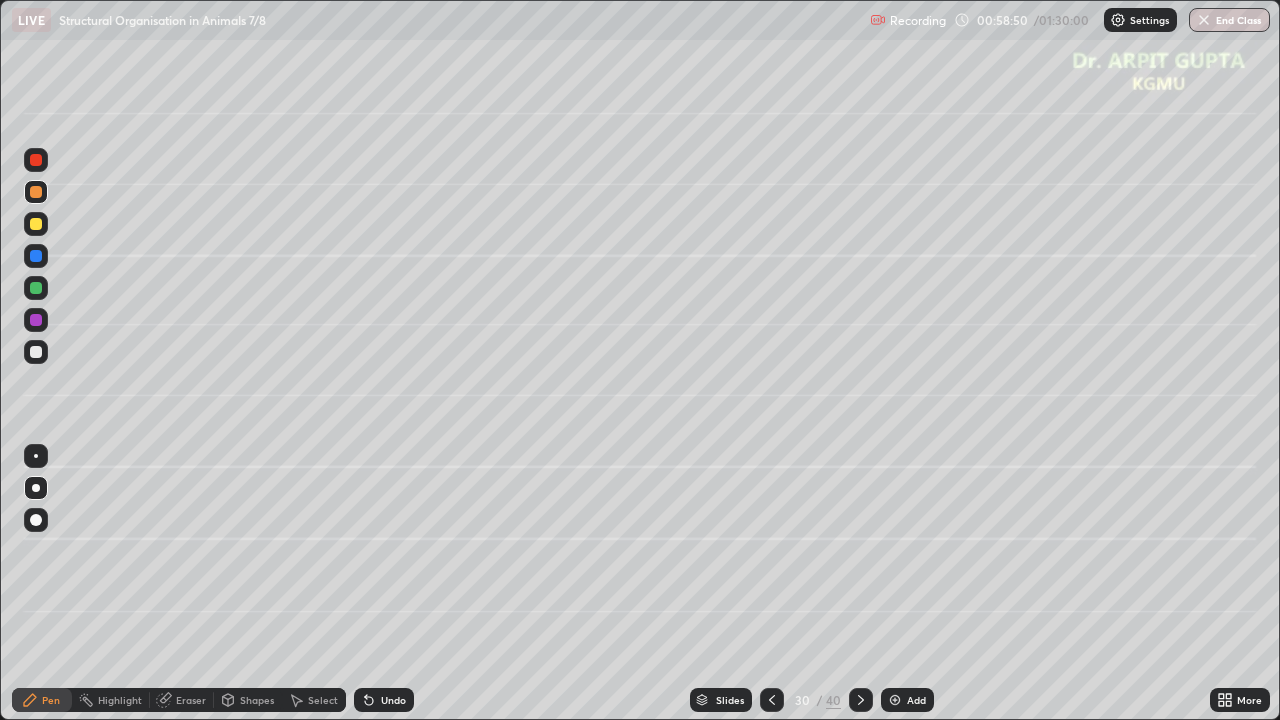 click at bounding box center [36, 352] 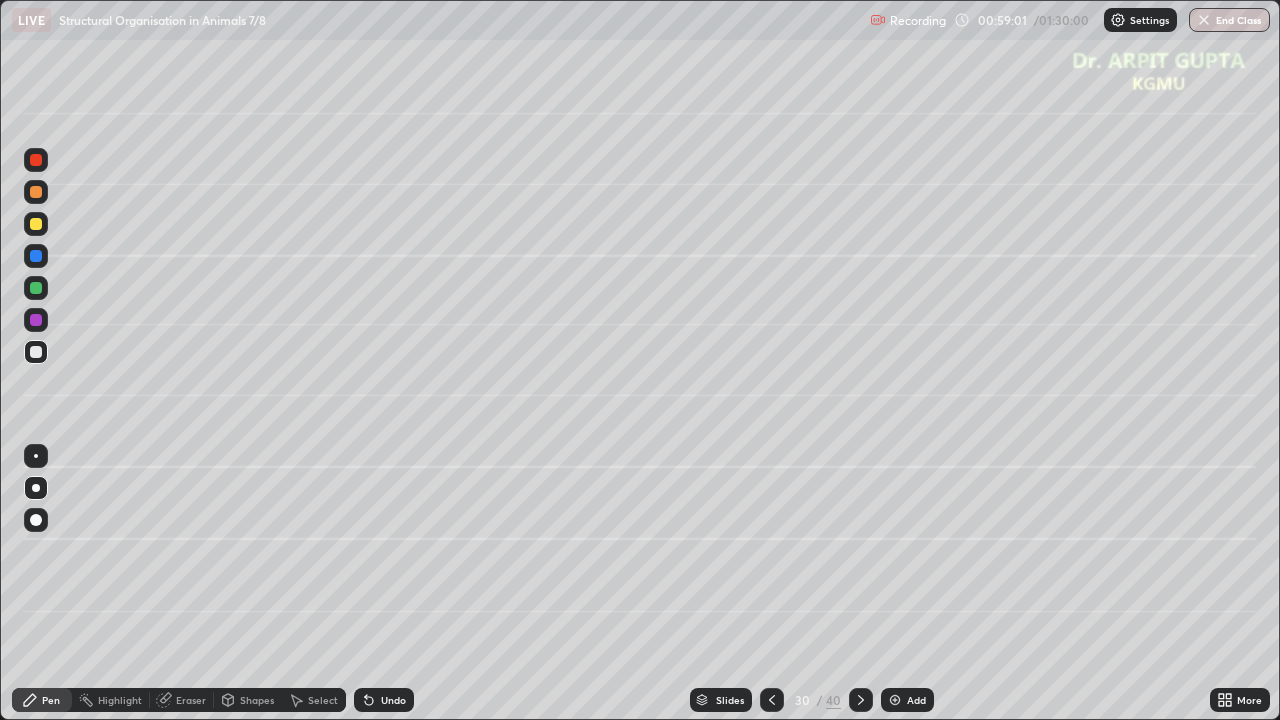 click on "Undo" at bounding box center (384, 700) 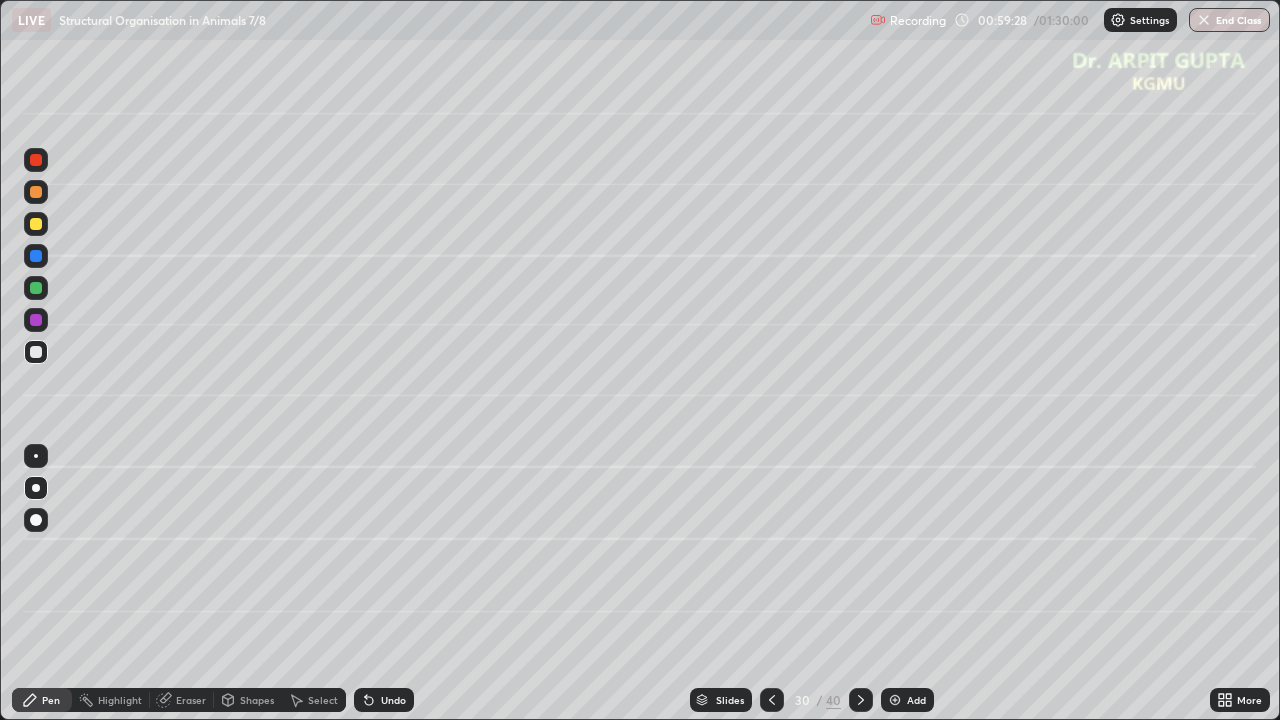 click at bounding box center (36, 288) 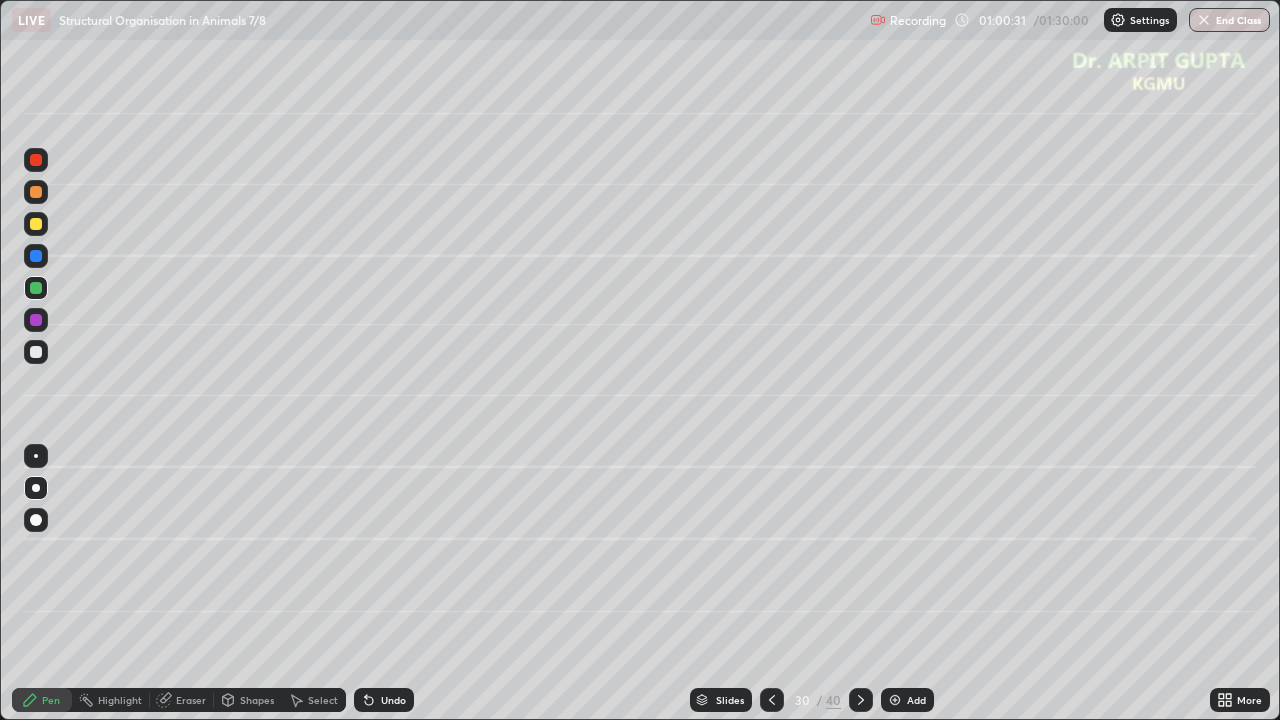 click 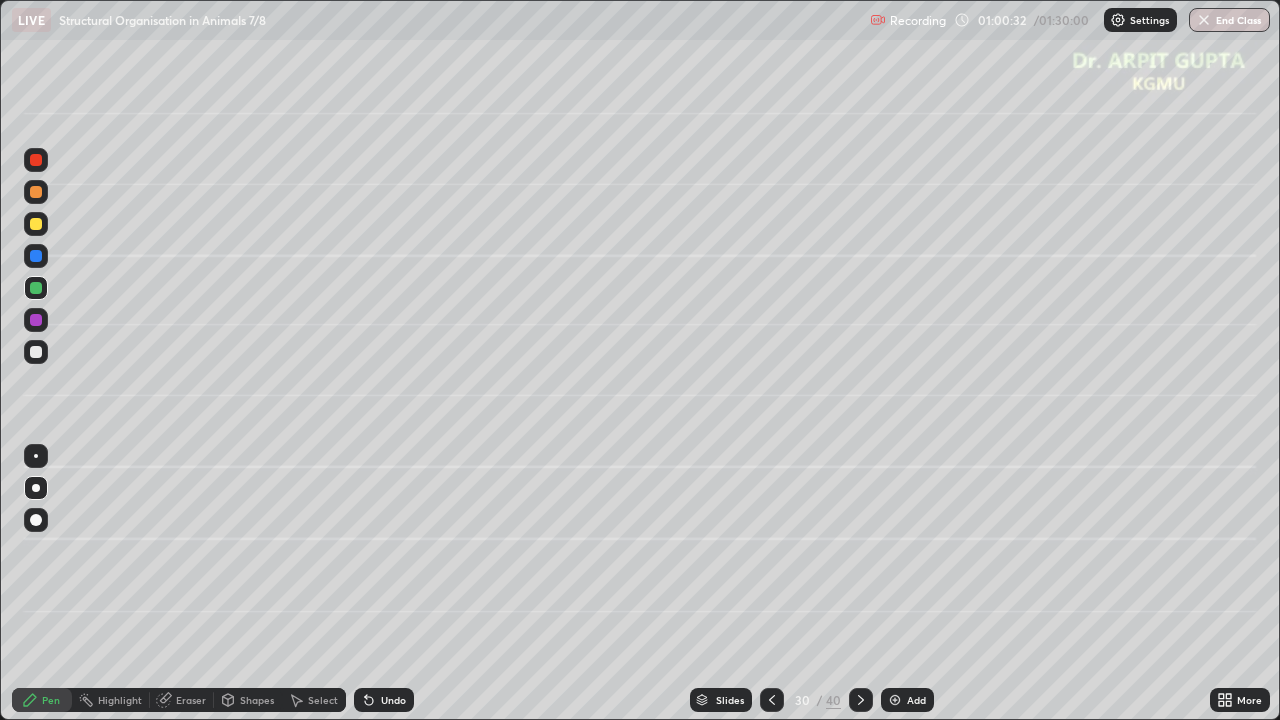 click 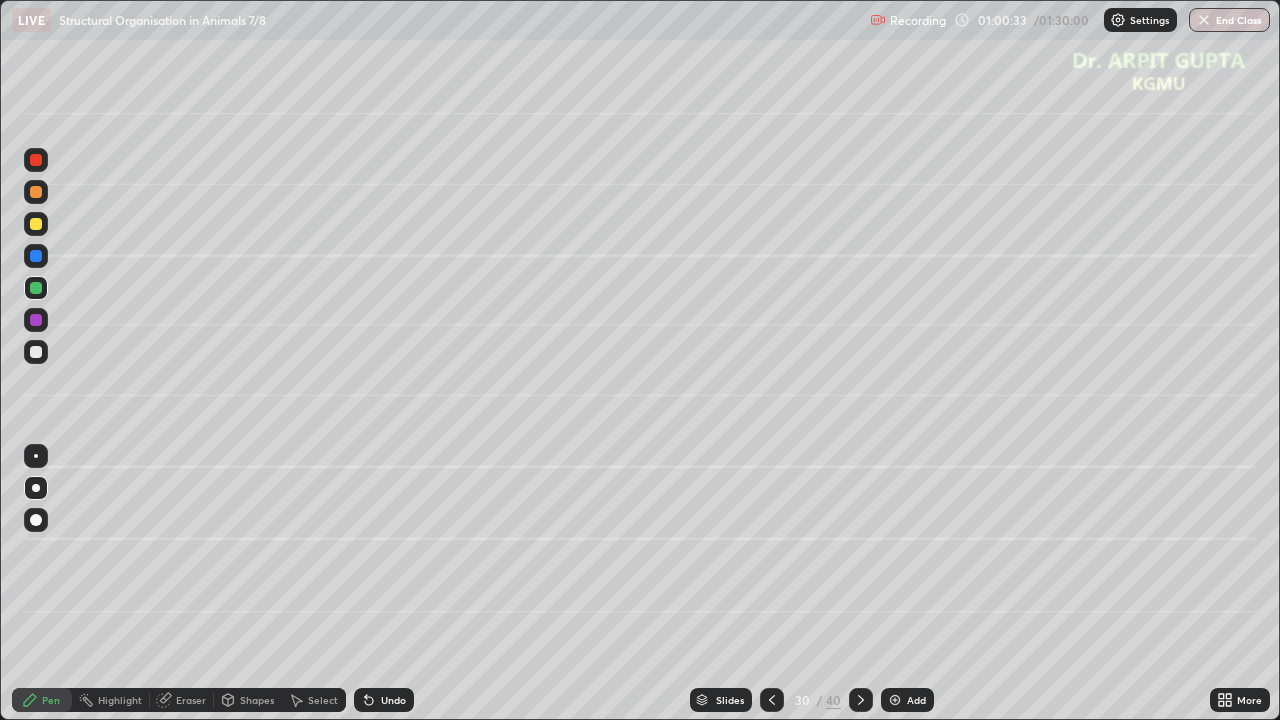 click 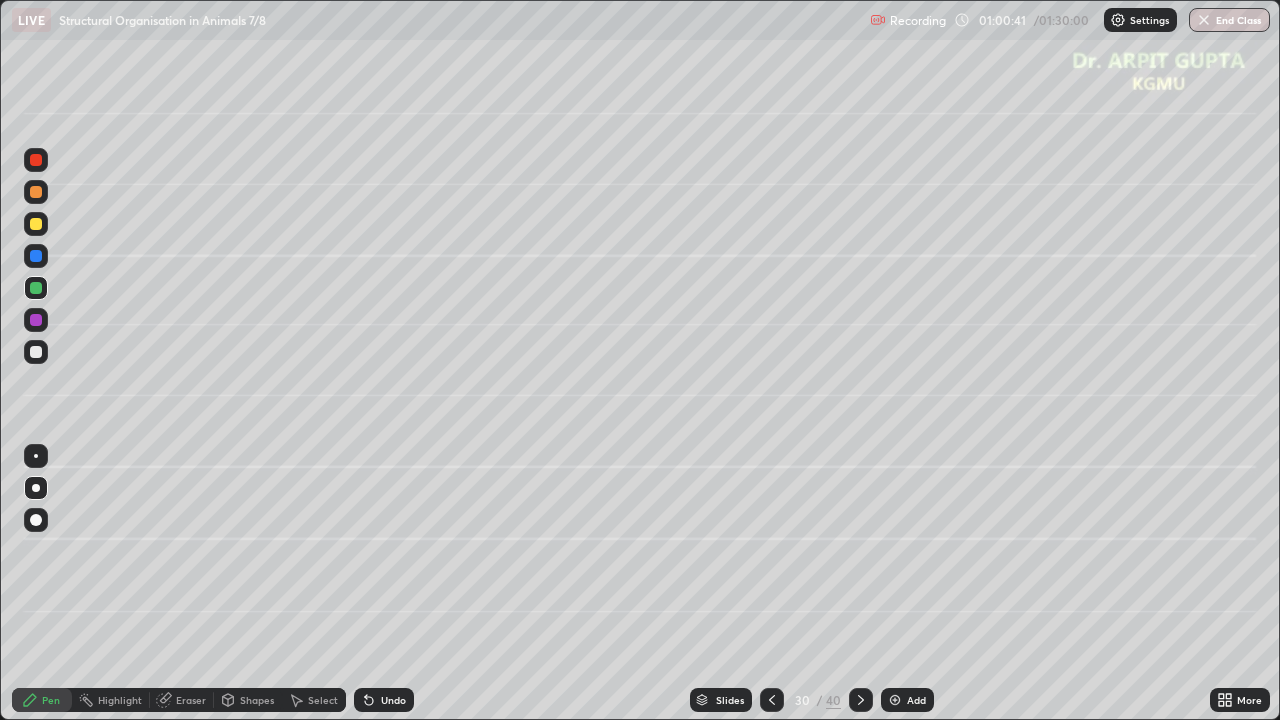 click on "Undo" at bounding box center [384, 700] 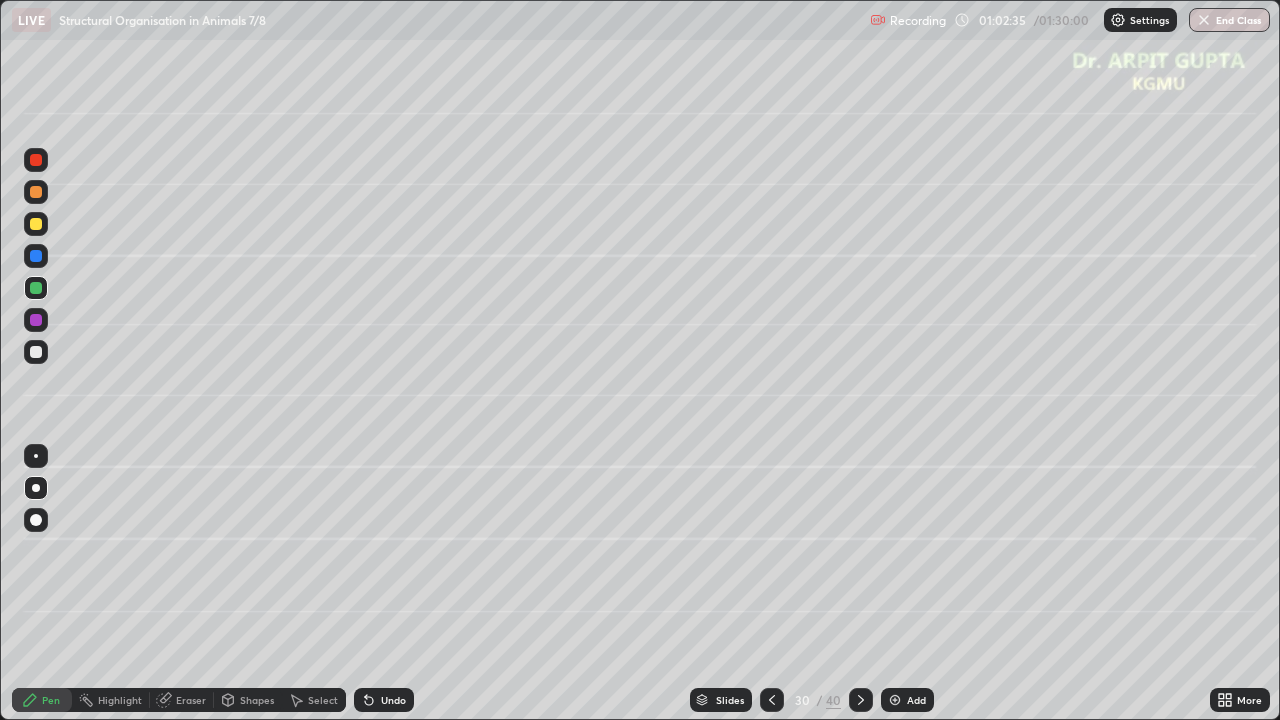 click on "Undo" at bounding box center (393, 700) 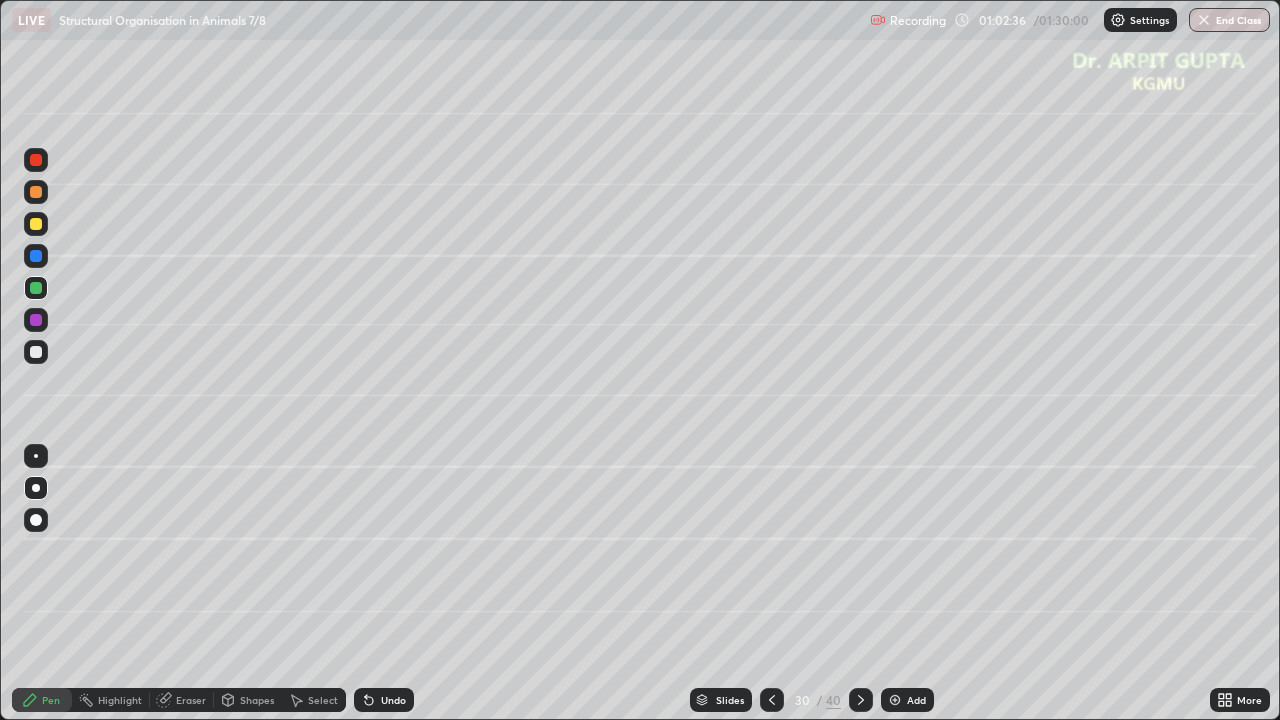 click on "Undo" at bounding box center [393, 700] 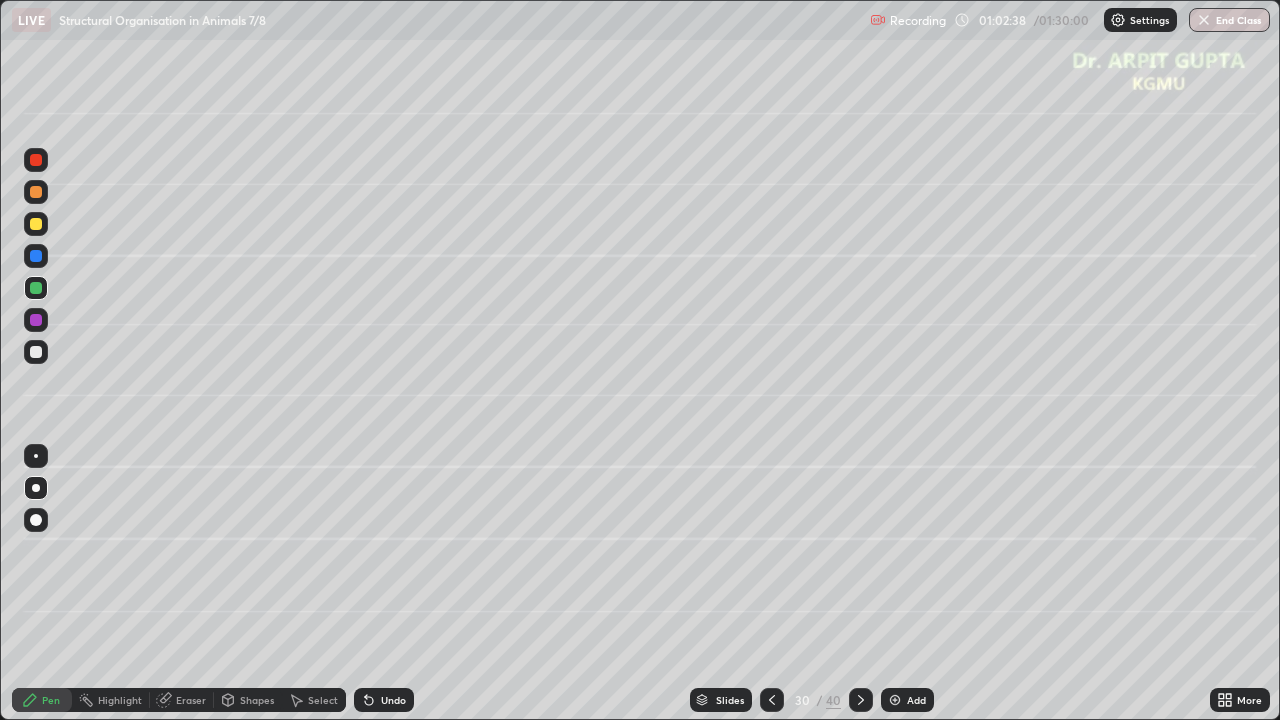 click at bounding box center (861, 700) 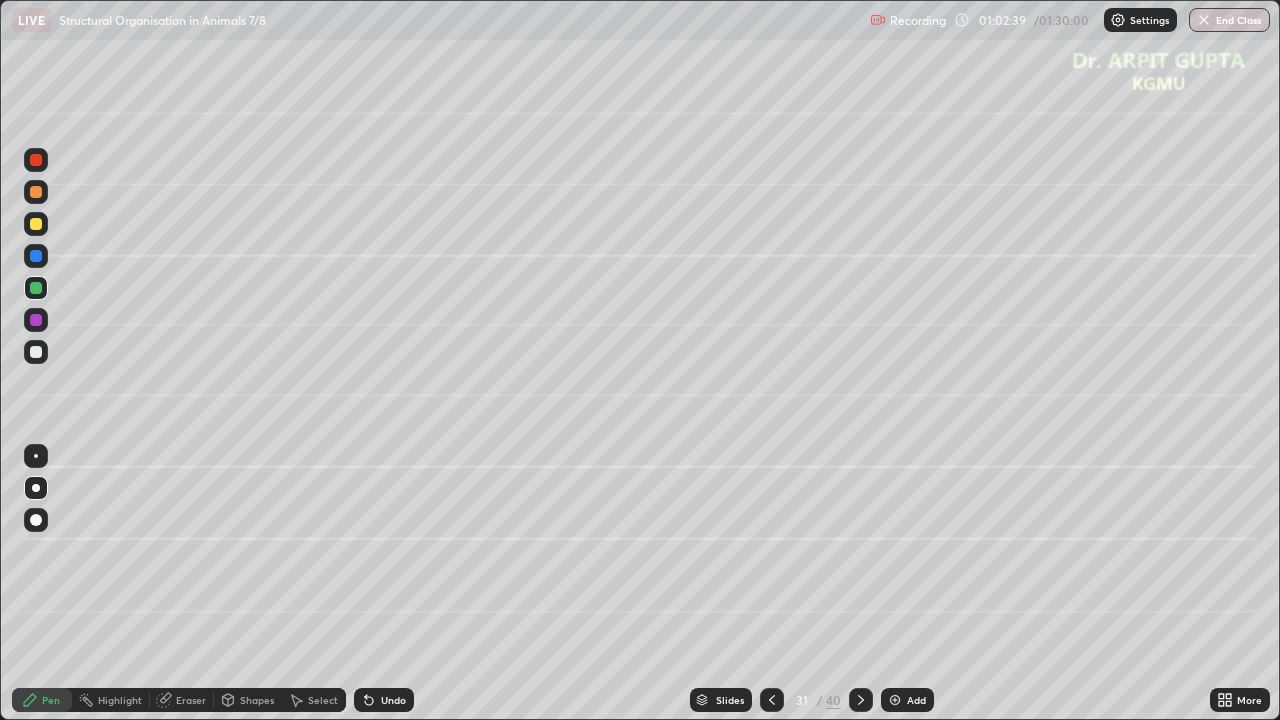 click at bounding box center (36, 224) 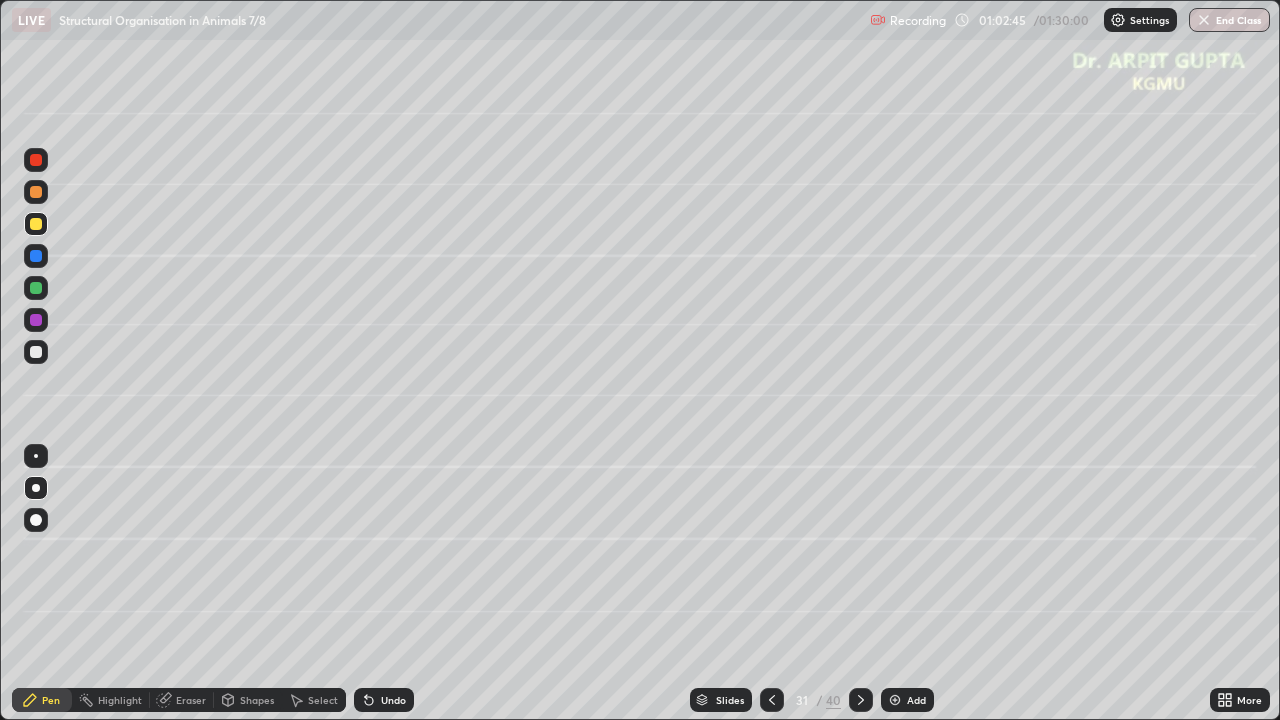 click at bounding box center (36, 256) 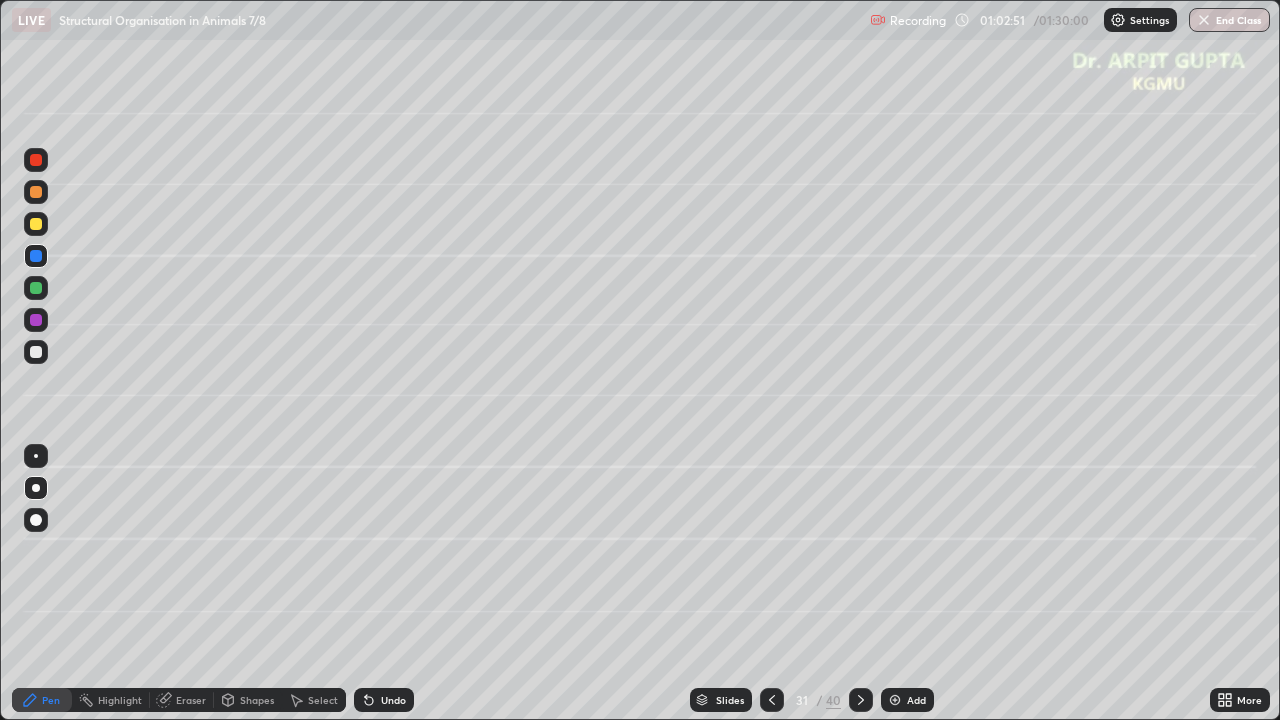 click 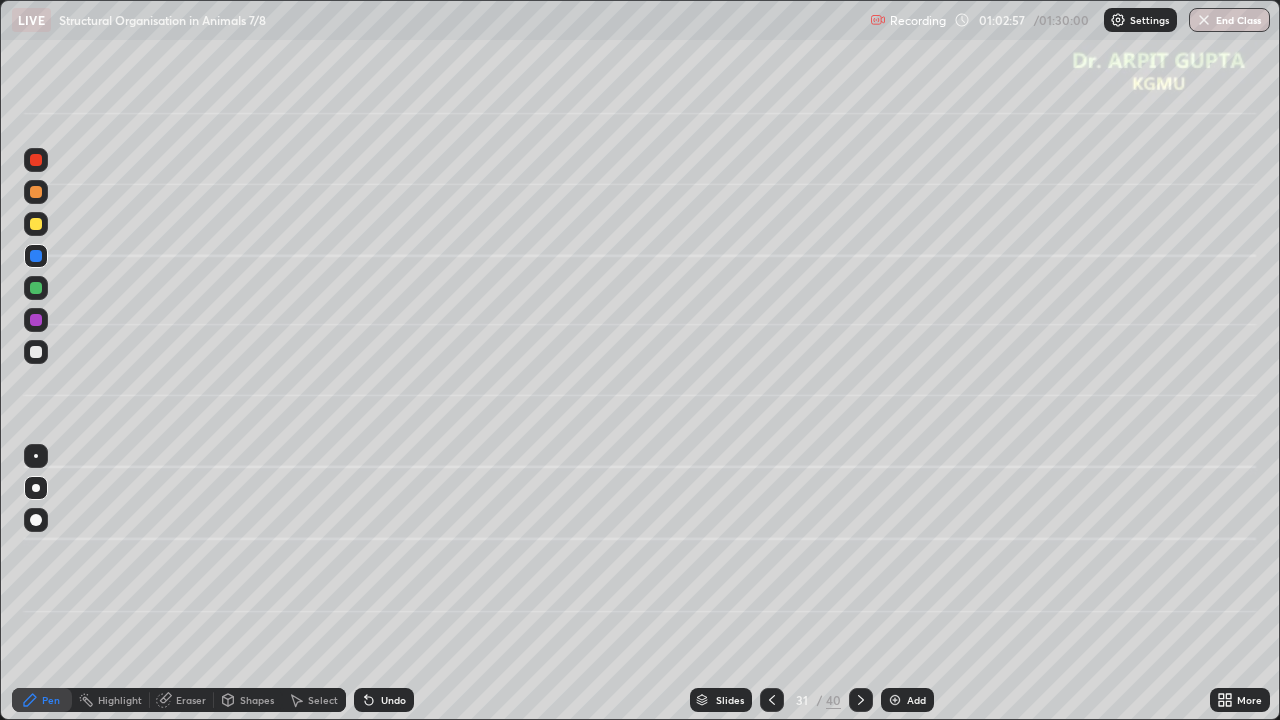 click on "Undo" at bounding box center (384, 700) 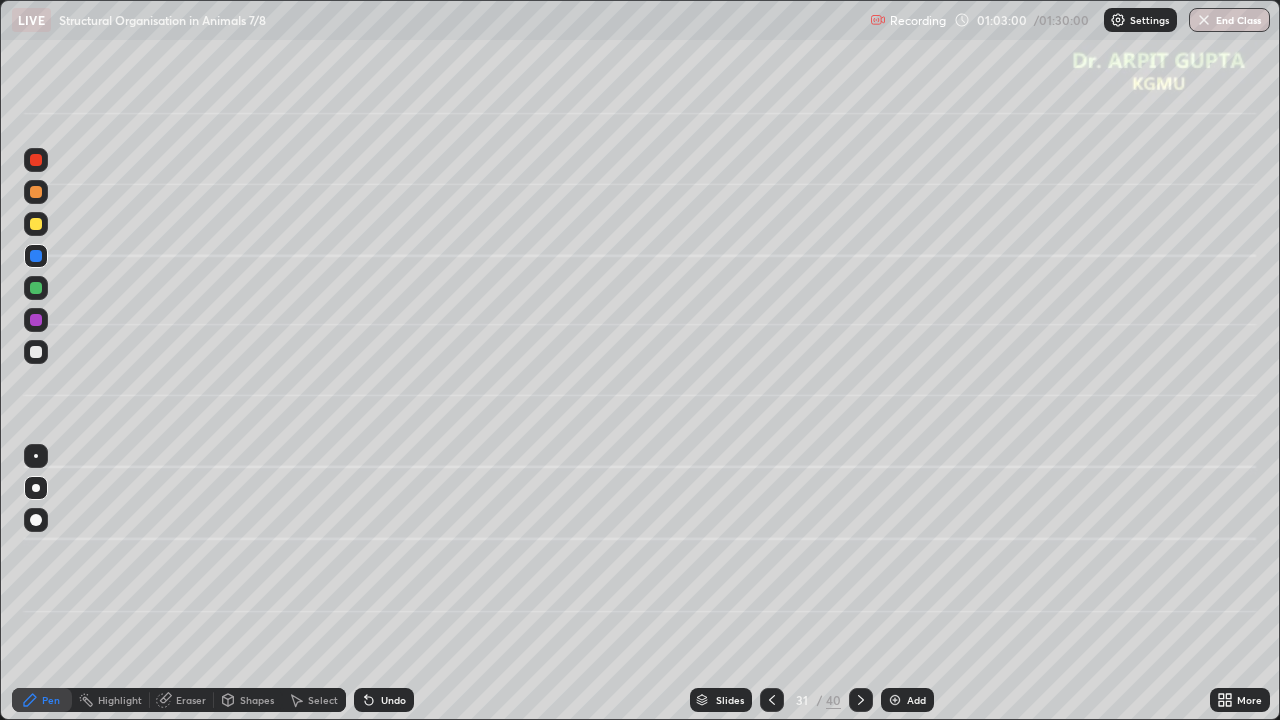 click at bounding box center [36, 352] 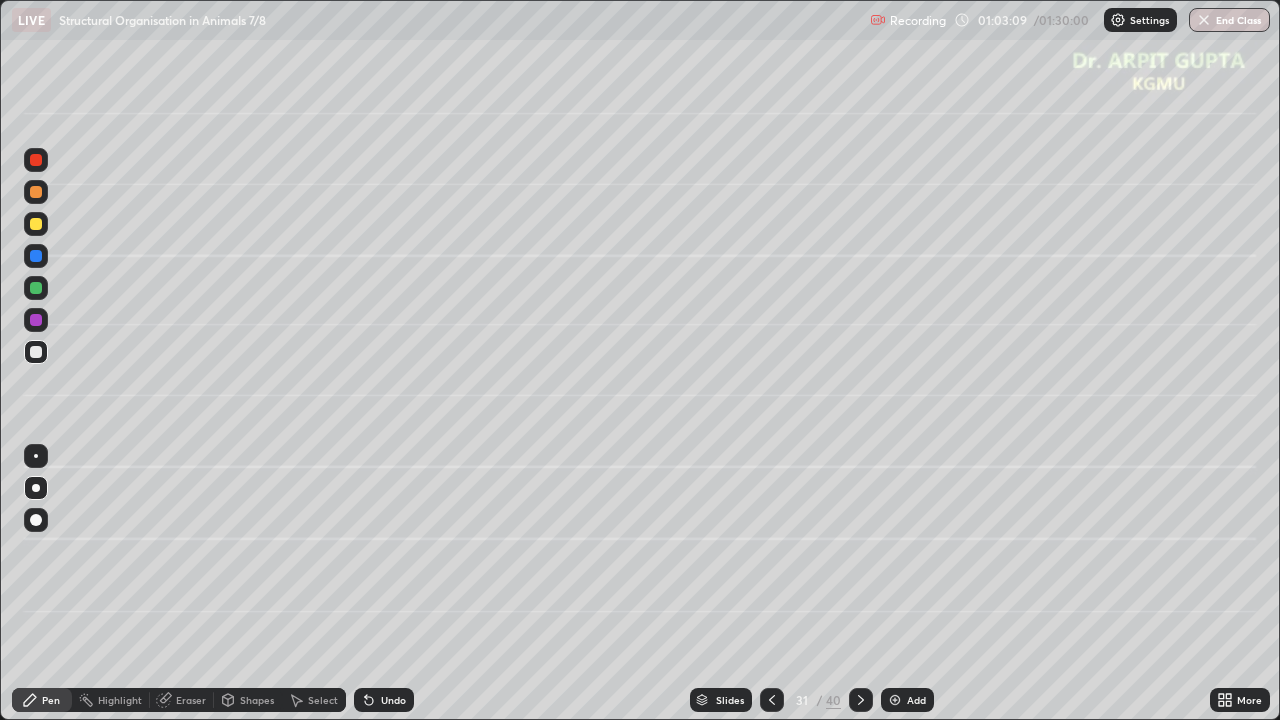 click on "Shapes" at bounding box center [257, 700] 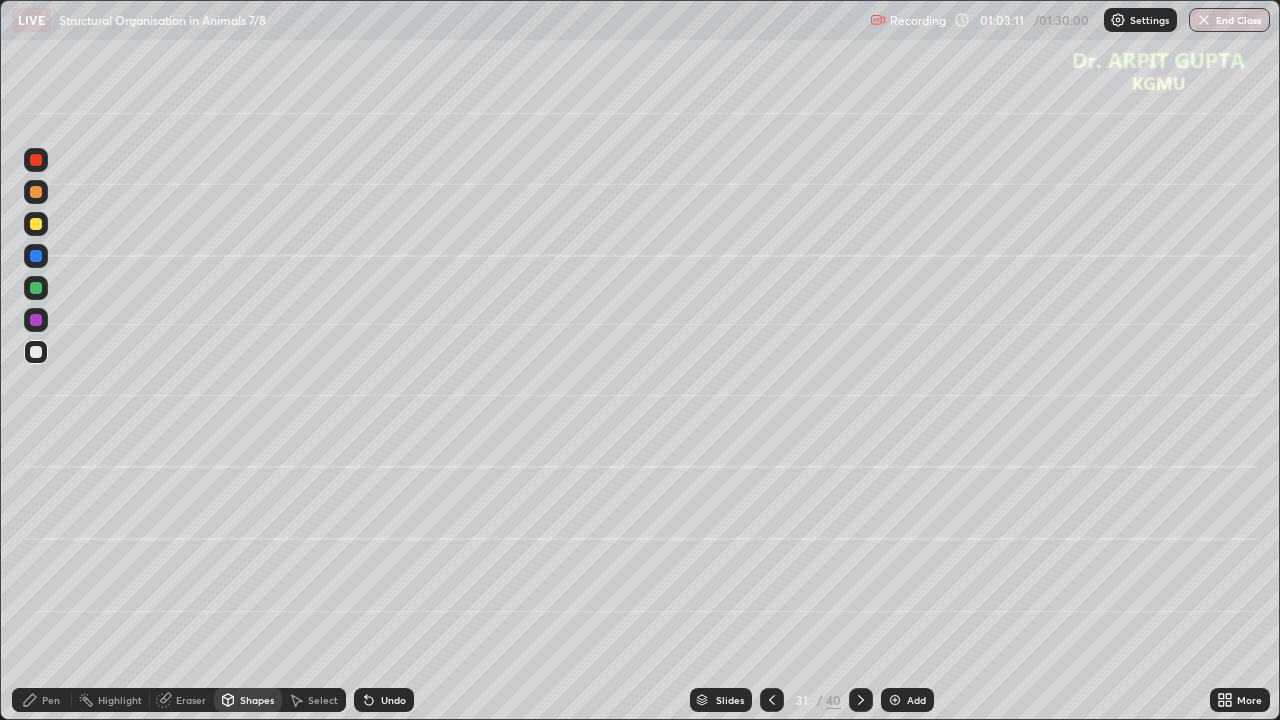click on "Eraser" at bounding box center [191, 700] 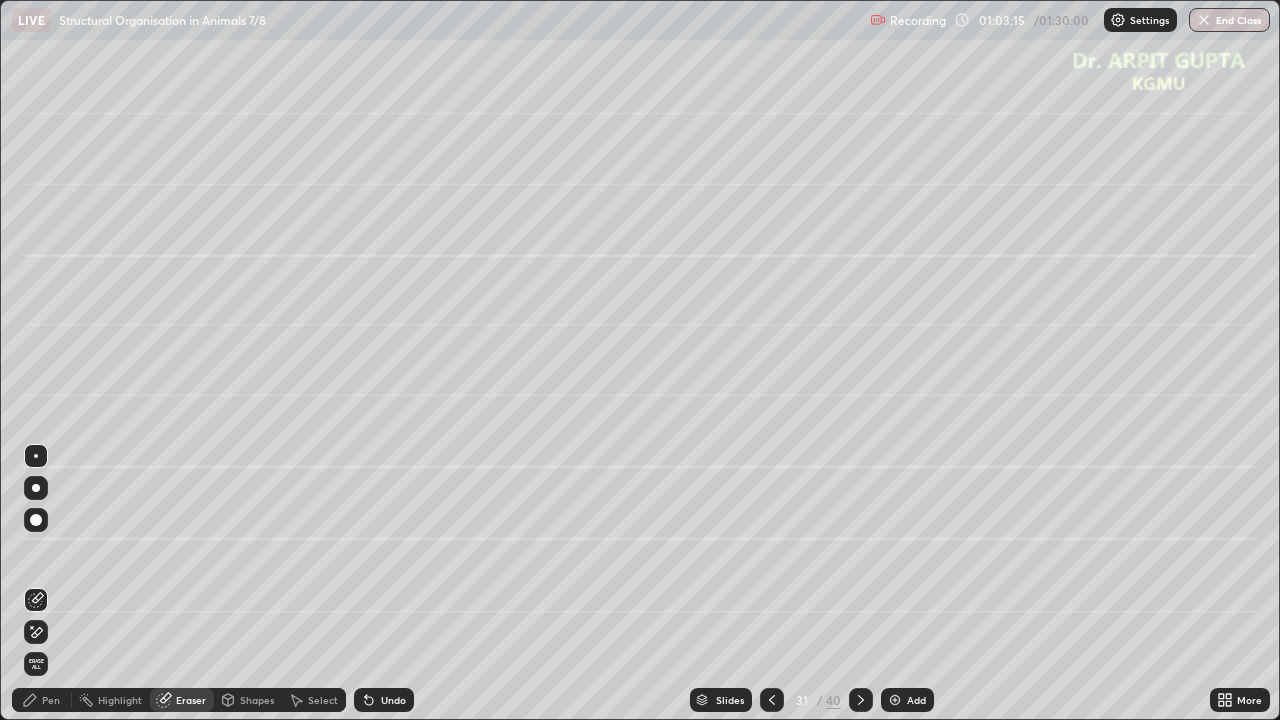 click on "Pen" at bounding box center (51, 700) 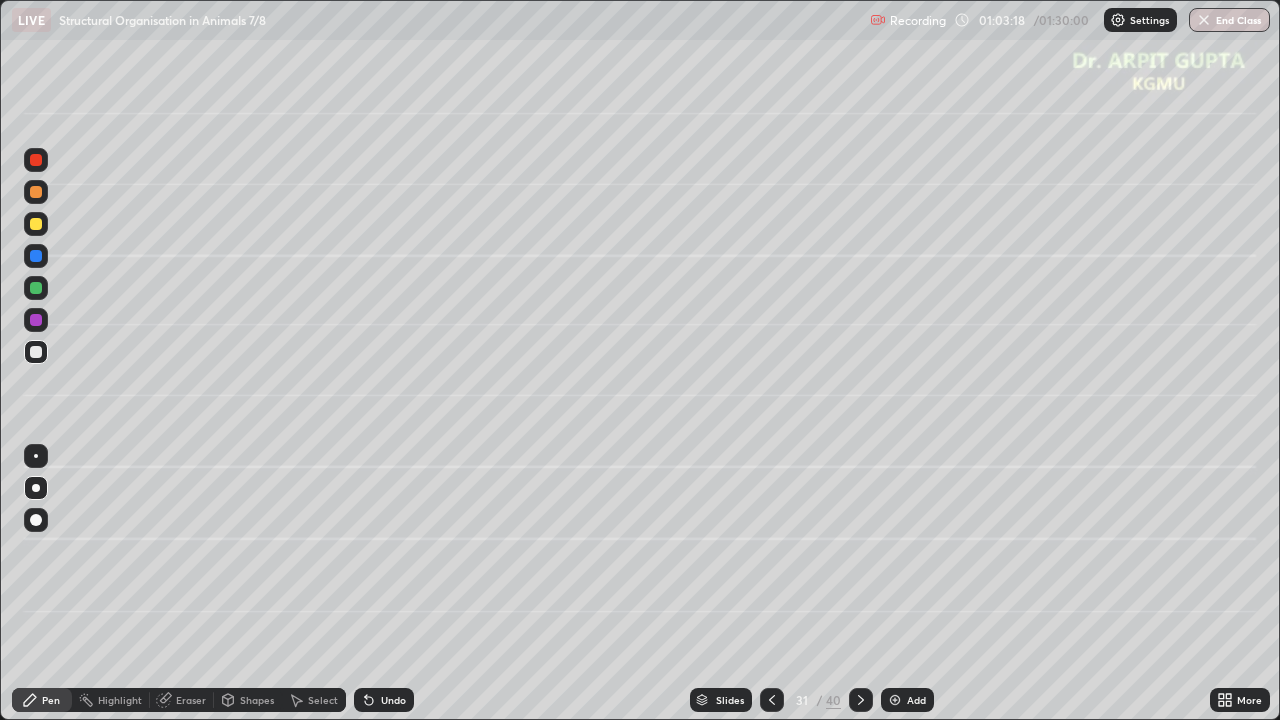 click at bounding box center (36, 192) 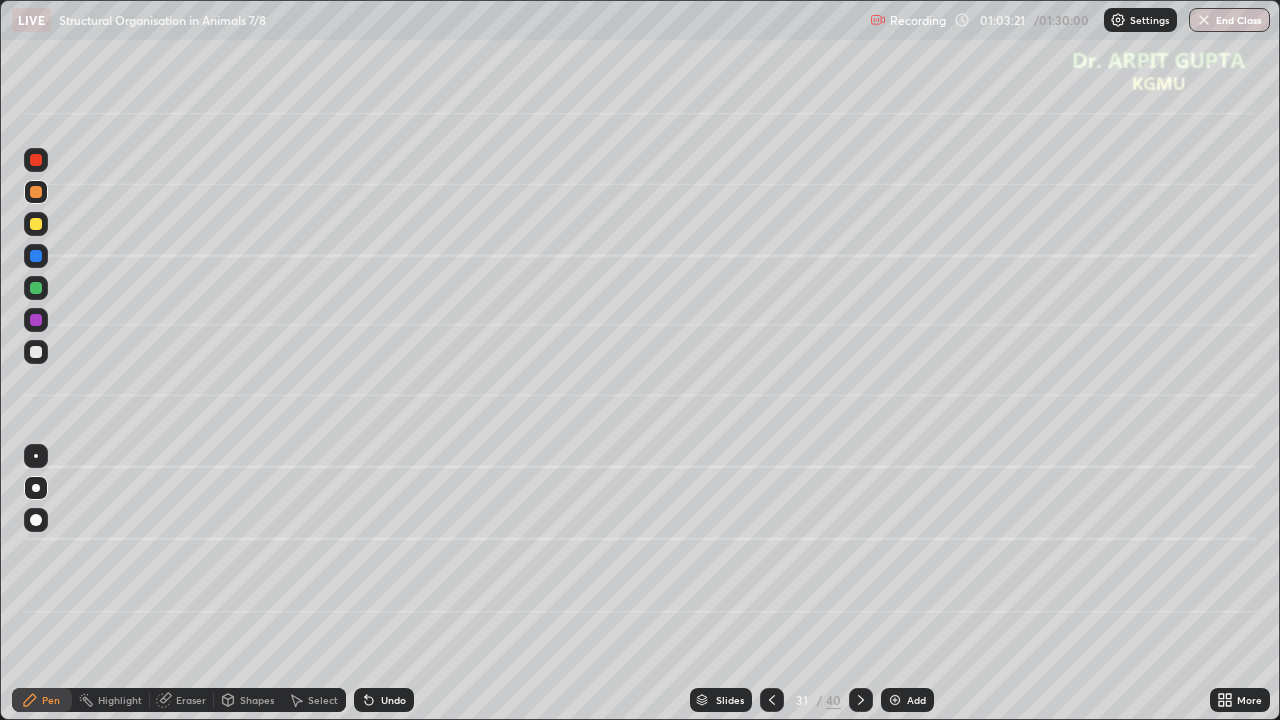 click on "Undo" at bounding box center [384, 700] 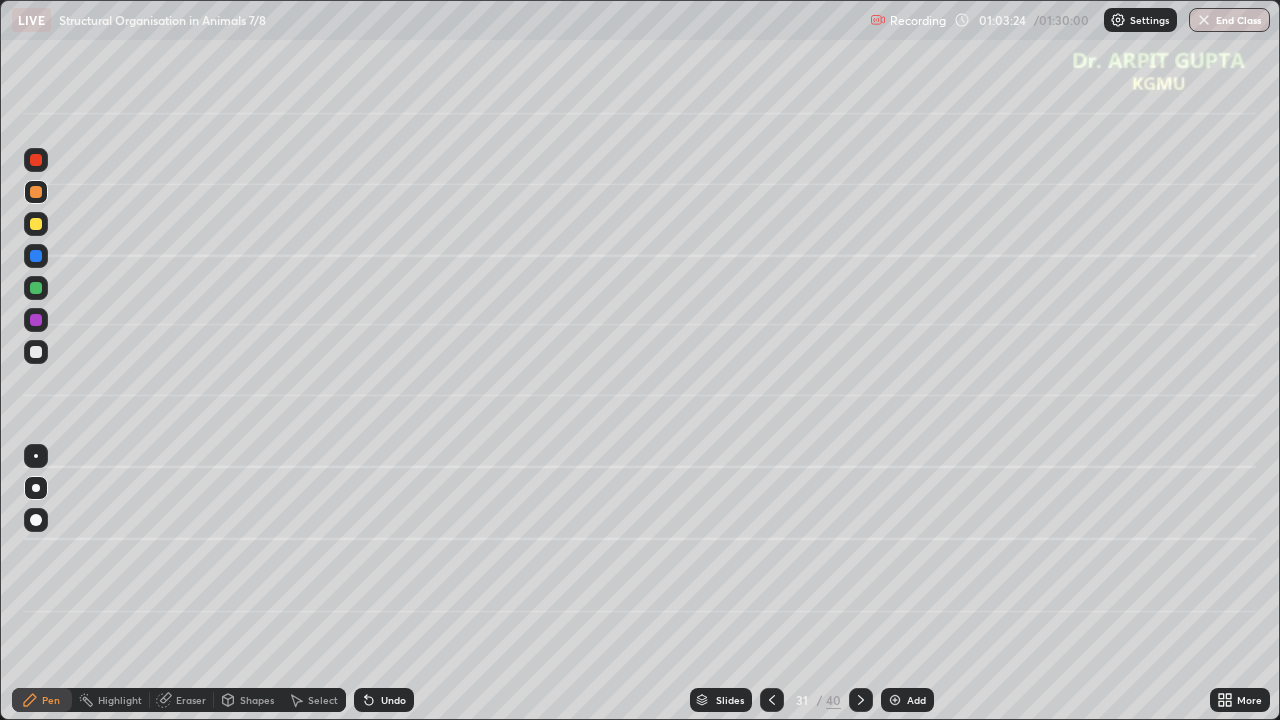 click at bounding box center [36, 256] 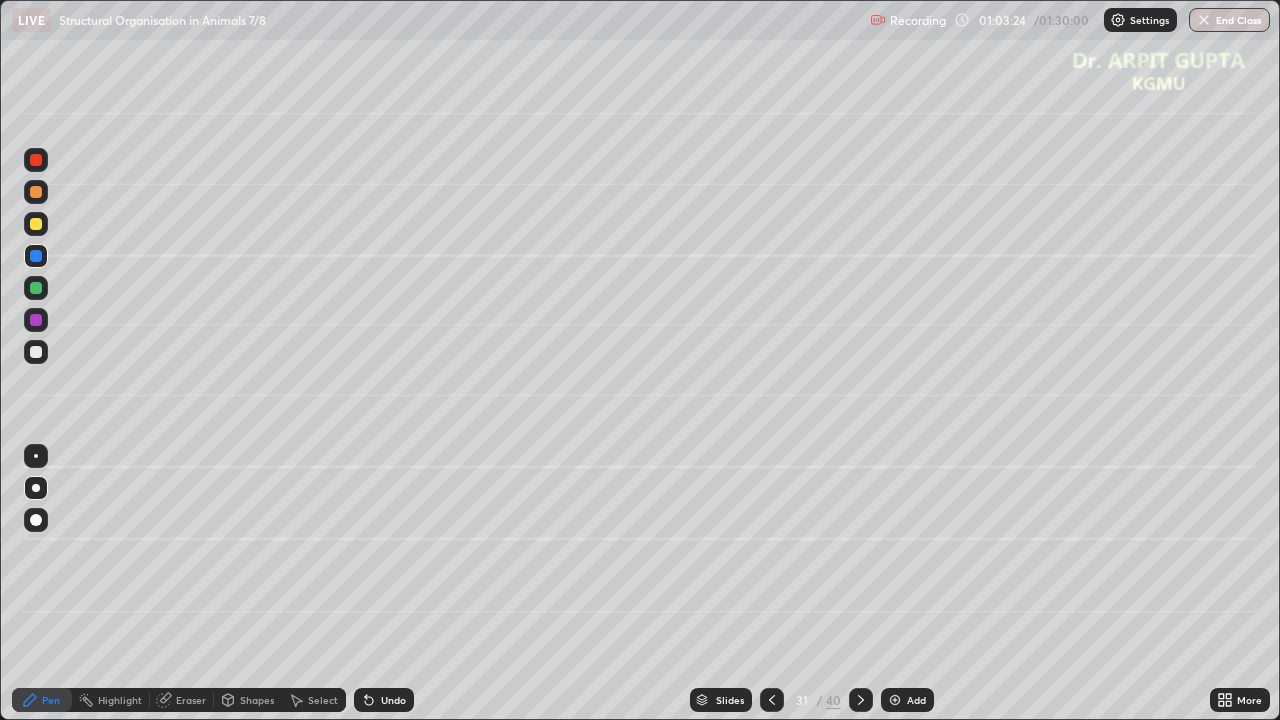 click at bounding box center [36, 288] 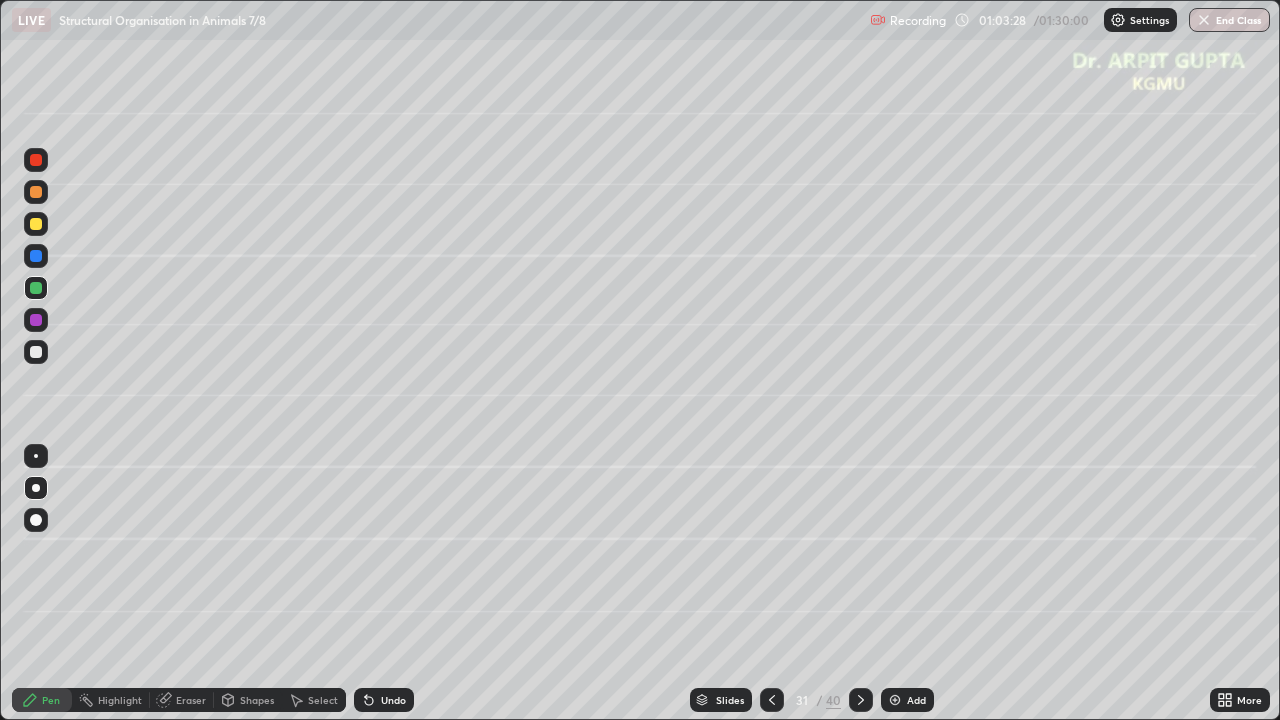 click at bounding box center (36, 160) 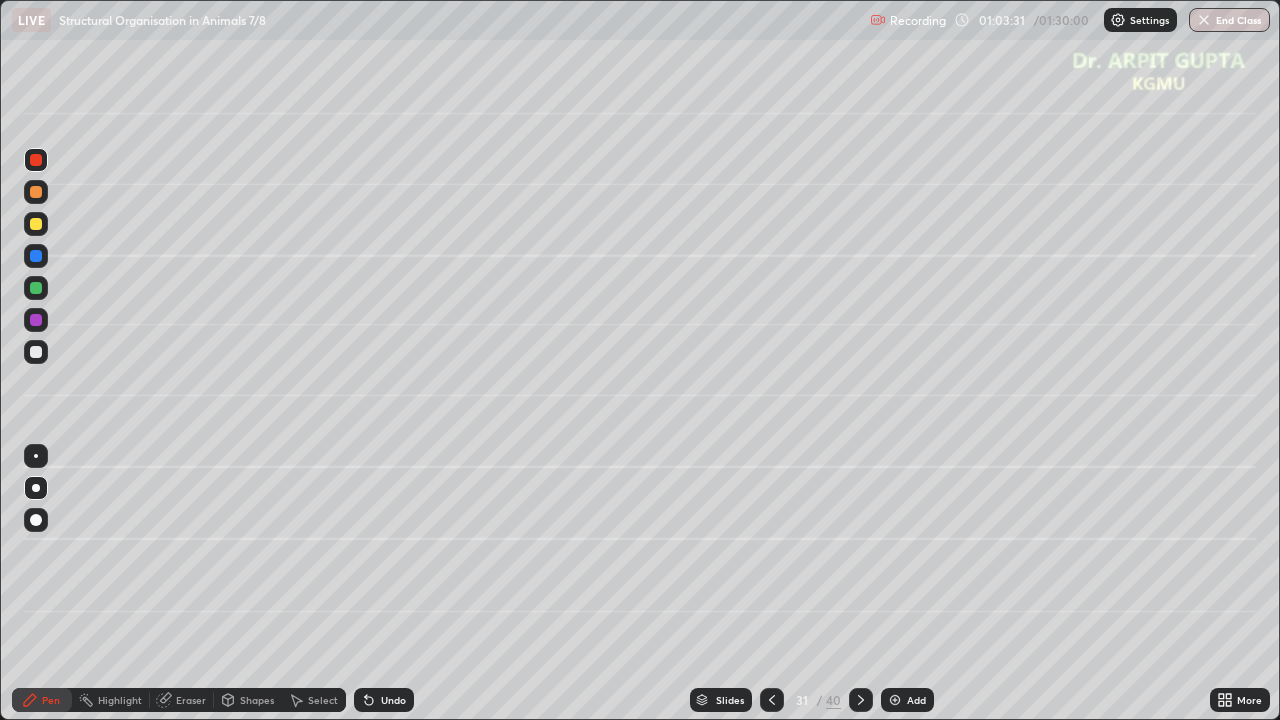 click at bounding box center [36, 288] 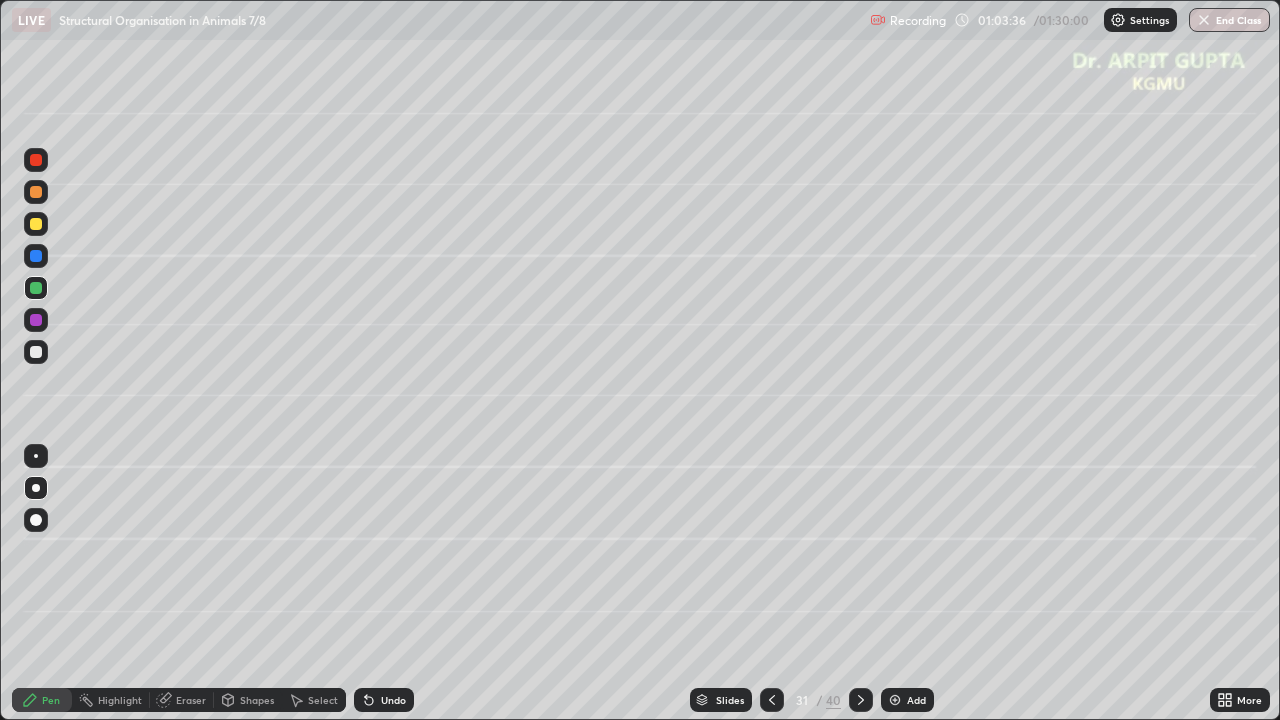 click 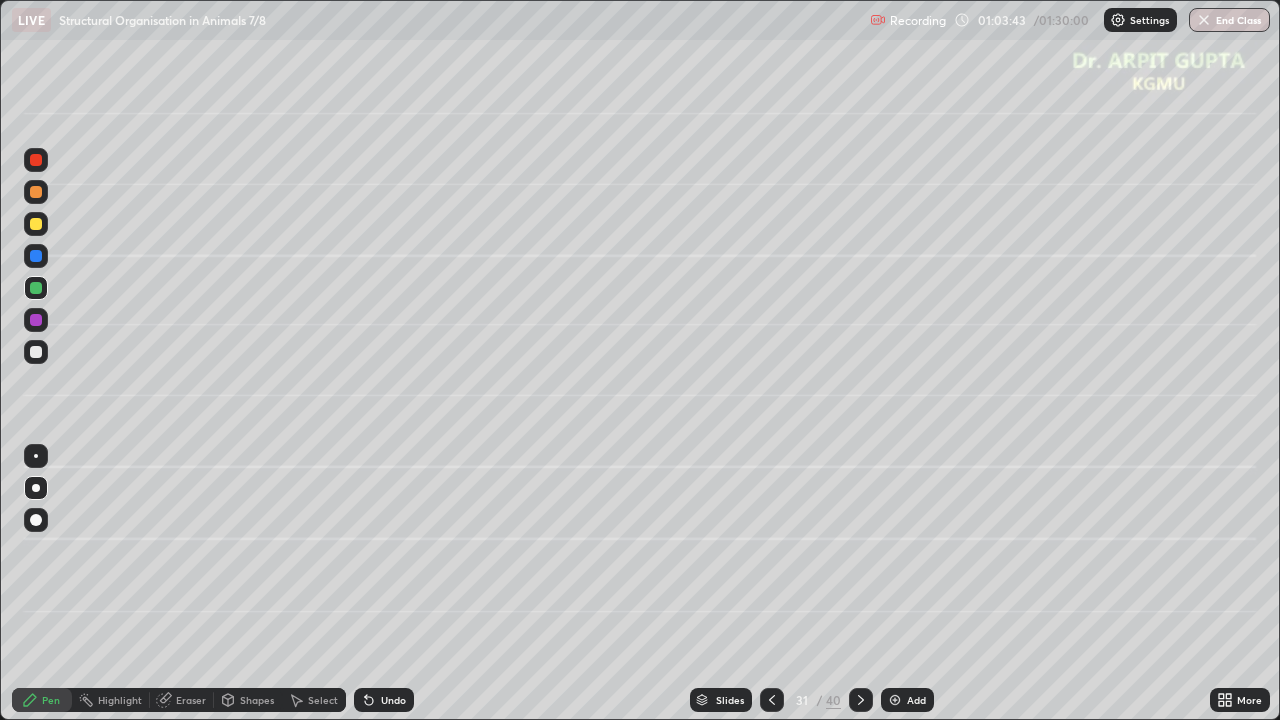 click on "Undo" at bounding box center (384, 700) 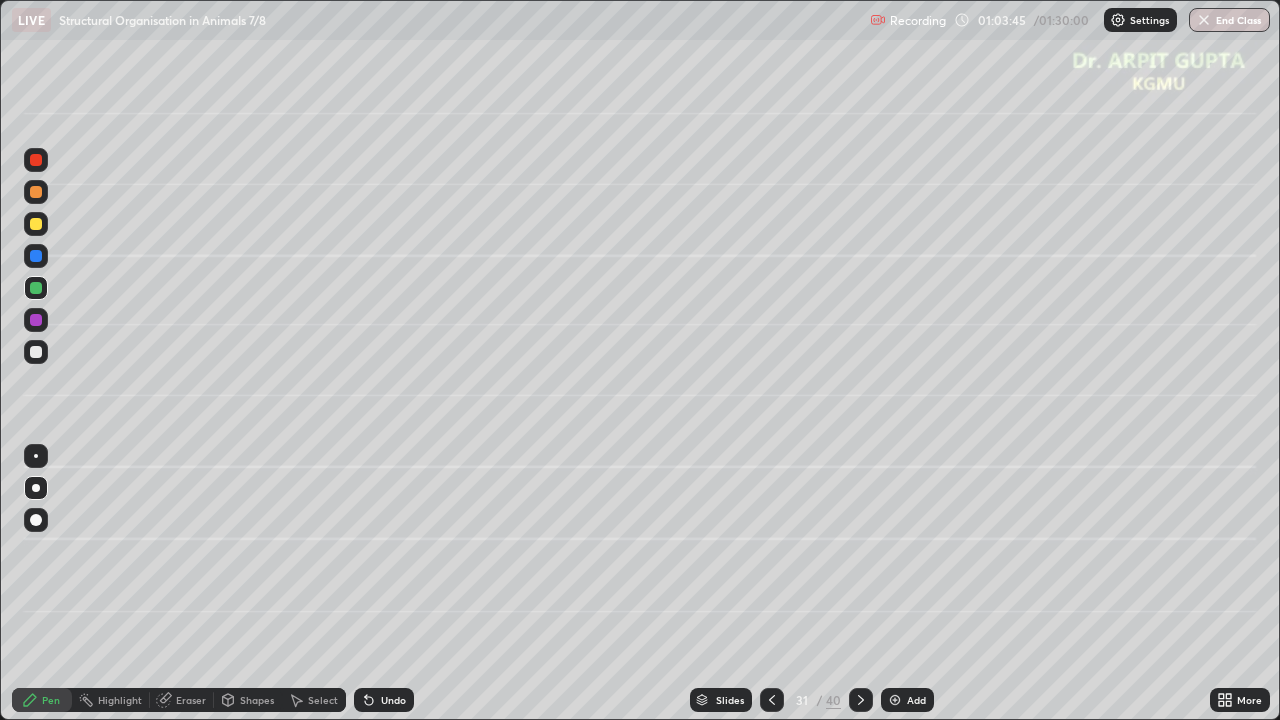 click at bounding box center (36, 320) 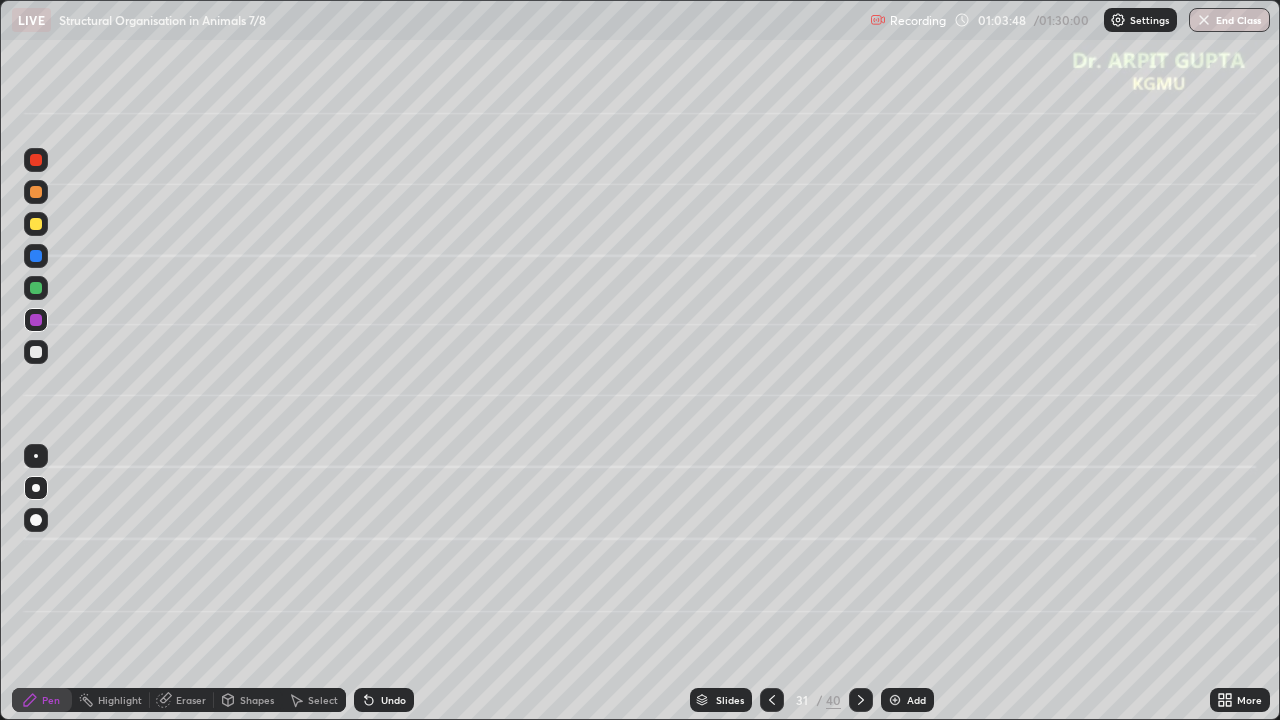 click at bounding box center [36, 288] 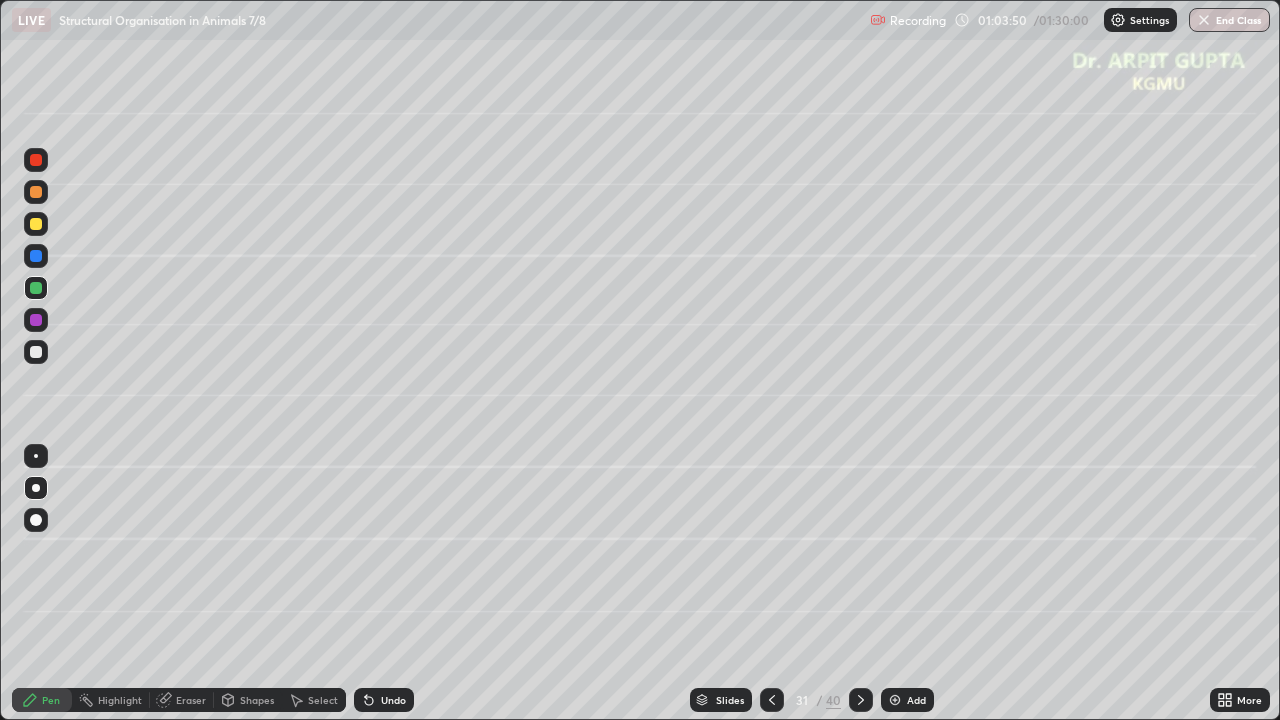 click at bounding box center (36, 320) 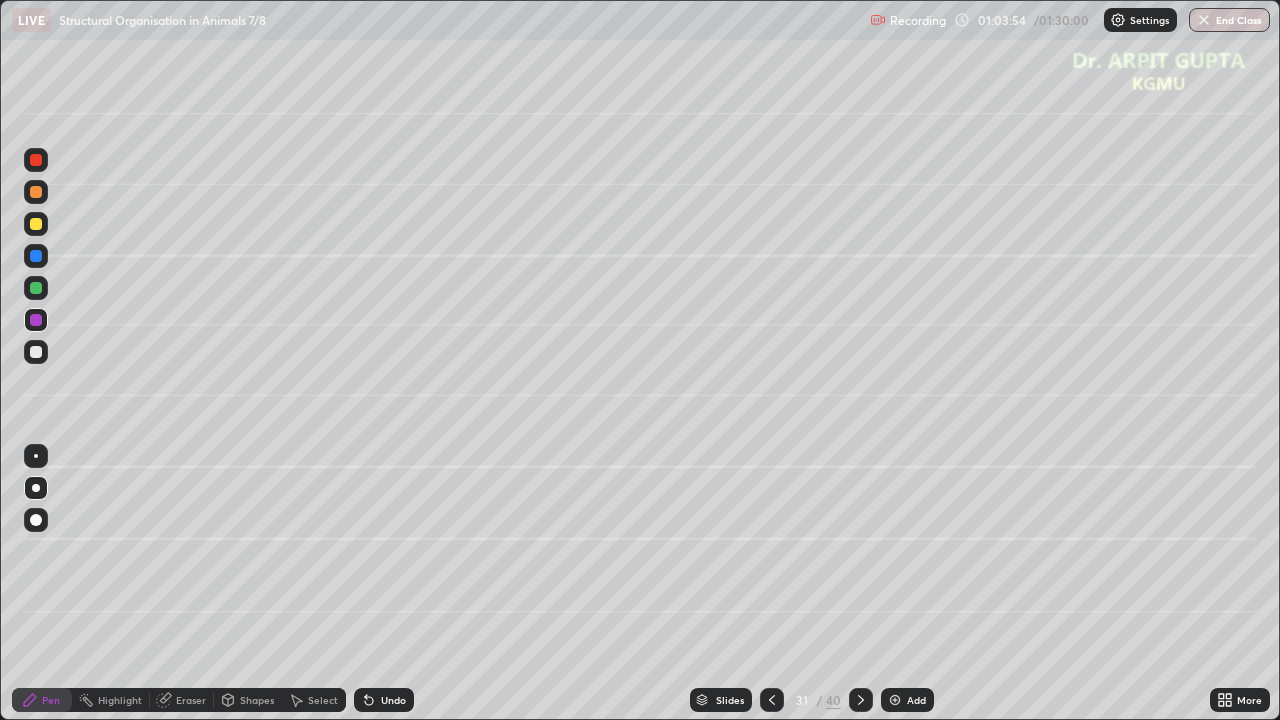 click at bounding box center (36, 224) 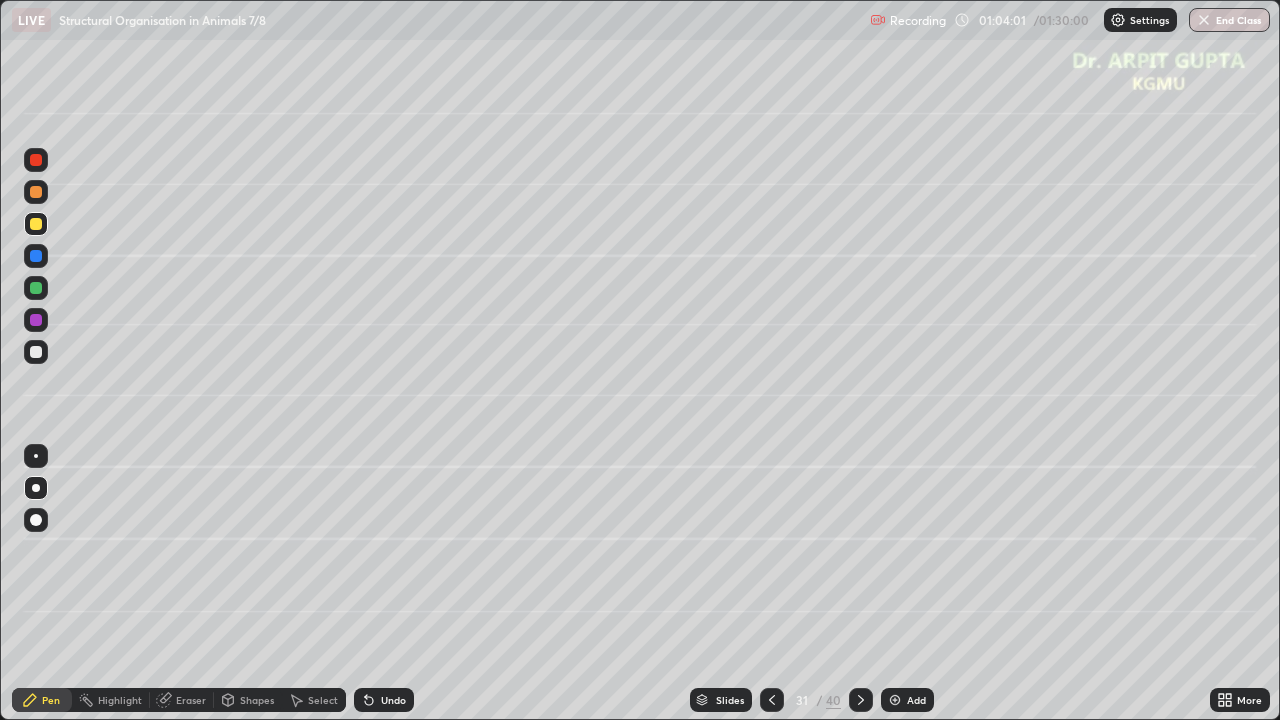 click at bounding box center (36, 352) 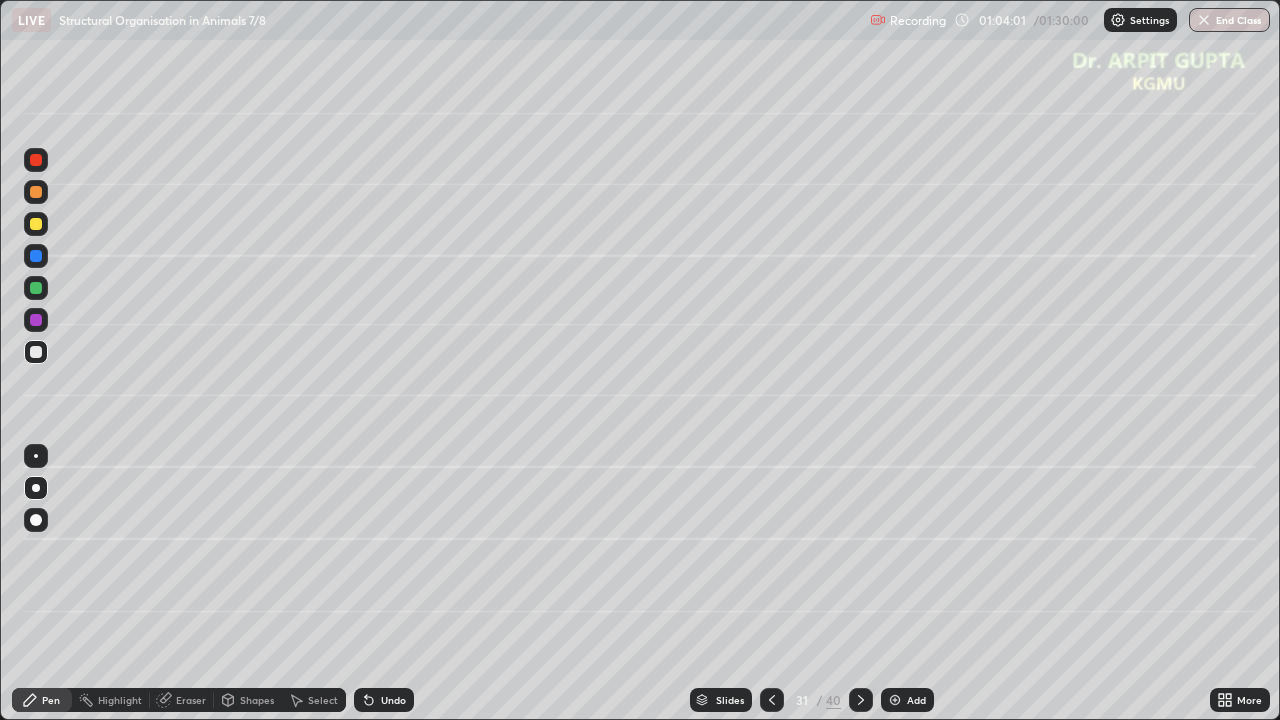 click at bounding box center (36, 320) 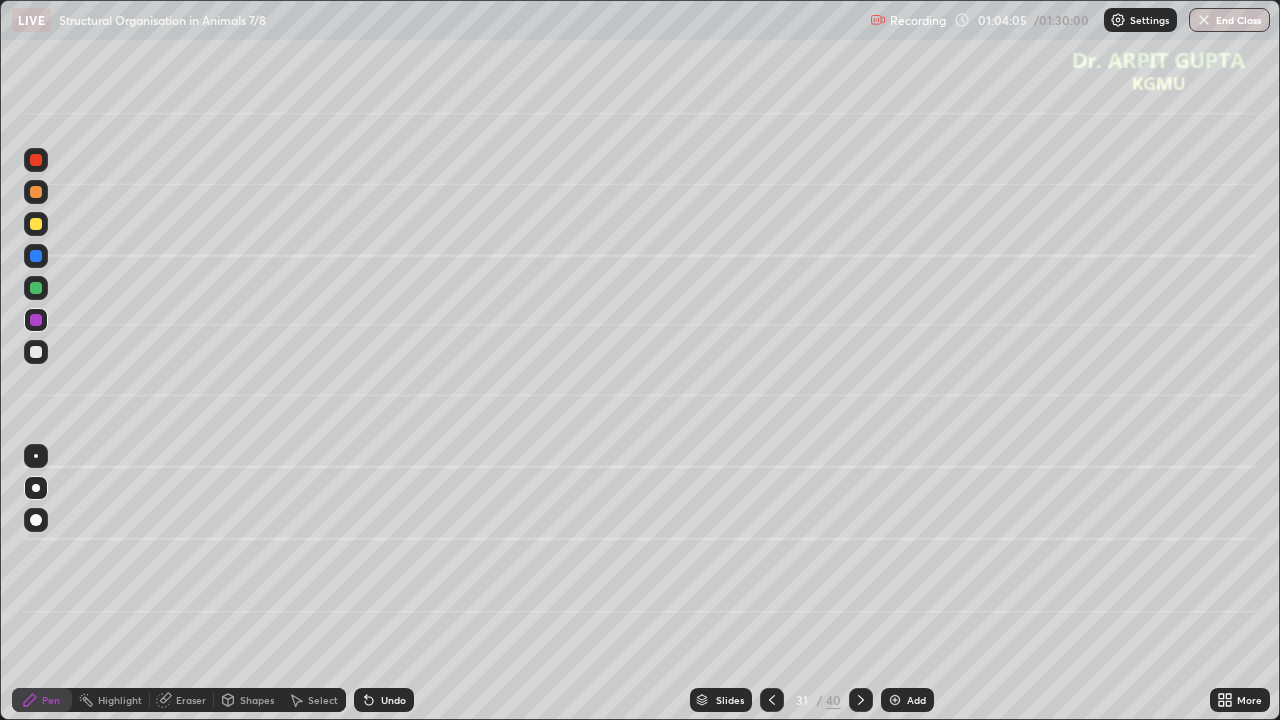 click at bounding box center (36, 256) 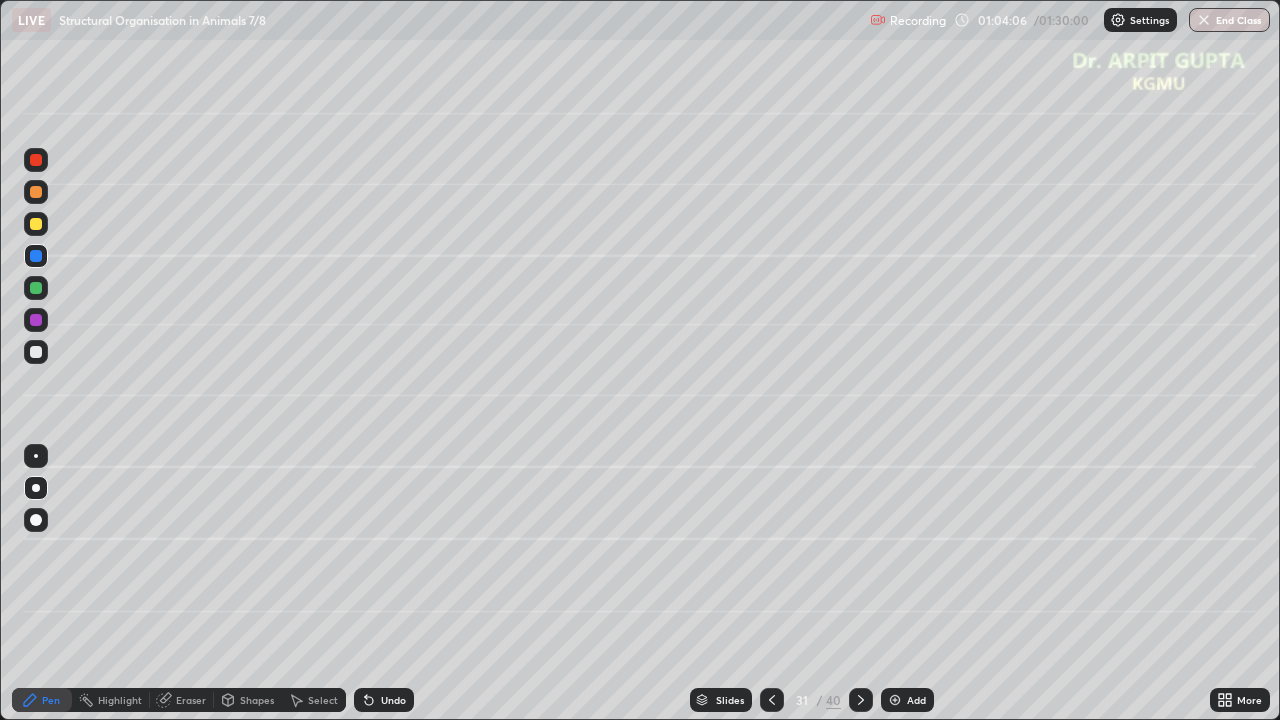 click at bounding box center (36, 192) 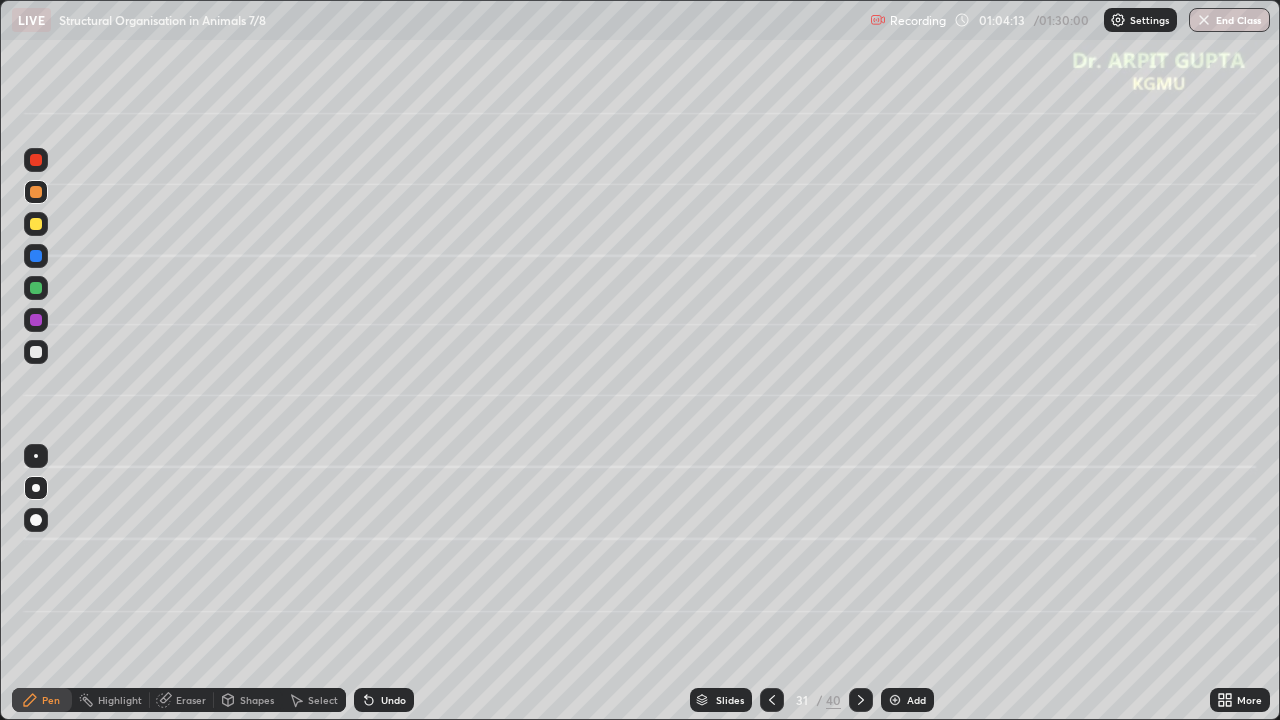 click 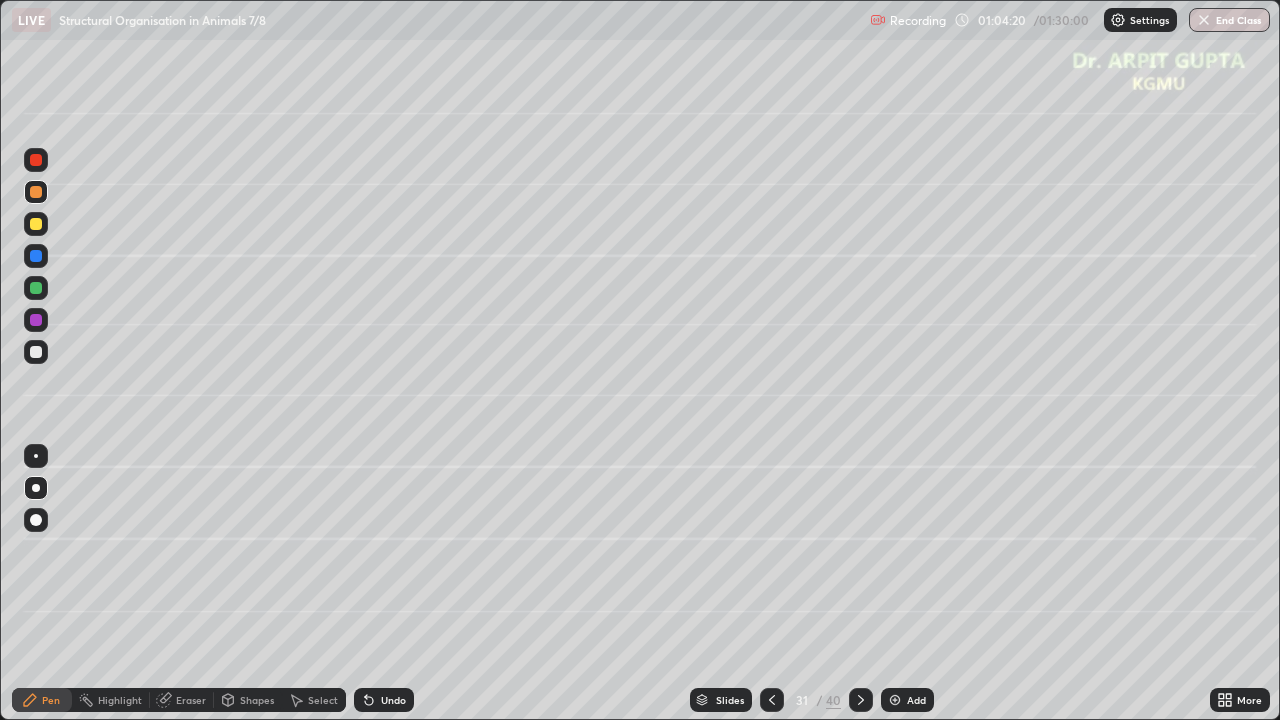 click on "Eraser" at bounding box center (191, 700) 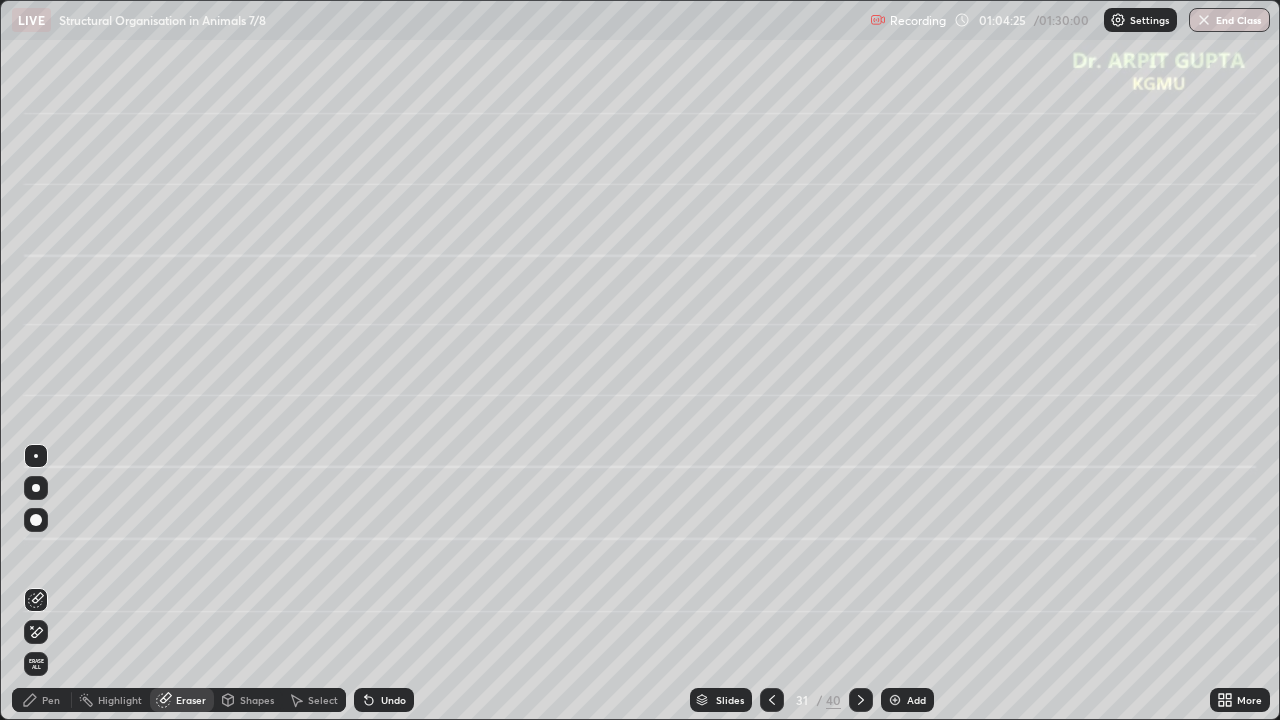 click 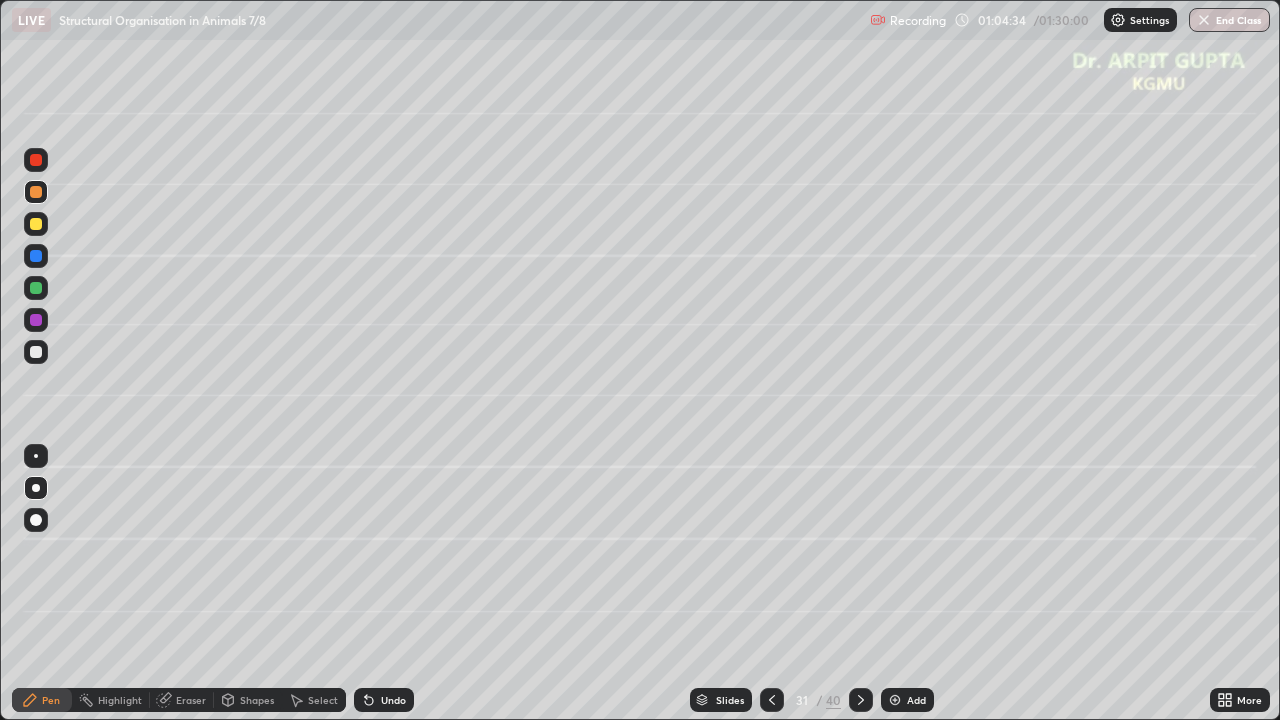 click 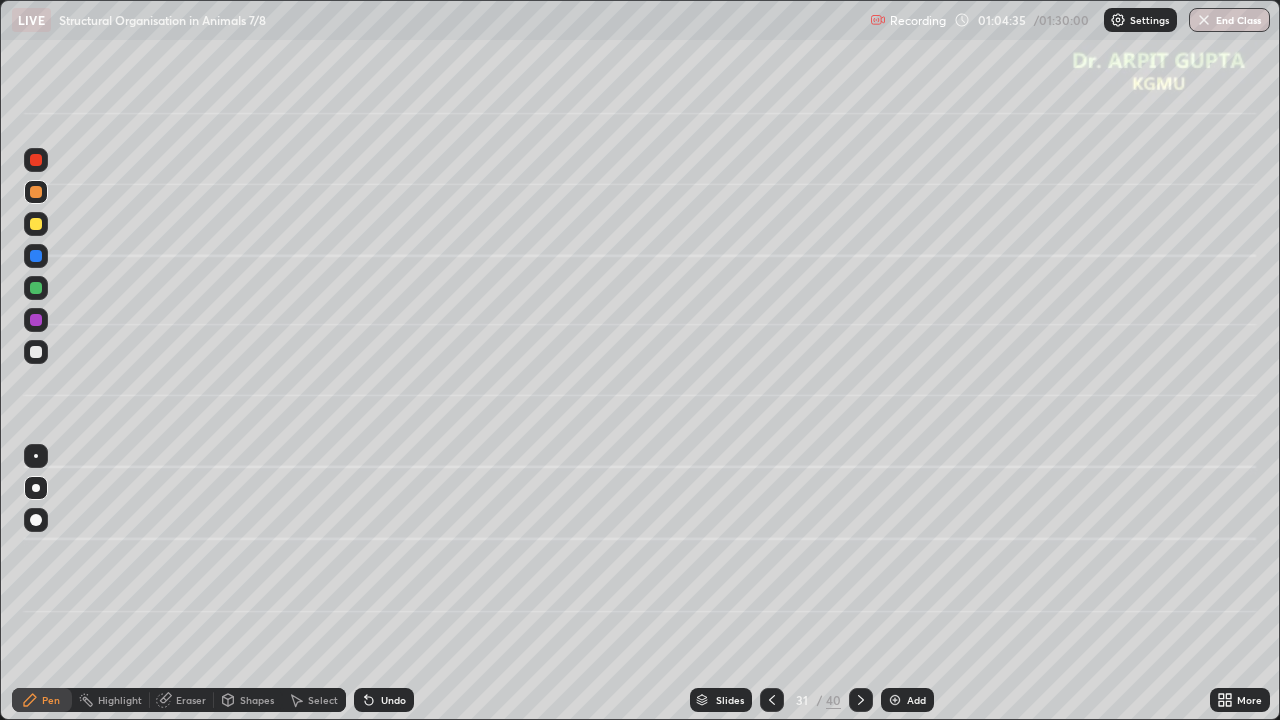 click on "Eraser" at bounding box center (182, 700) 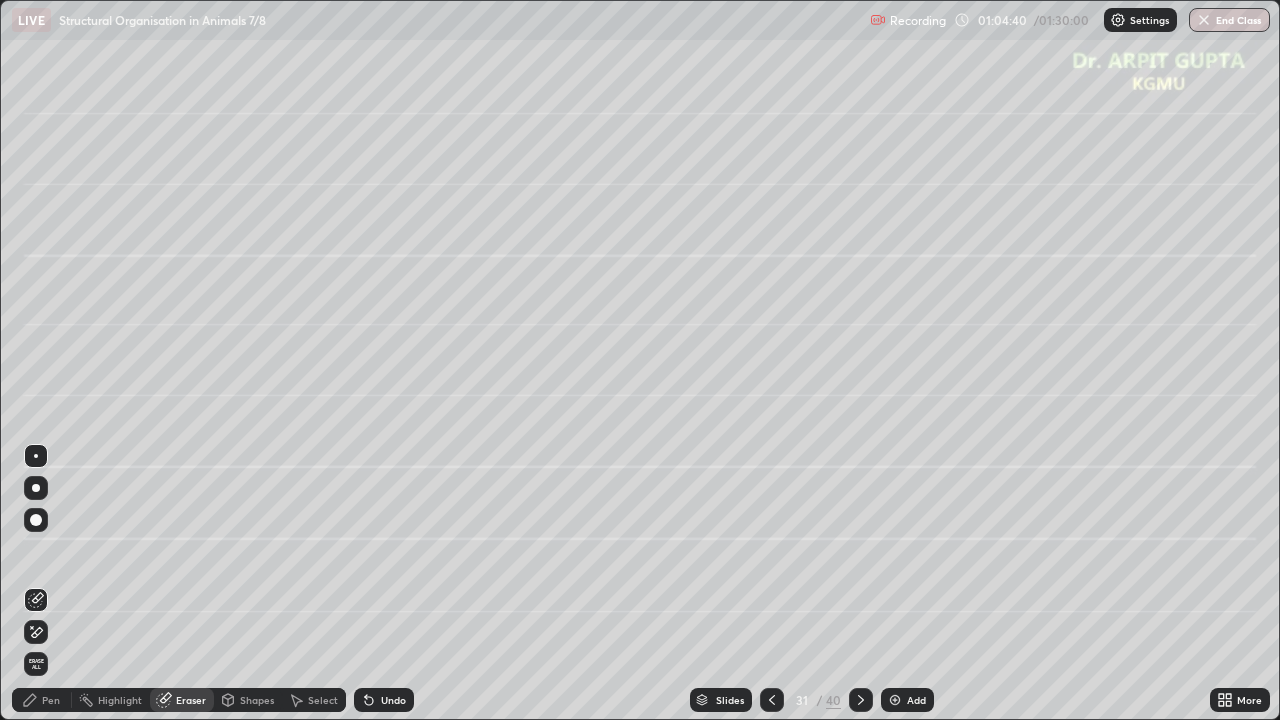 click 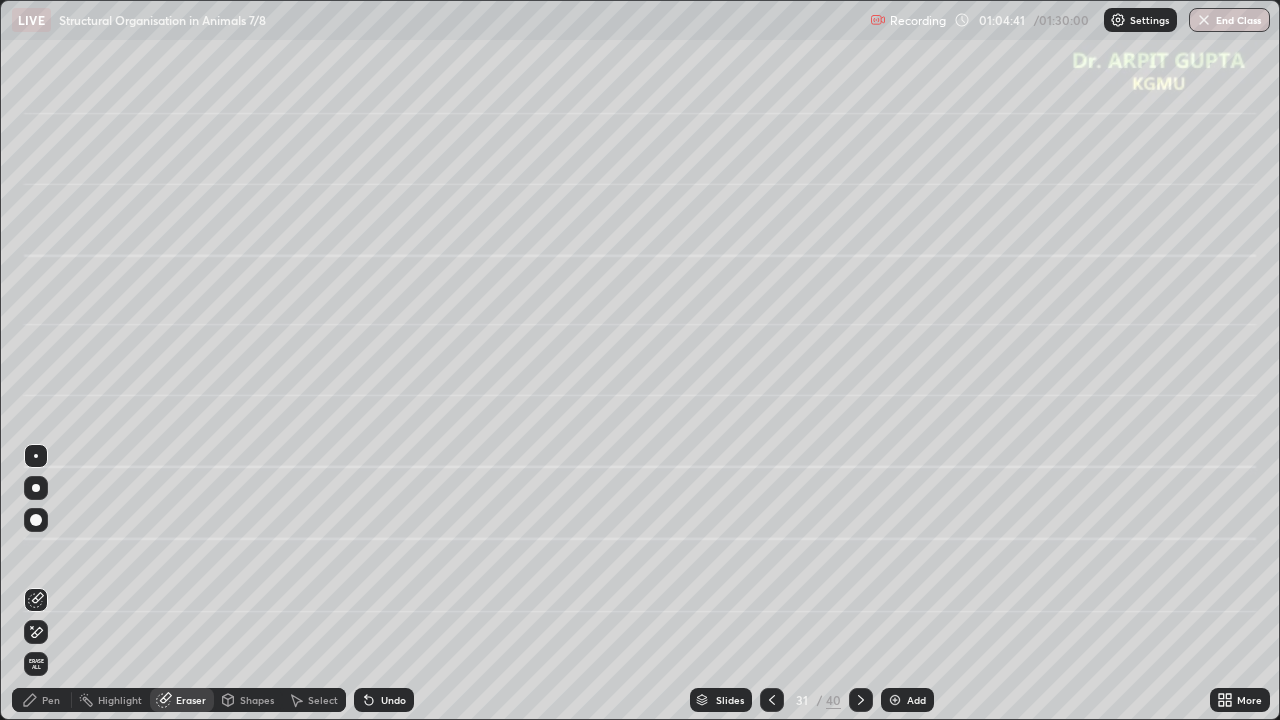 click on "Pen" at bounding box center (42, 700) 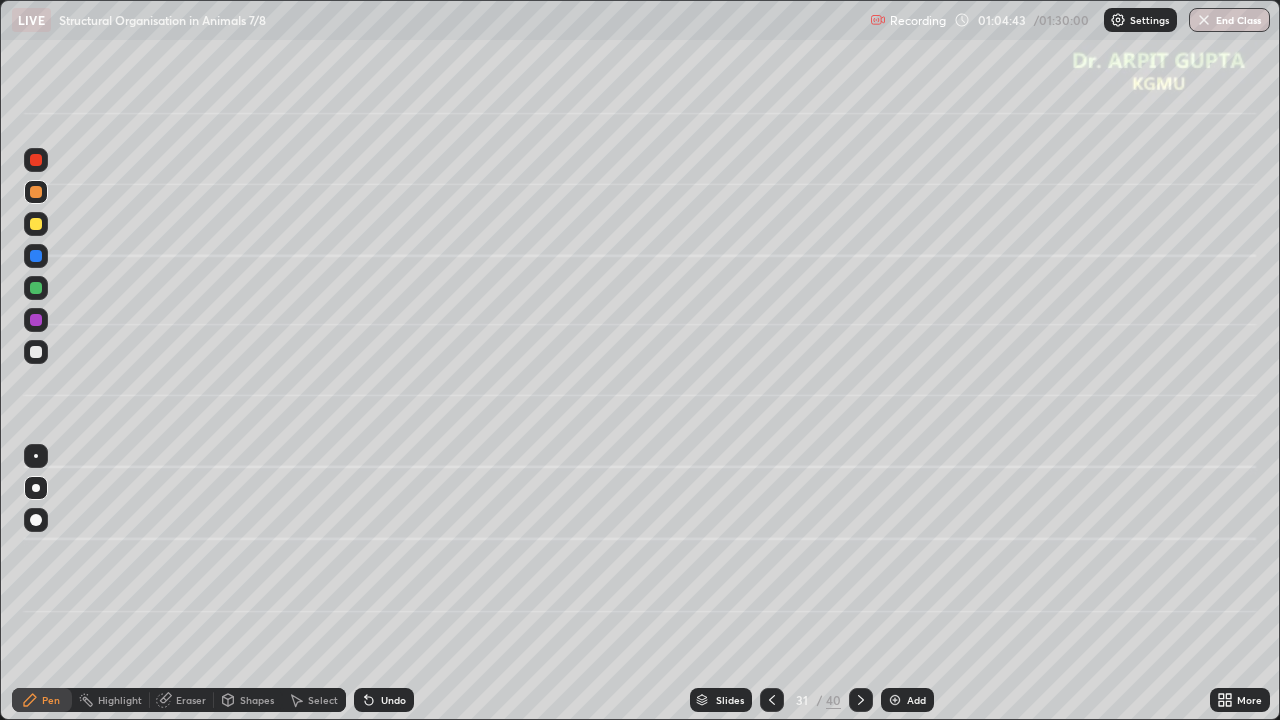 click on "Undo" at bounding box center (384, 700) 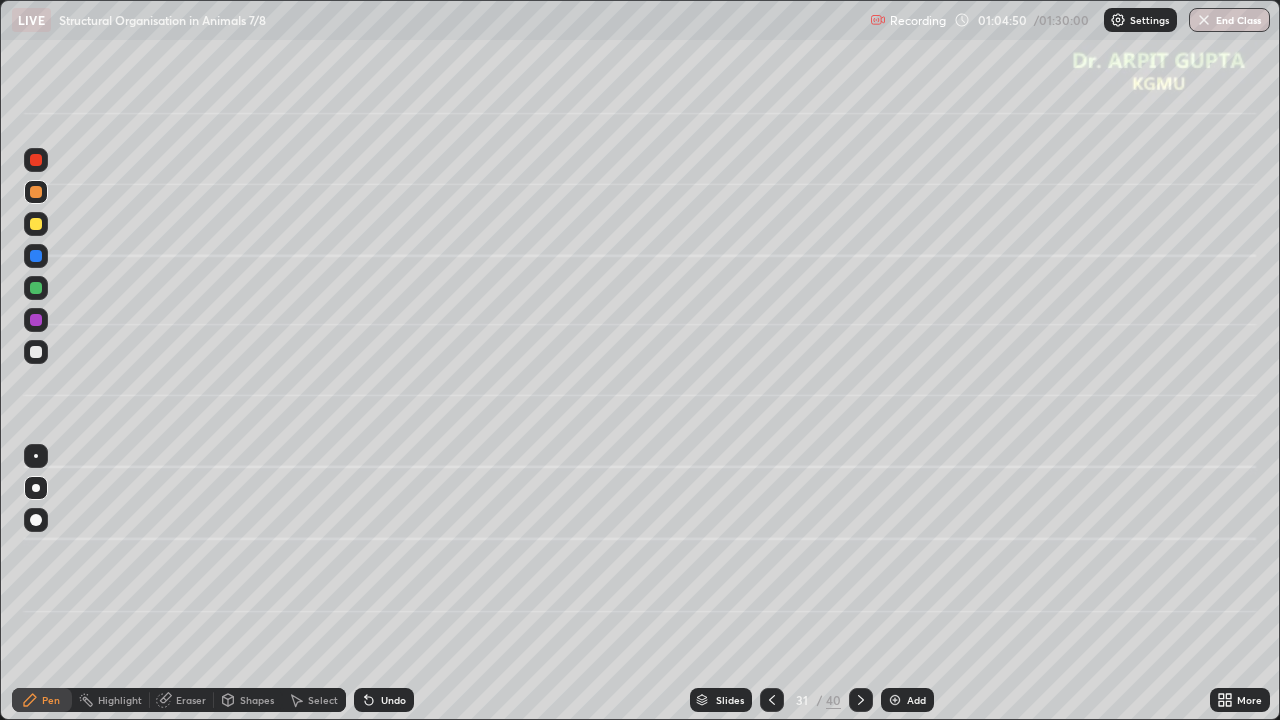 click 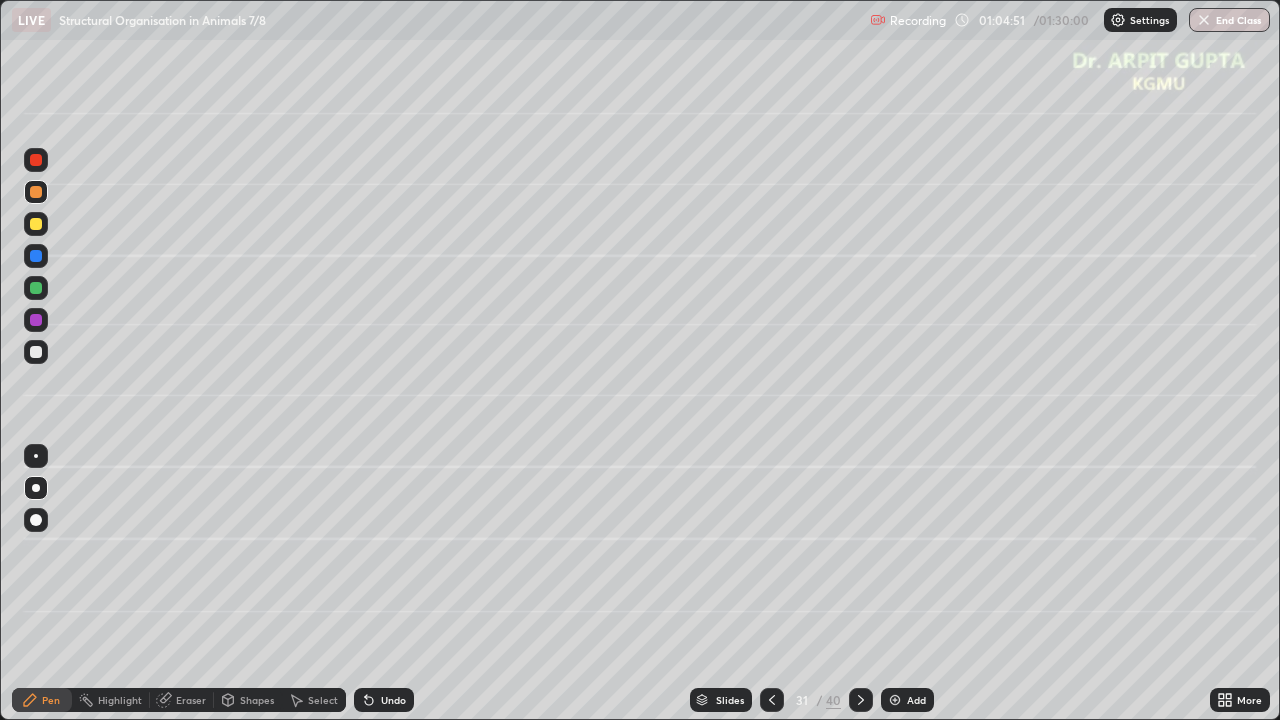 click on "Undo" at bounding box center (384, 700) 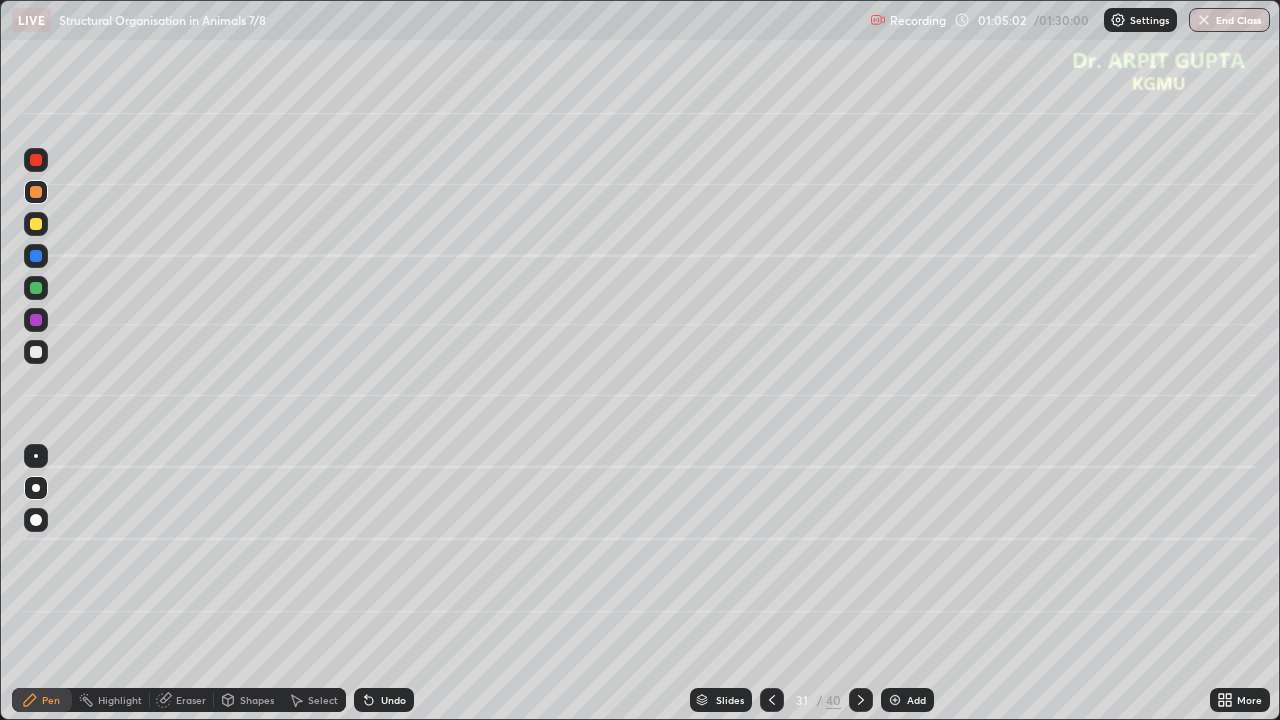 click 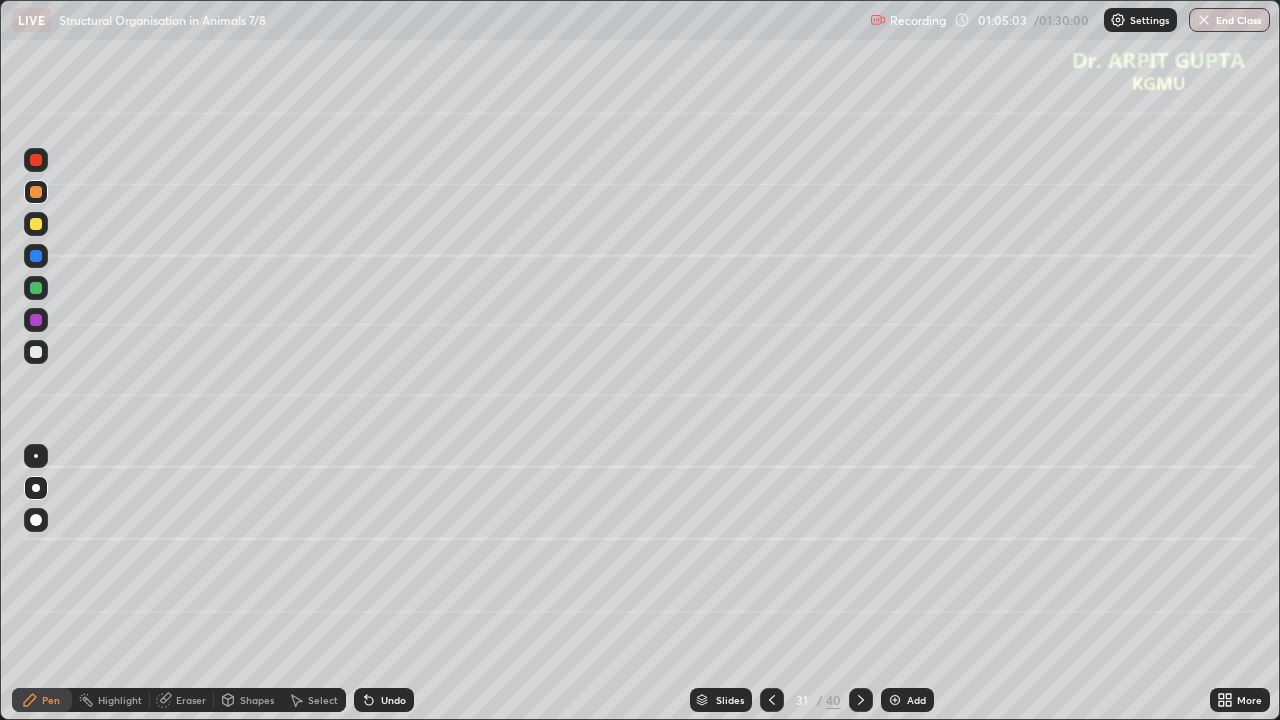 click 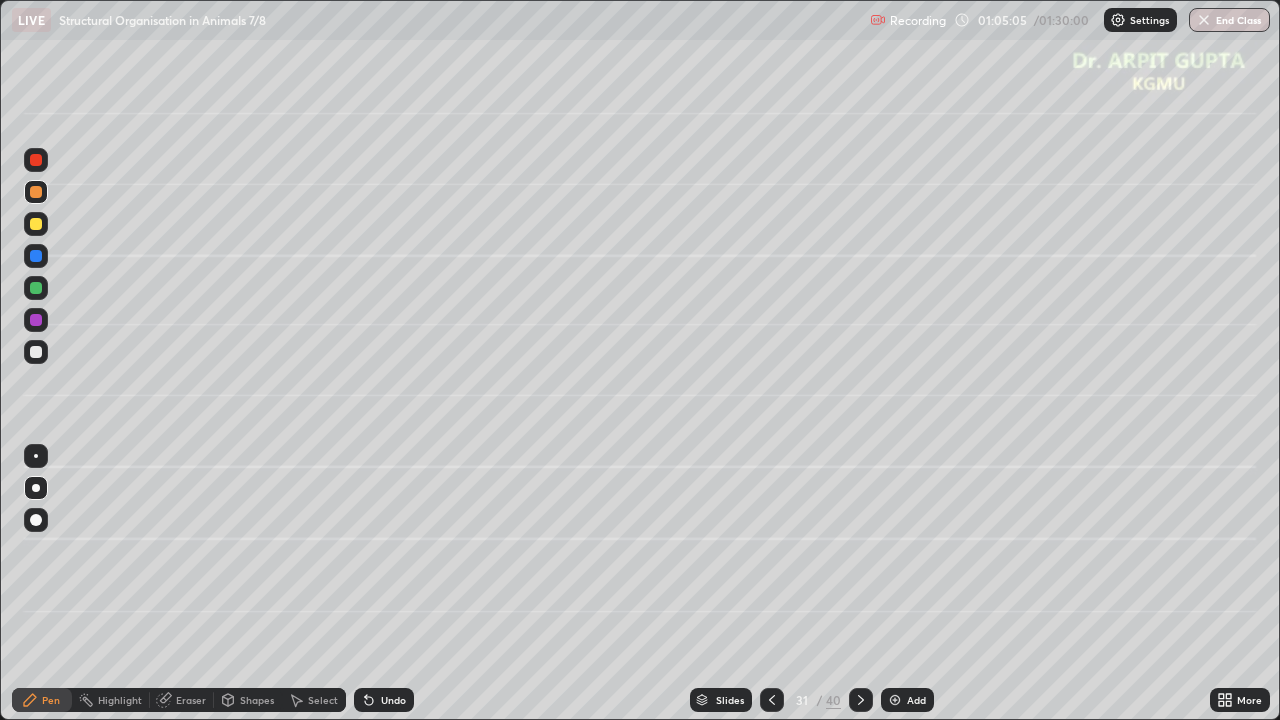 click 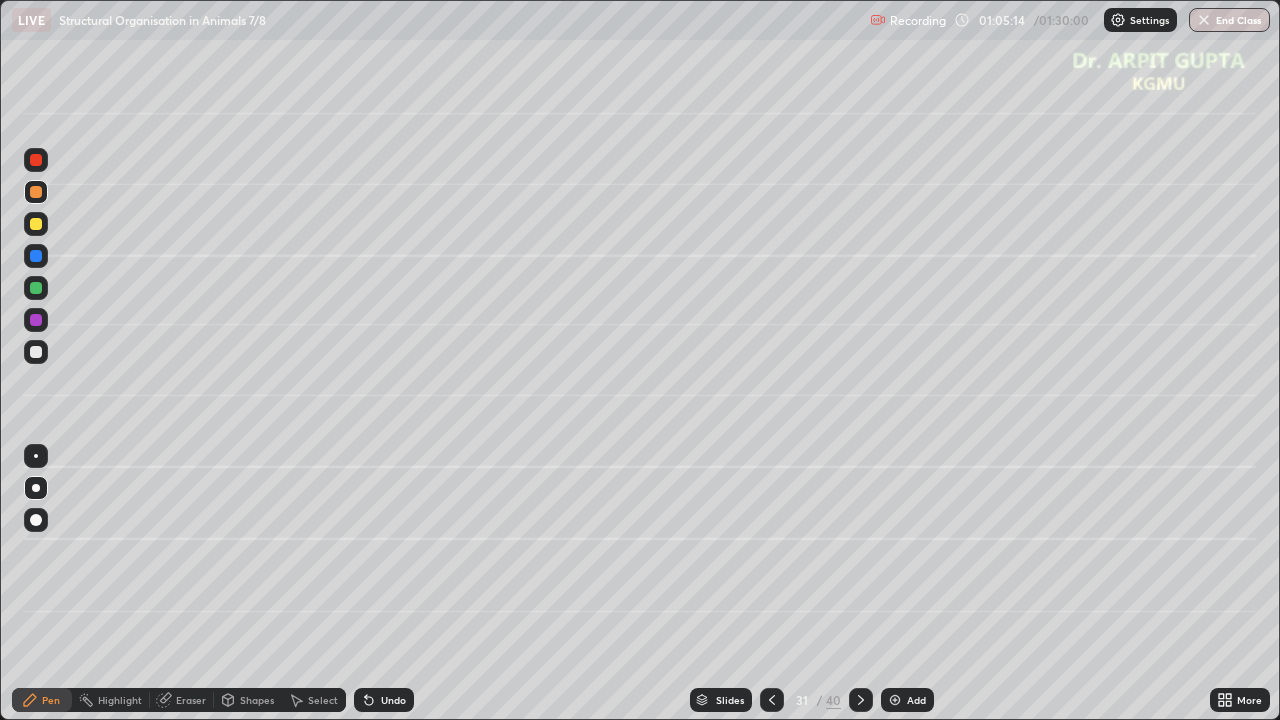 click at bounding box center [36, 352] 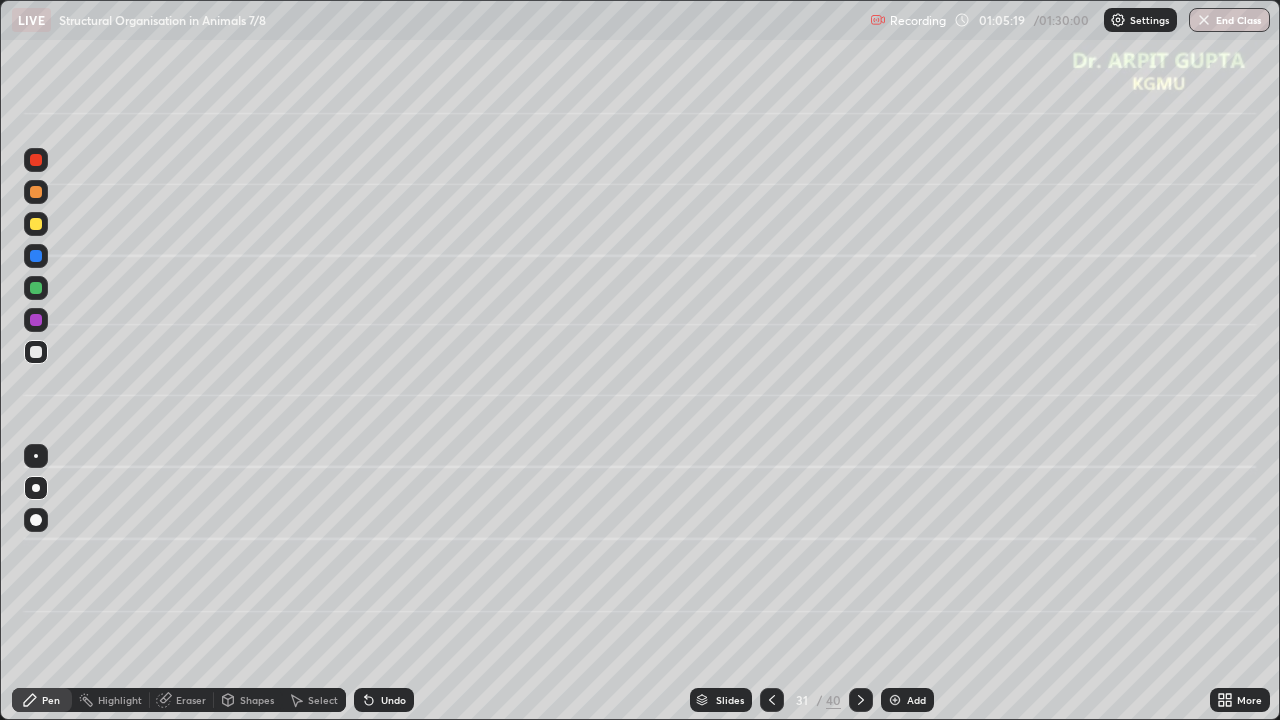 click at bounding box center [36, 288] 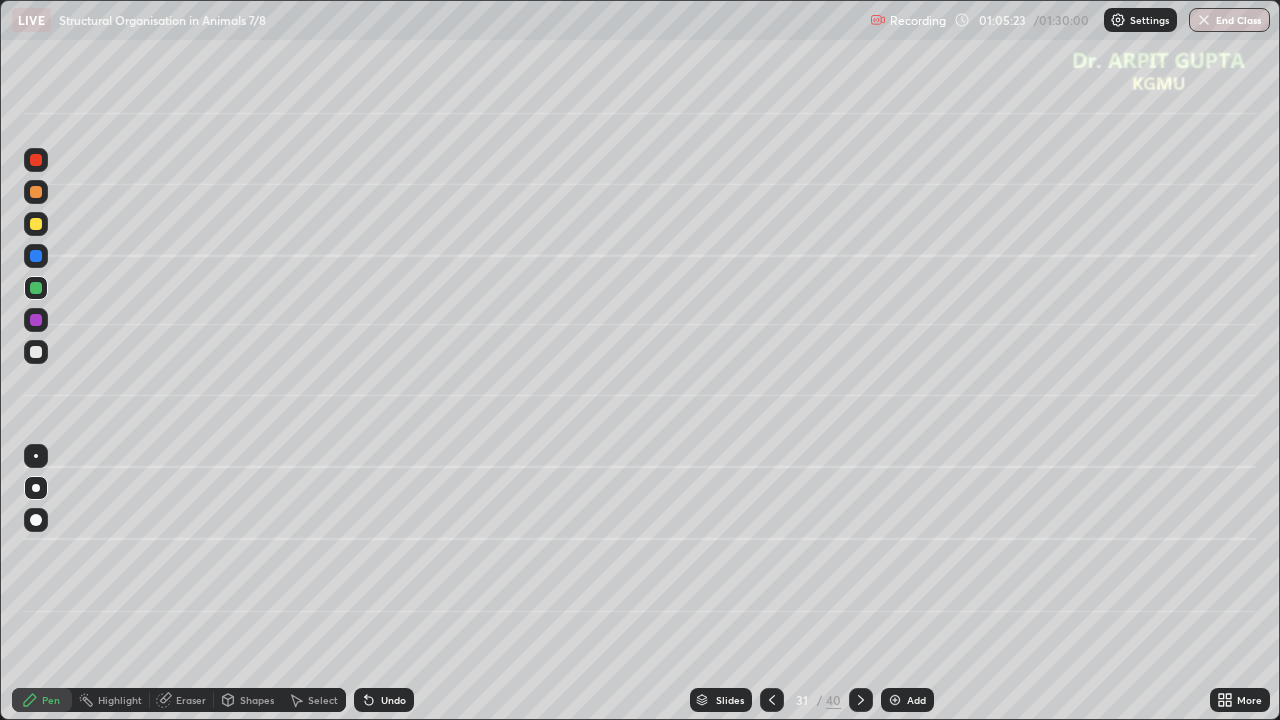 click 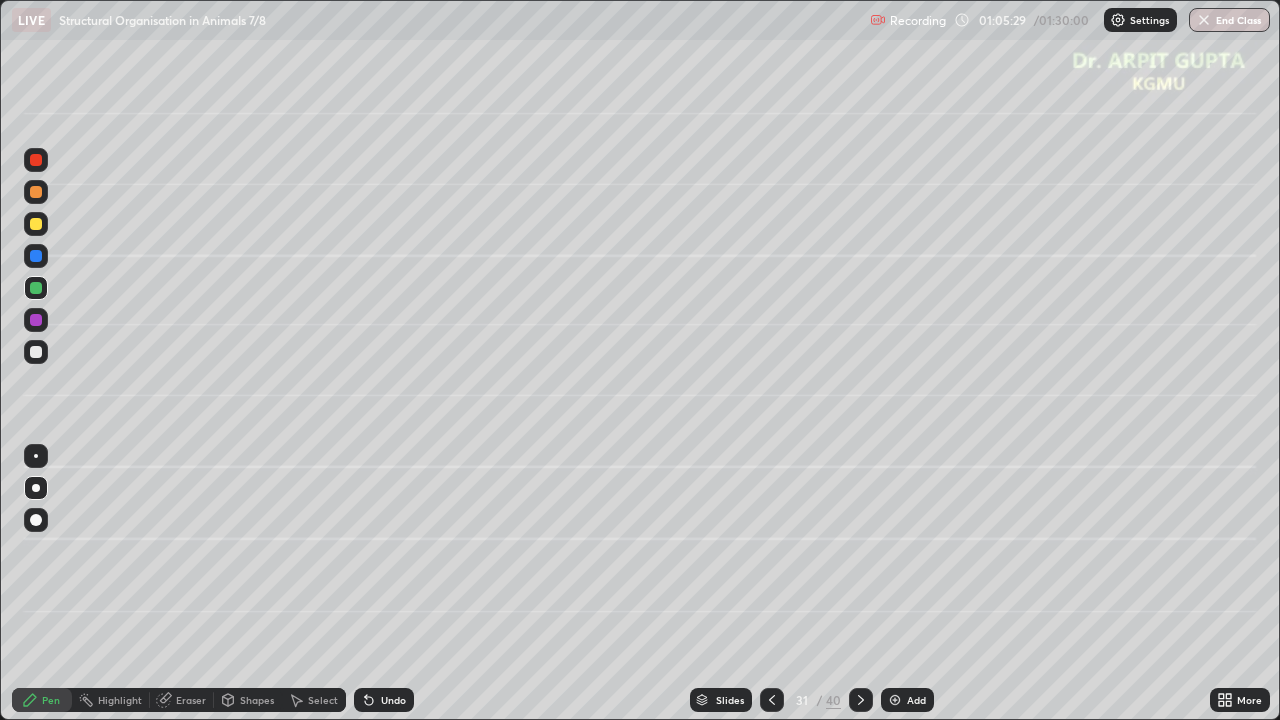 click 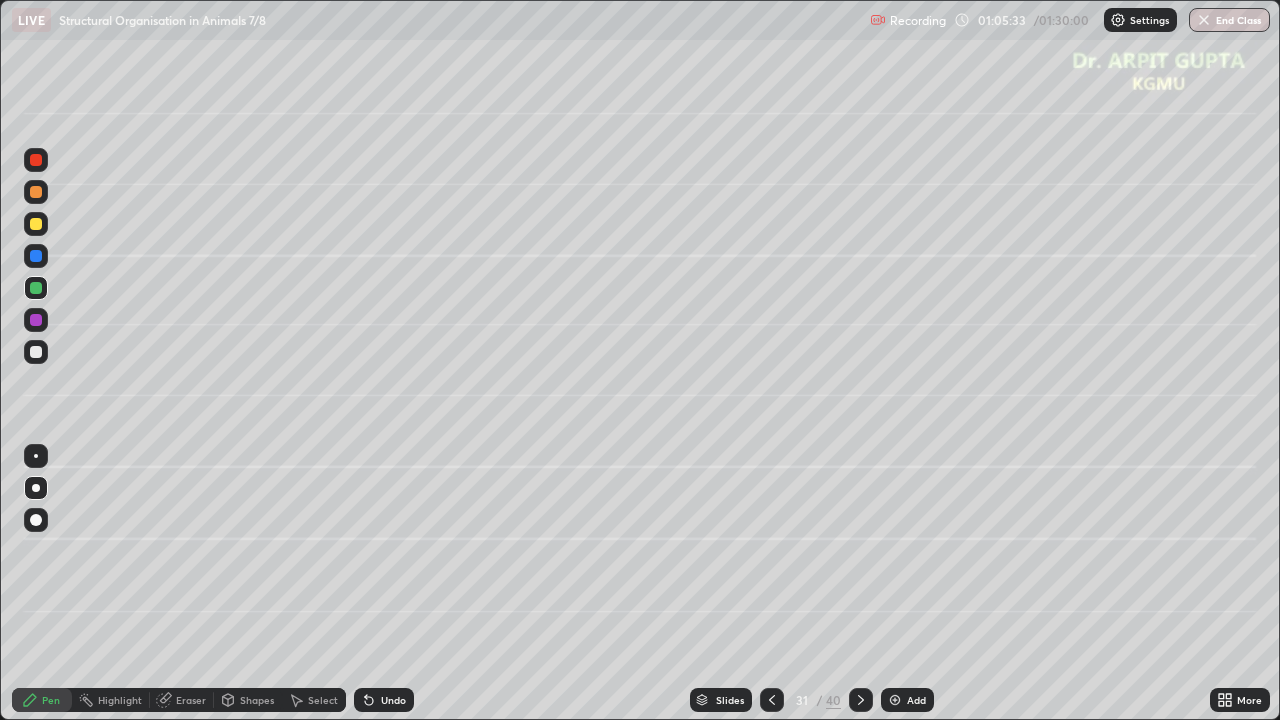 click at bounding box center [36, 224] 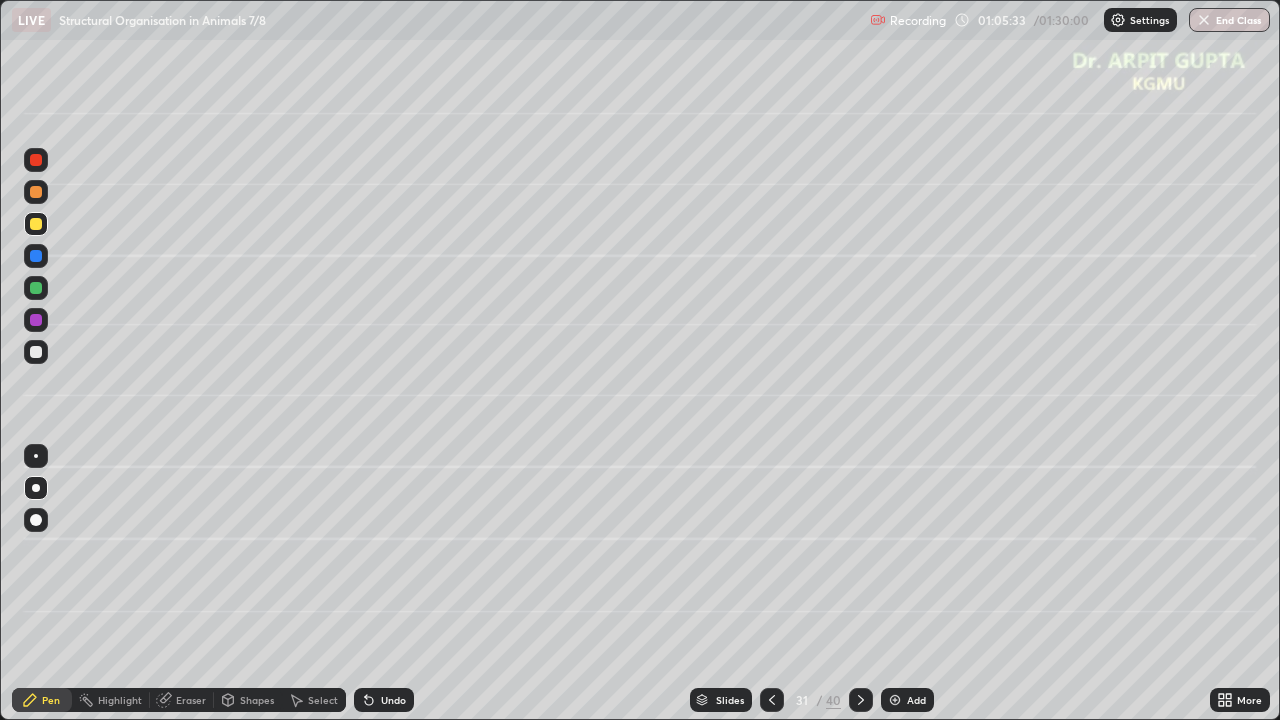 click at bounding box center [36, 456] 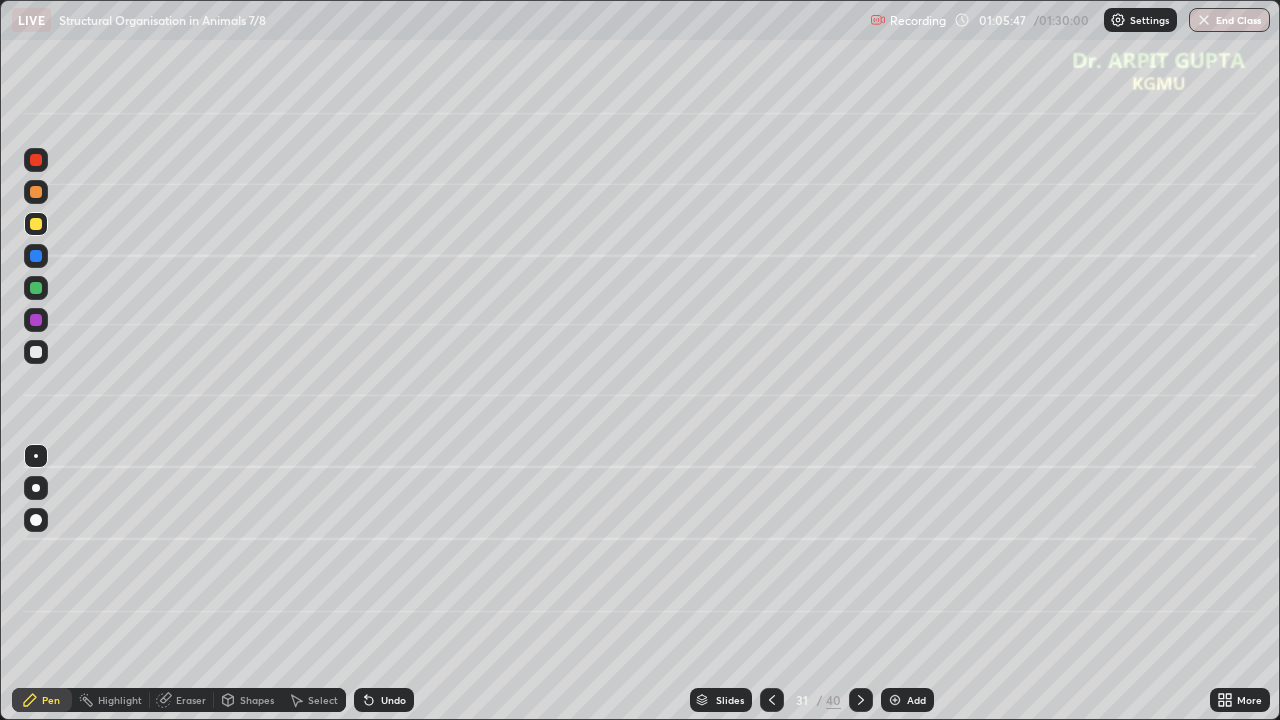click at bounding box center [36, 288] 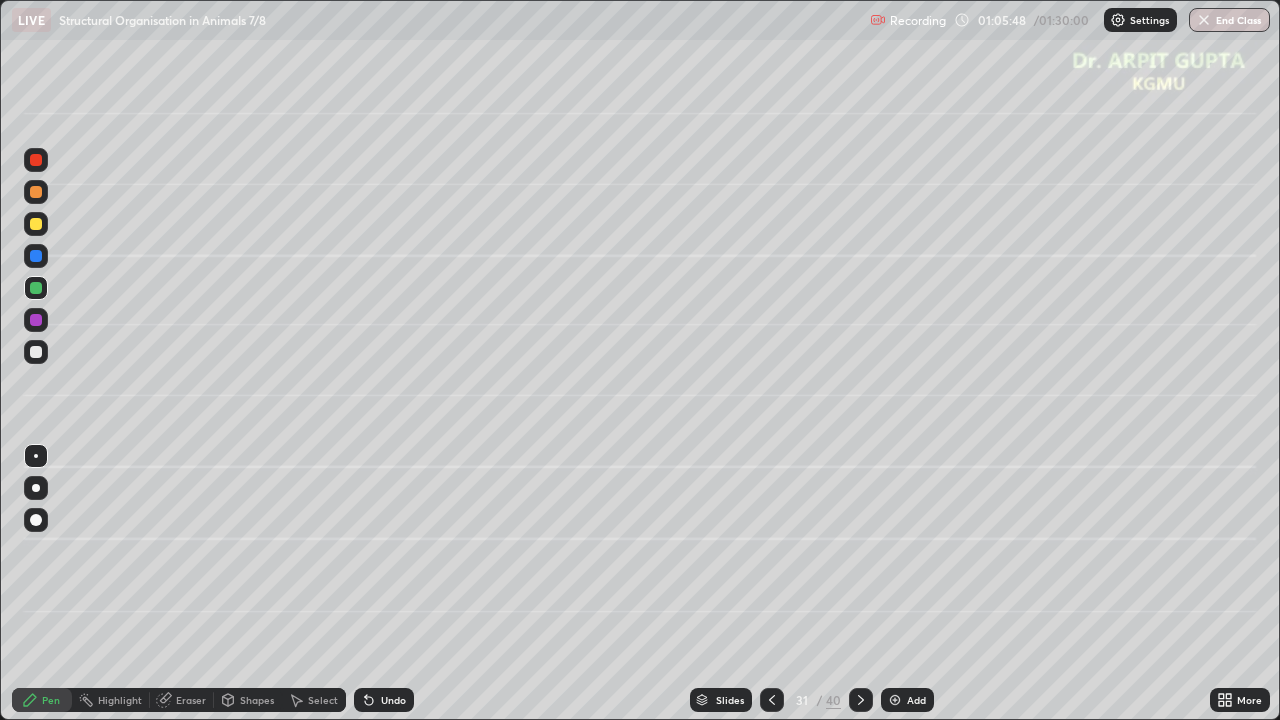 click at bounding box center (36, 192) 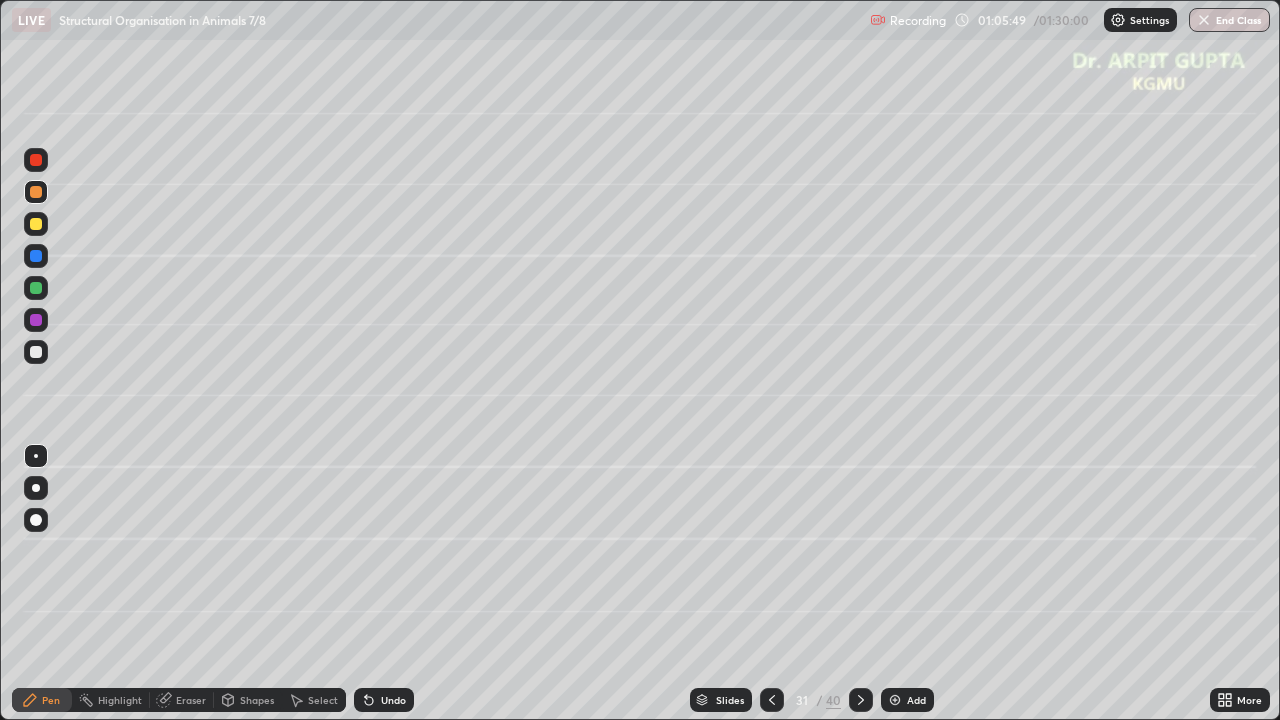 click at bounding box center (36, 352) 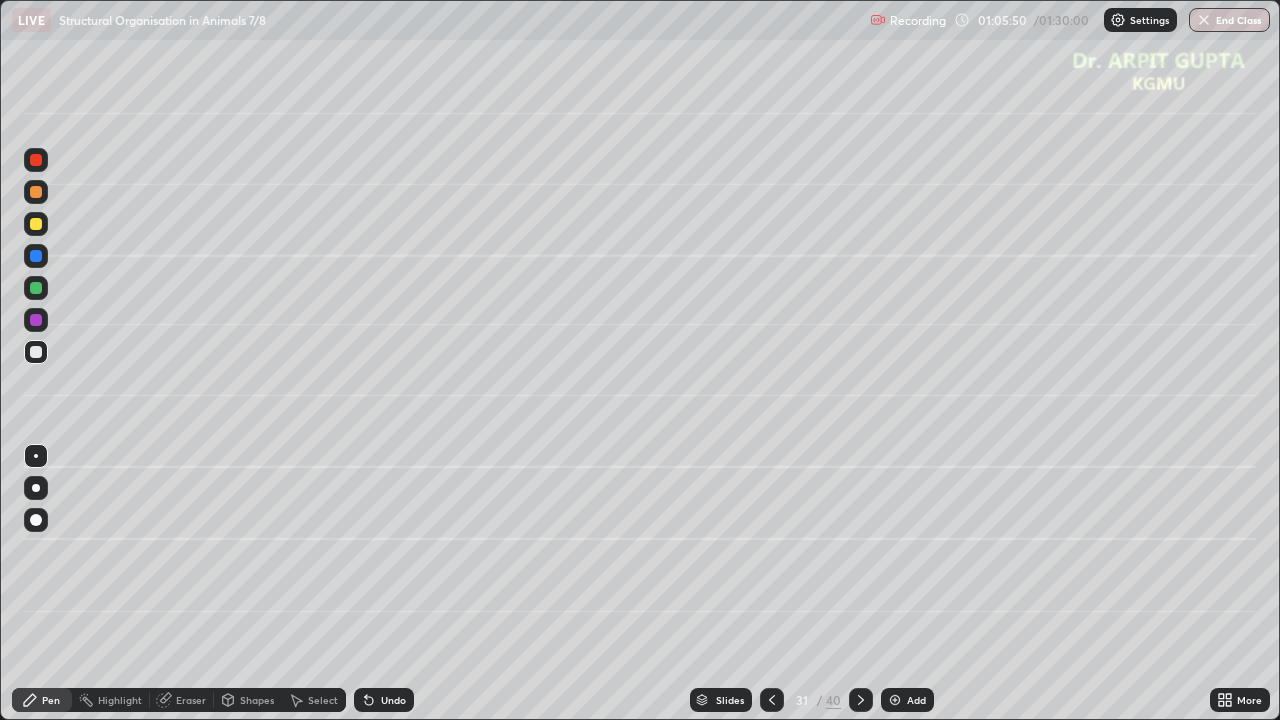 click at bounding box center [36, 488] 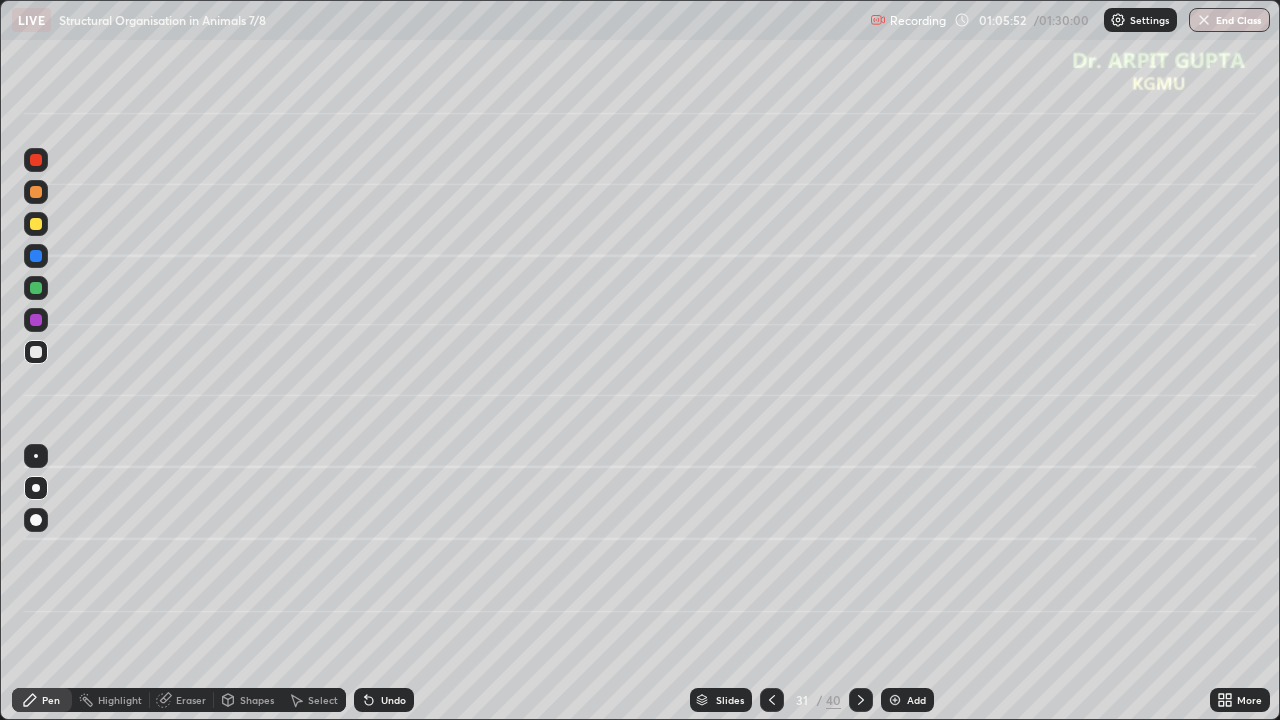 click 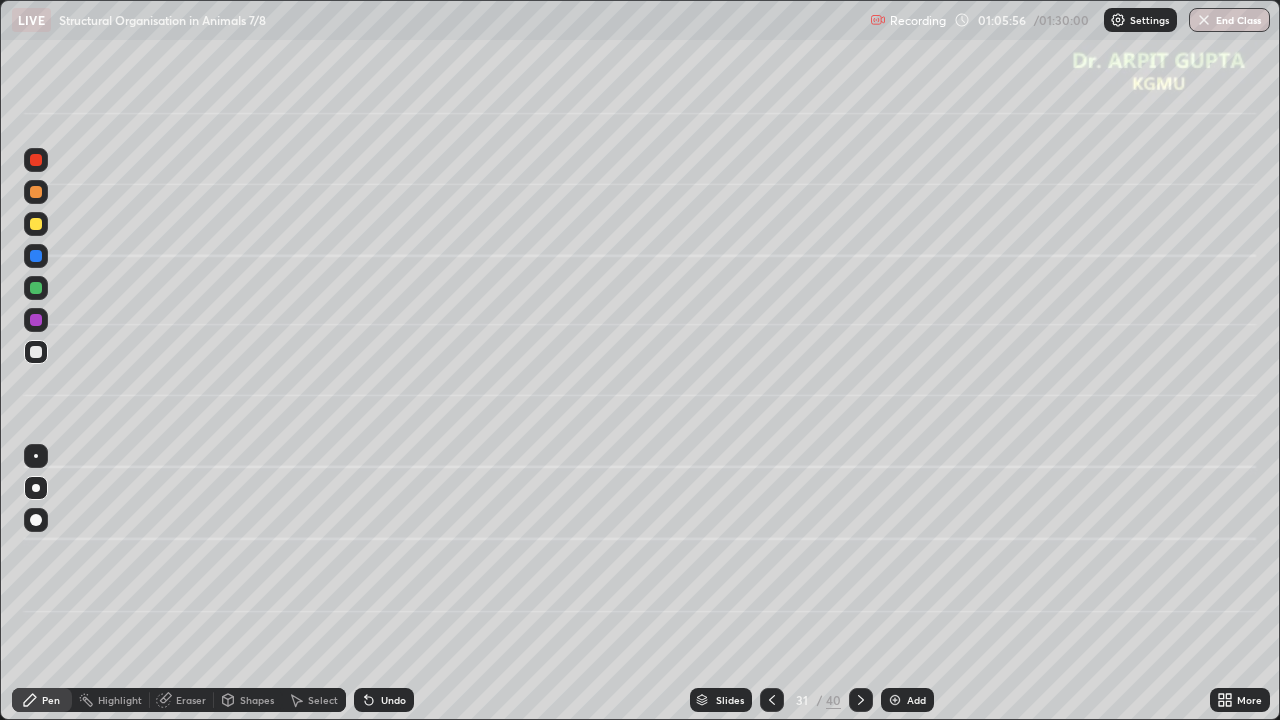 click 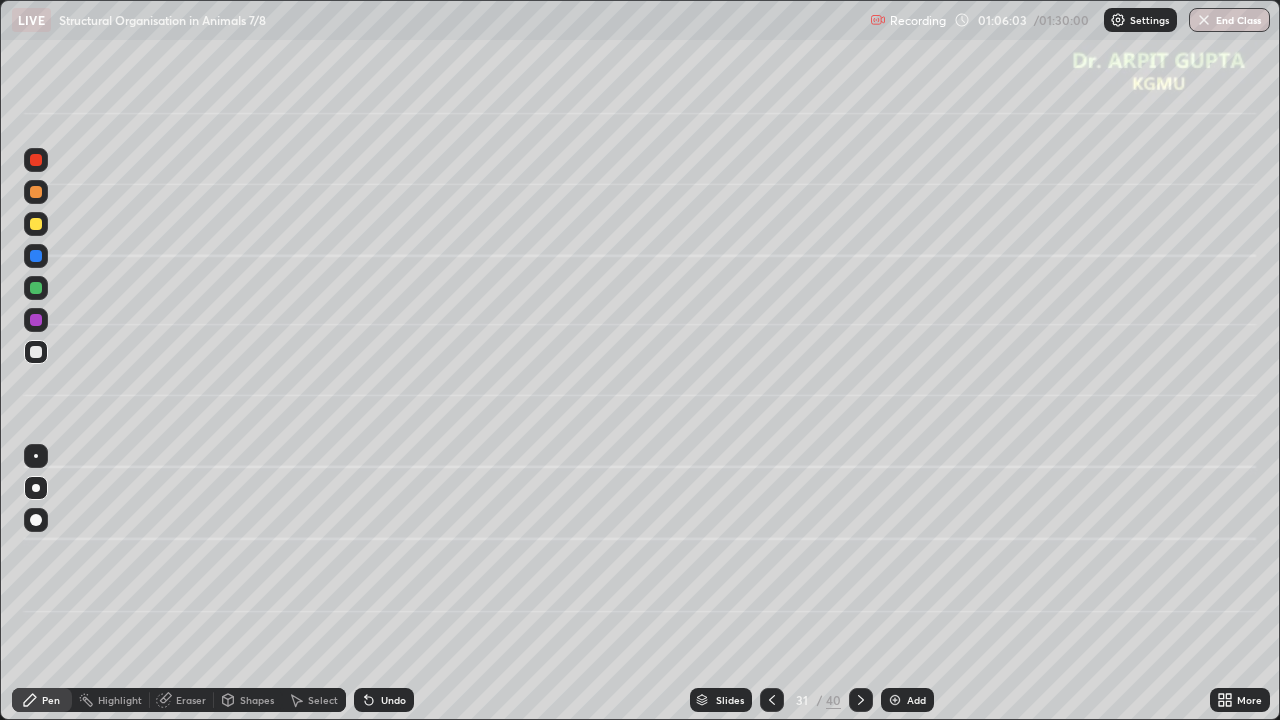 click at bounding box center (36, 288) 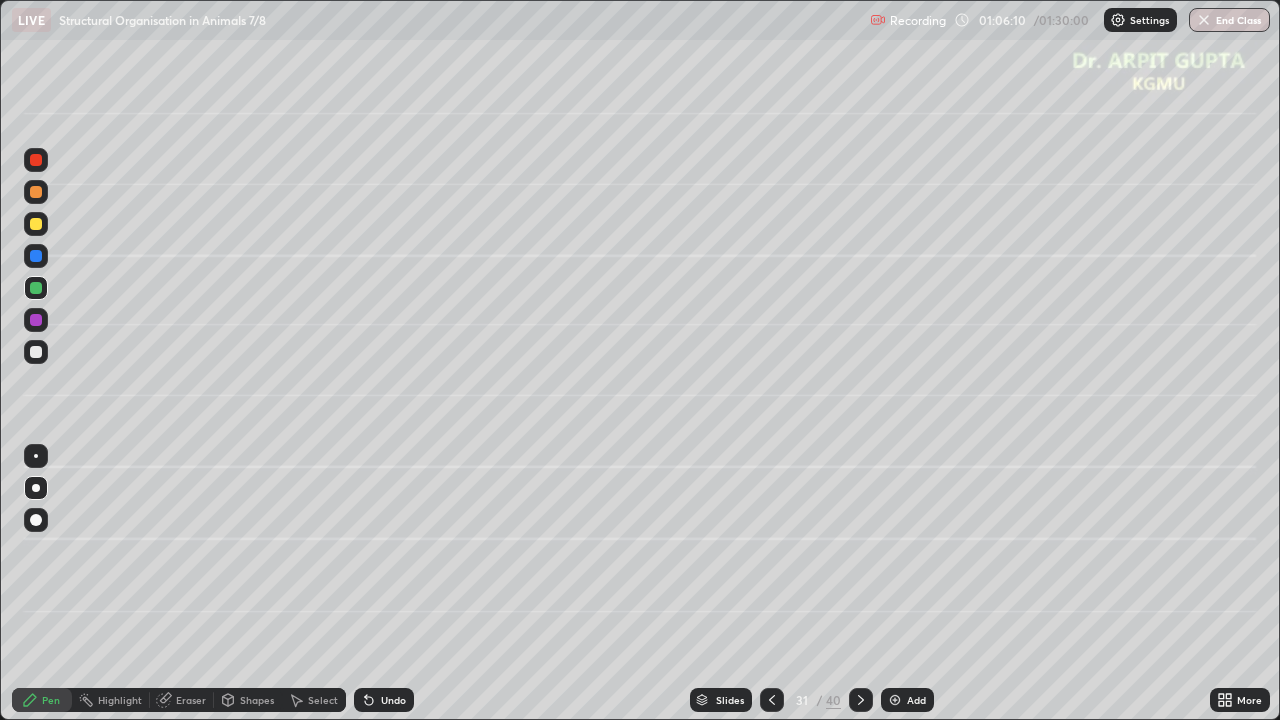 click at bounding box center (36, 192) 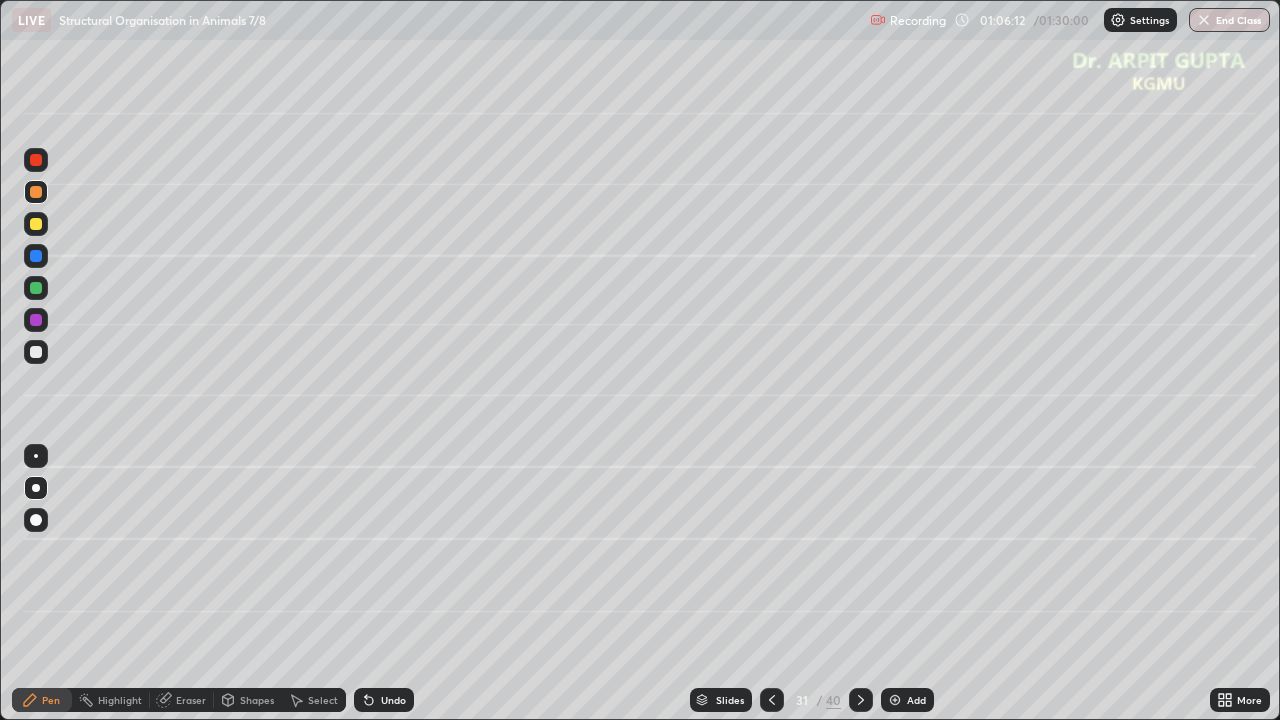 click at bounding box center (36, 352) 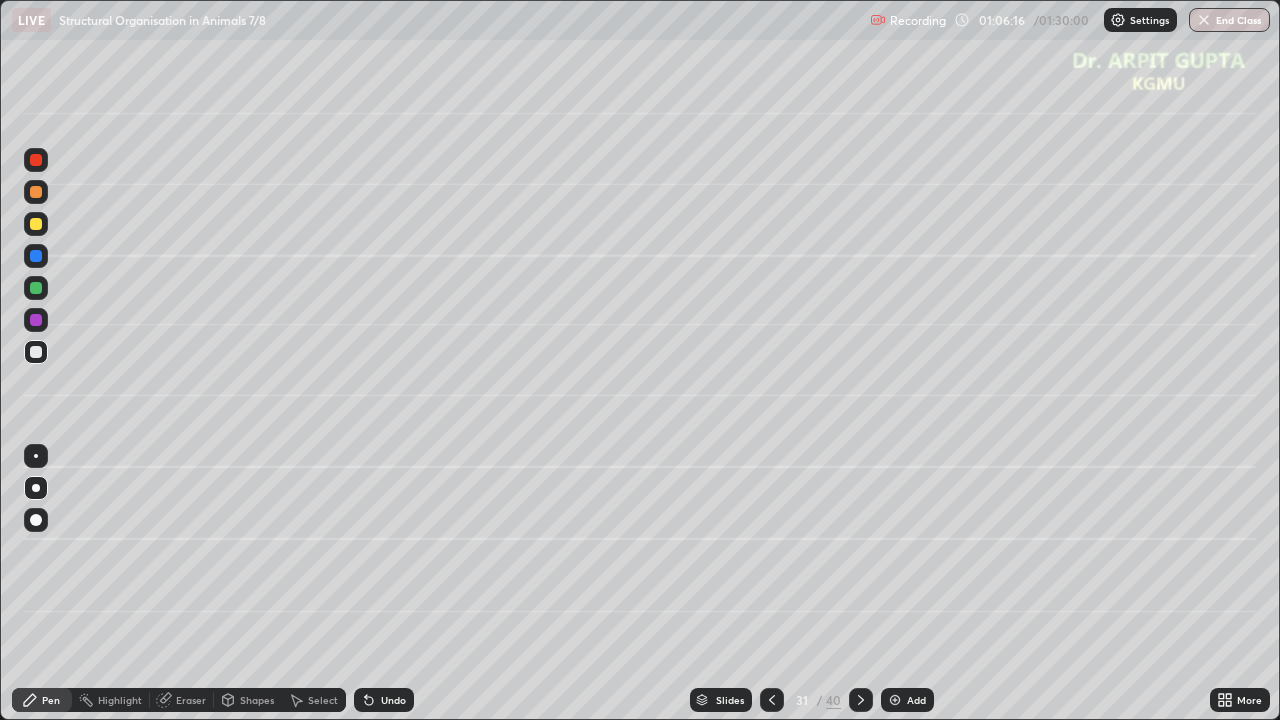 click on "Undo" at bounding box center [384, 700] 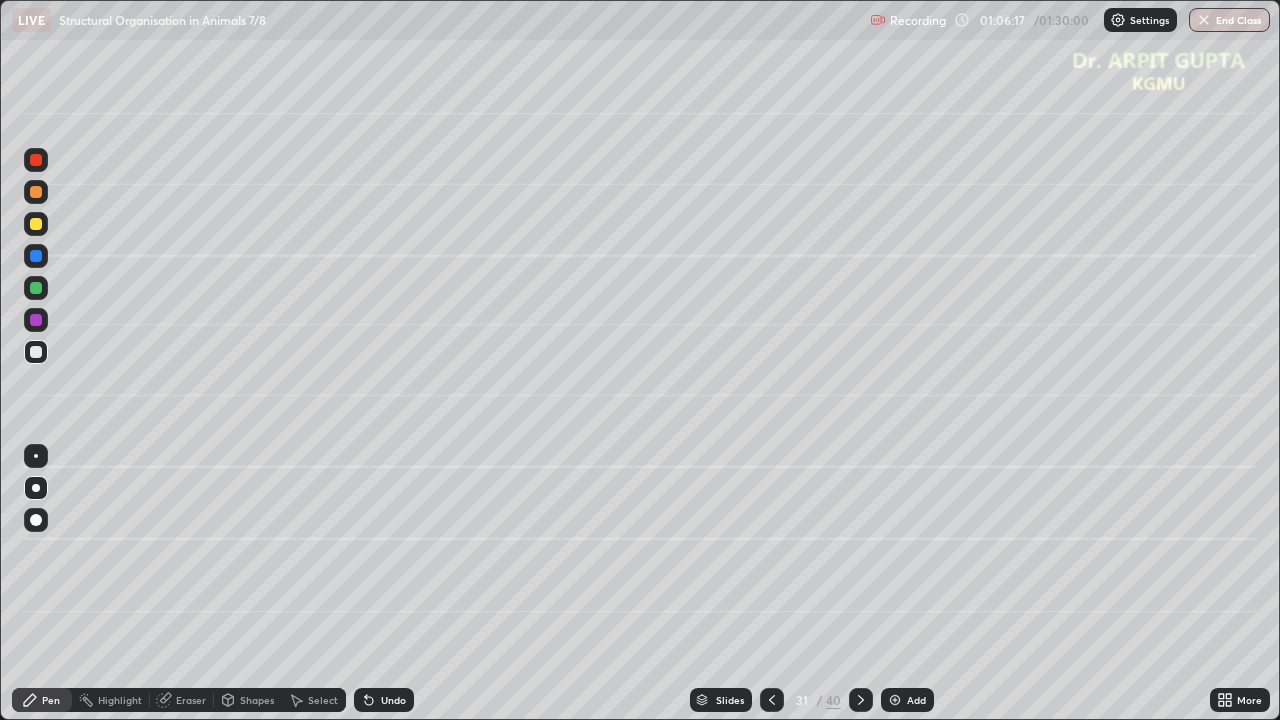 click at bounding box center [36, 288] 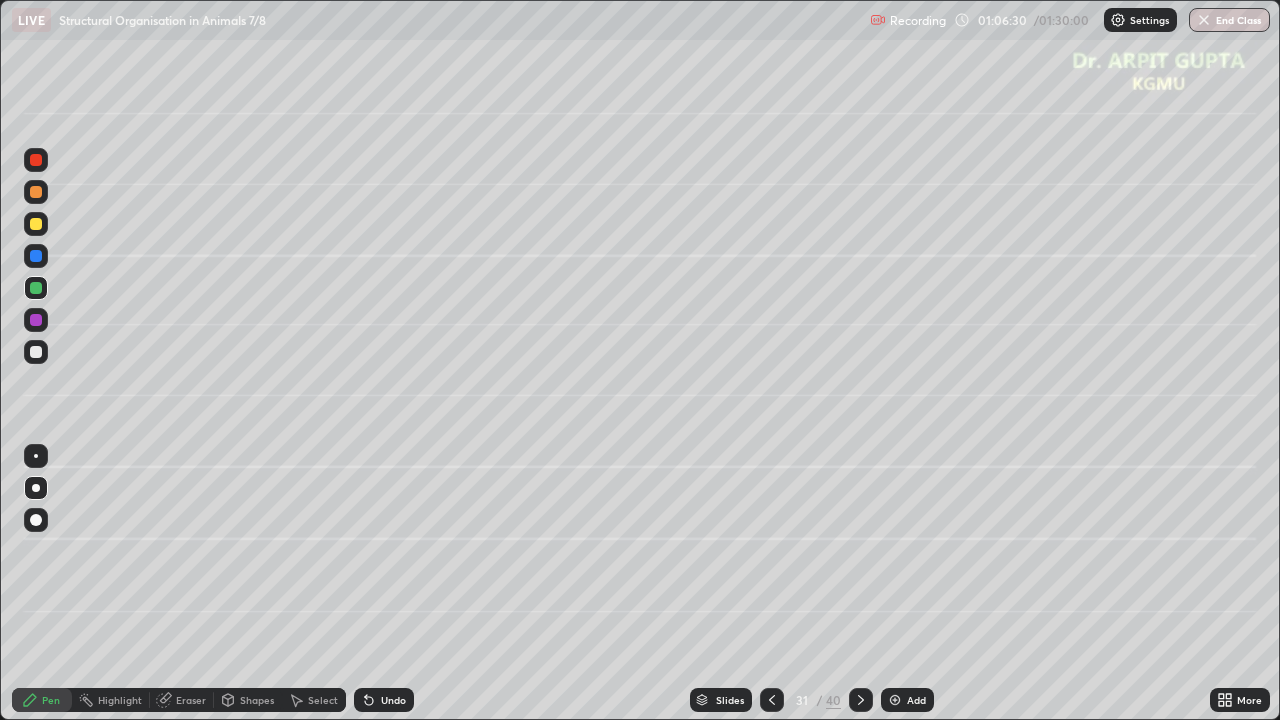 click 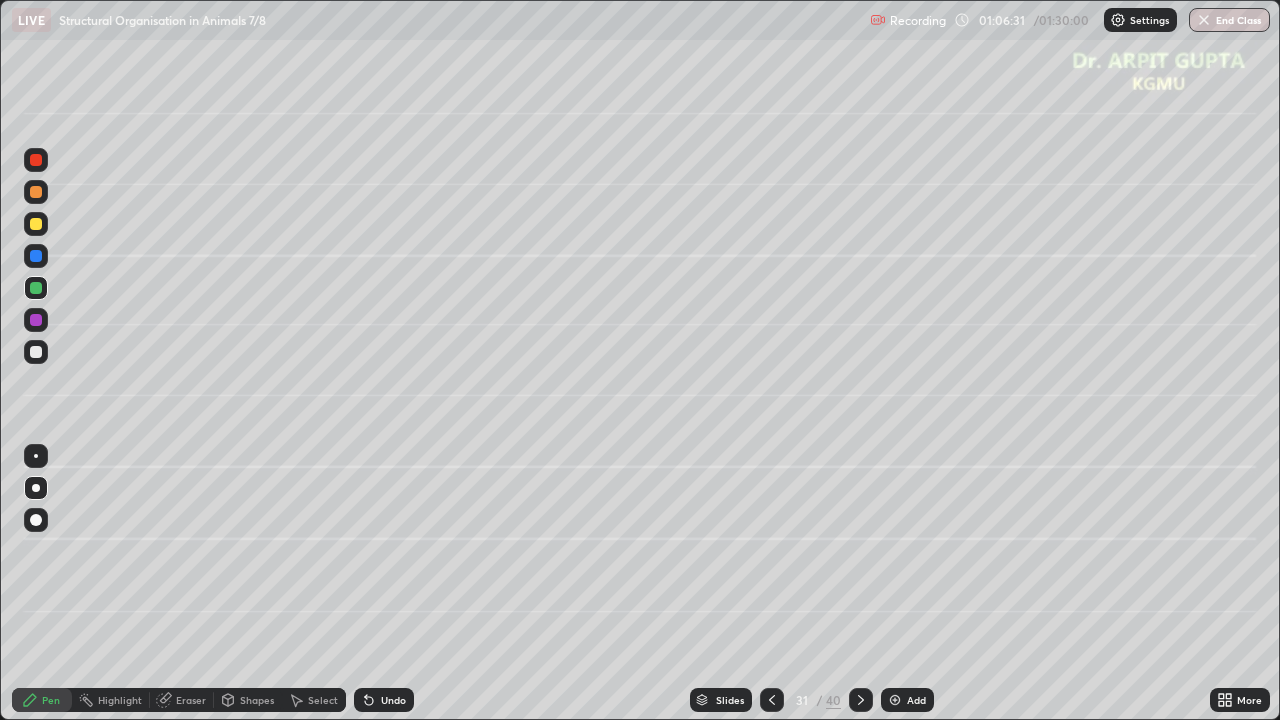 click 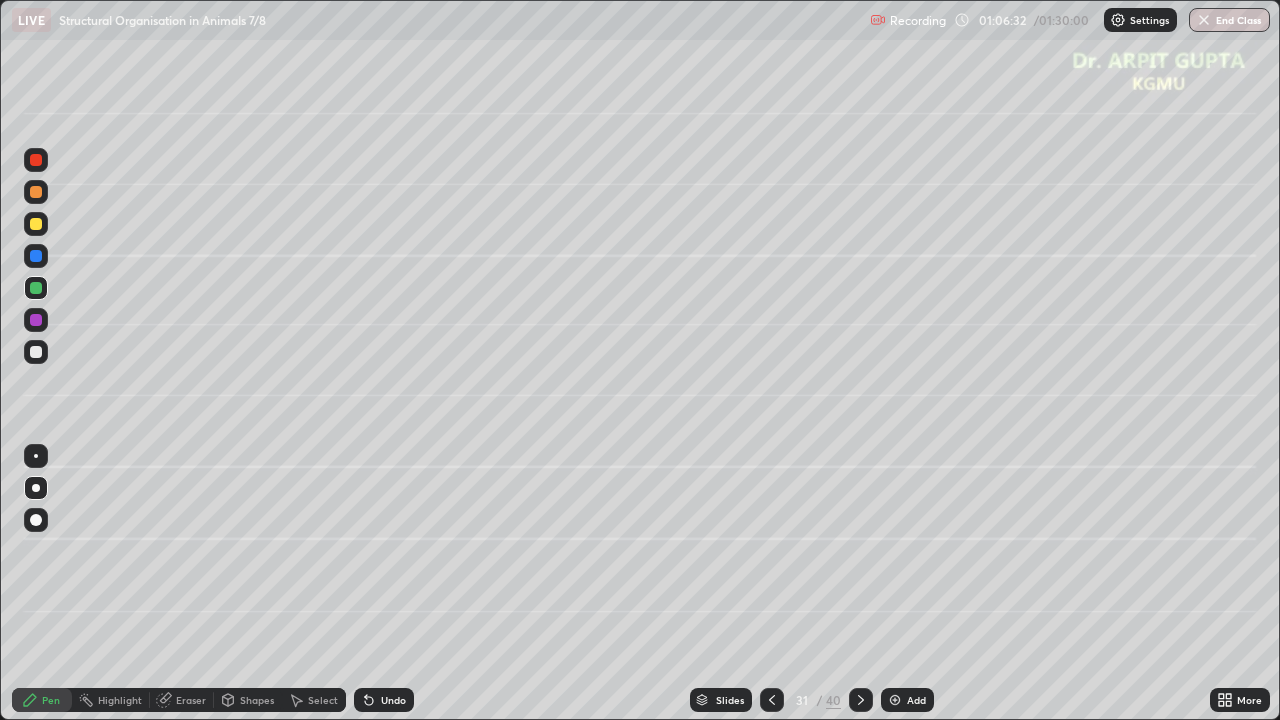 click 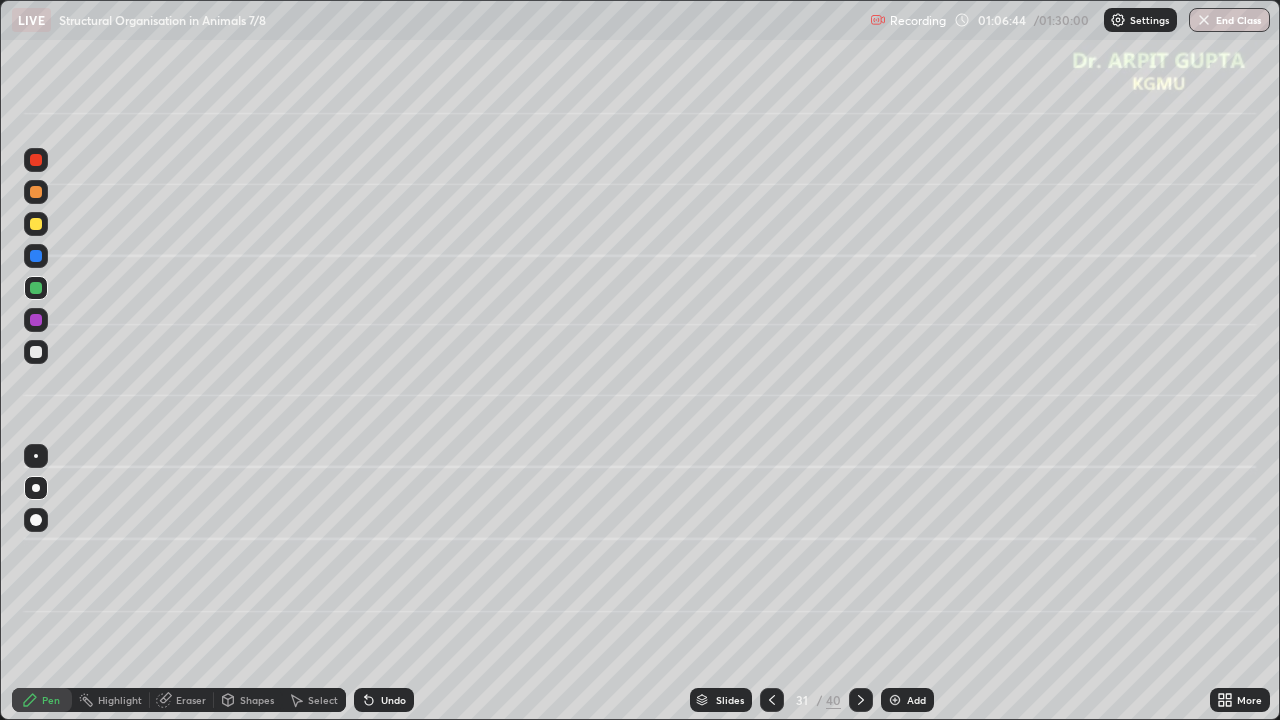 click on "Undo" at bounding box center (384, 700) 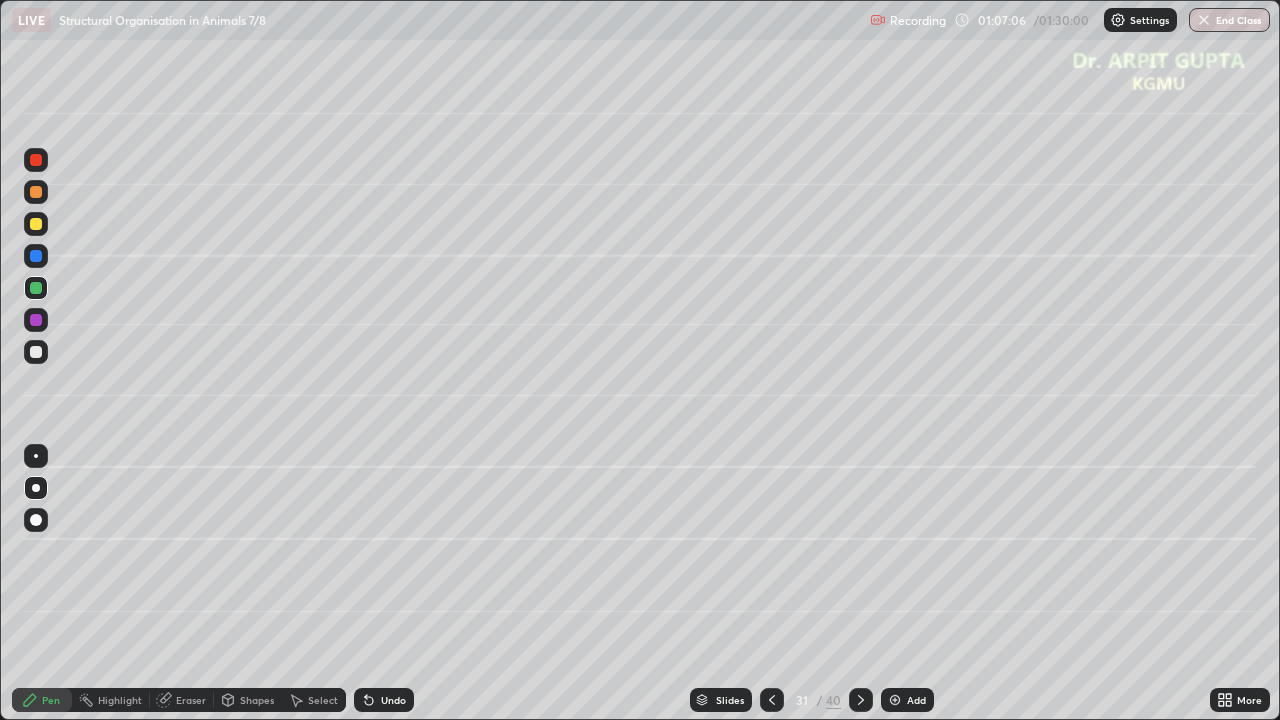 click on "Undo" at bounding box center [384, 700] 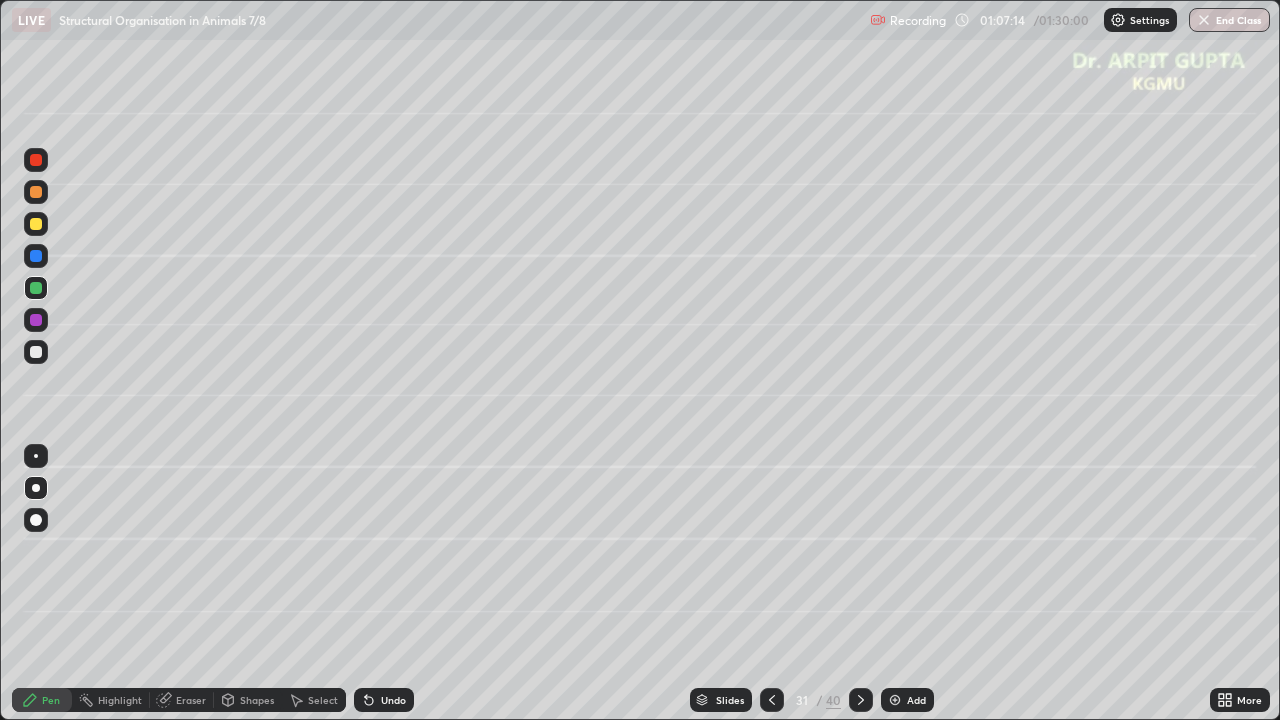 click on "Undo" at bounding box center (384, 700) 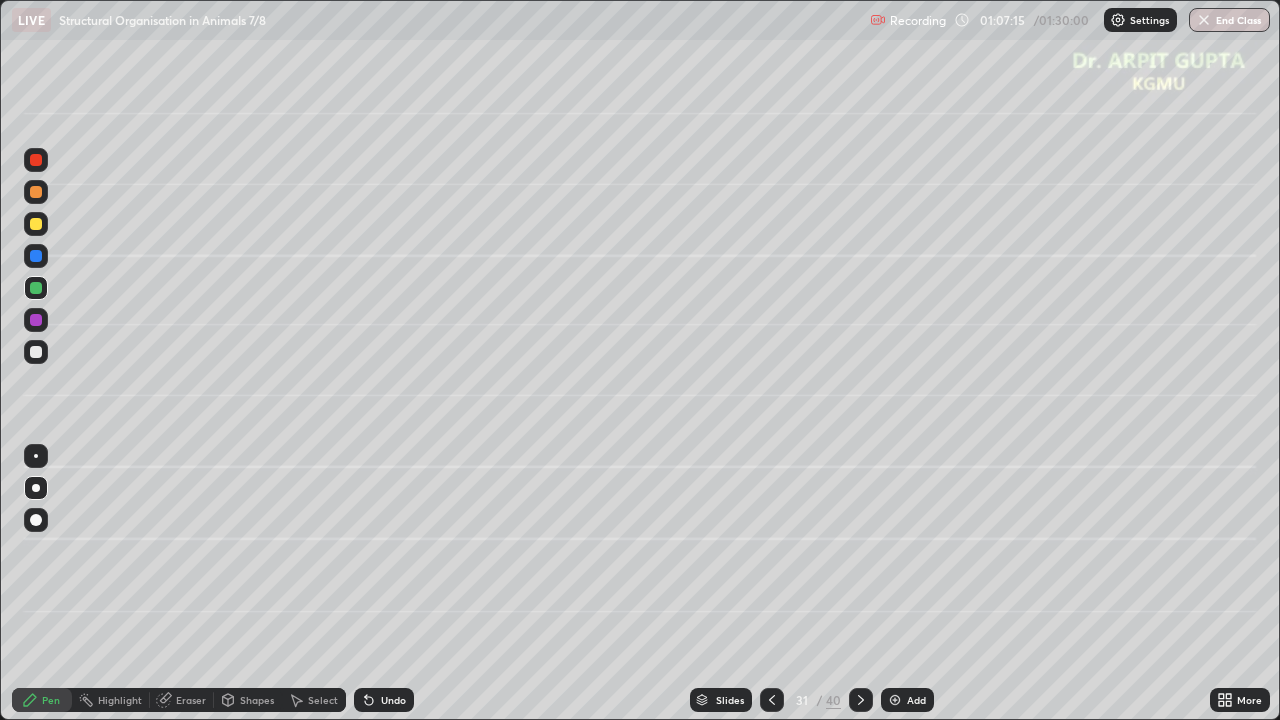 click 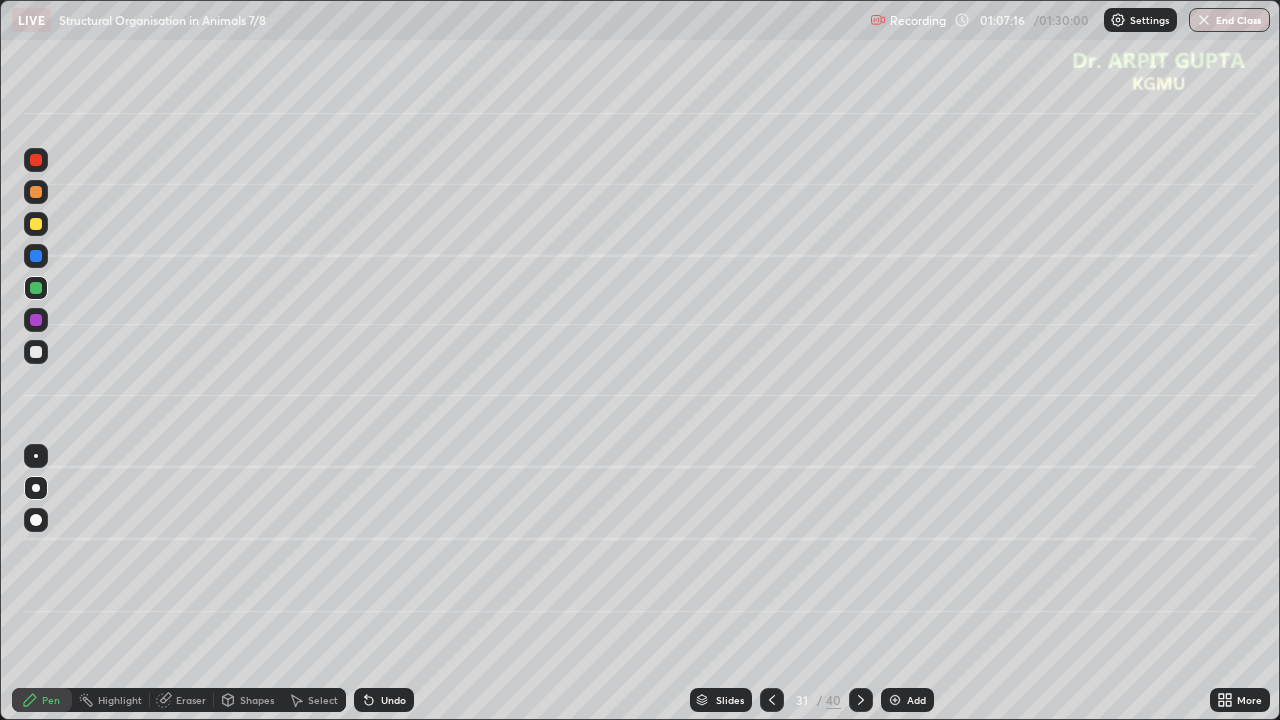 click 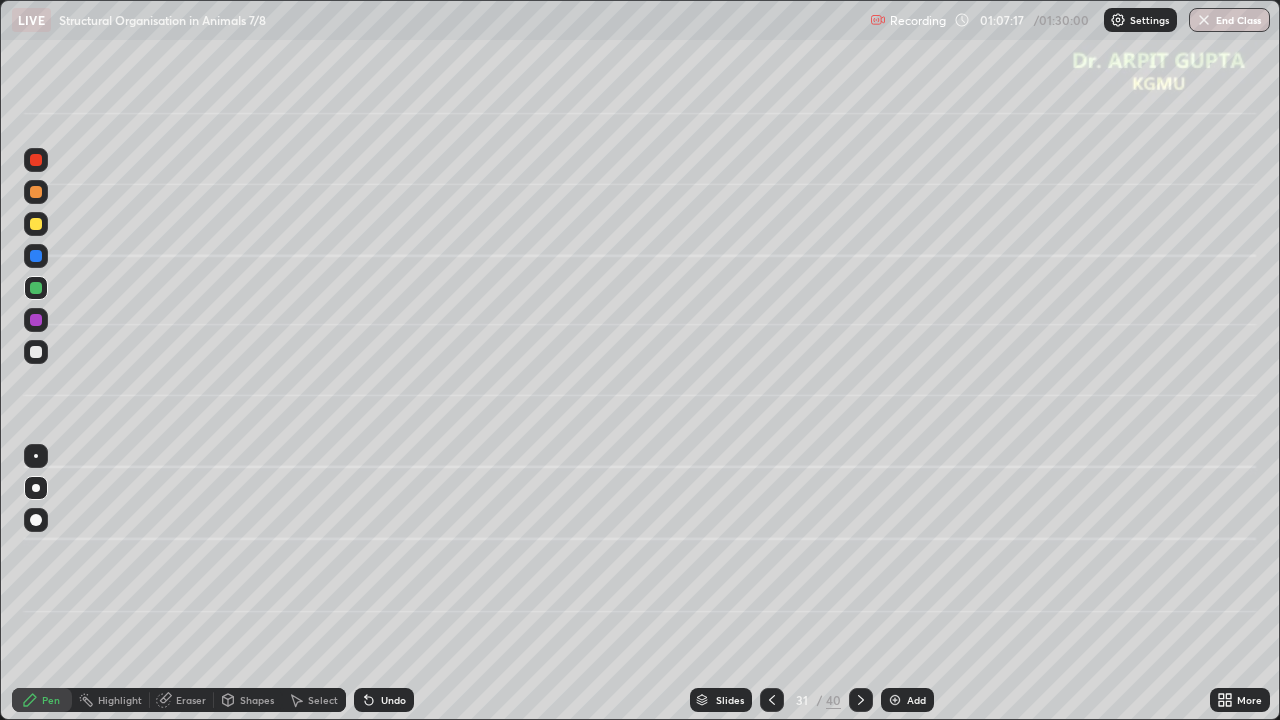 click 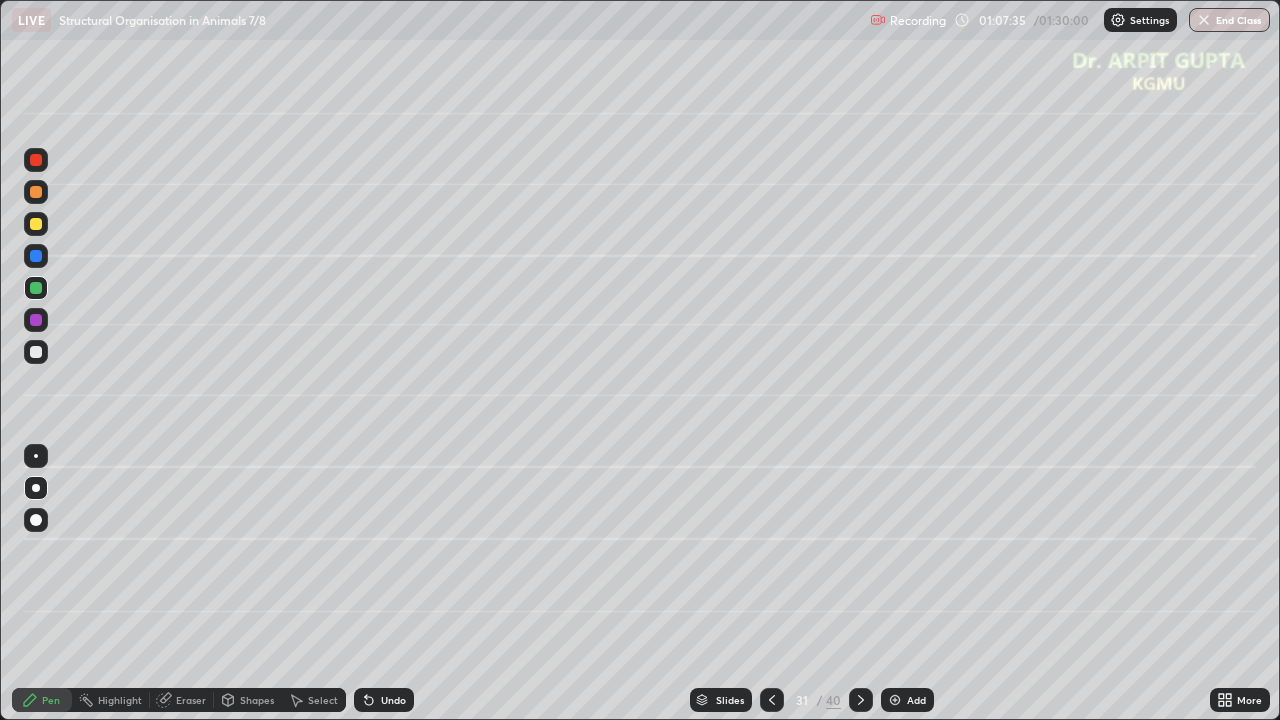 click on "Eraser" at bounding box center [191, 700] 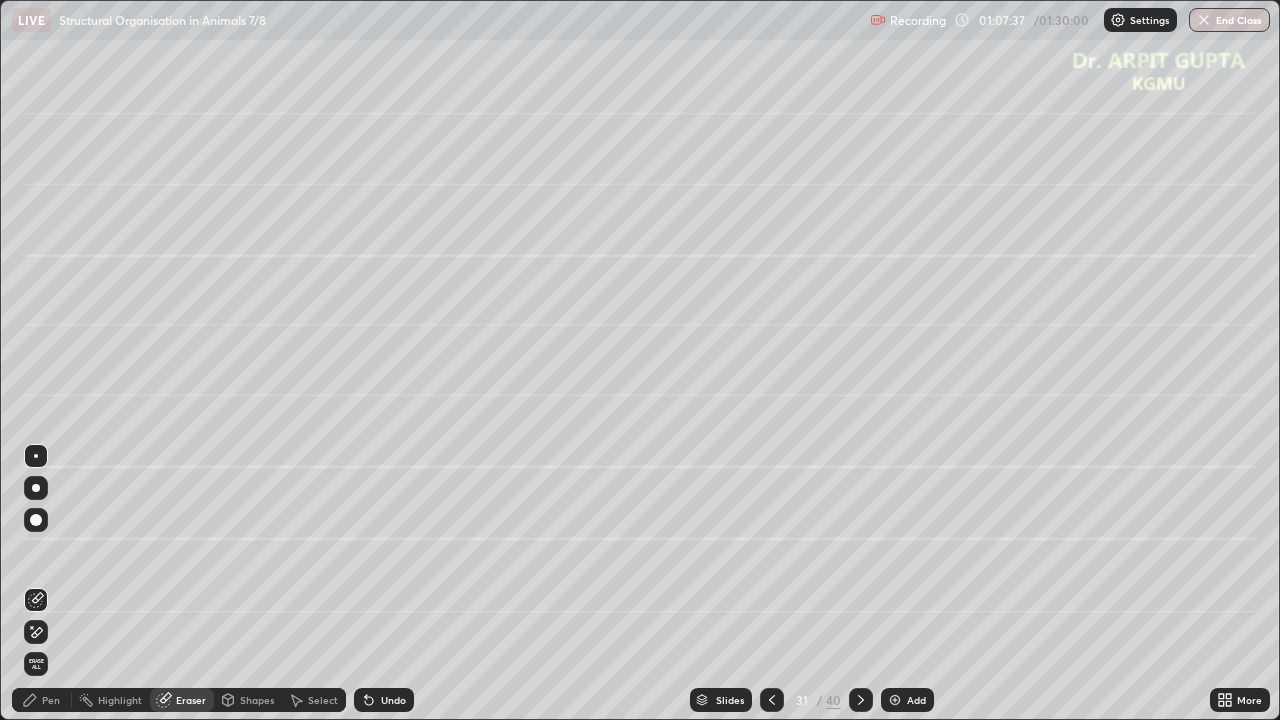 click on "Pen" at bounding box center [42, 700] 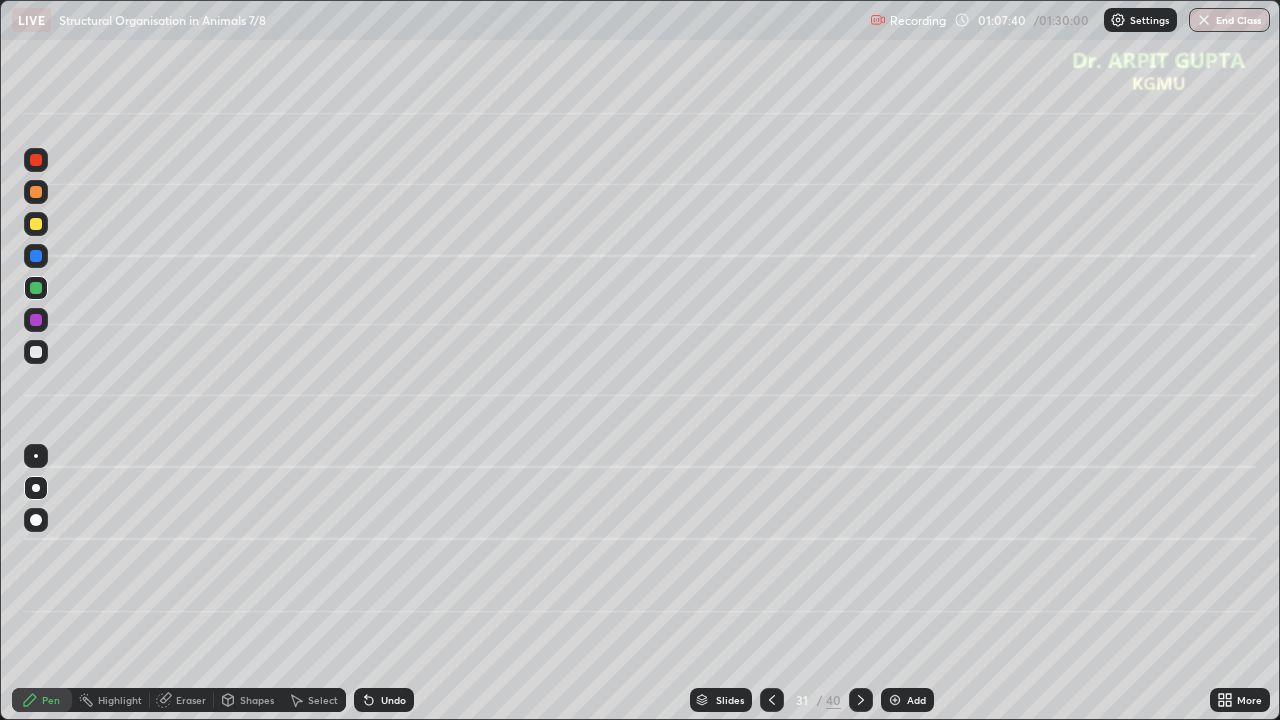 click on "Eraser" at bounding box center (191, 700) 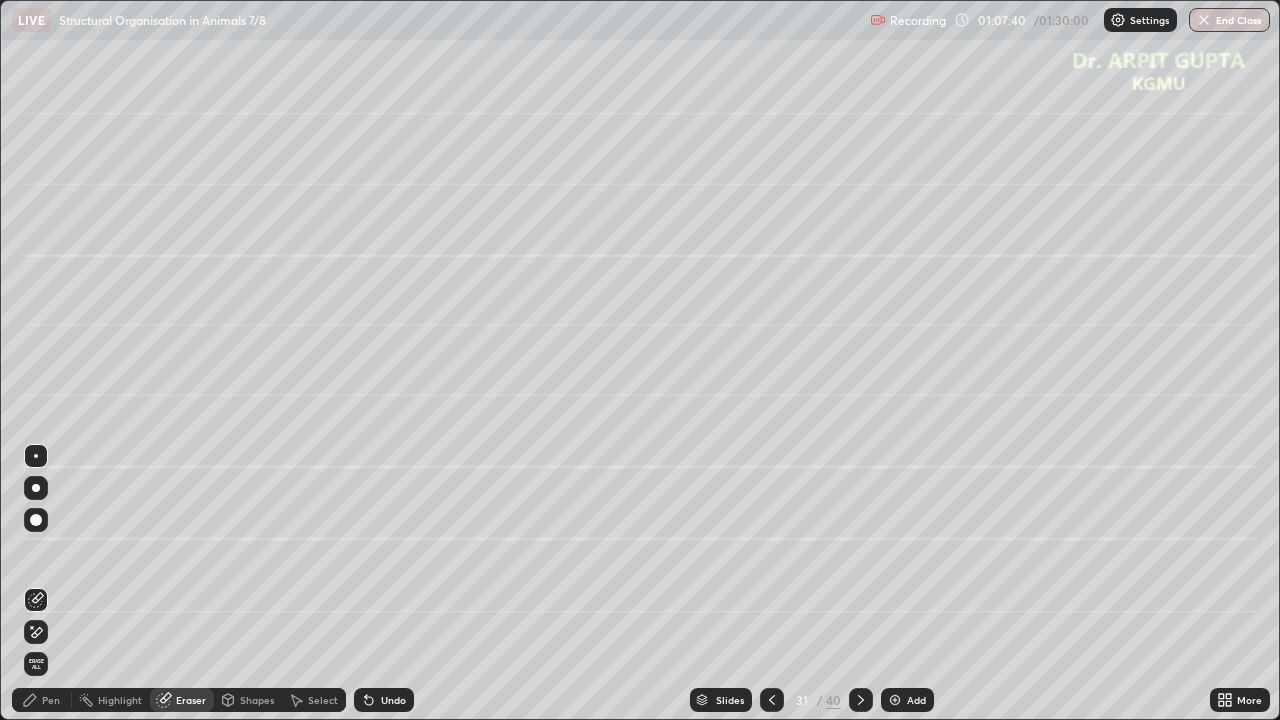 click 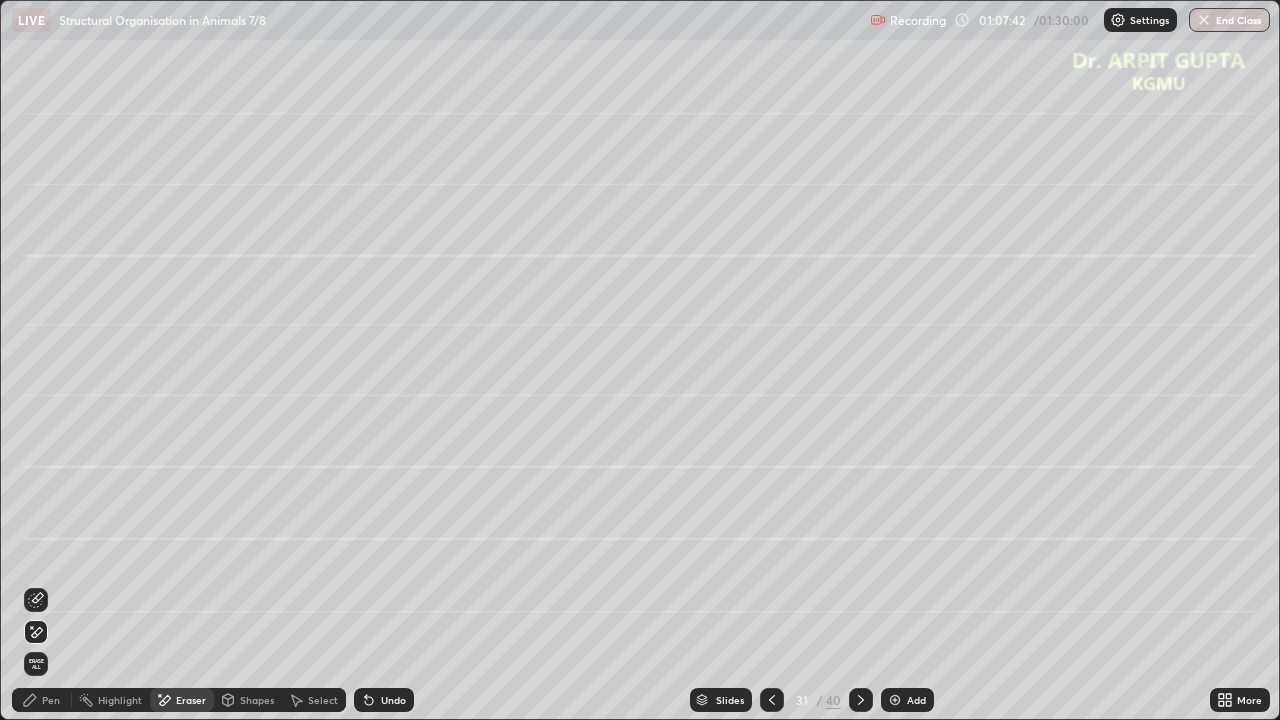 click 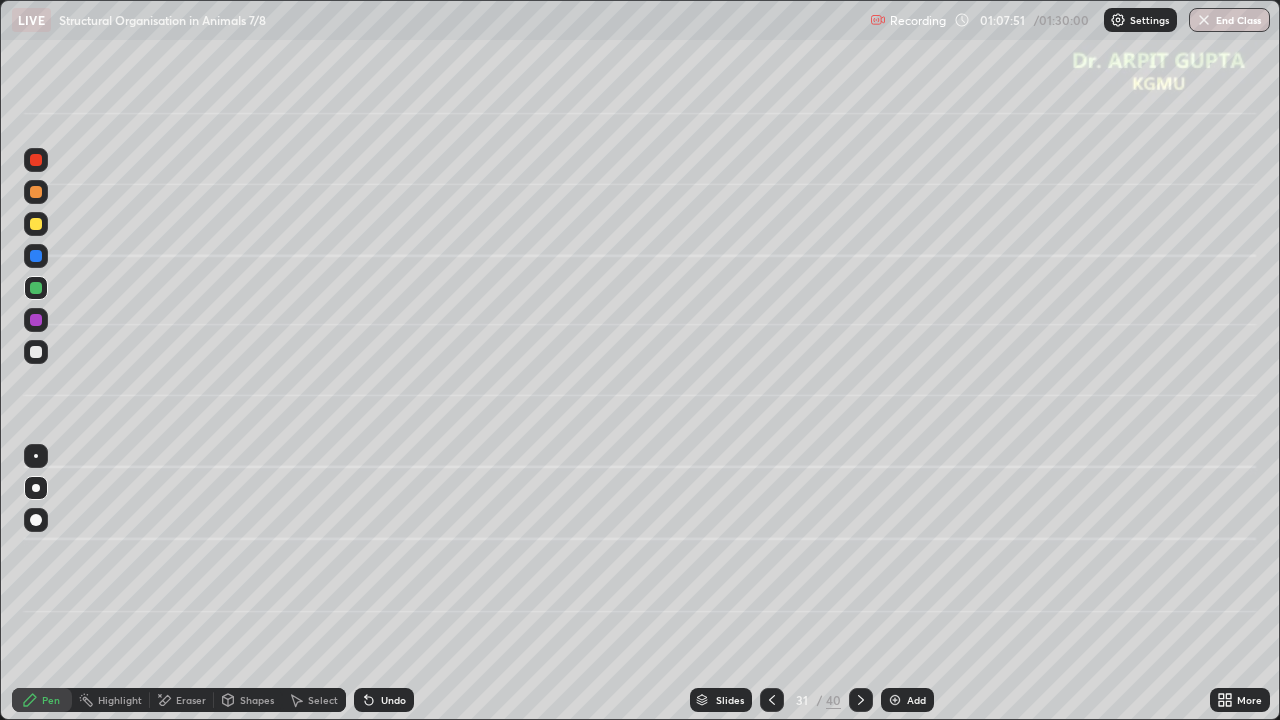 click at bounding box center [36, 352] 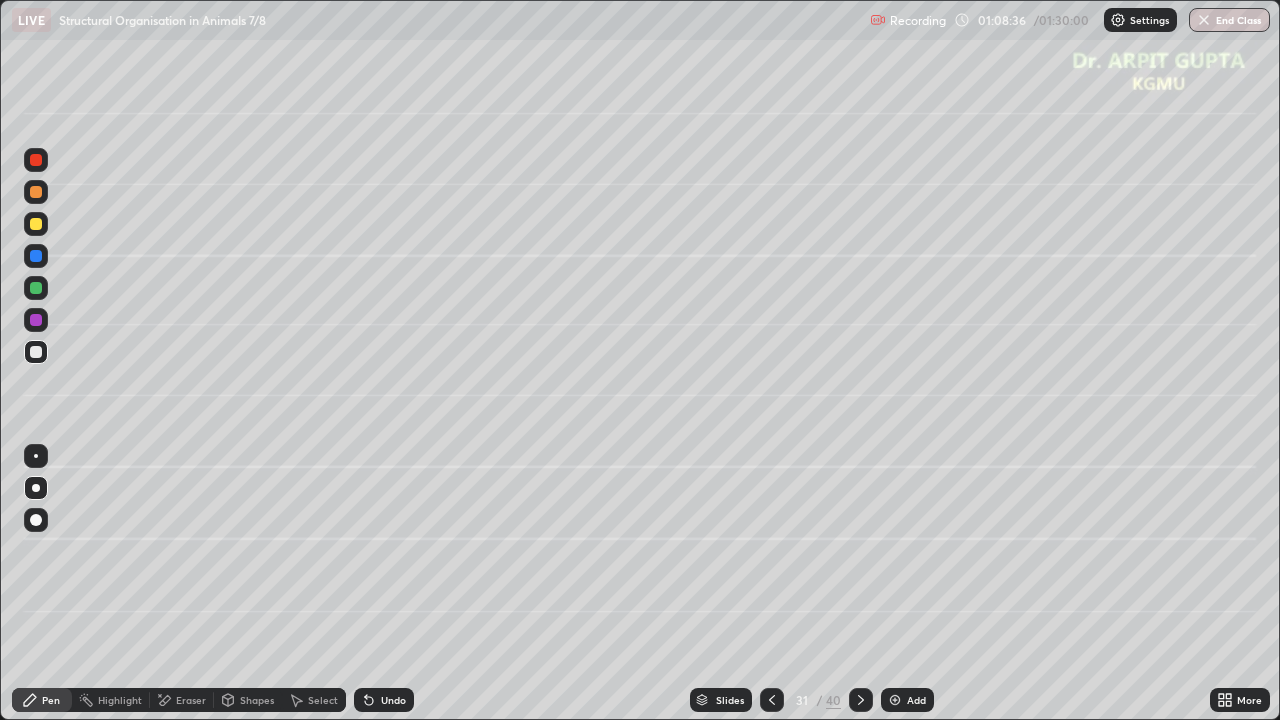 click at bounding box center [36, 288] 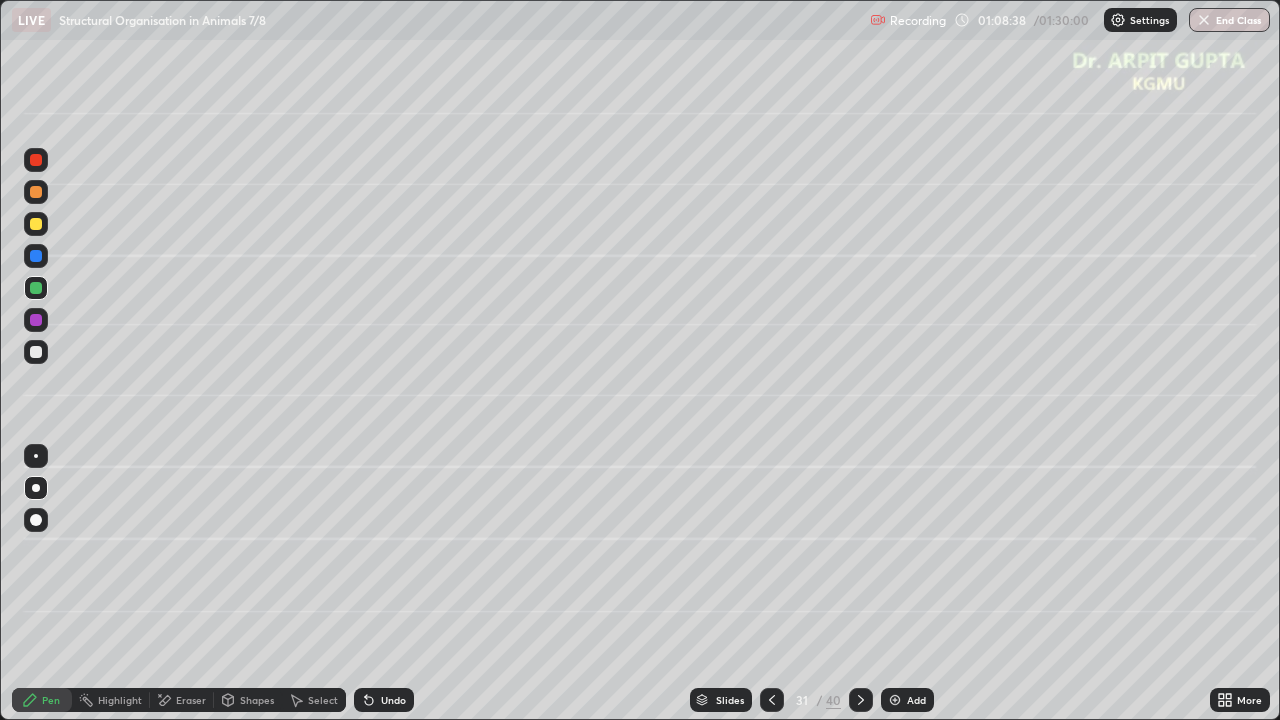 click on "Undo" at bounding box center (393, 700) 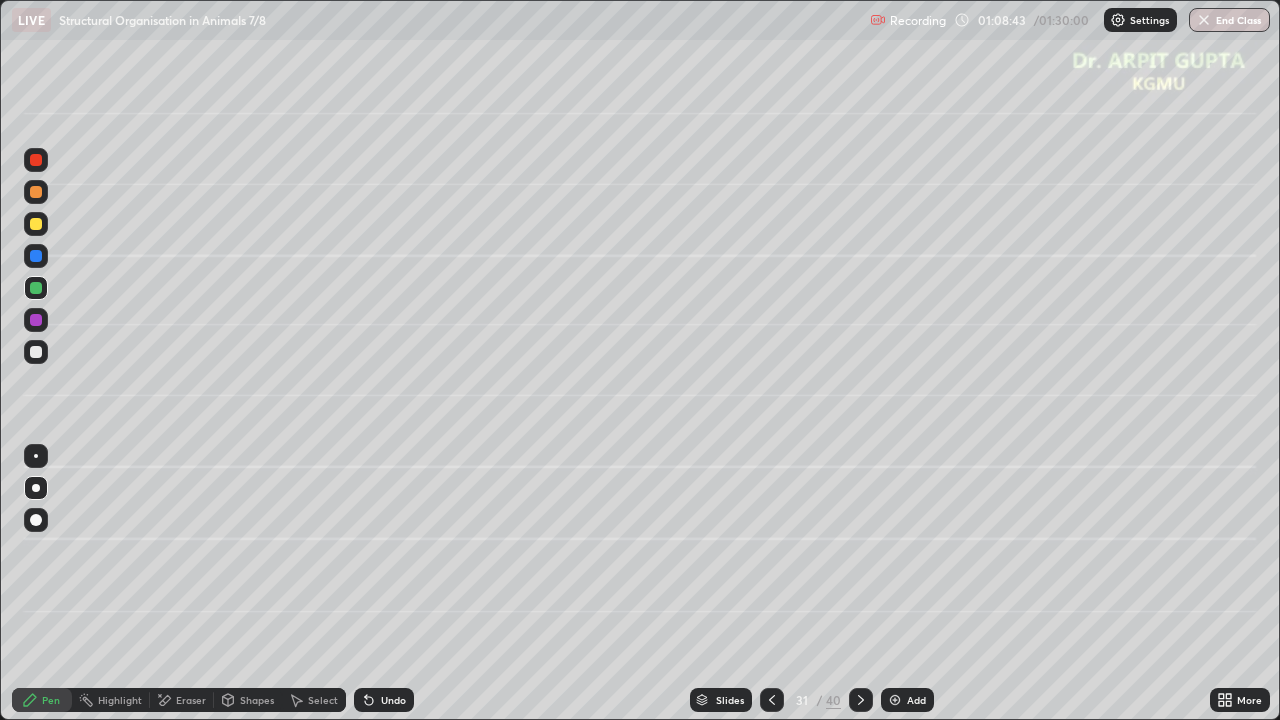 click on "Undo" at bounding box center [384, 700] 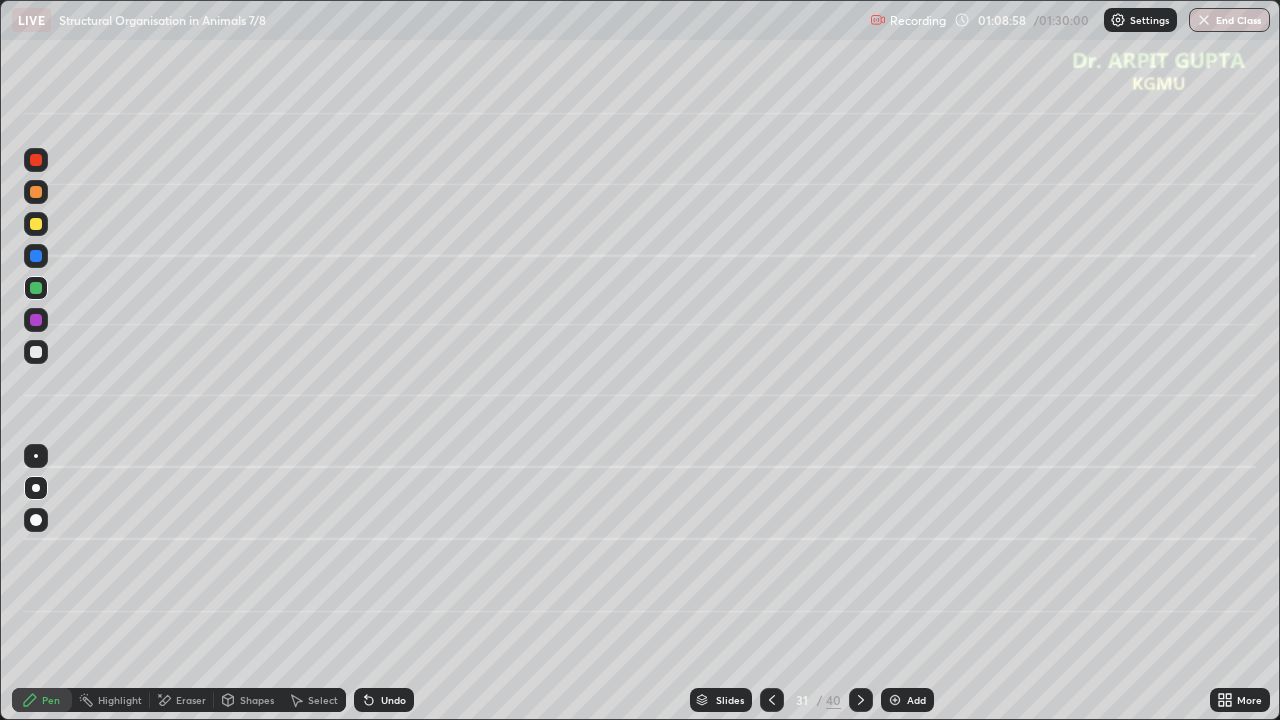 click 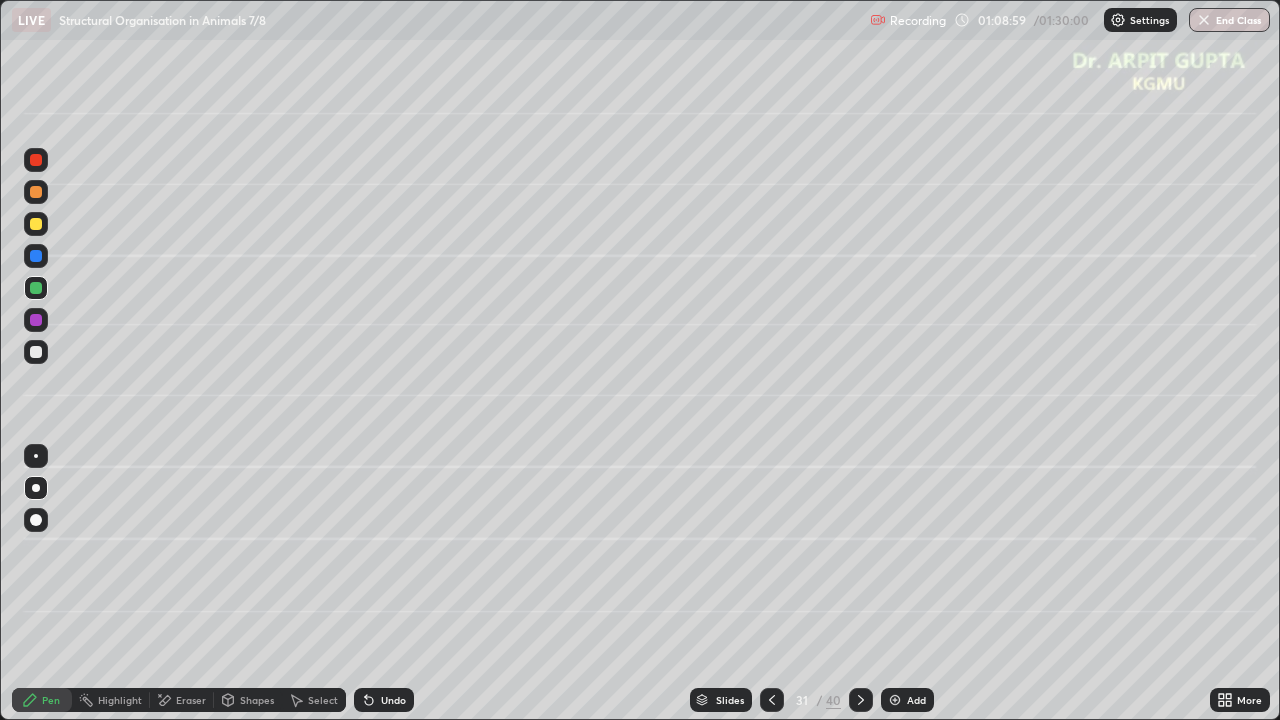 click at bounding box center (36, 352) 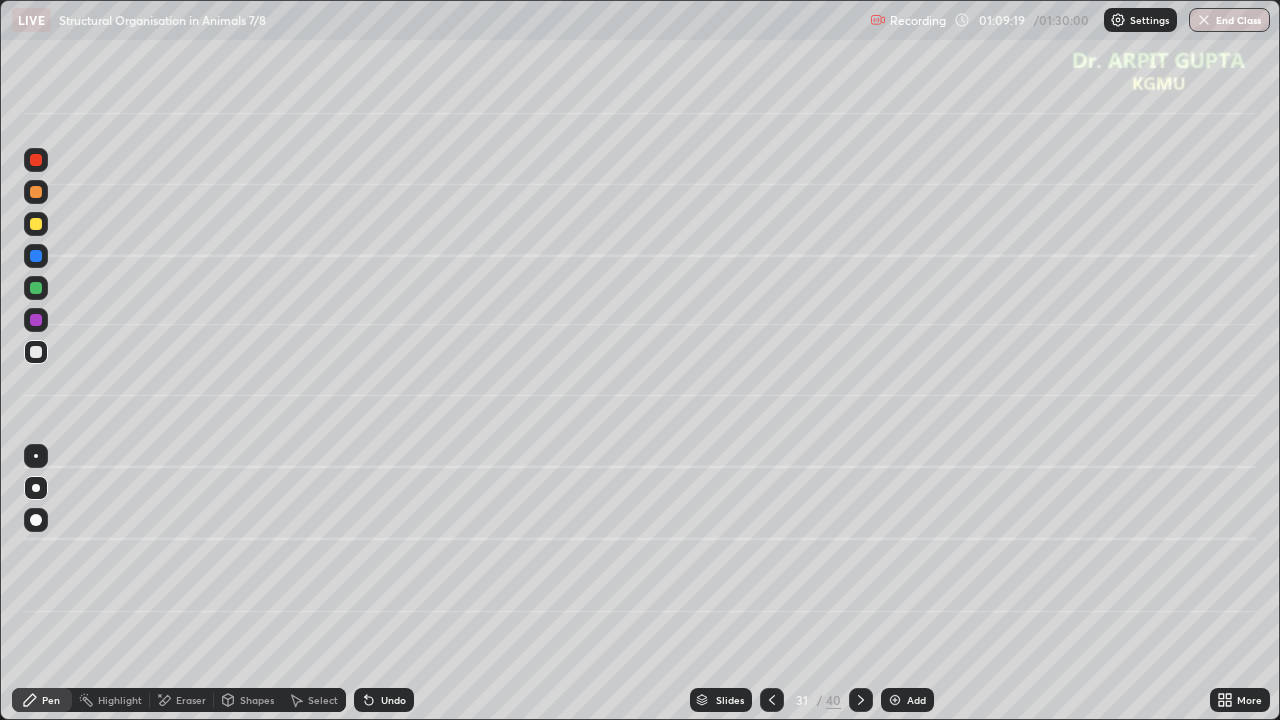 click 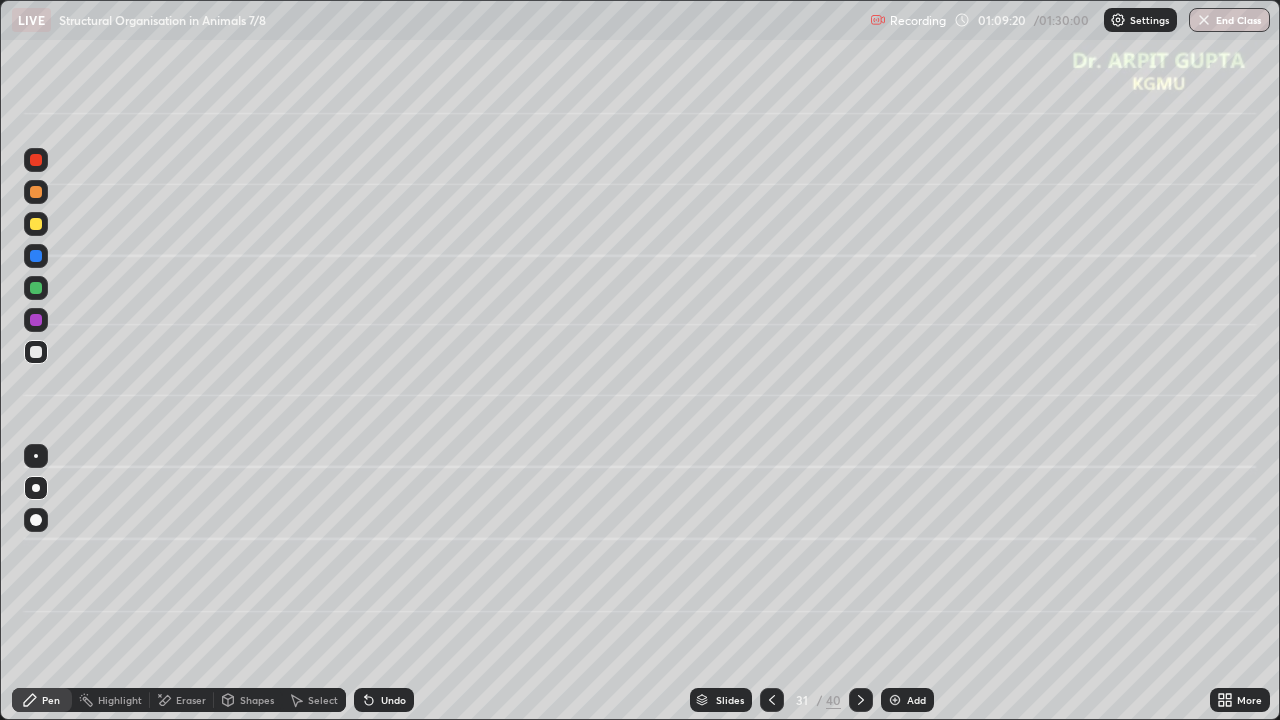 click 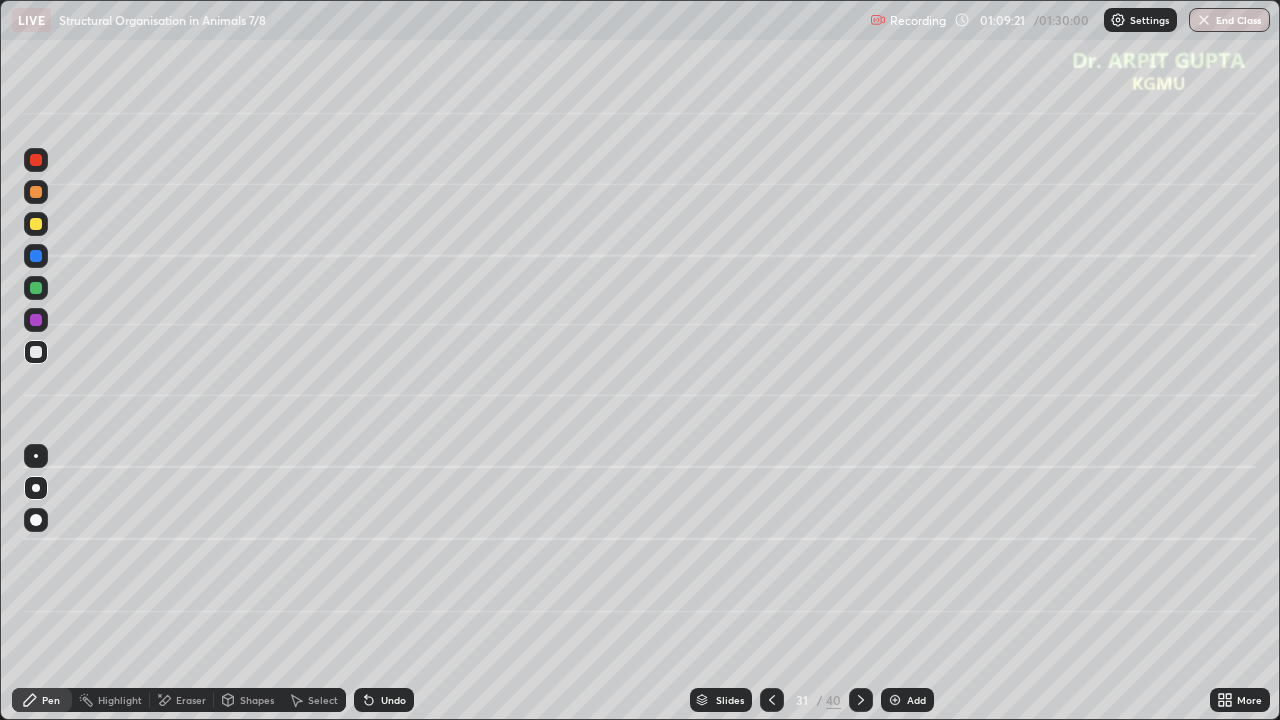 click 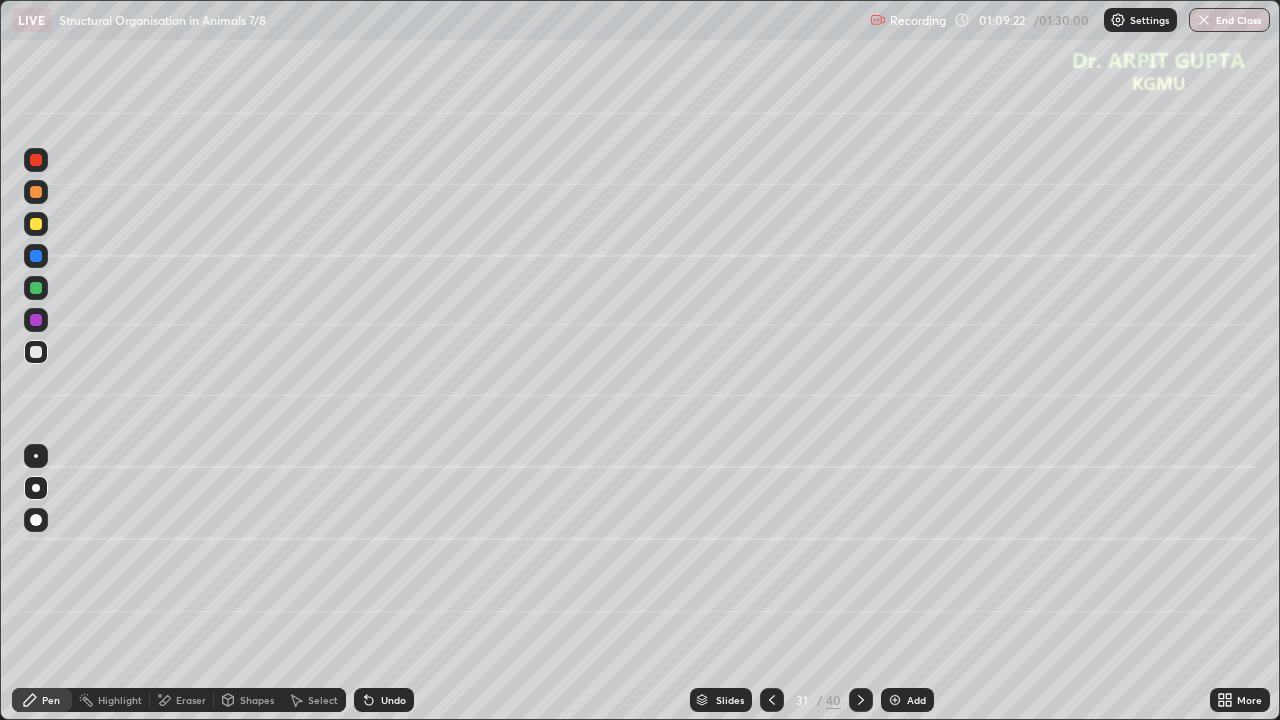 click 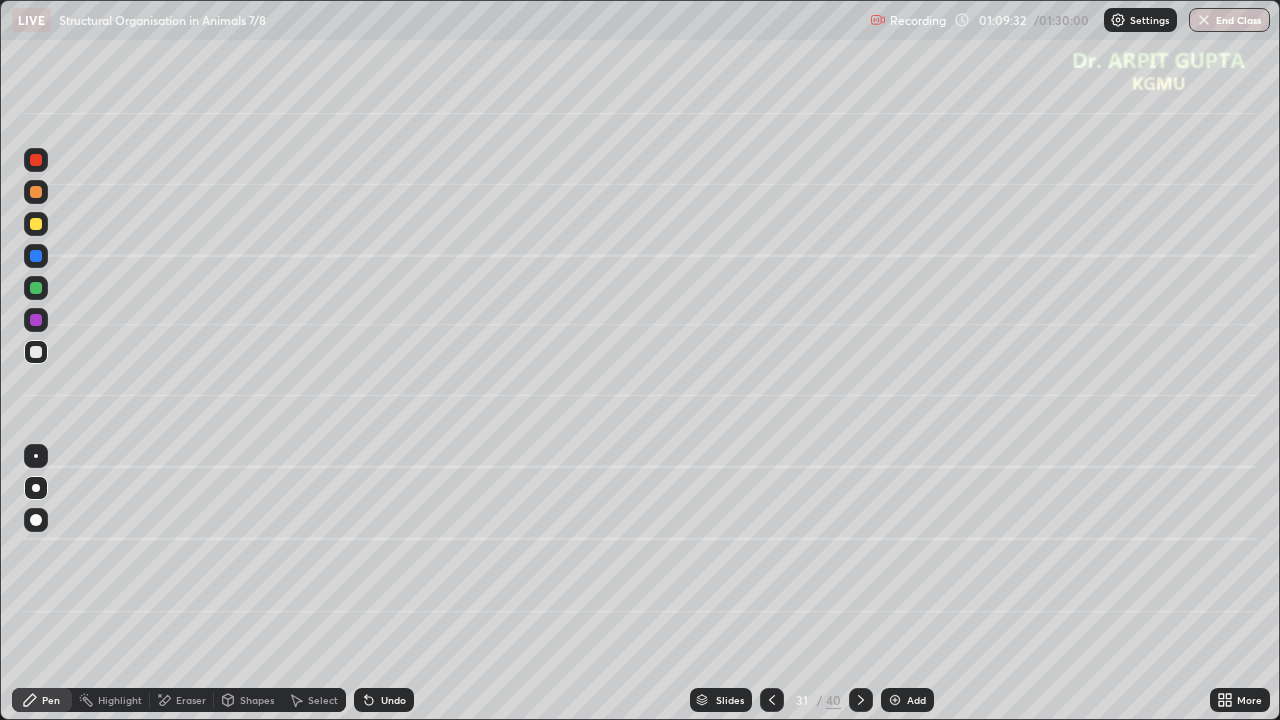 click 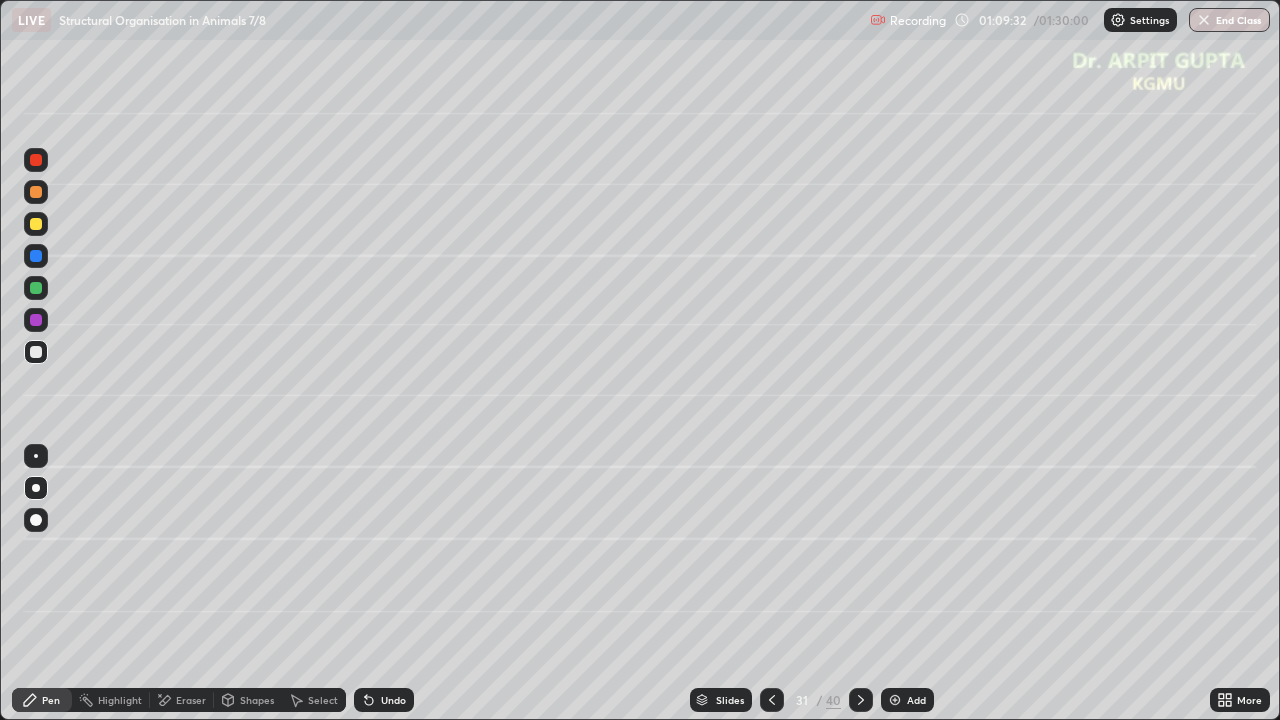 click 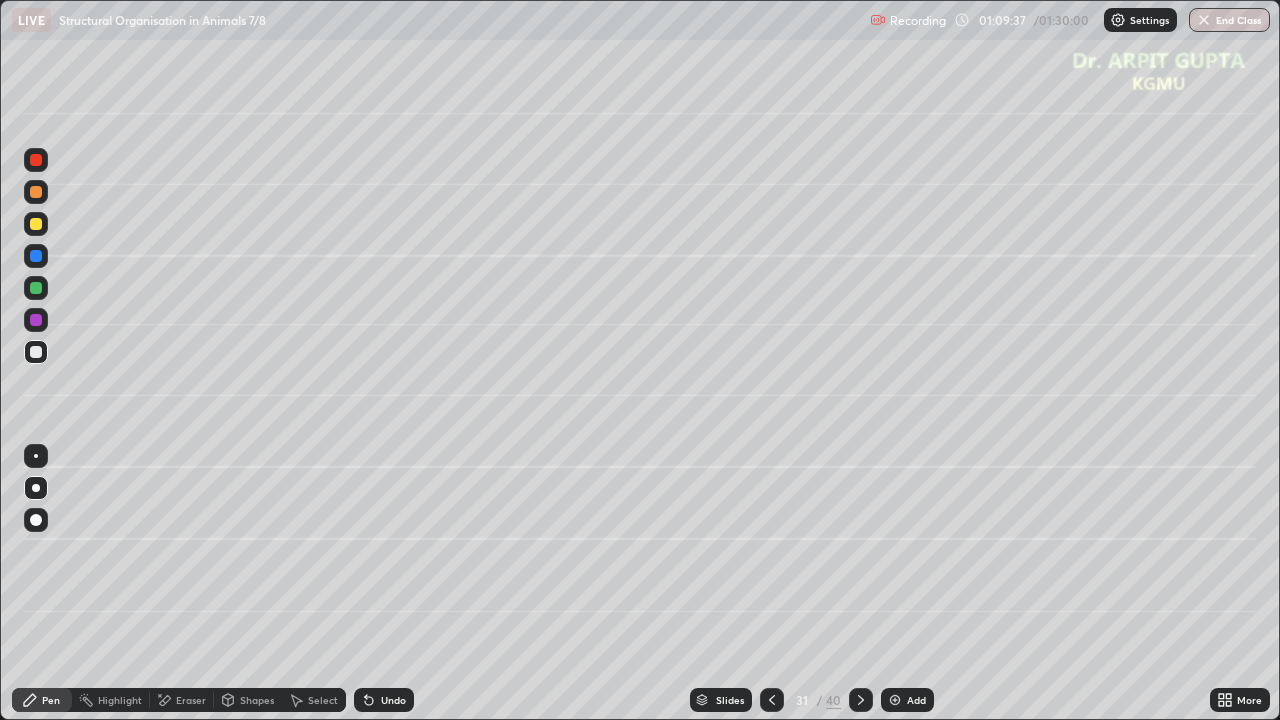 click on "Undo" at bounding box center (384, 700) 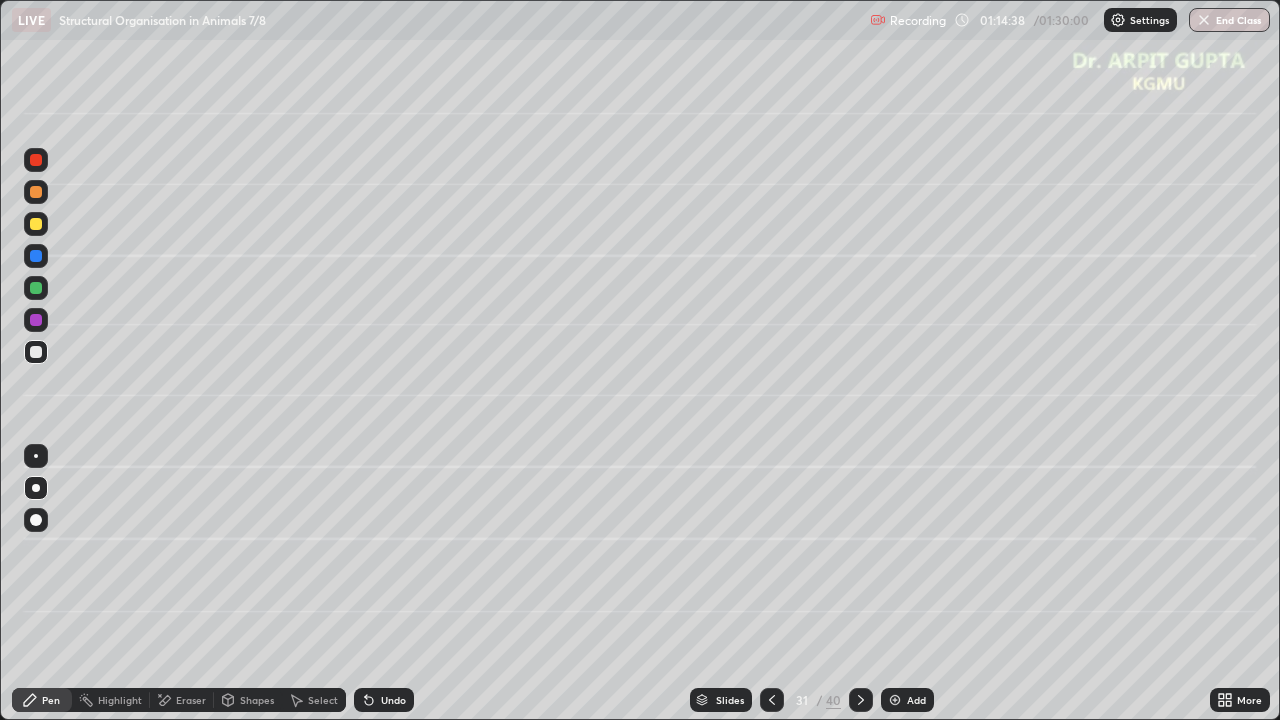 click 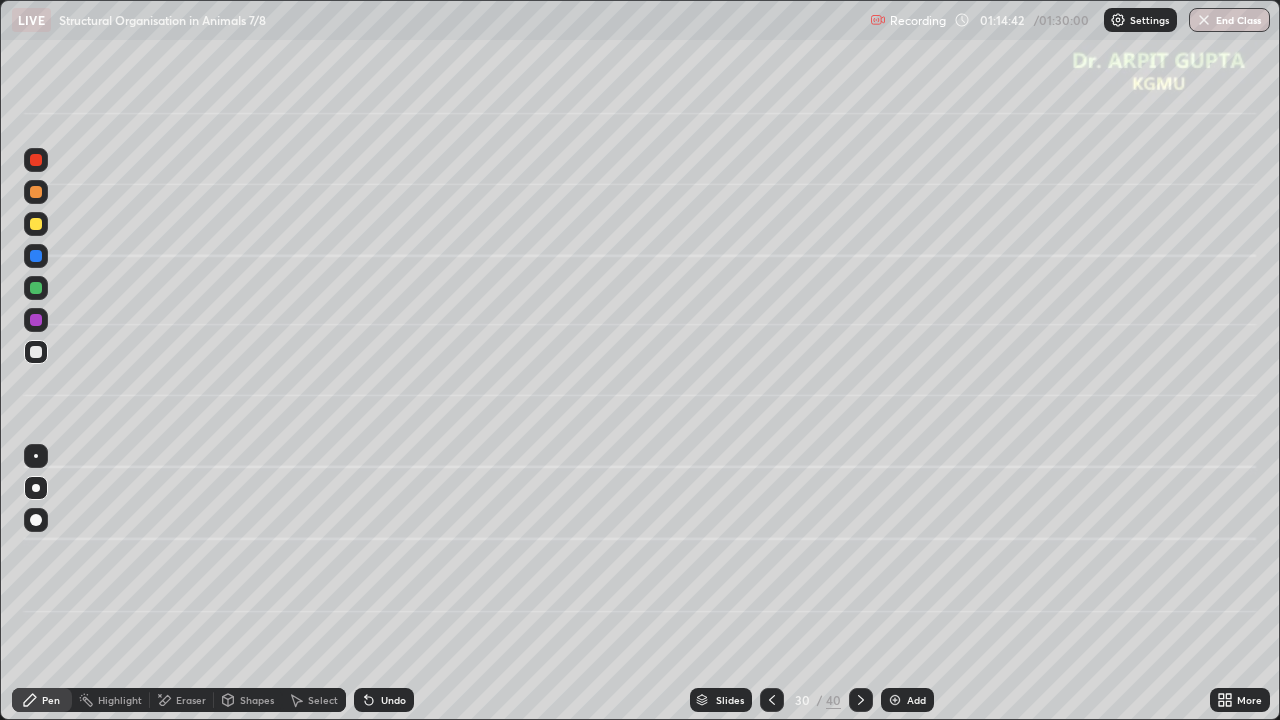 click 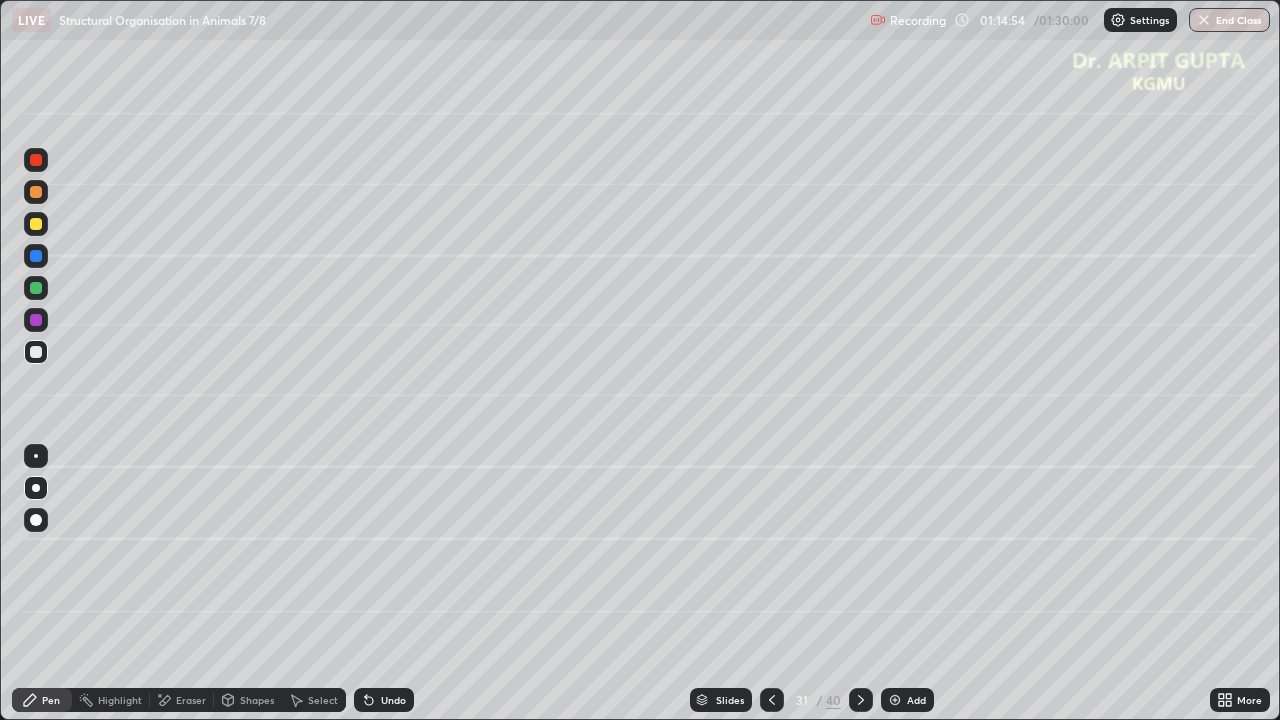 click at bounding box center [36, 352] 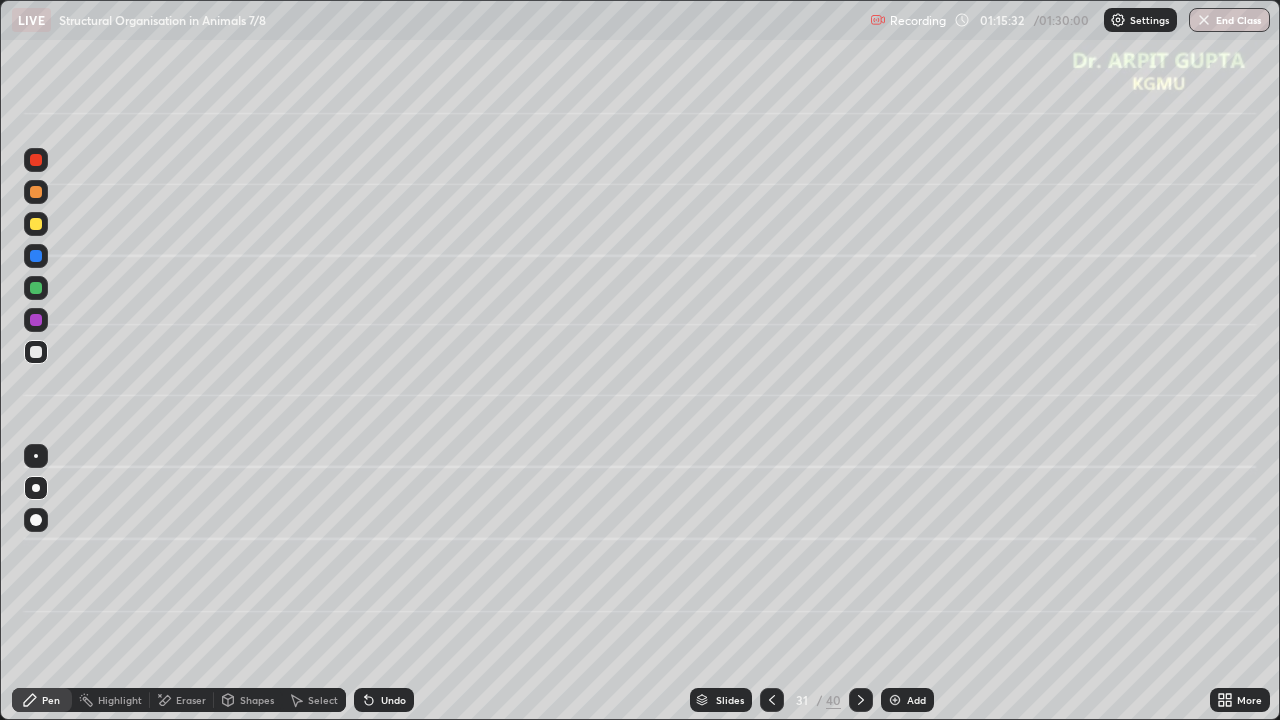 click on "Undo" at bounding box center [384, 700] 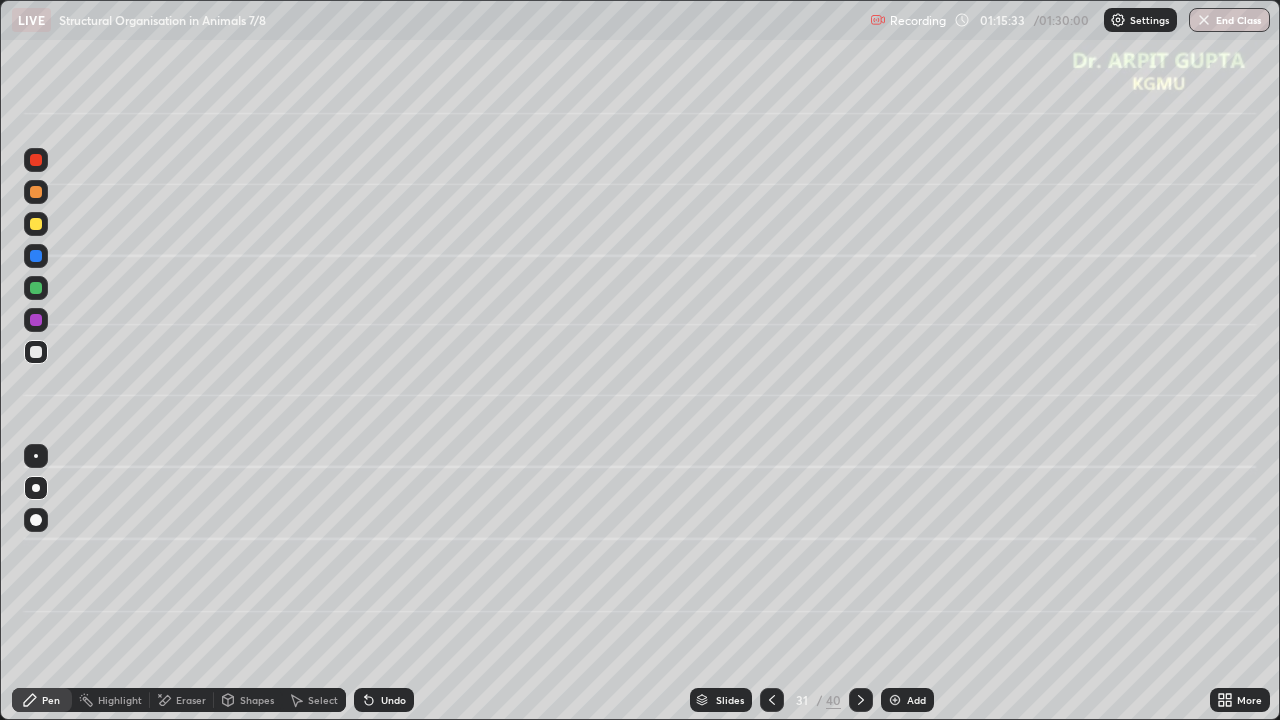 click on "Undo" at bounding box center (384, 700) 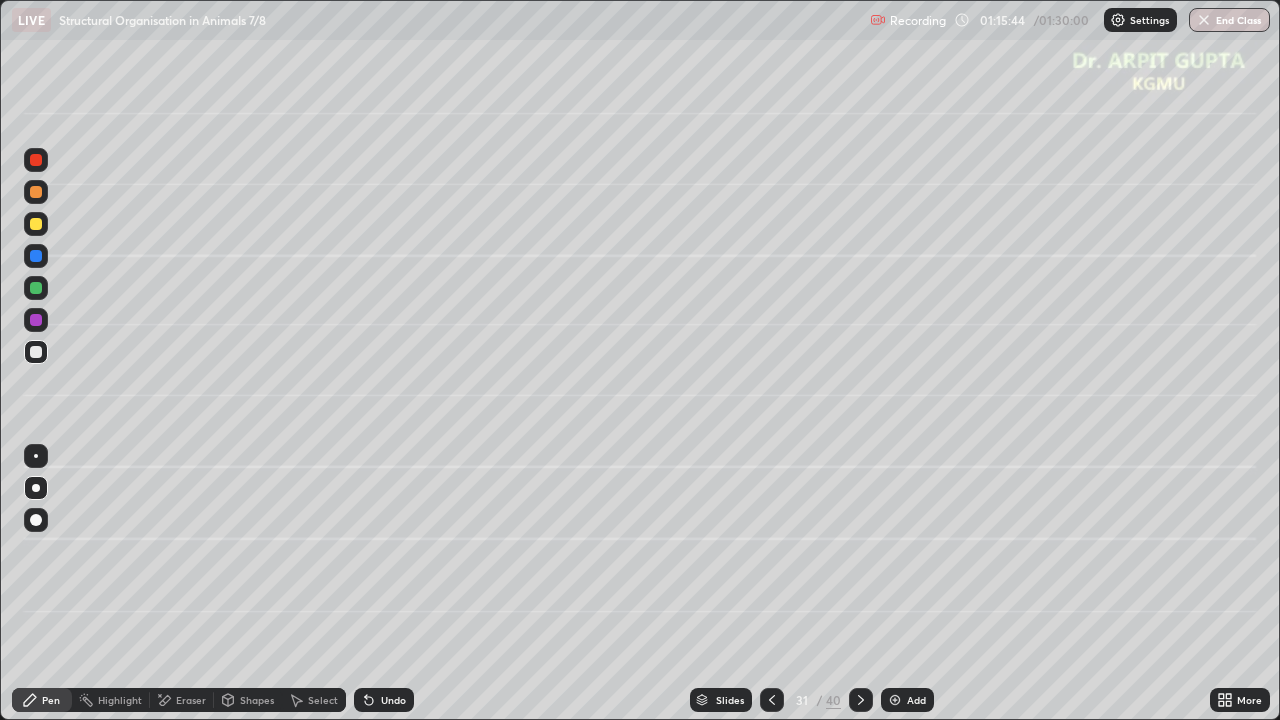 click on "Undo" at bounding box center [384, 700] 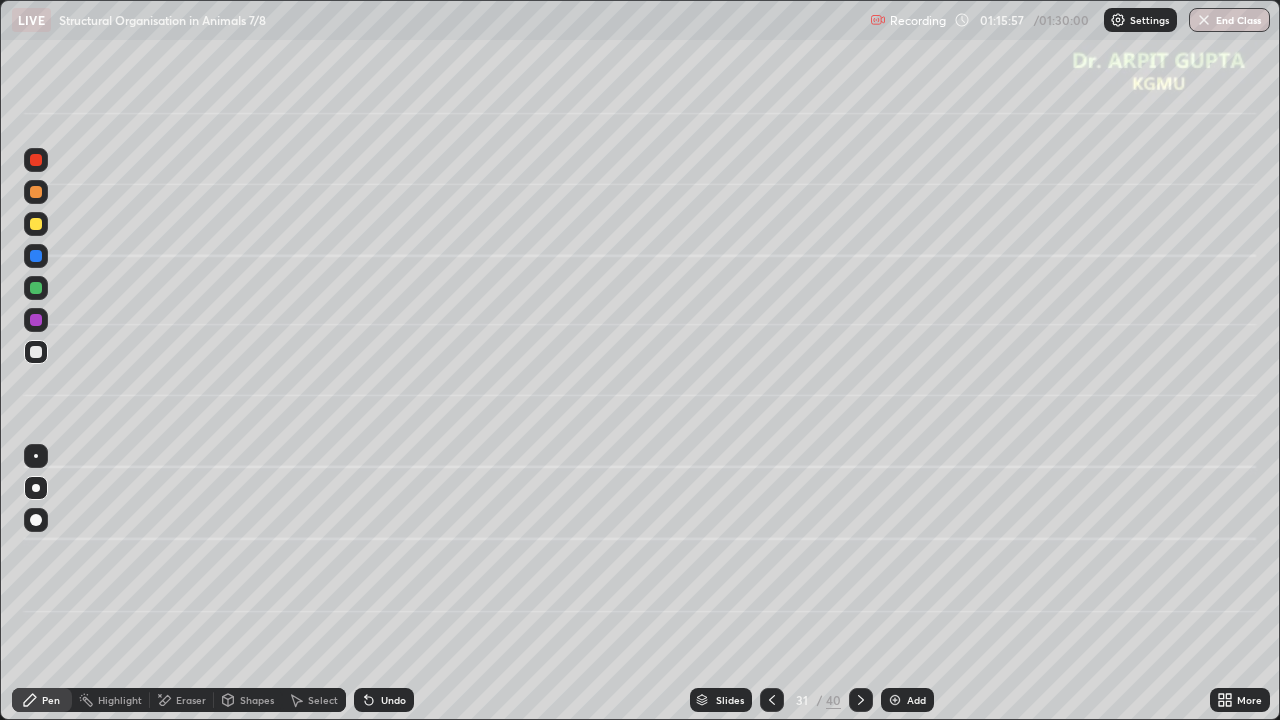click on "Select" at bounding box center (314, 700) 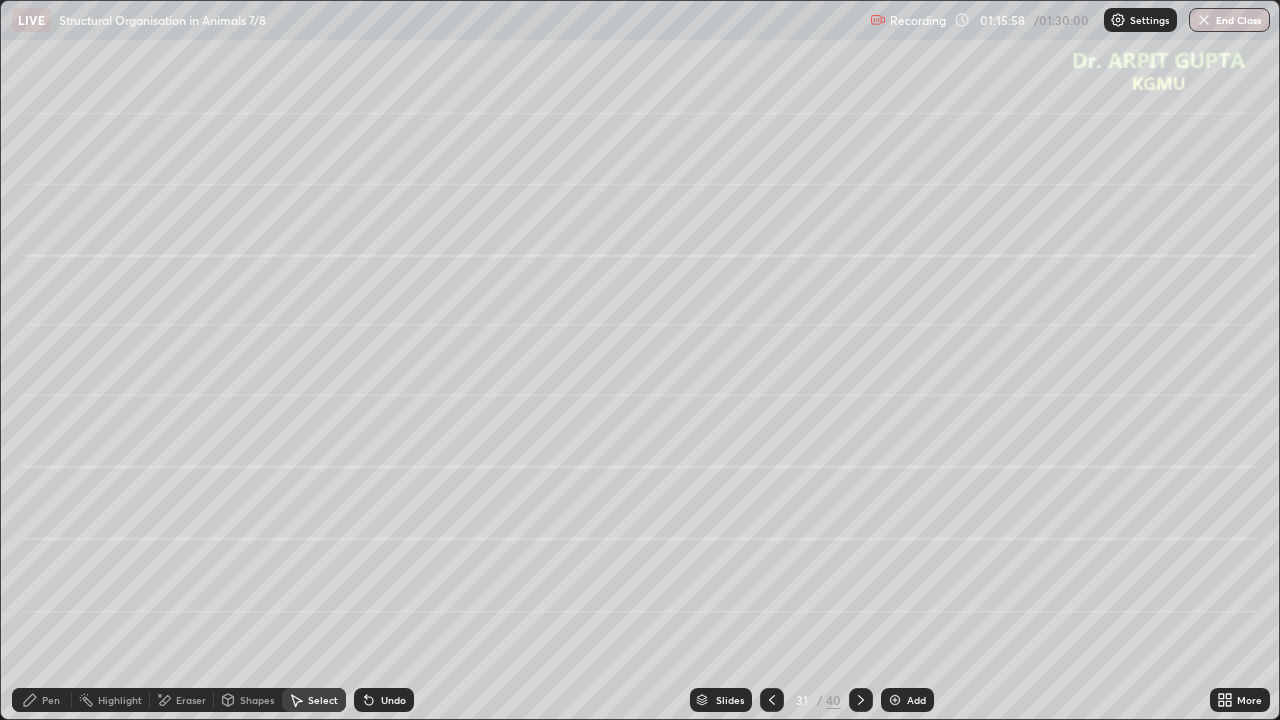 click 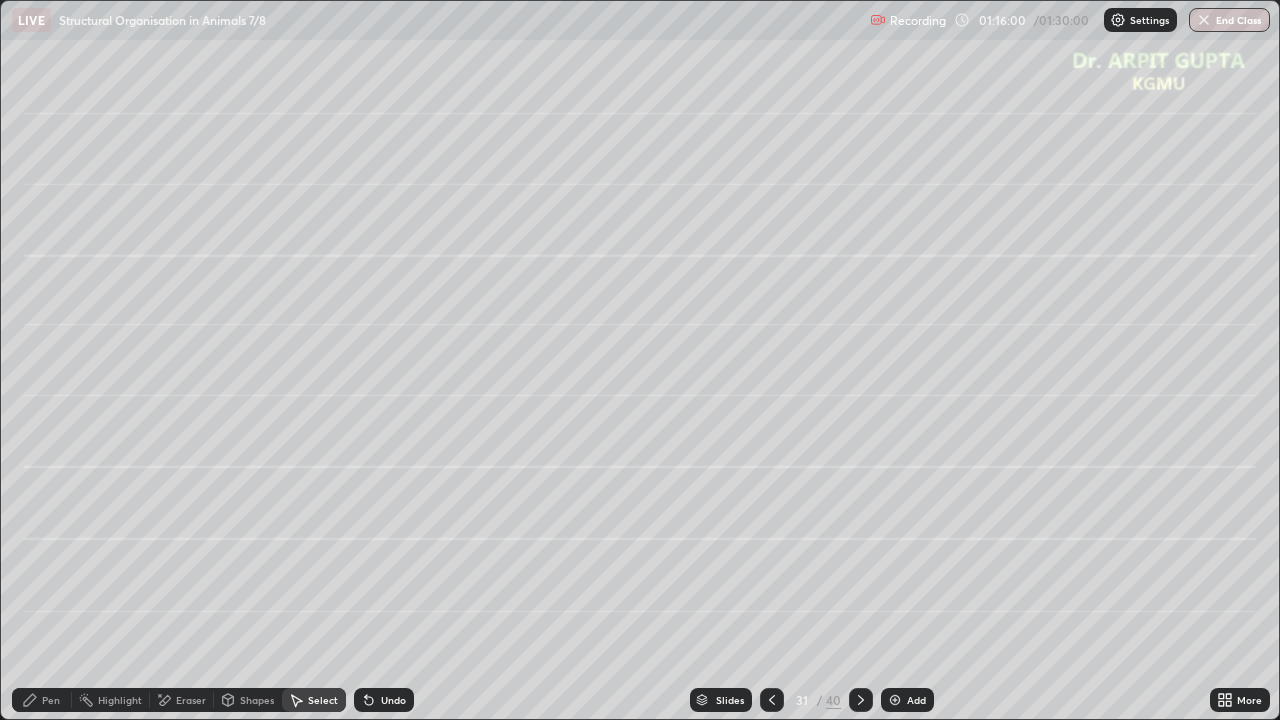 click at bounding box center (772, 700) 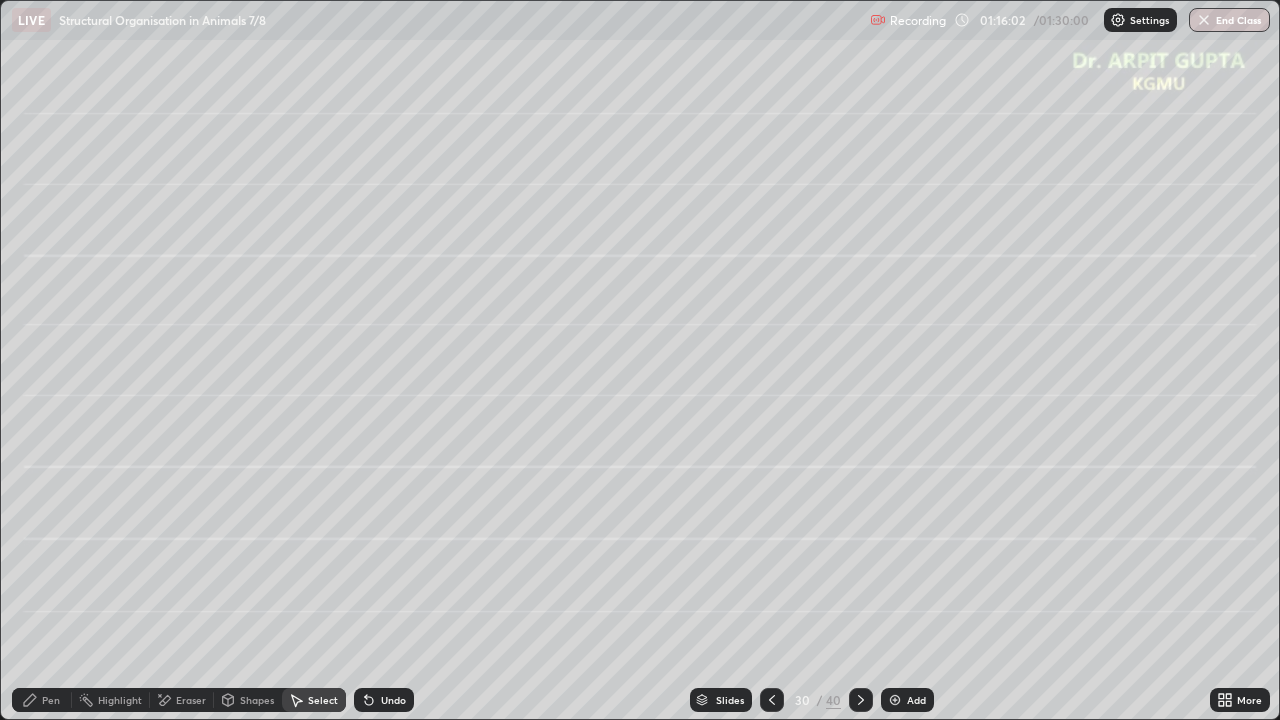 click 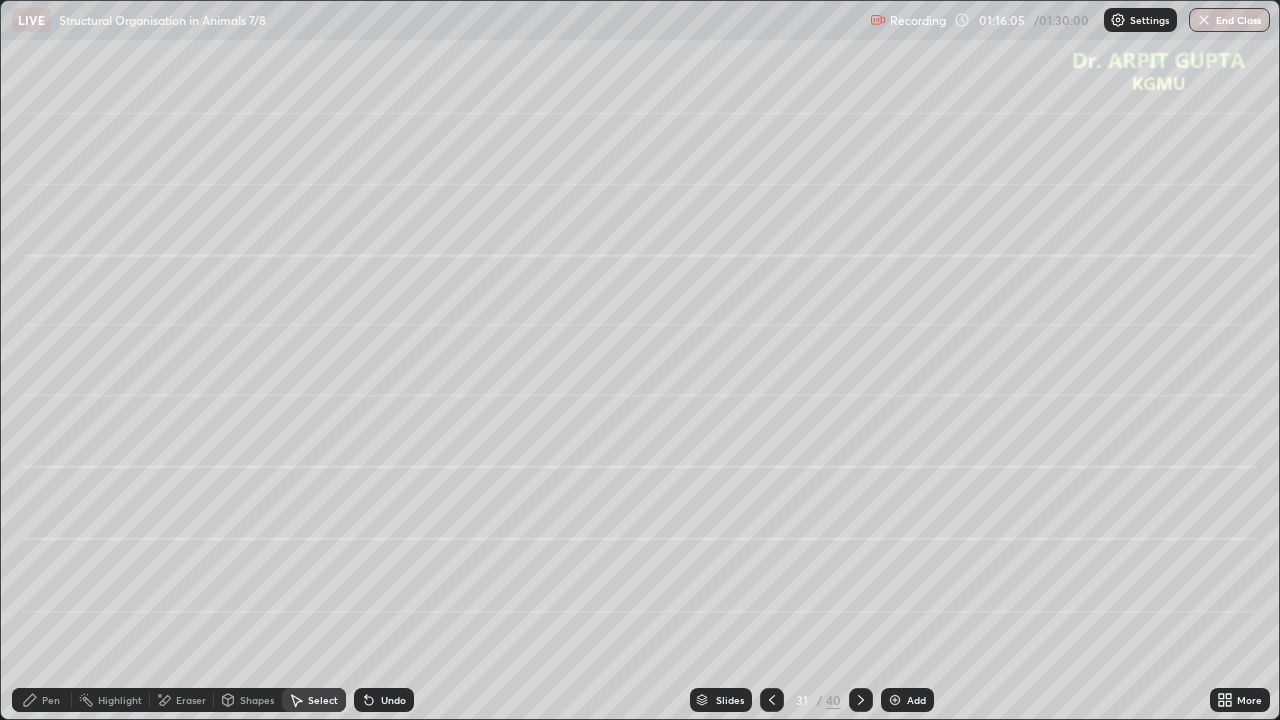 click on "Pen" at bounding box center (42, 700) 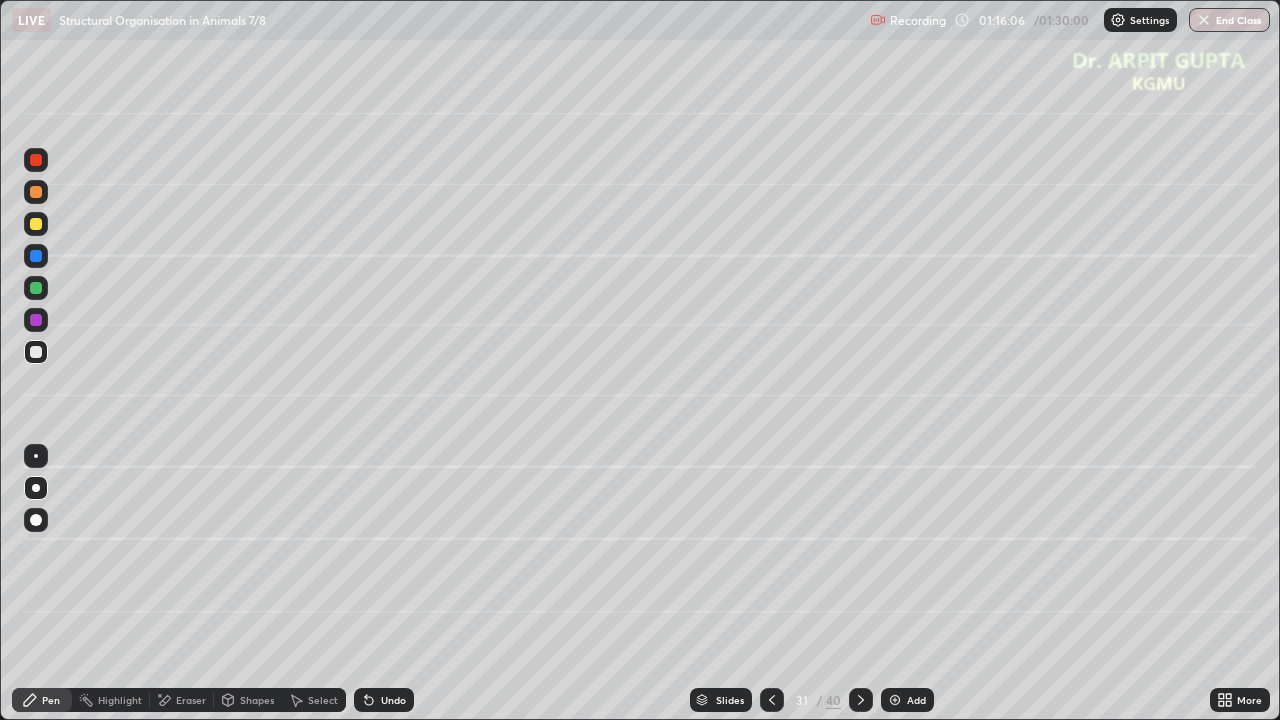 click at bounding box center (36, 224) 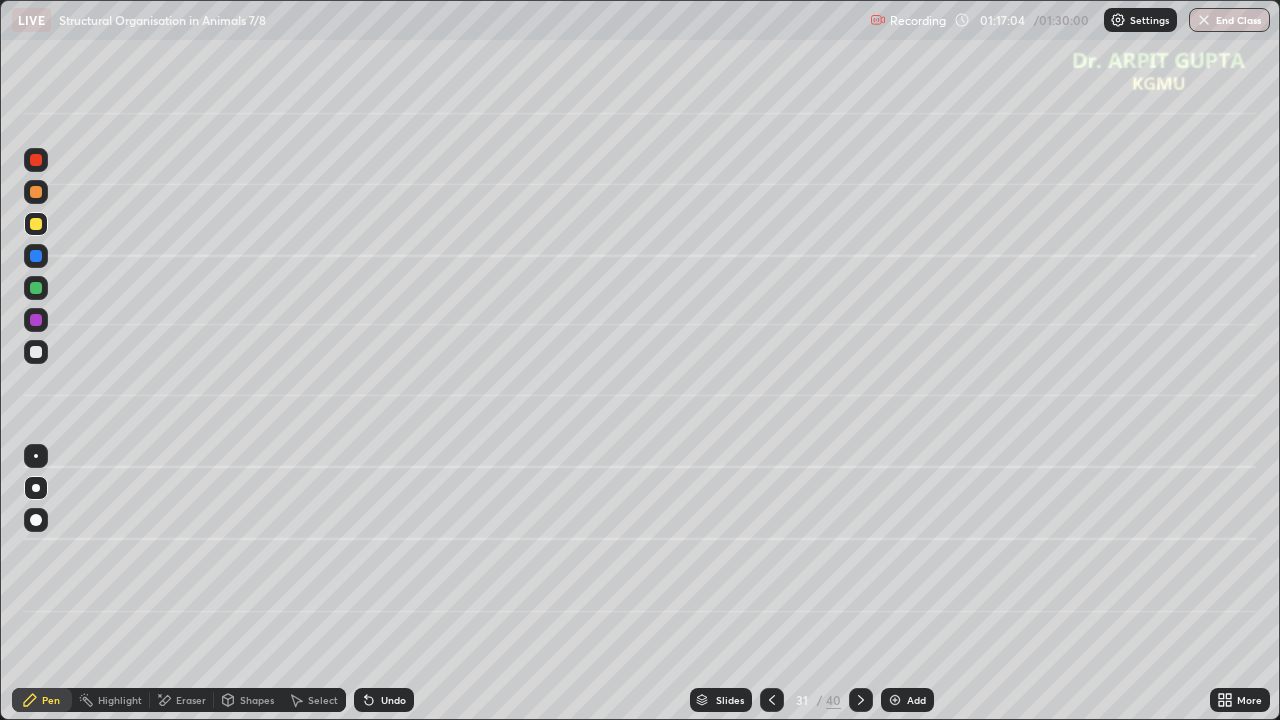 click at bounding box center (861, 700) 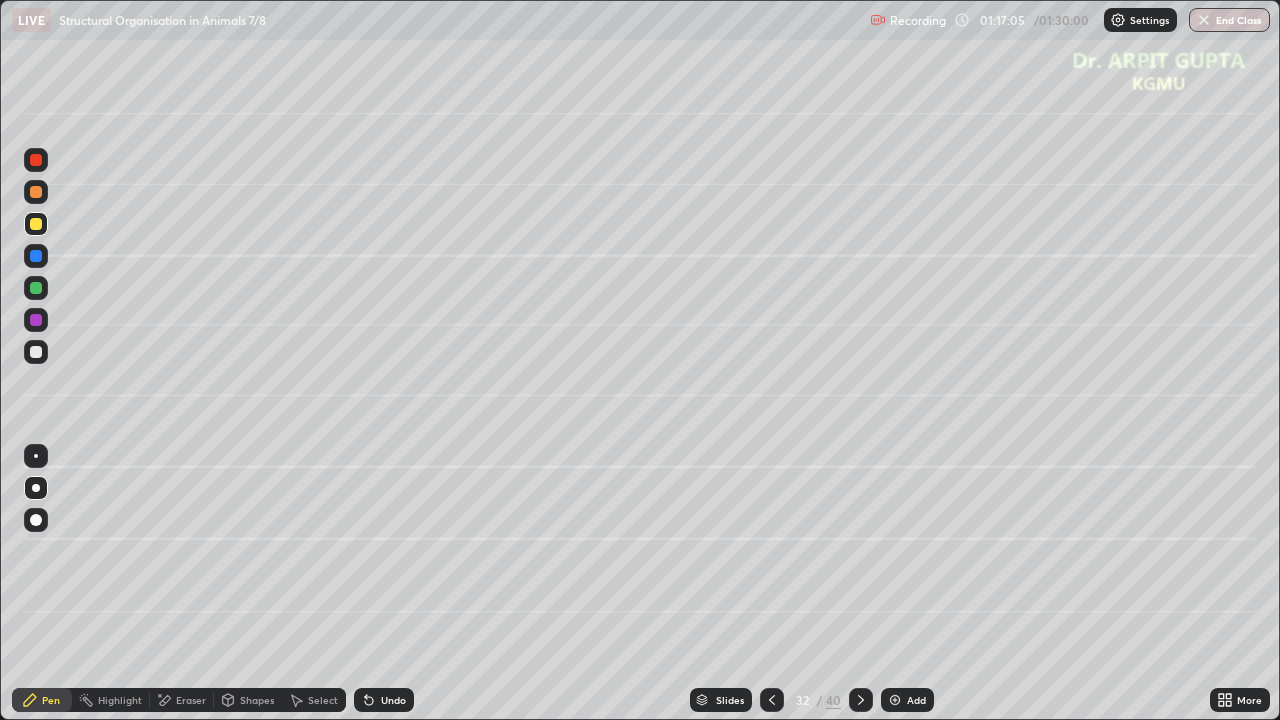 click at bounding box center (36, 352) 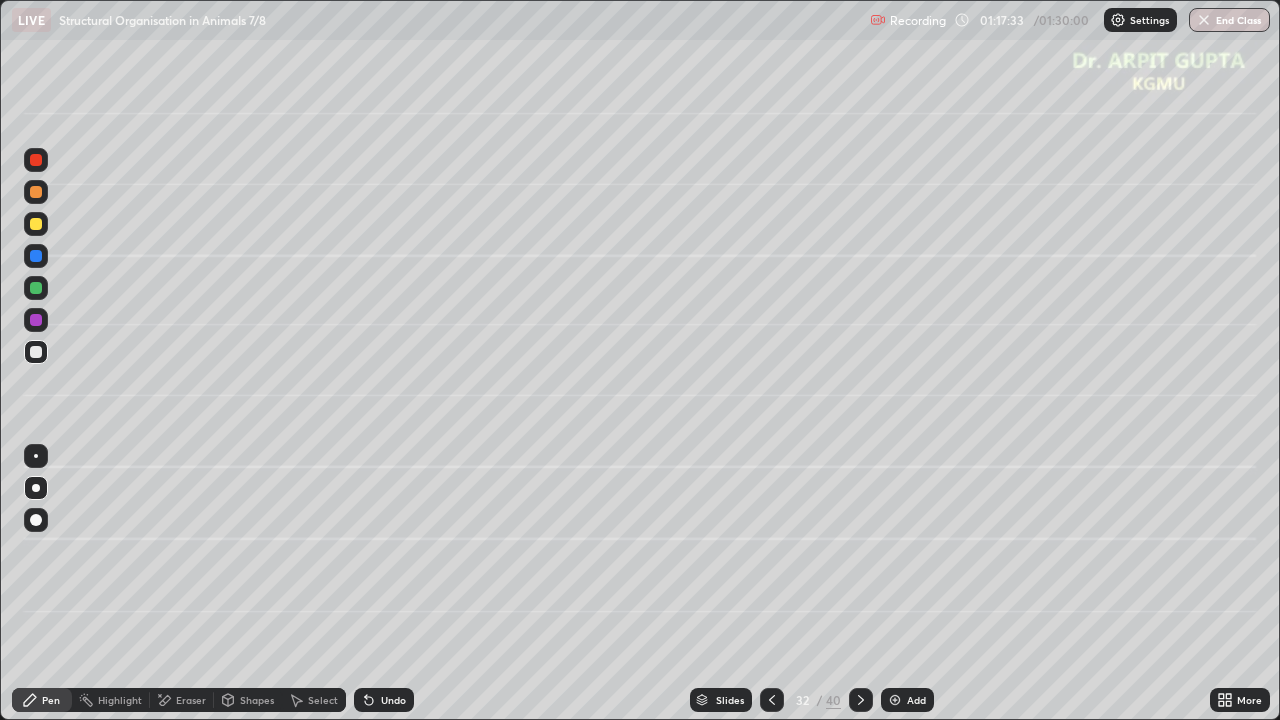 click on "Undo" at bounding box center [384, 700] 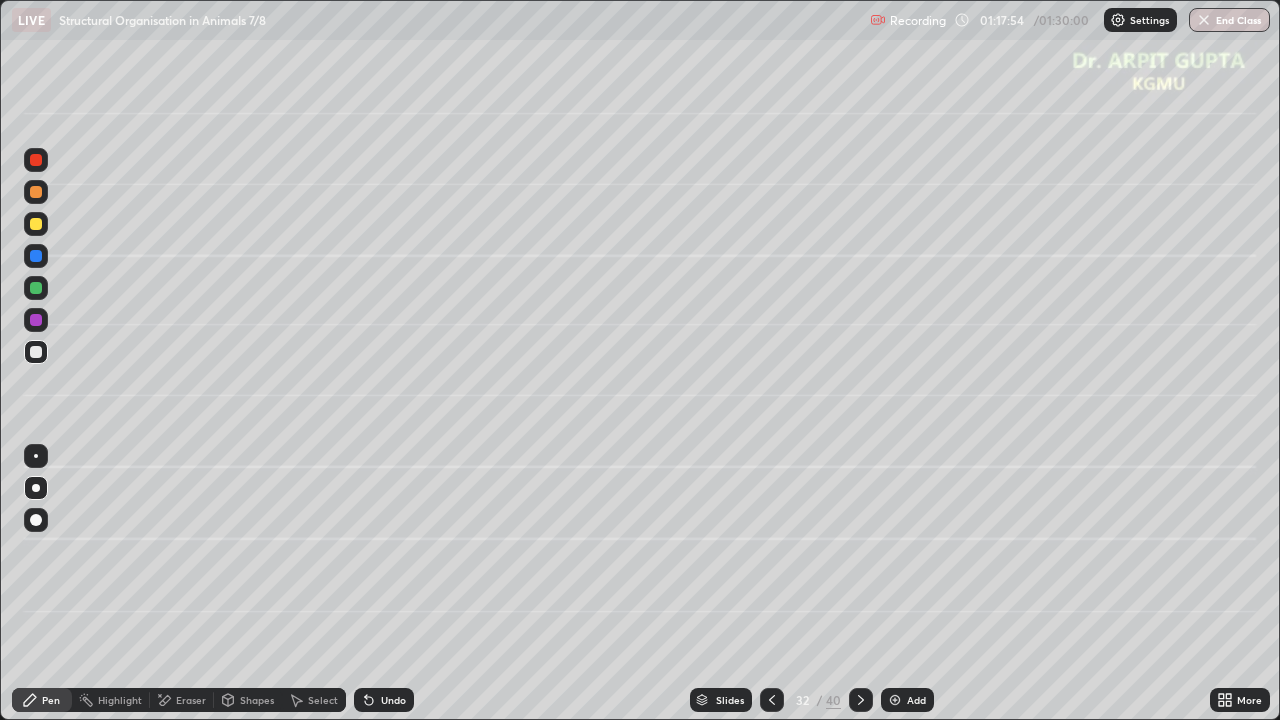 click 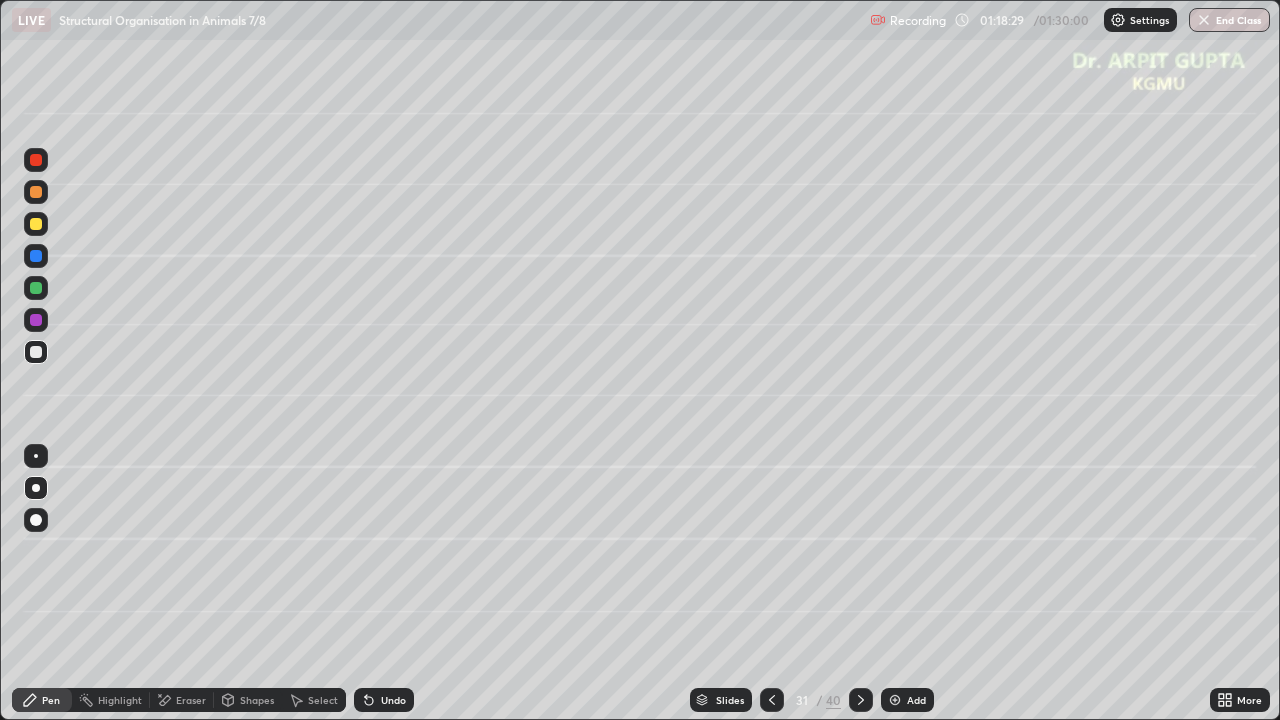 click 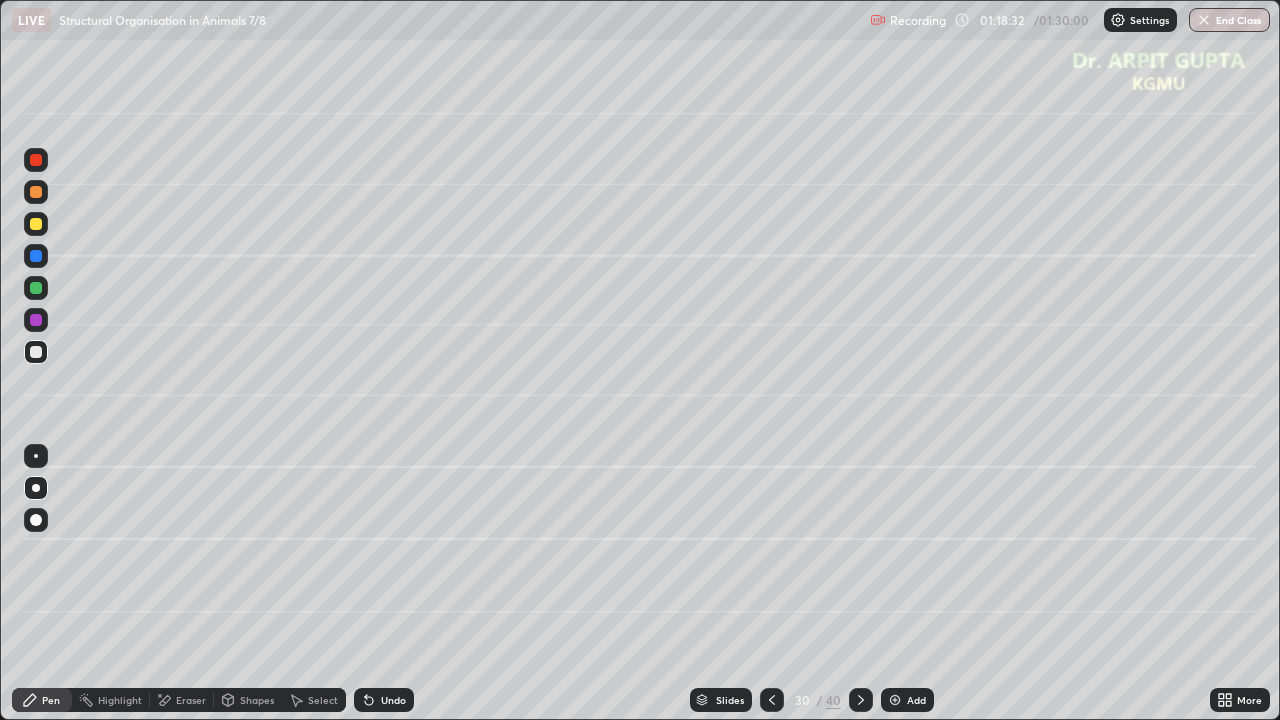 click 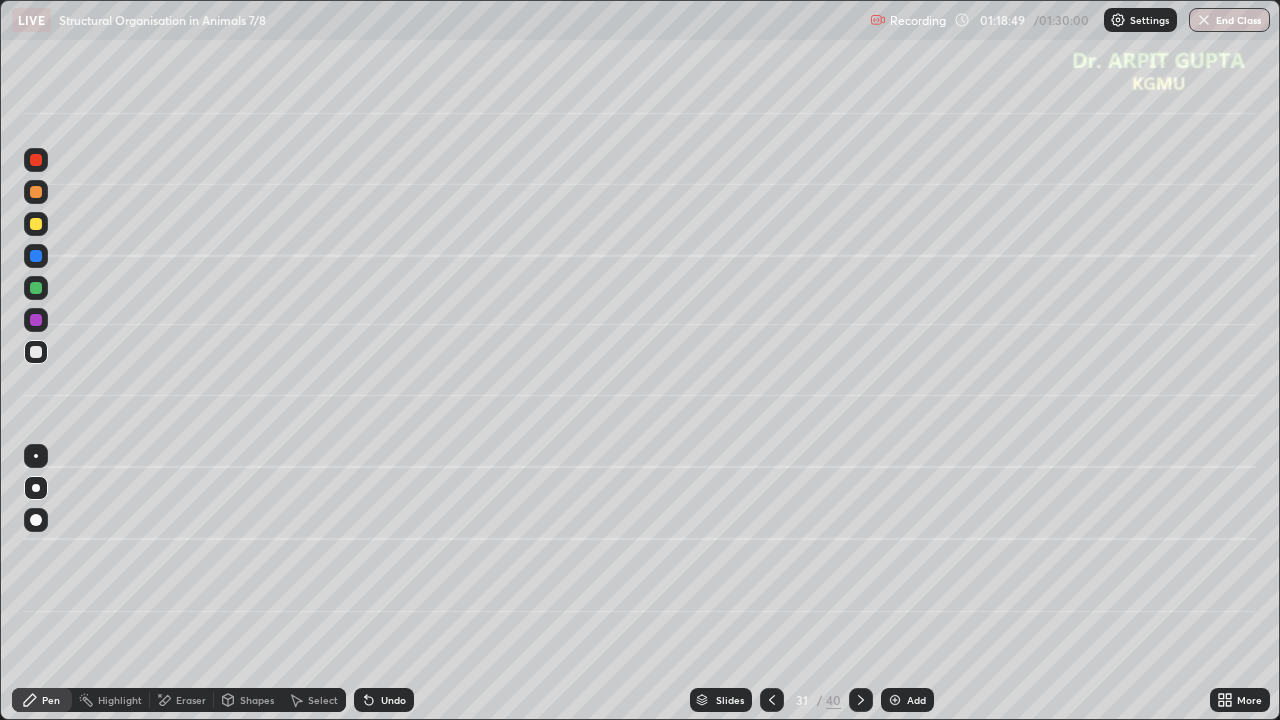 click on "Undo" at bounding box center (393, 700) 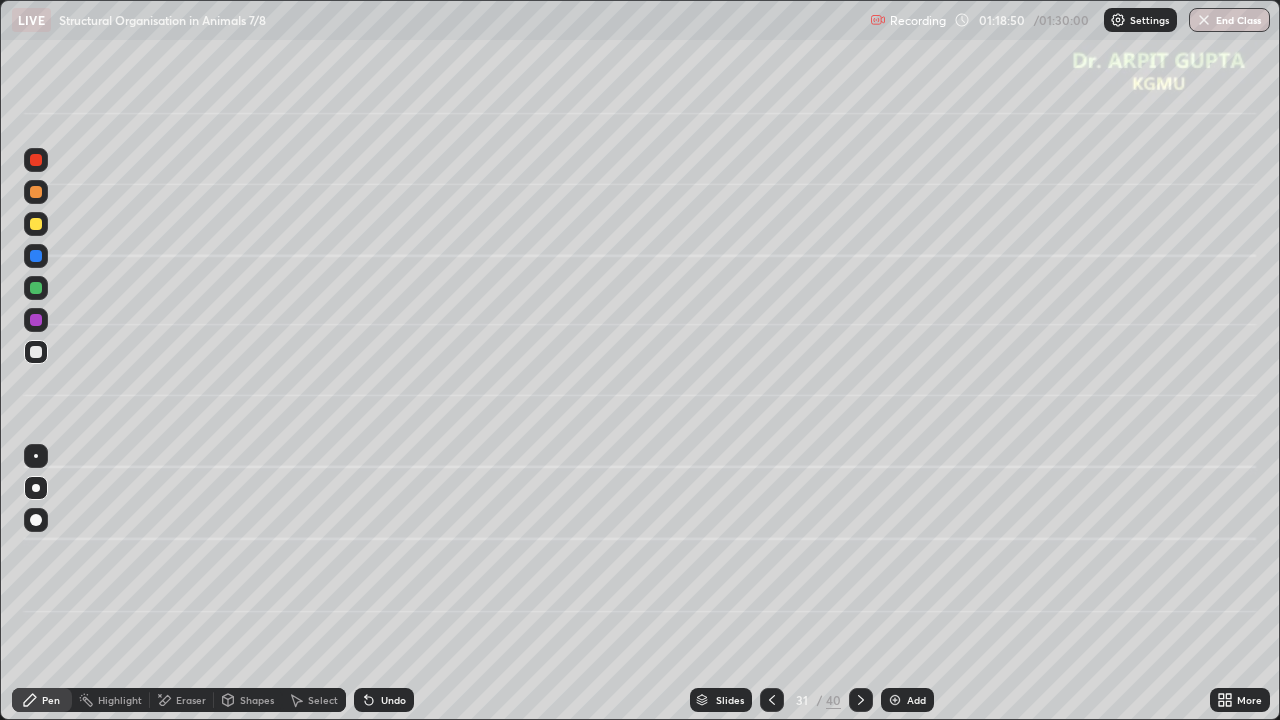 click 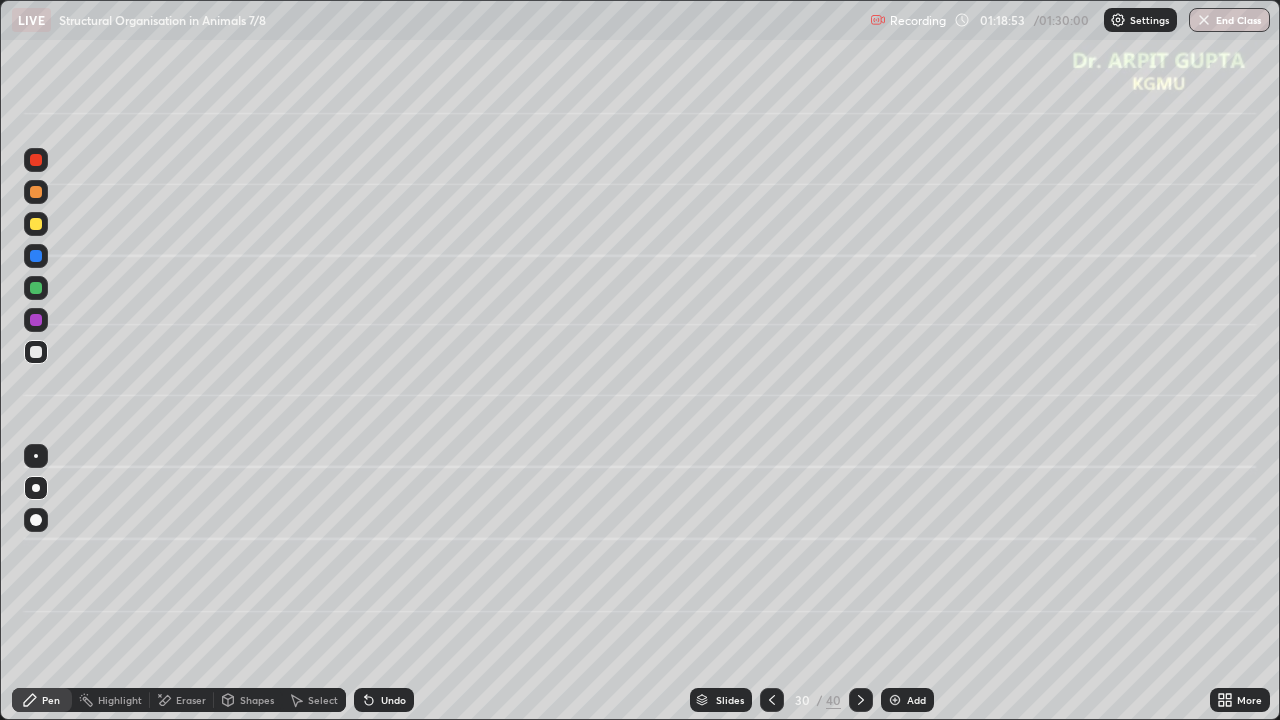 click at bounding box center (861, 700) 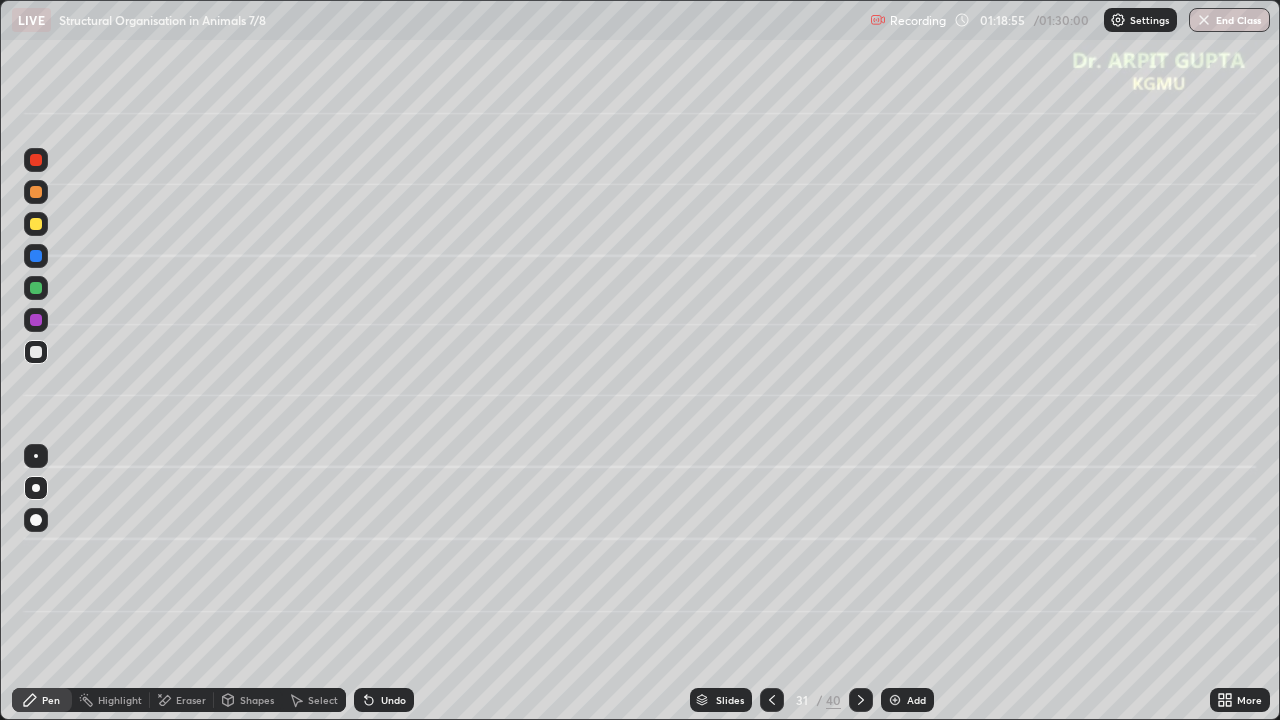 click 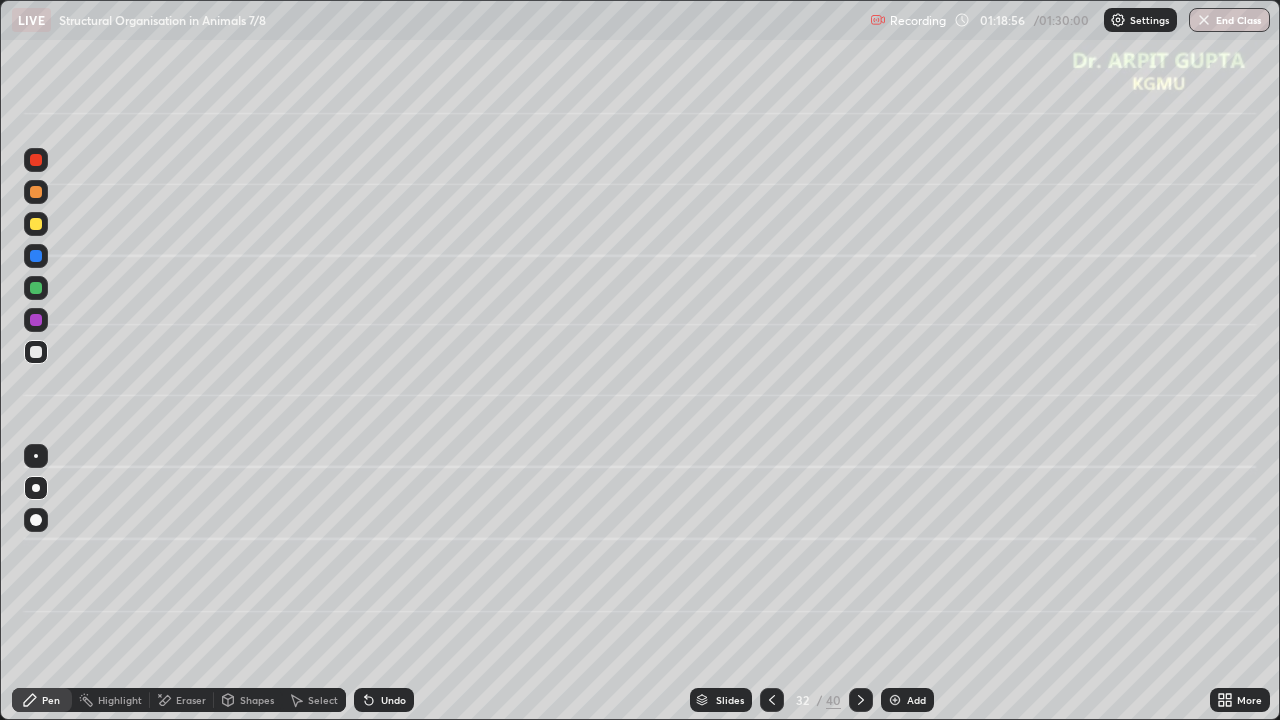click at bounding box center (36, 192) 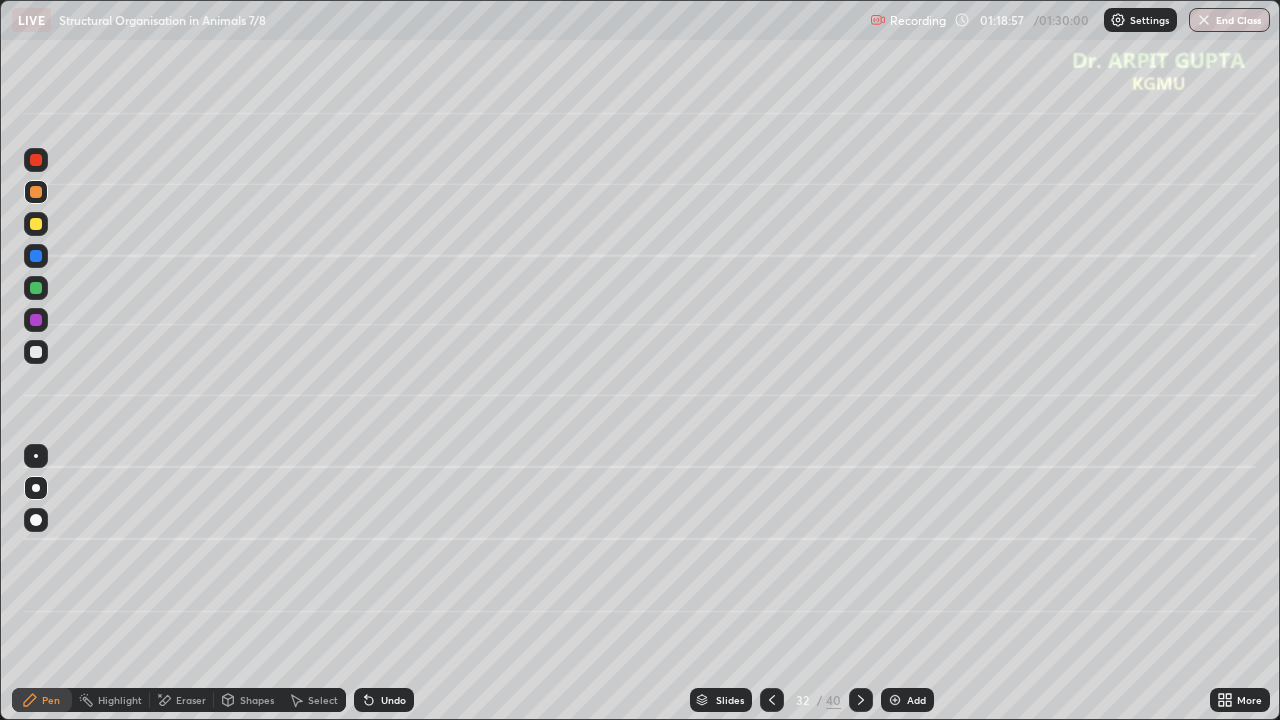 click at bounding box center (36, 488) 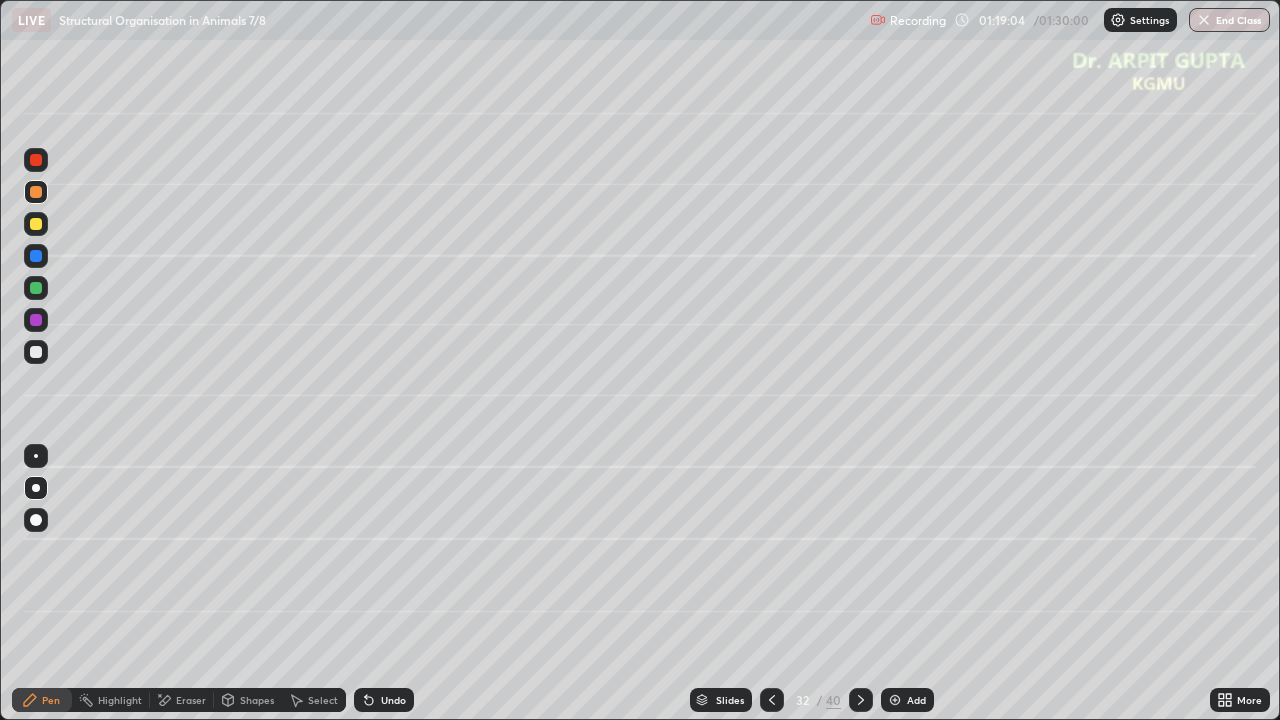 click 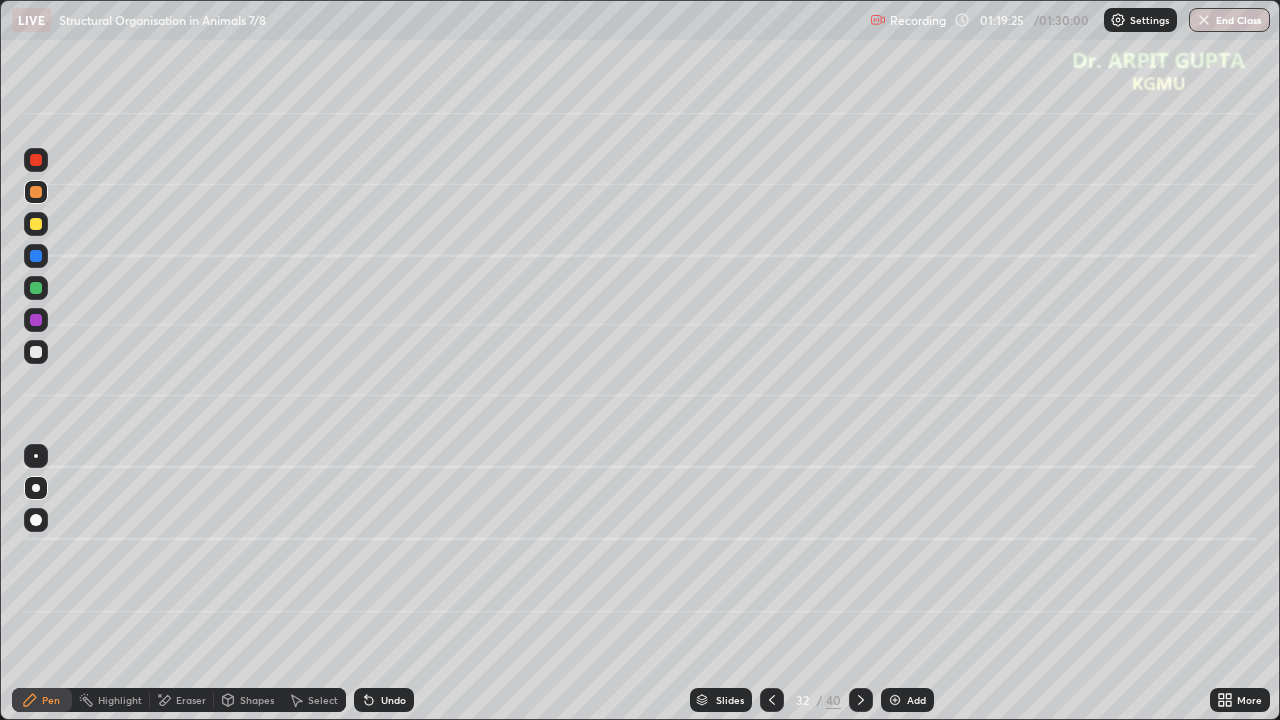 click 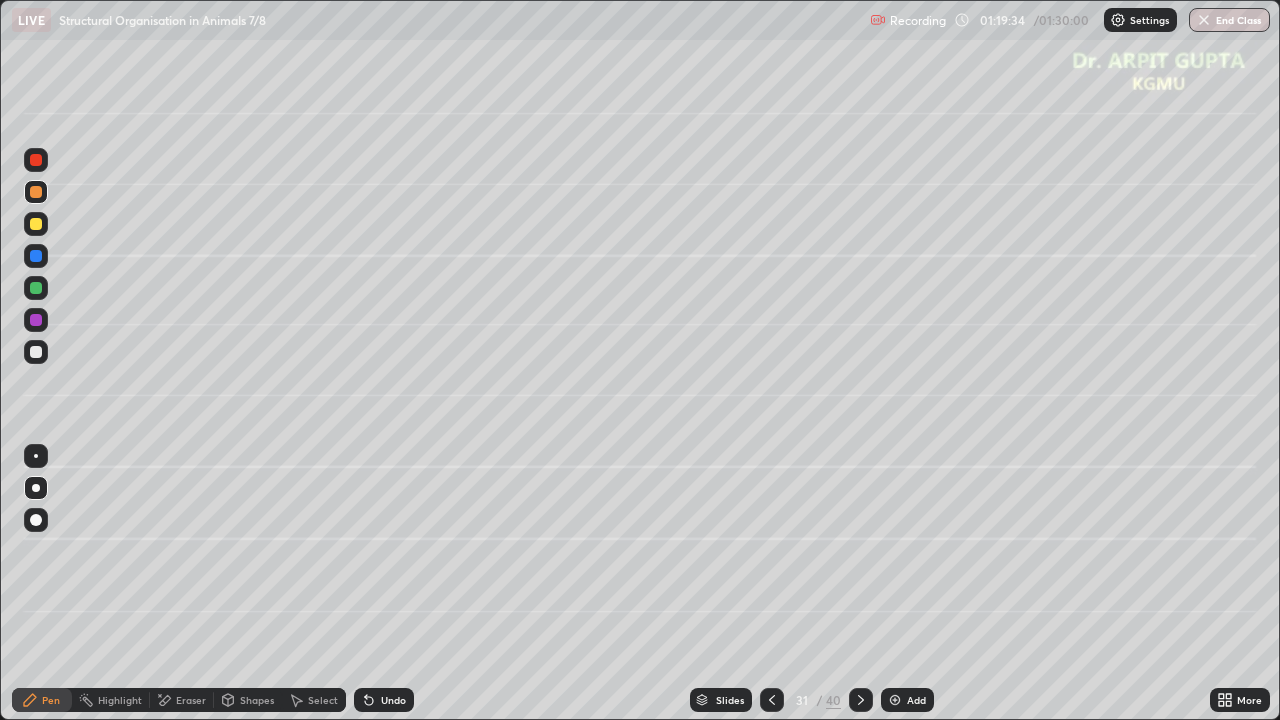 click at bounding box center [36, 352] 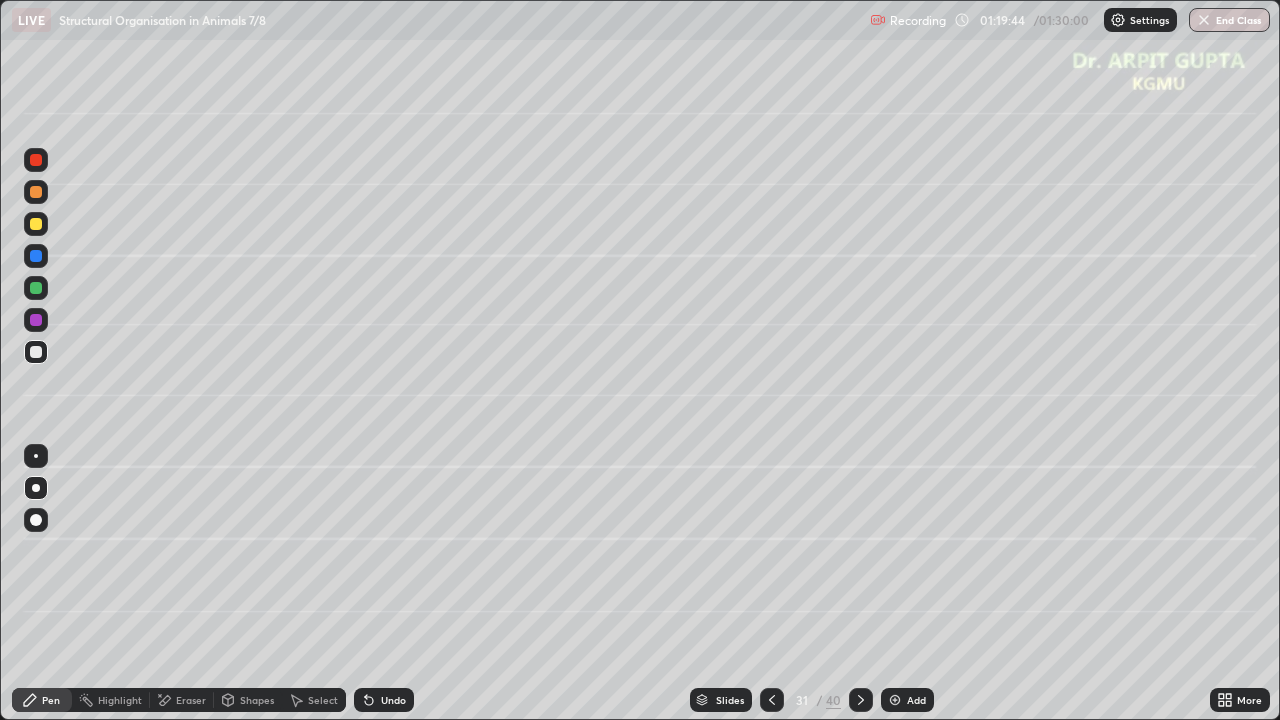 click 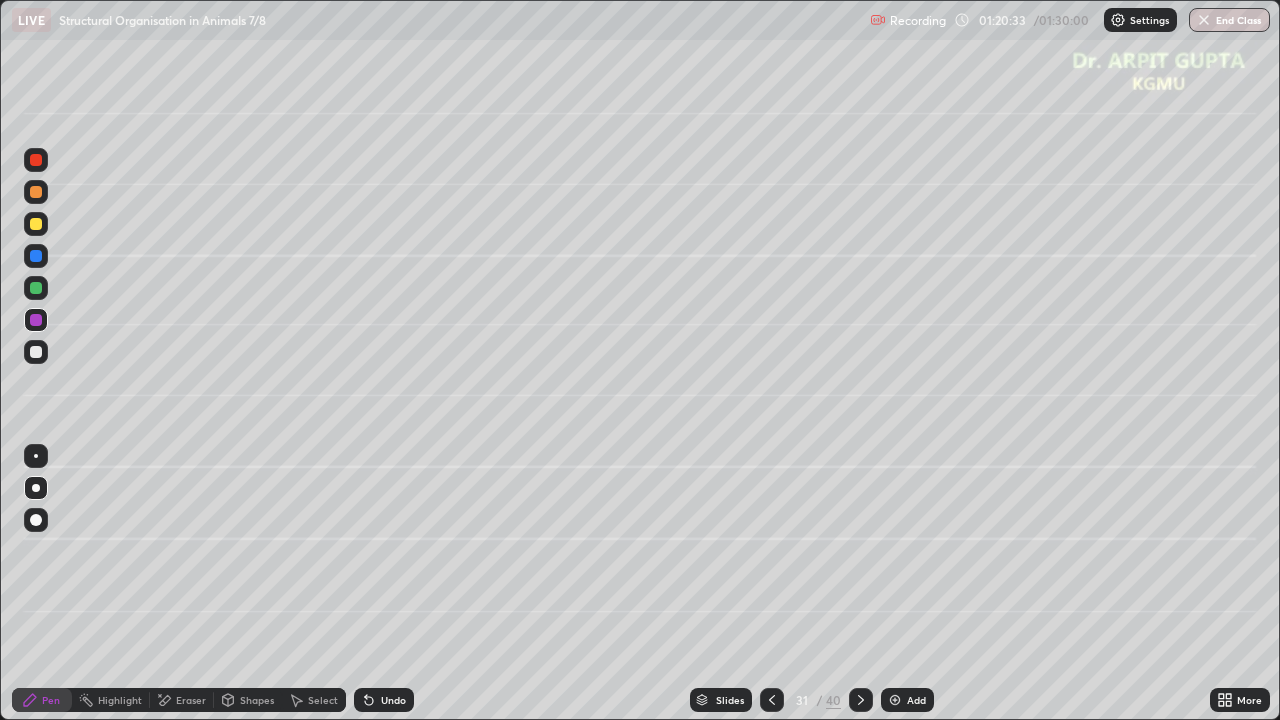 click on "Undo" at bounding box center [384, 700] 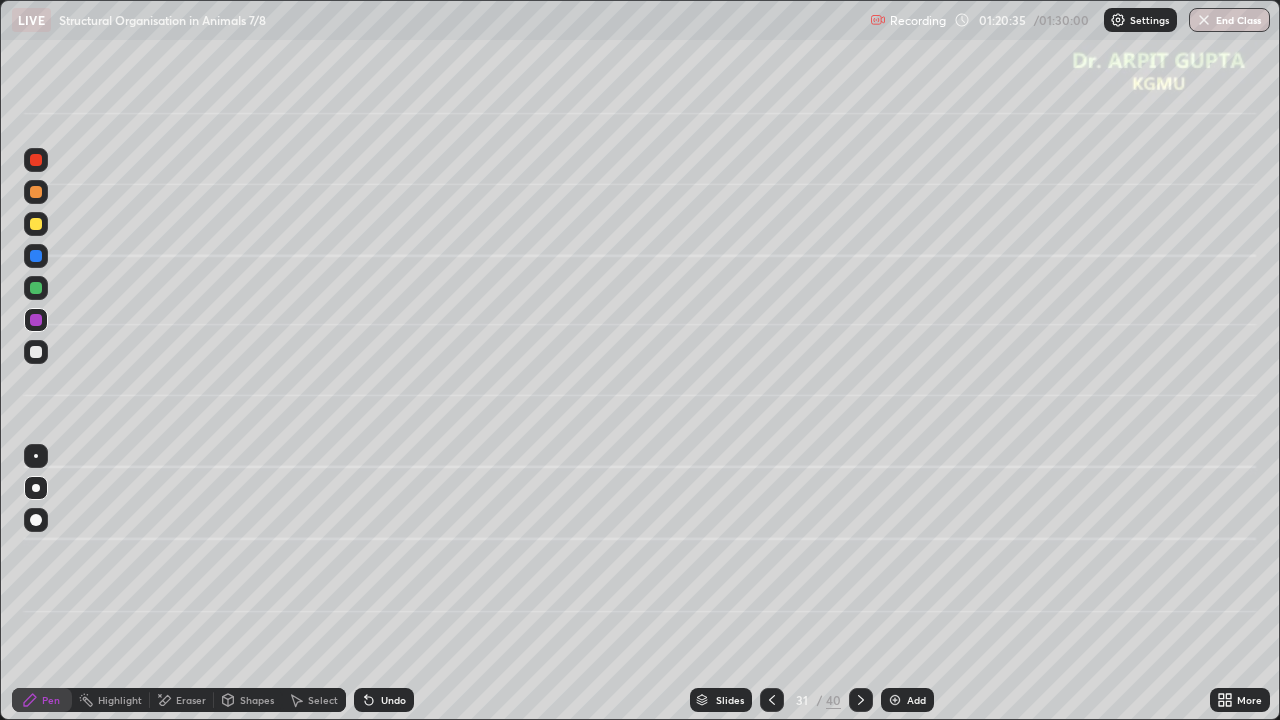 click on "Undo" at bounding box center [384, 700] 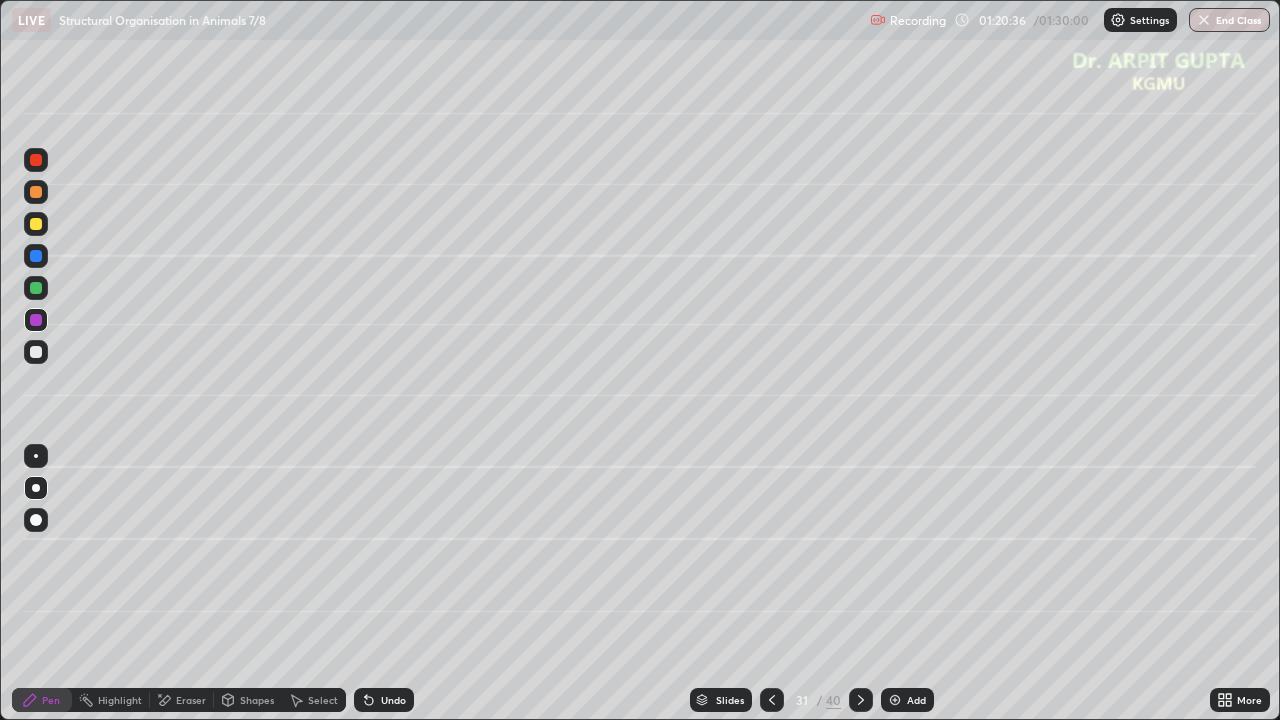 click on "Undo" at bounding box center [384, 700] 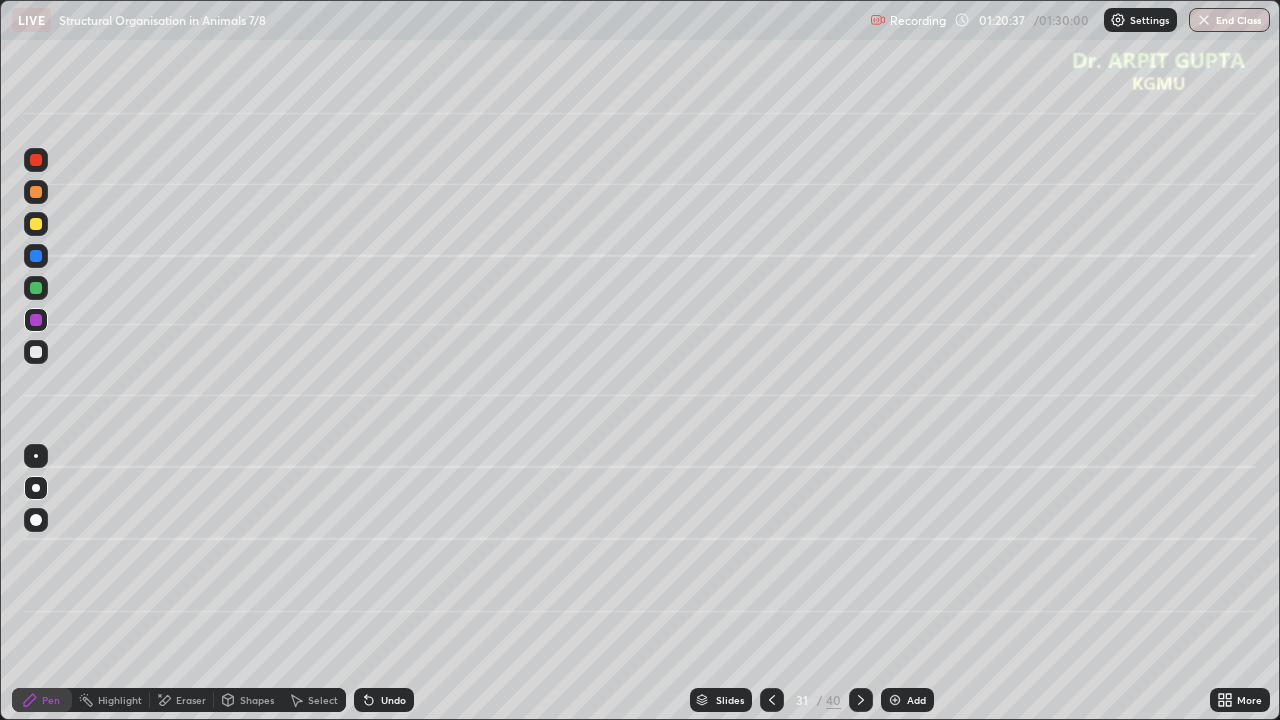 click on "Undo" at bounding box center (393, 700) 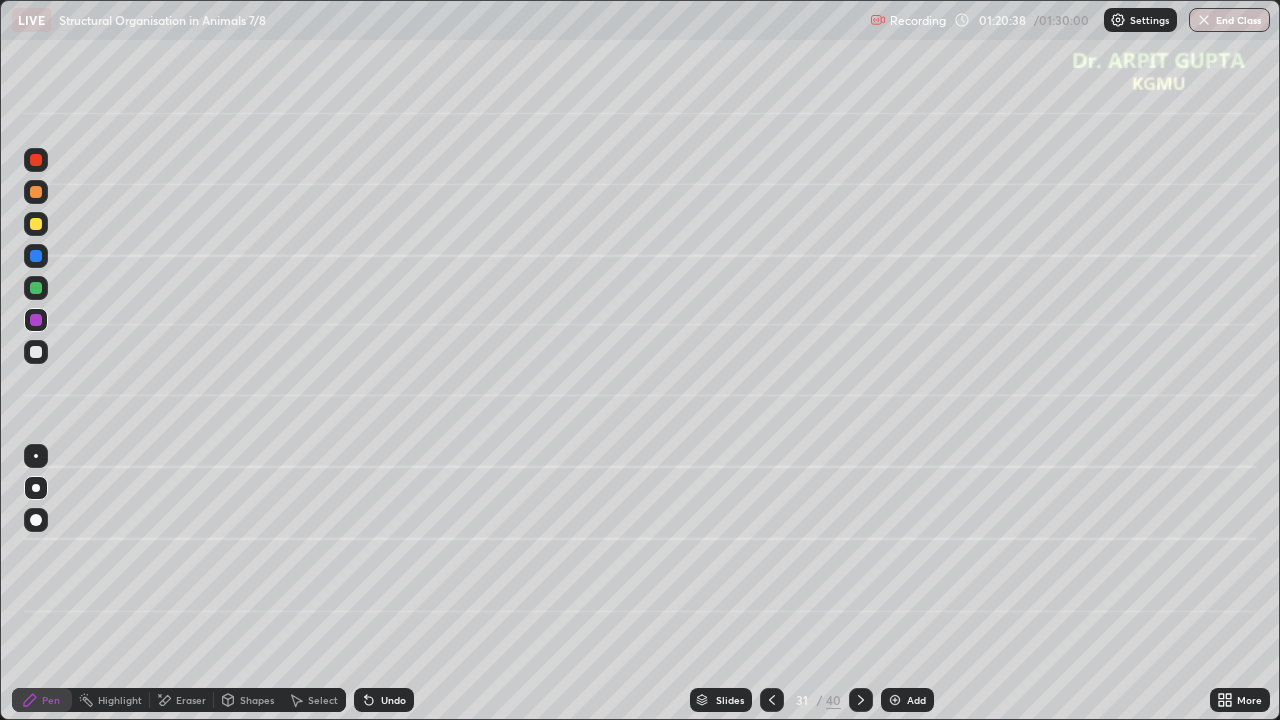 click on "Undo" at bounding box center [393, 700] 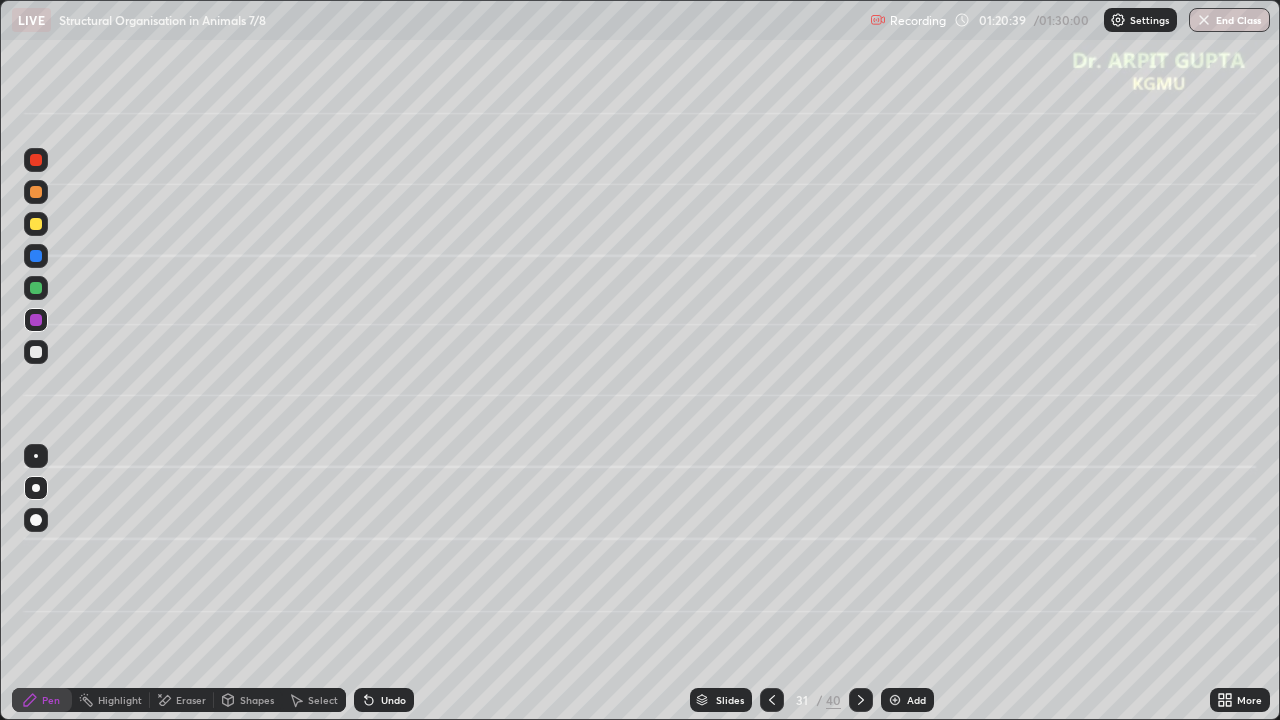 click at bounding box center [36, 352] 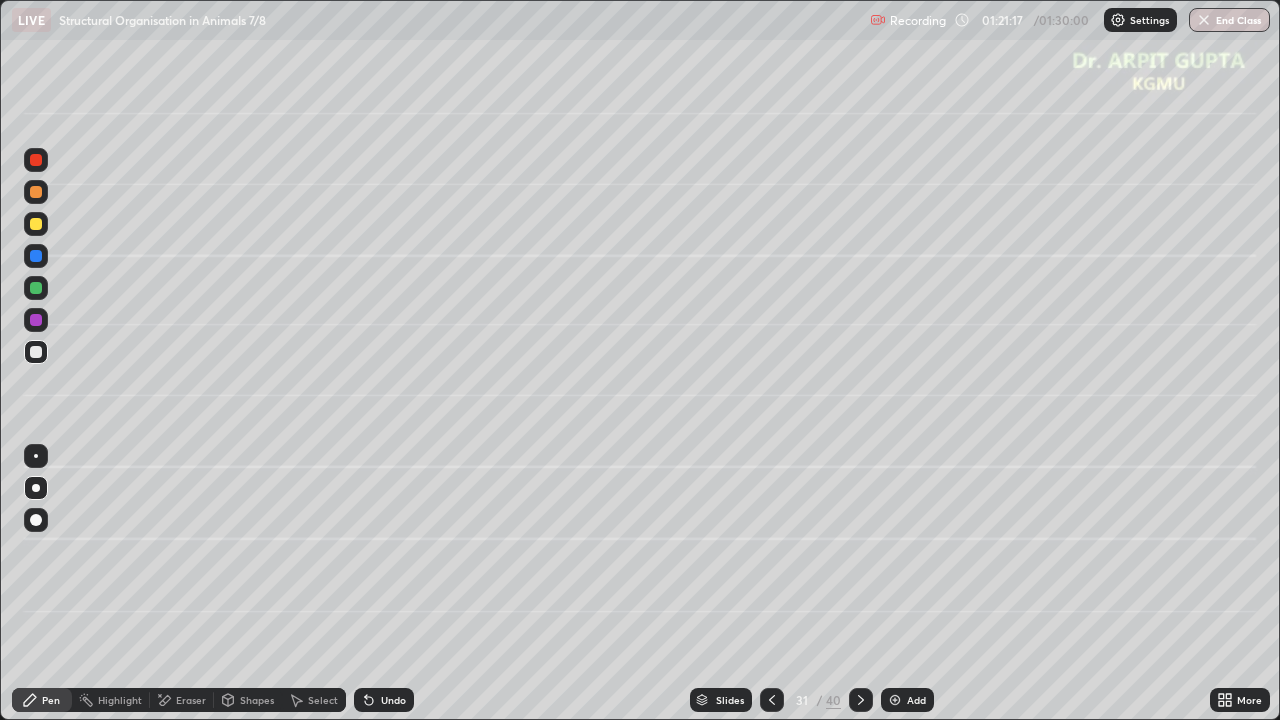 click 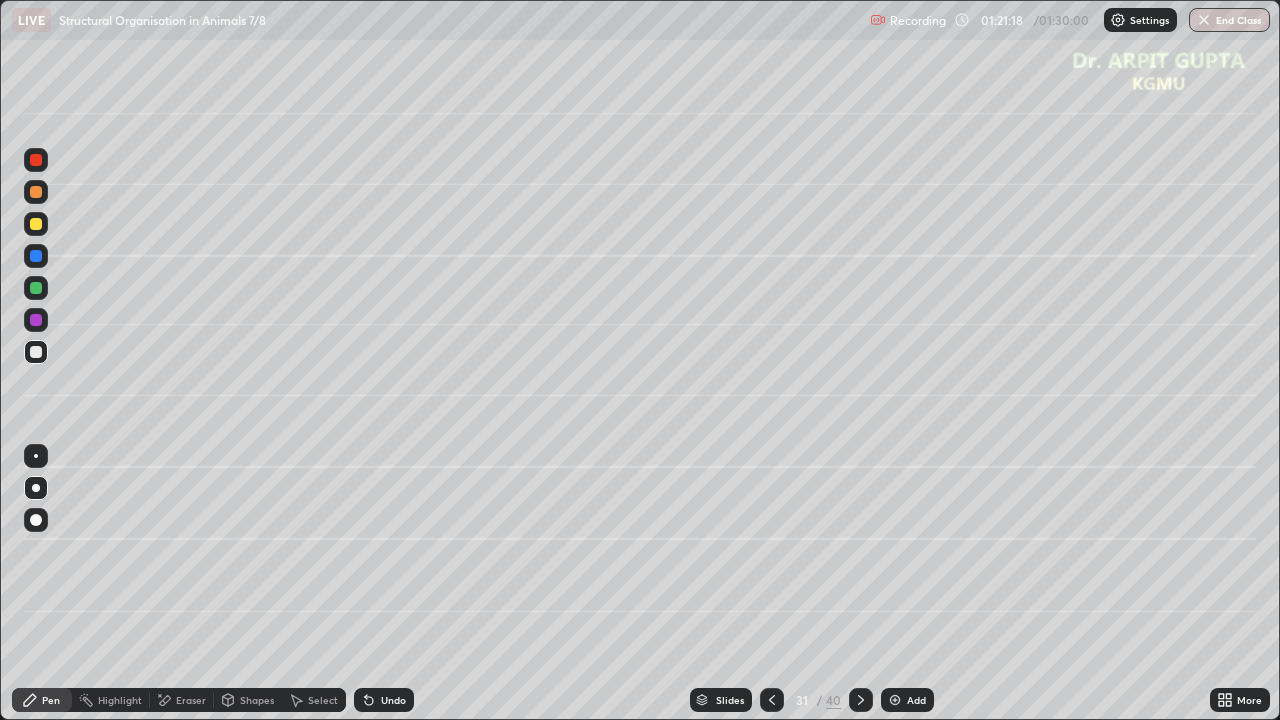 click on "Undo" at bounding box center (384, 700) 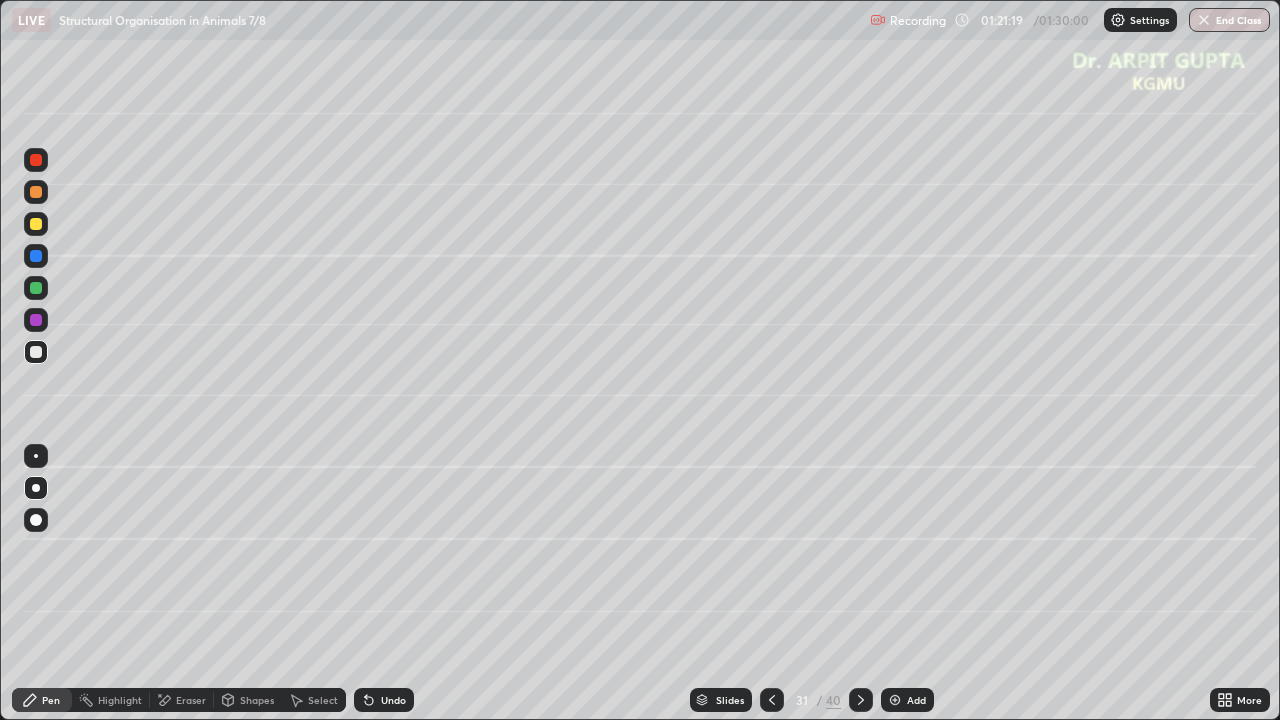 click 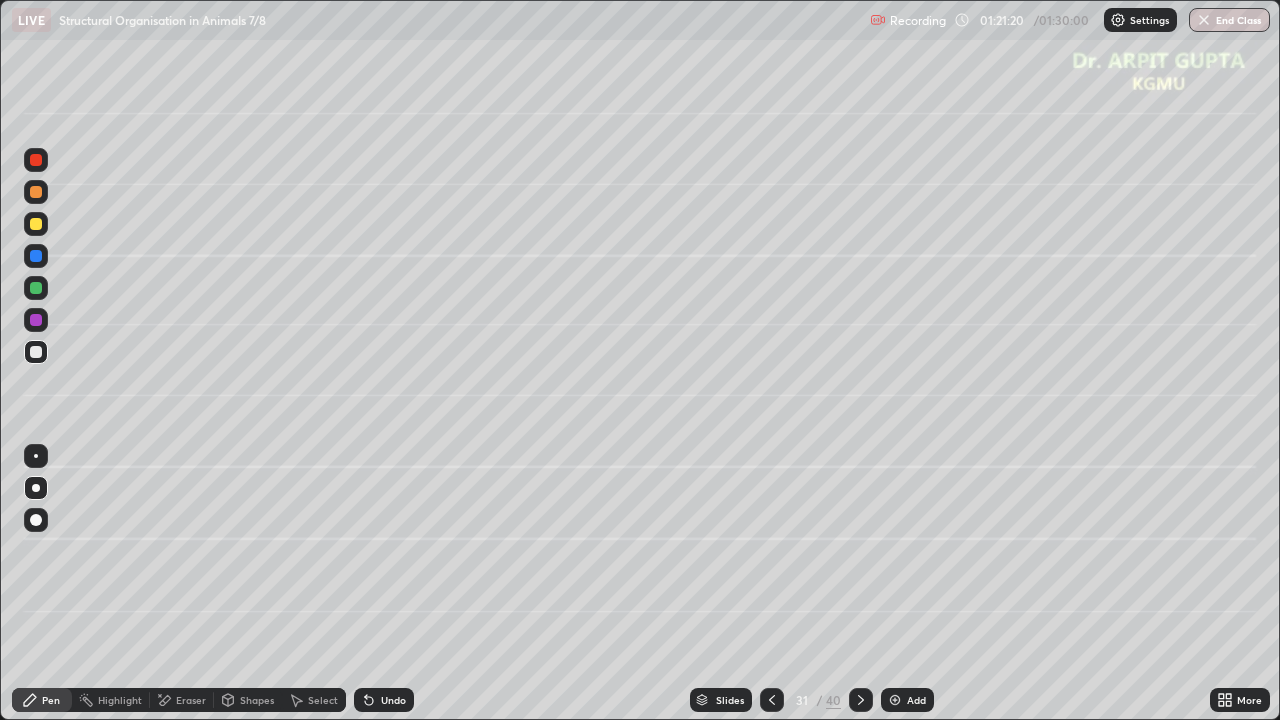 click 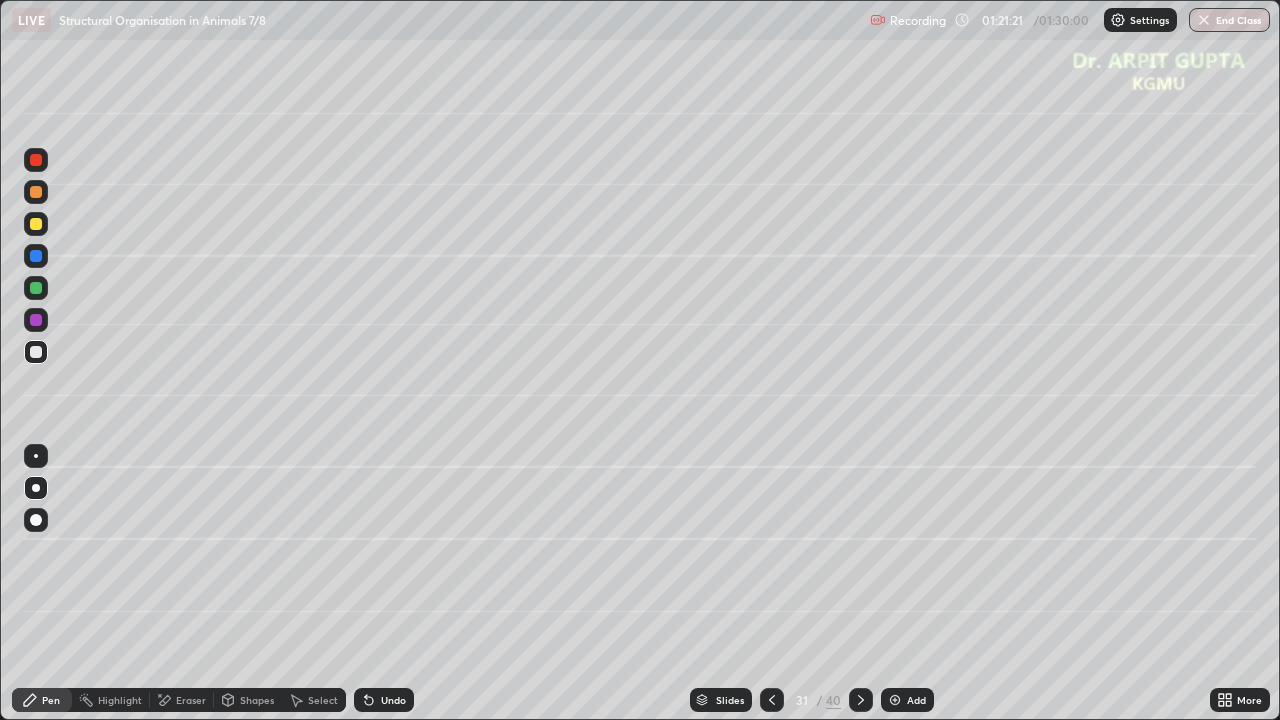 click 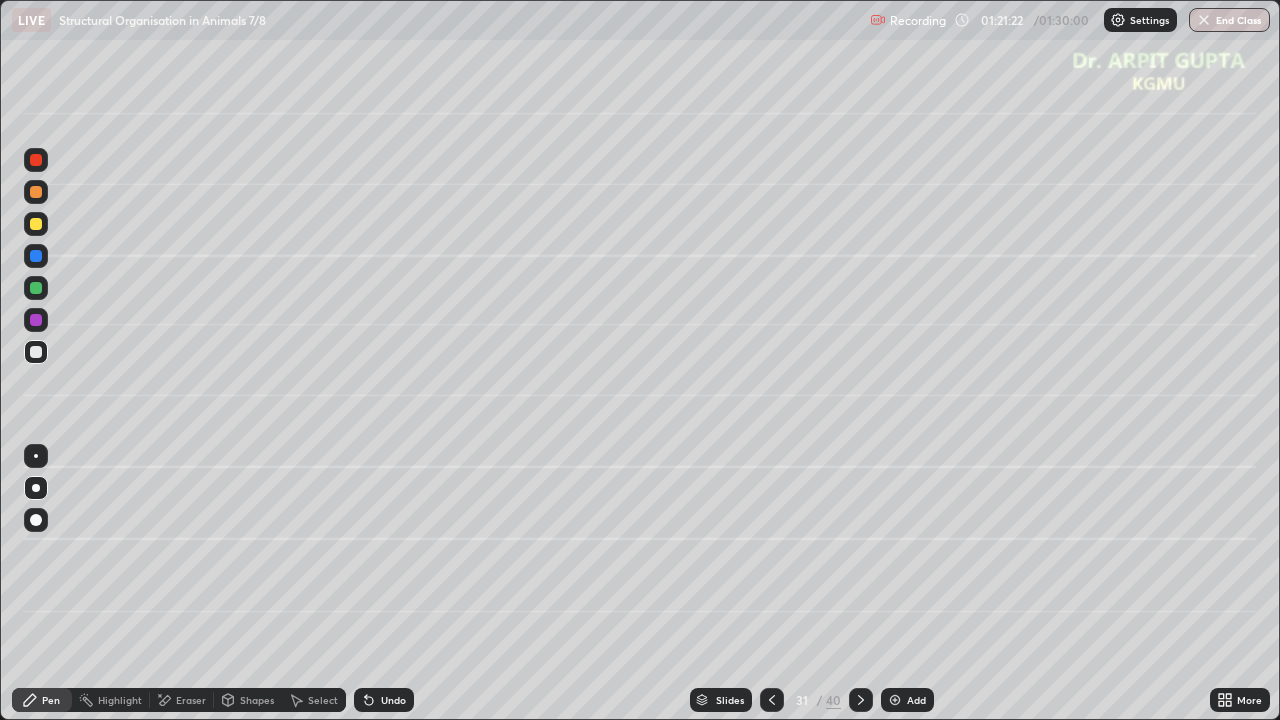 click 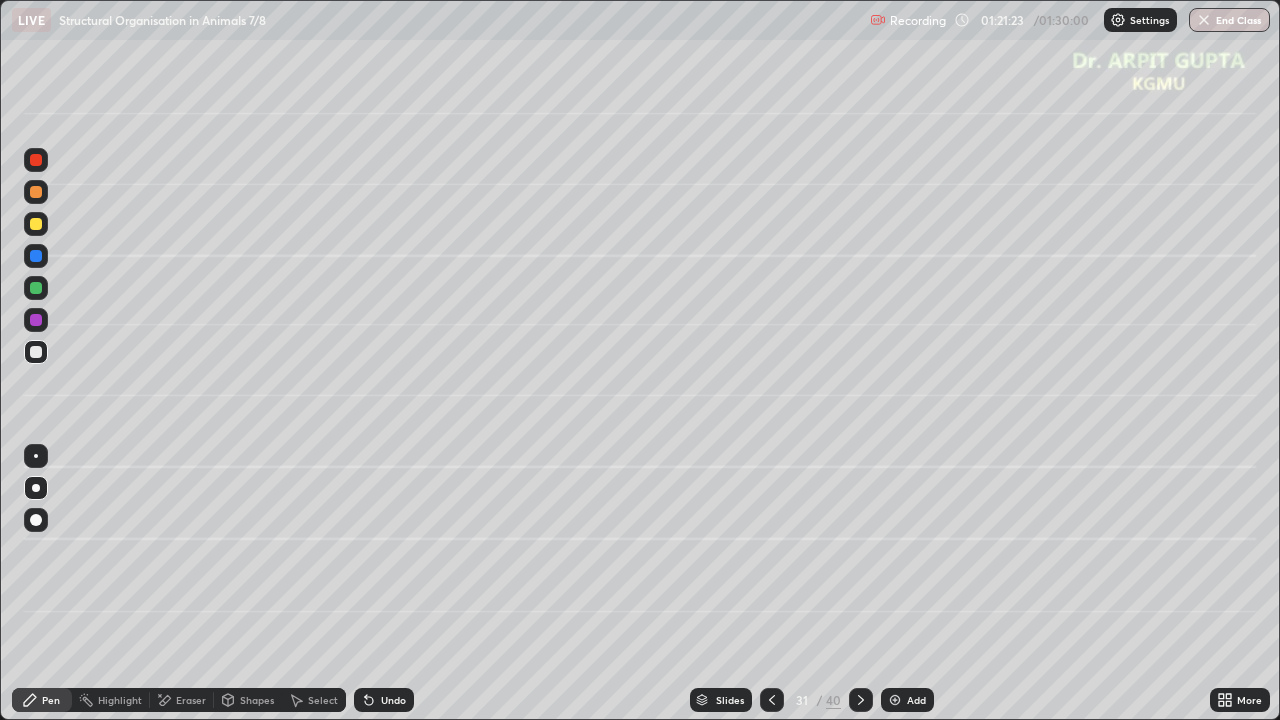 click 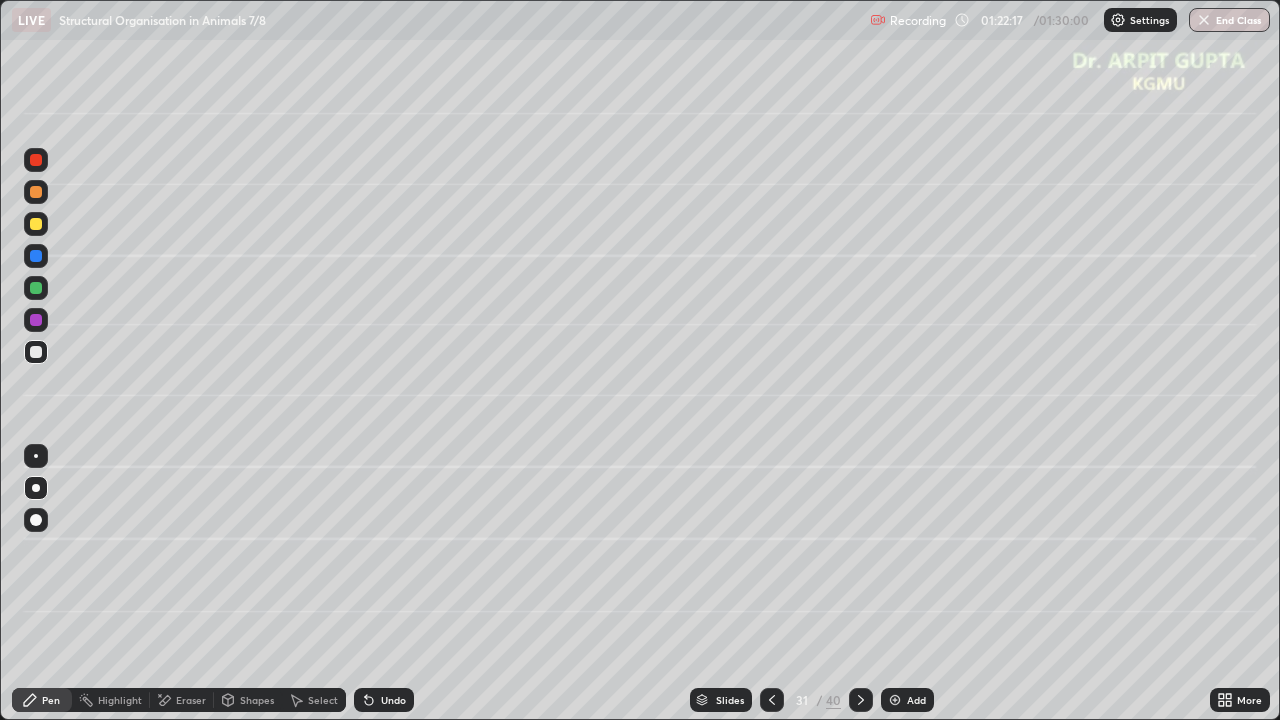 click 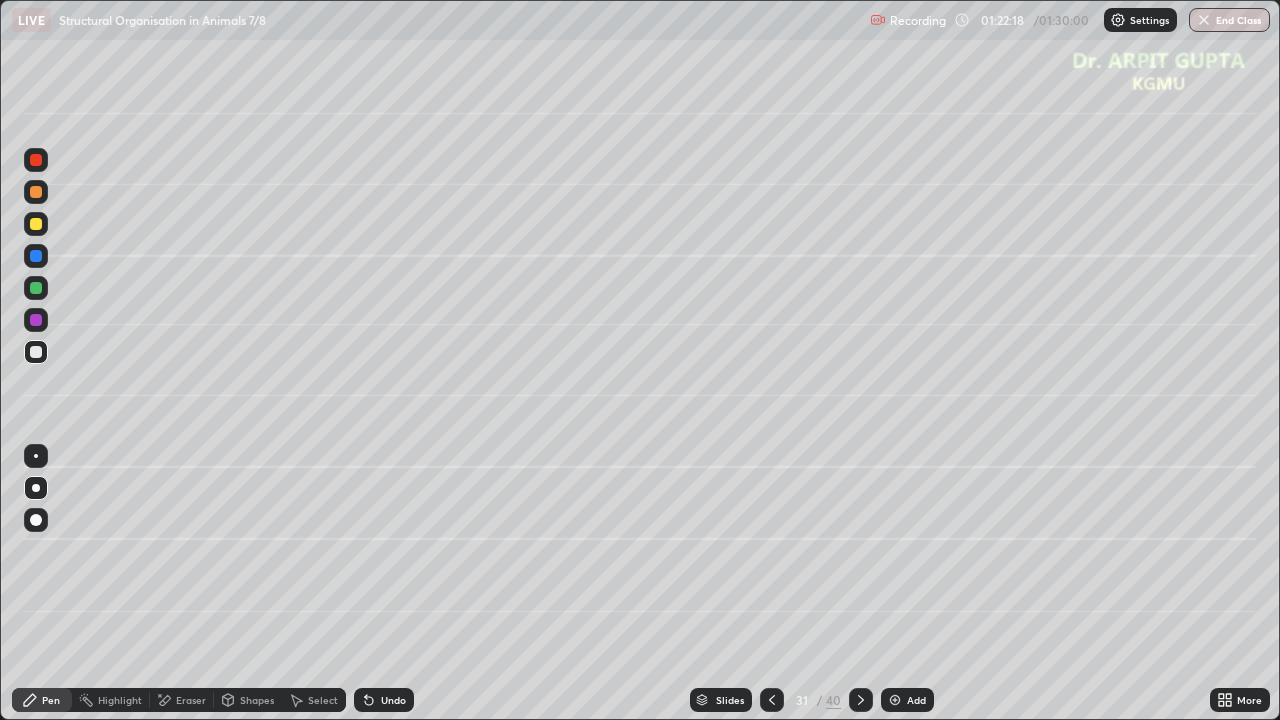 click 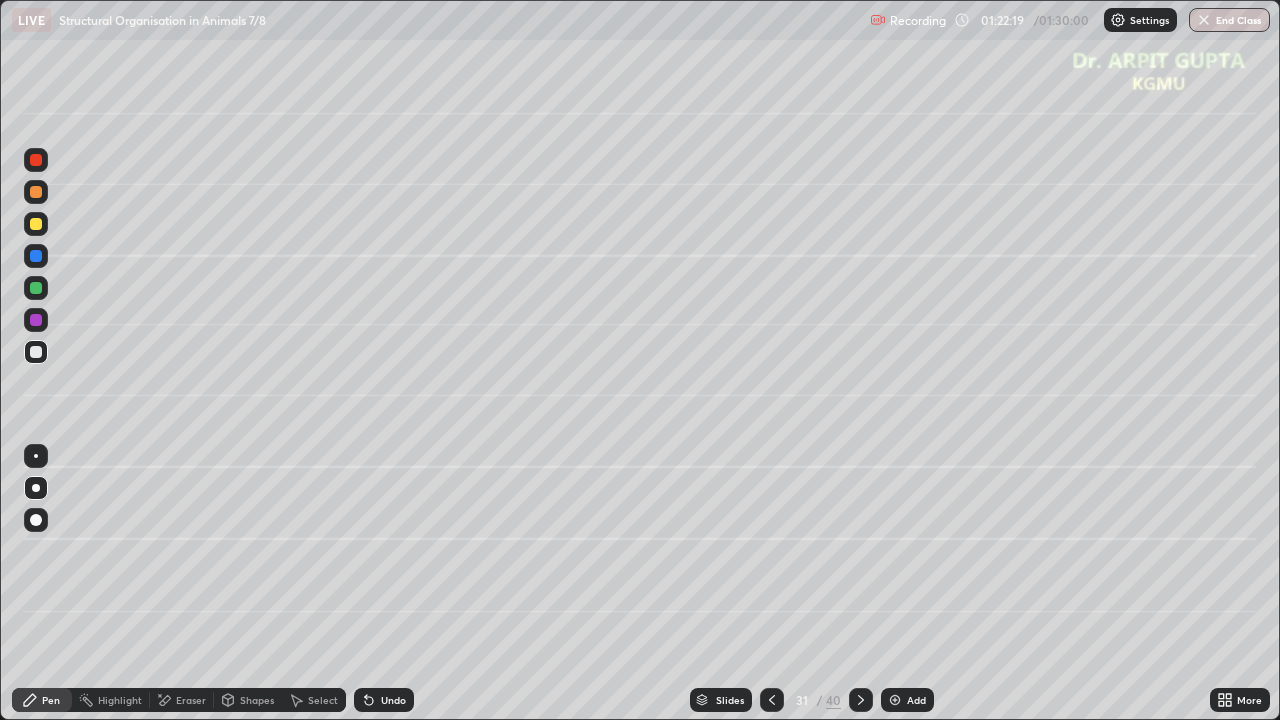 click 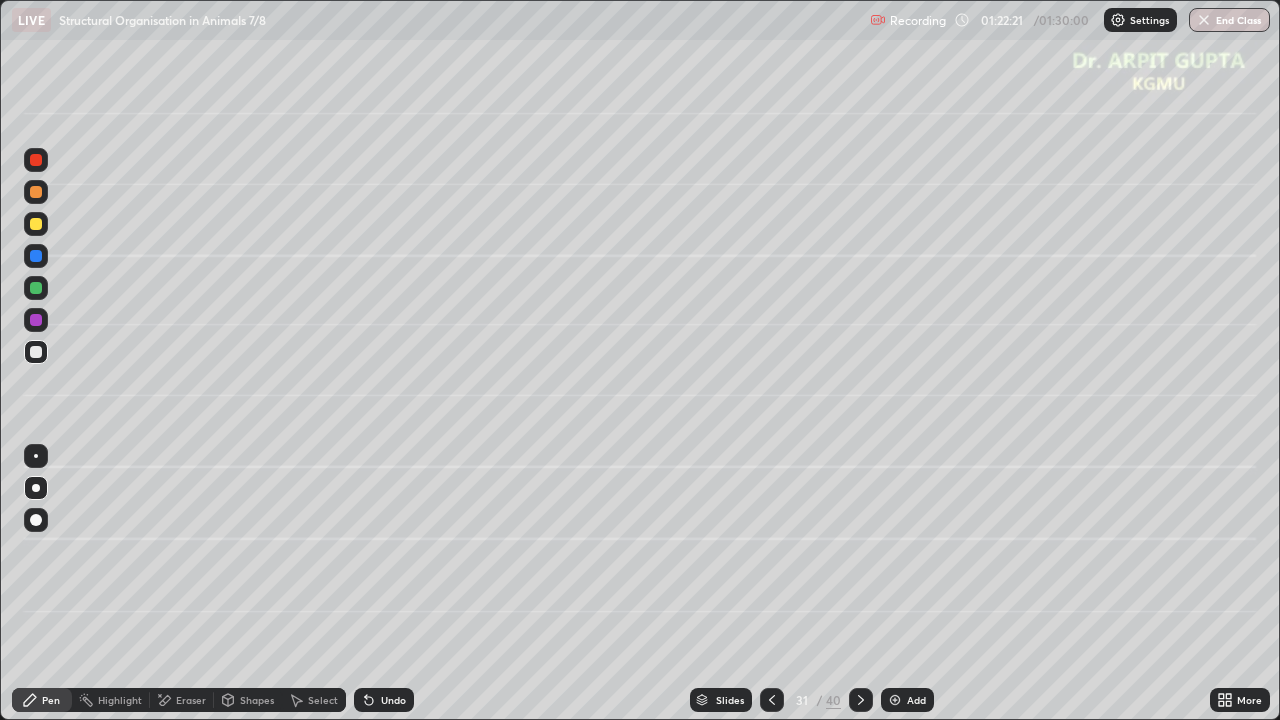 click 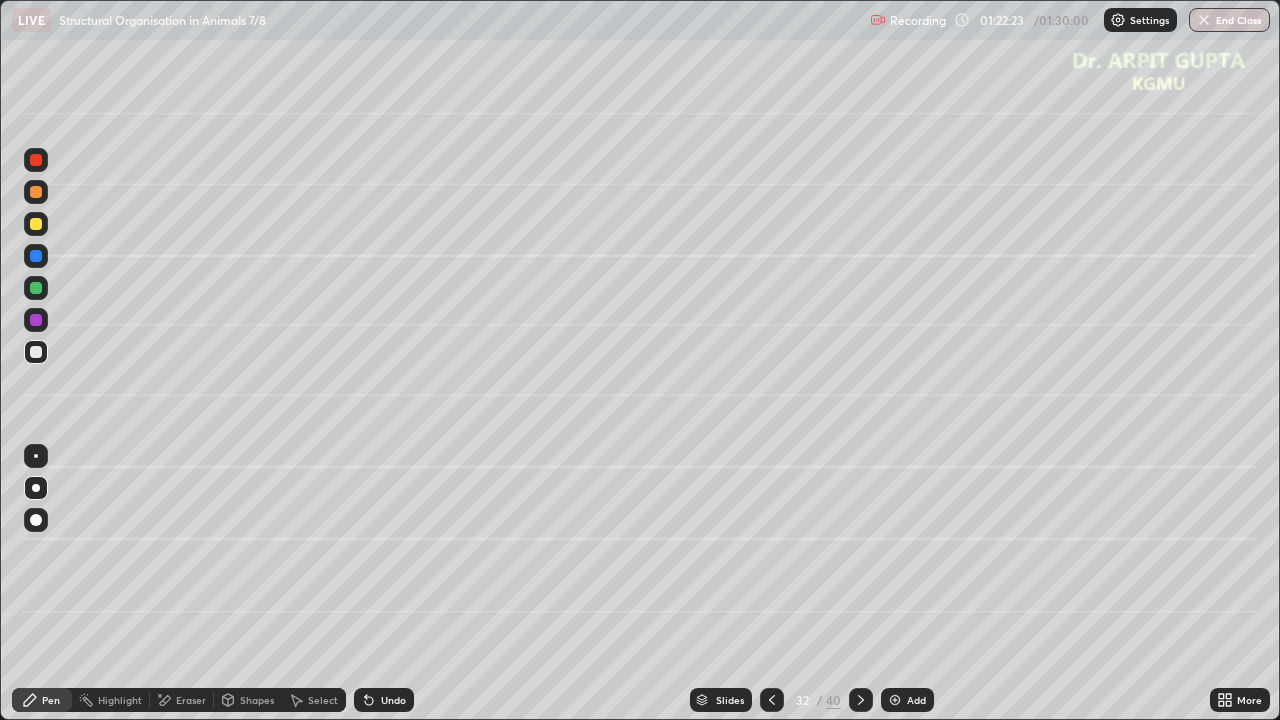 click at bounding box center (36, 352) 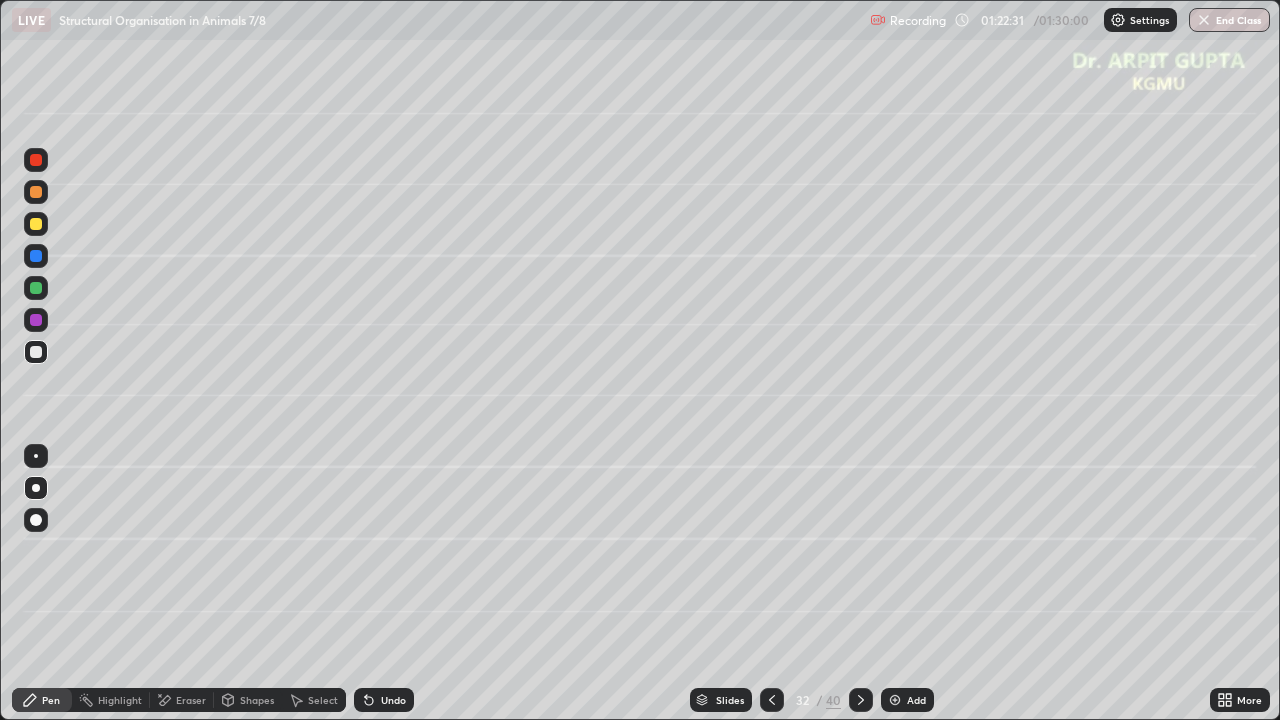 click at bounding box center (36, 352) 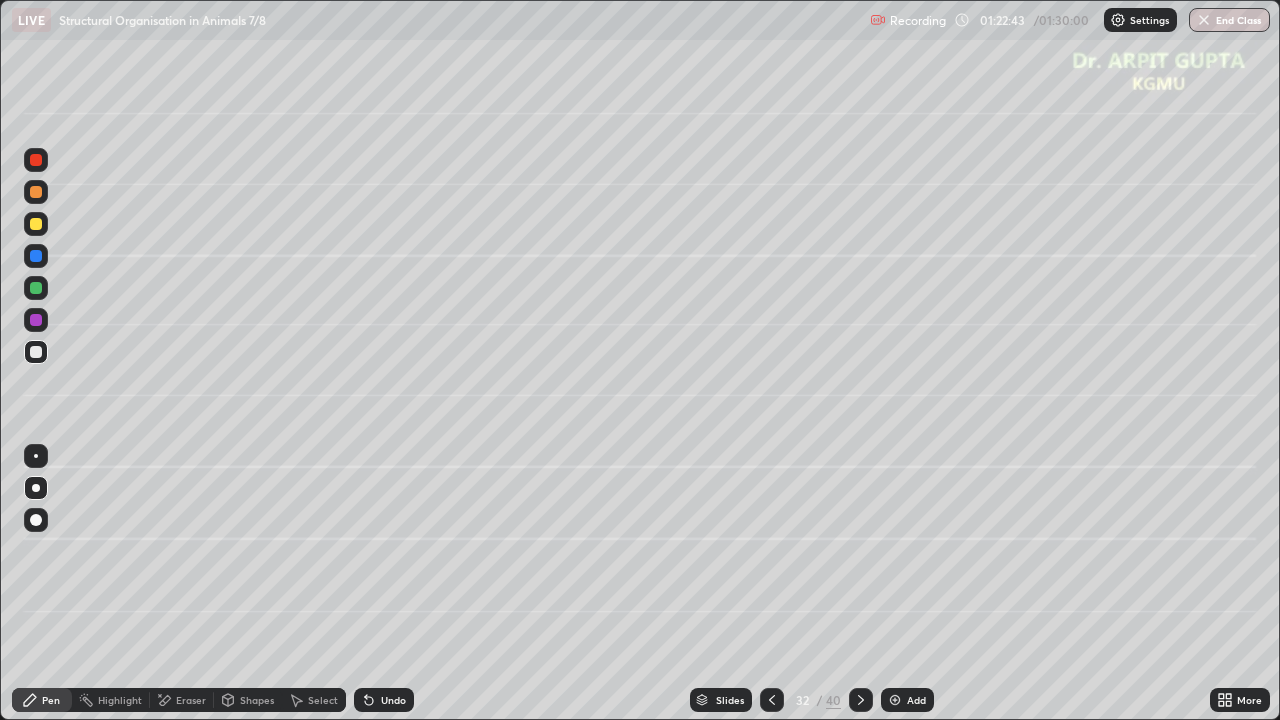 click at bounding box center (36, 288) 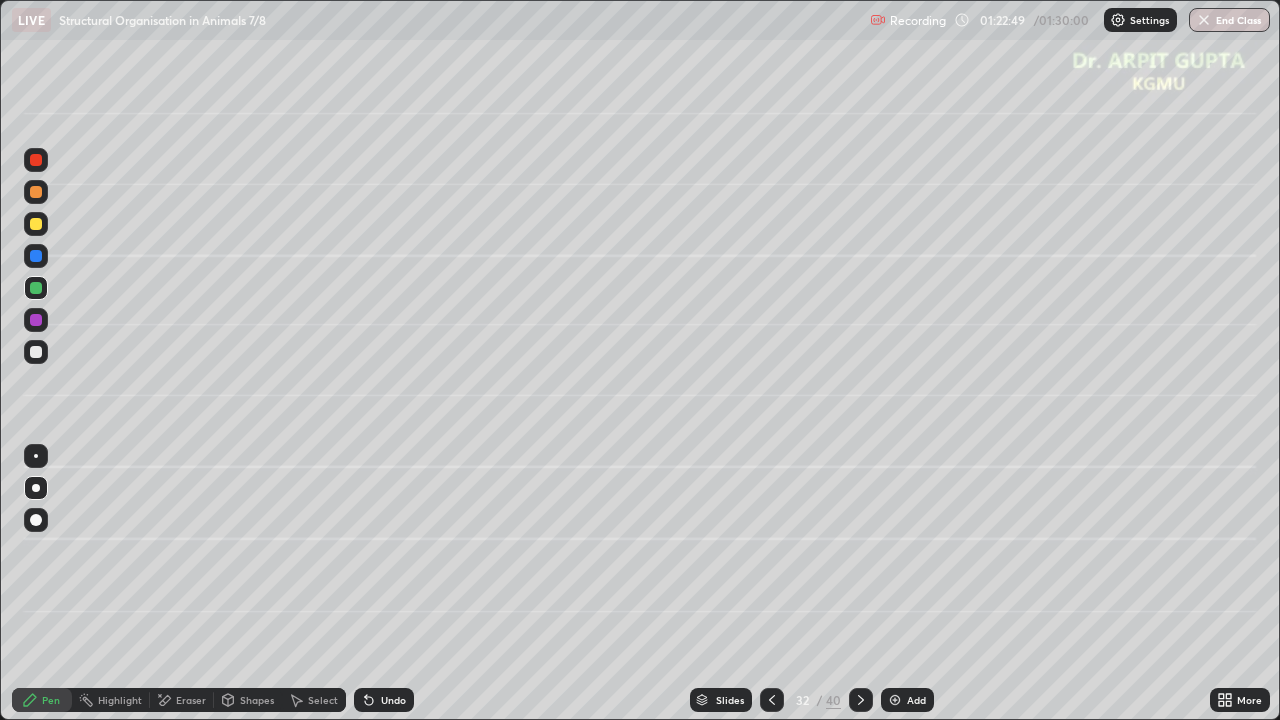 click on "Undo" at bounding box center [384, 700] 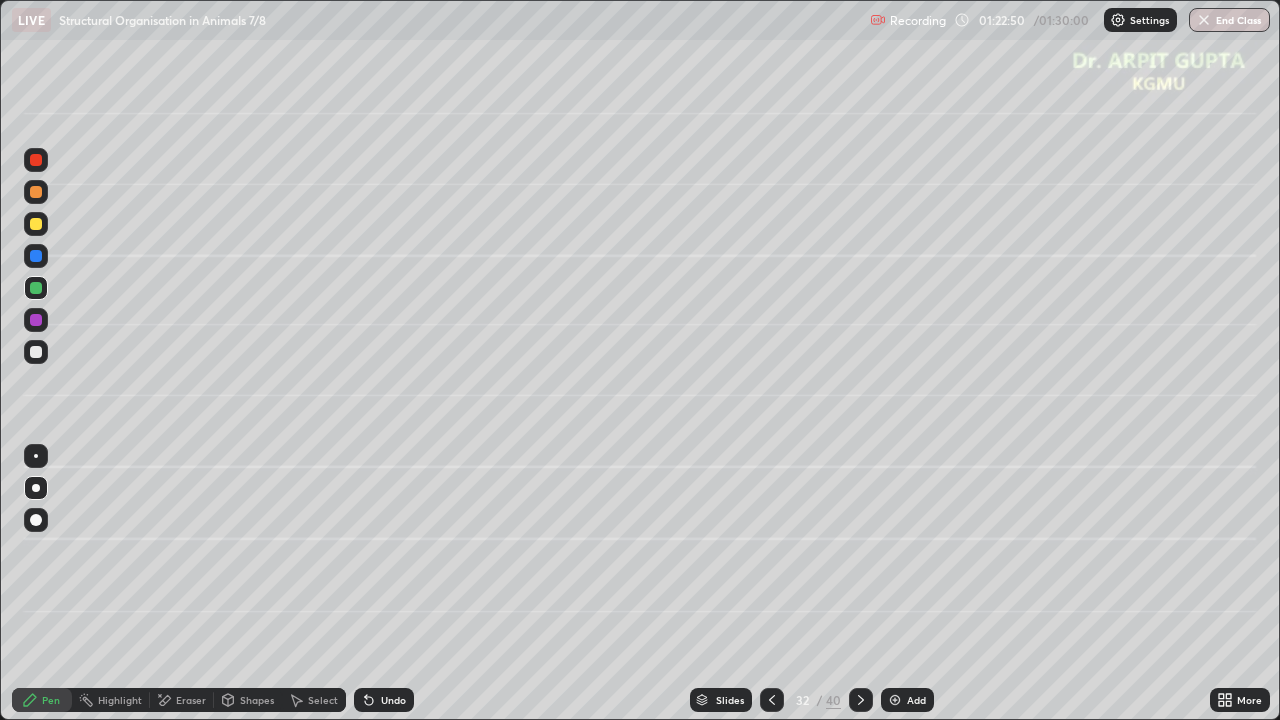 click 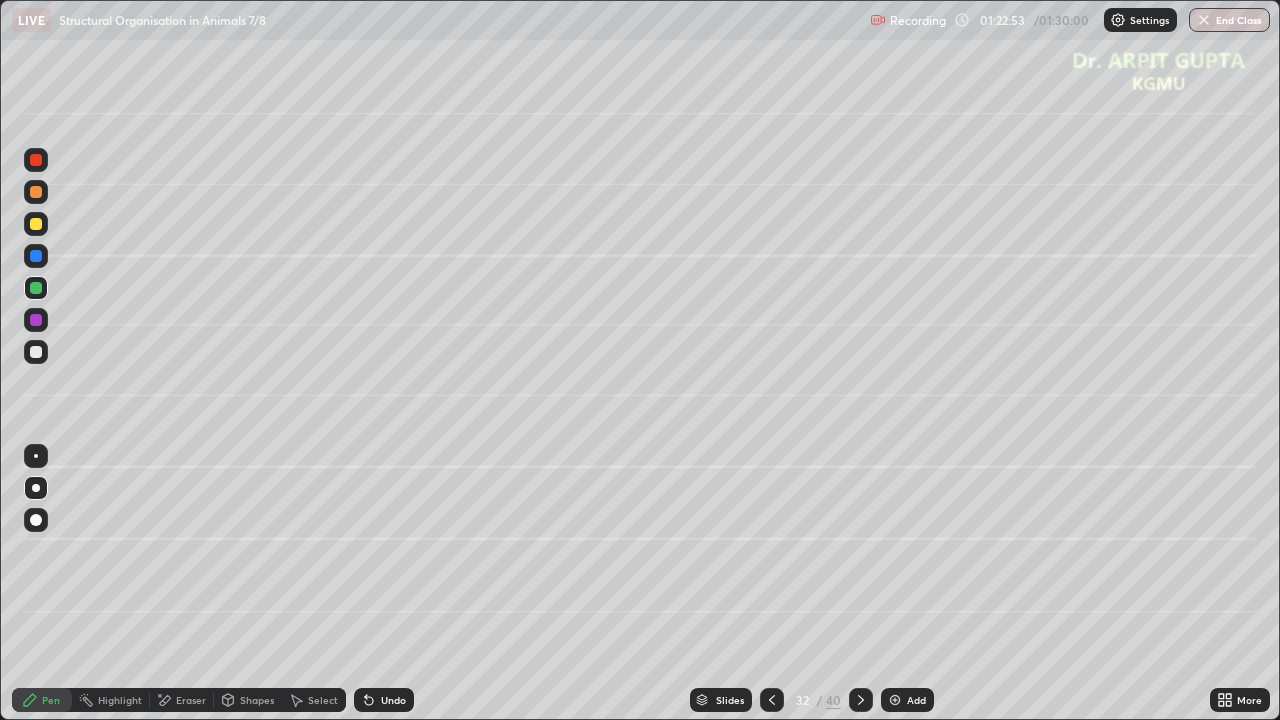 click 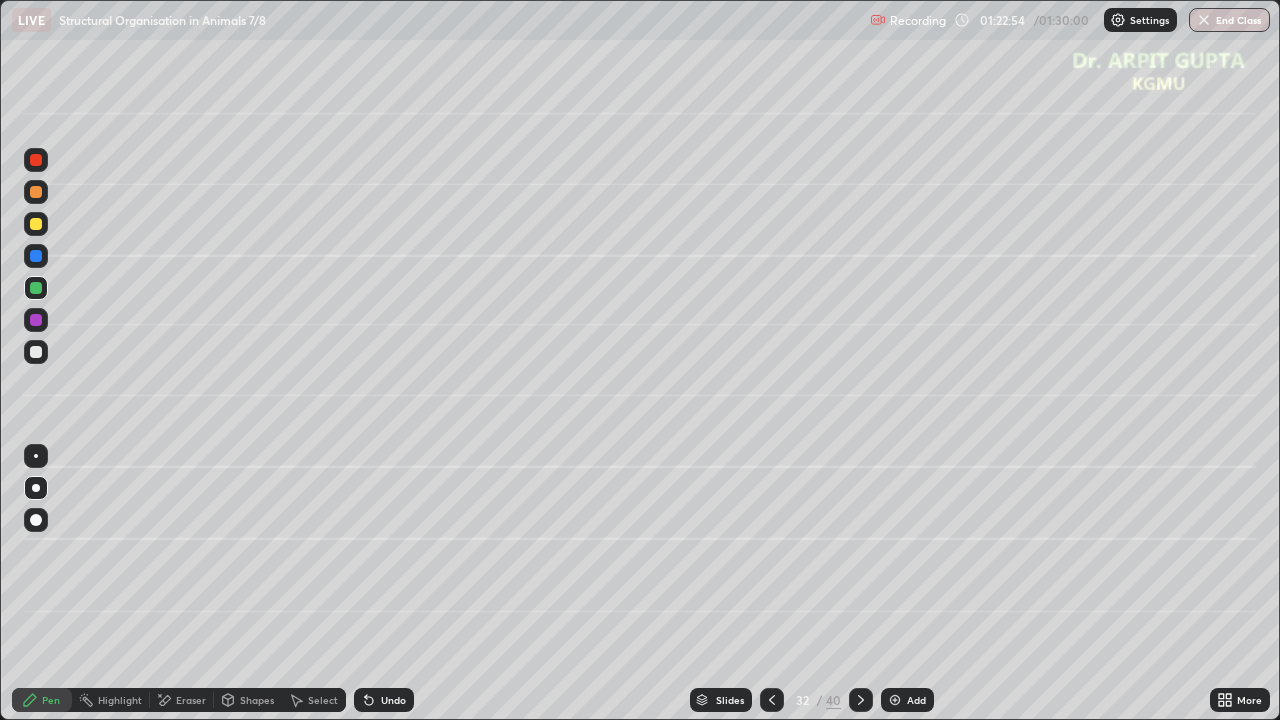 click 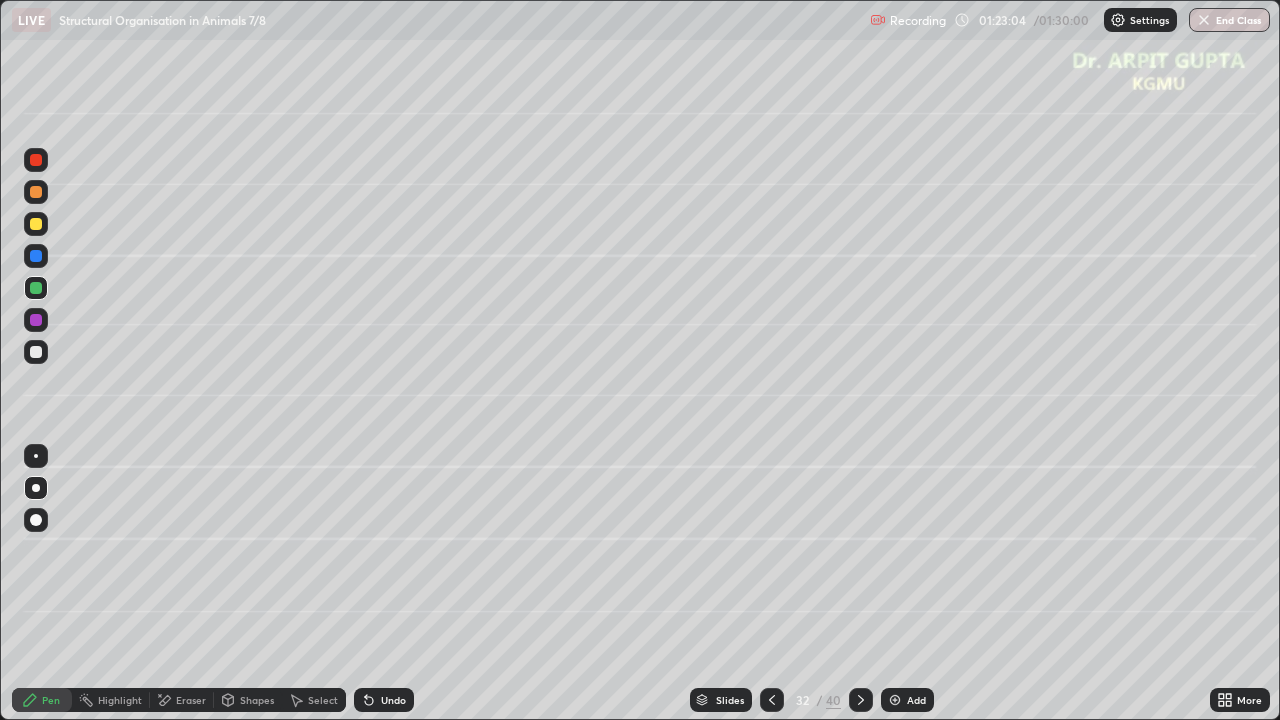 click on "Undo" at bounding box center [393, 700] 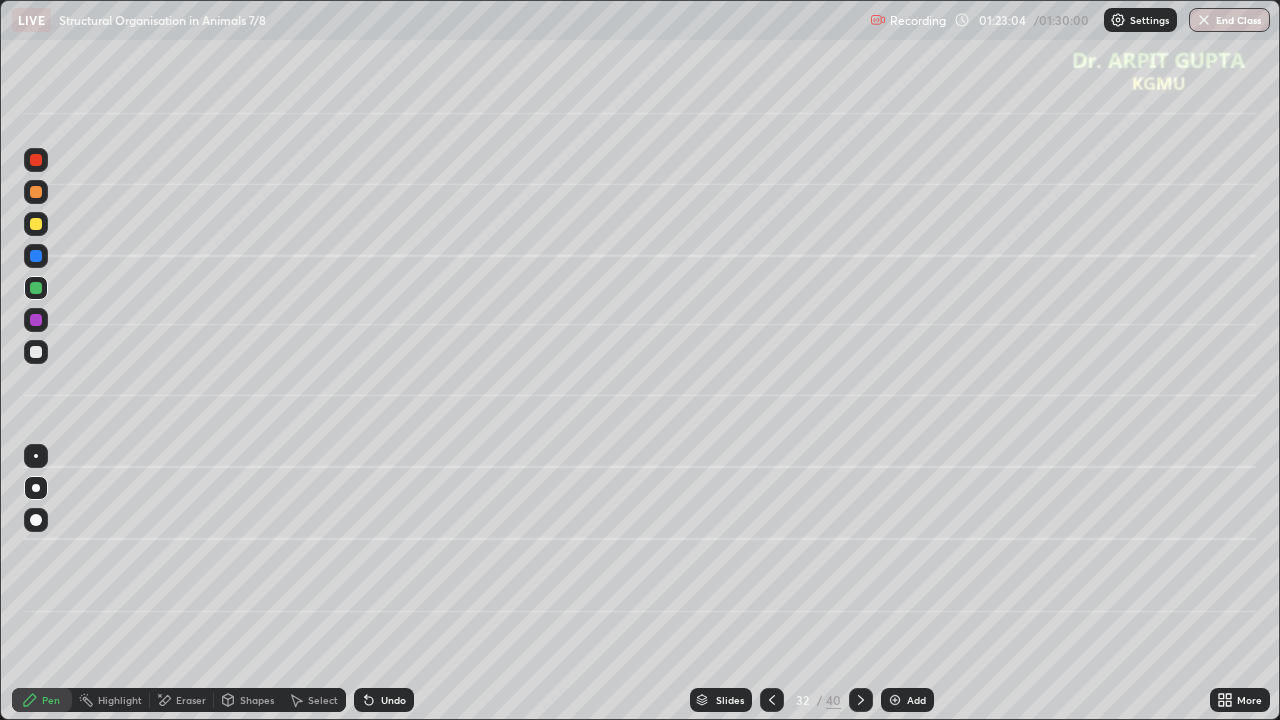 click on "Undo" at bounding box center [384, 700] 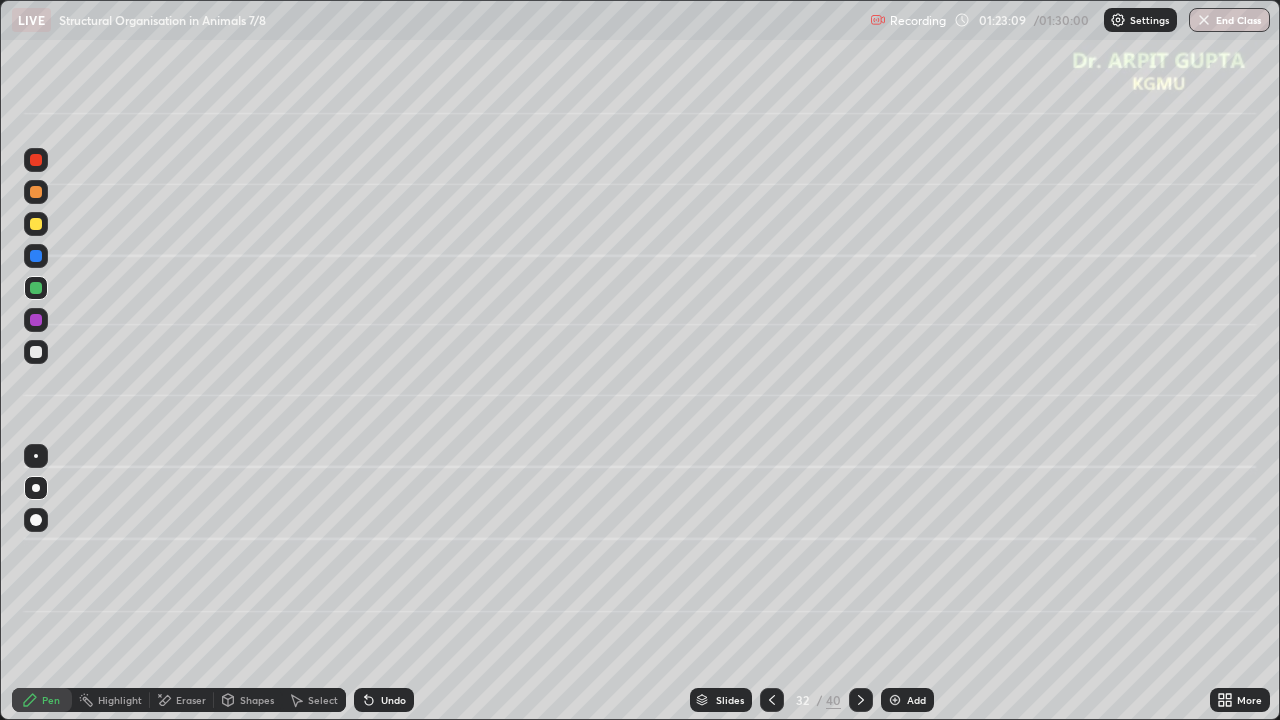 click at bounding box center [36, 224] 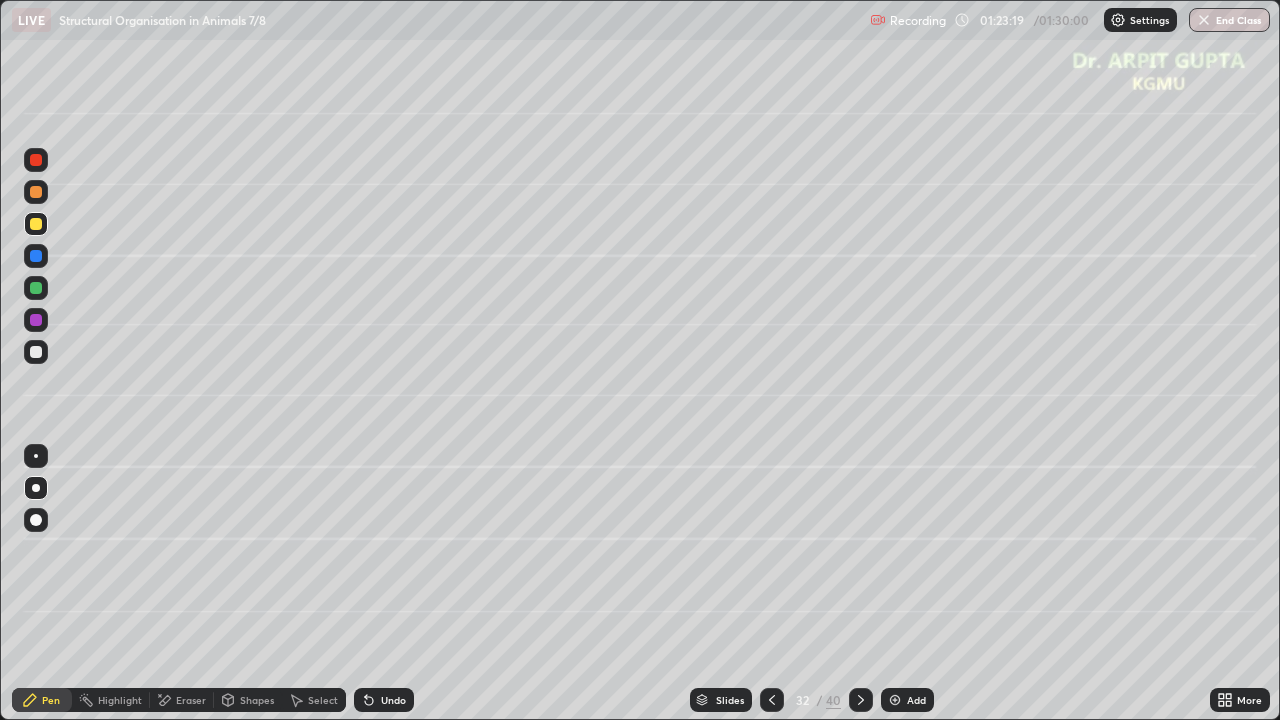 click on "Undo" at bounding box center (393, 700) 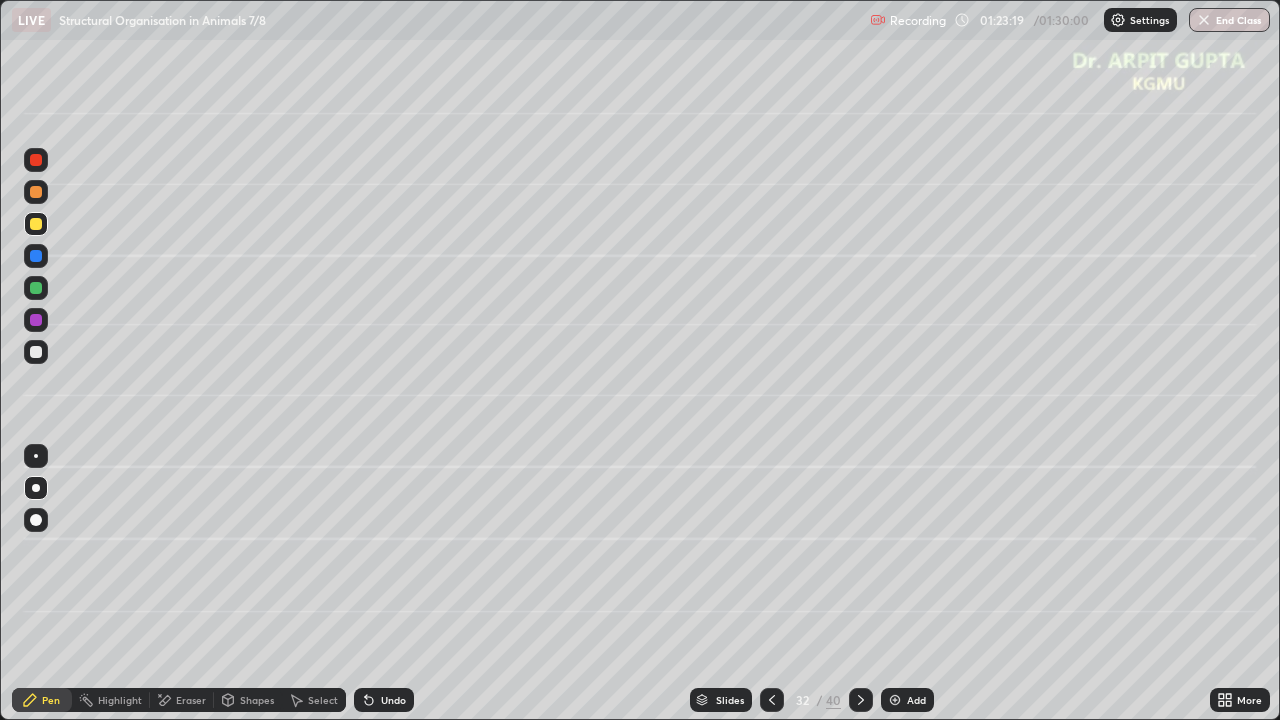click on "Undo" at bounding box center (384, 700) 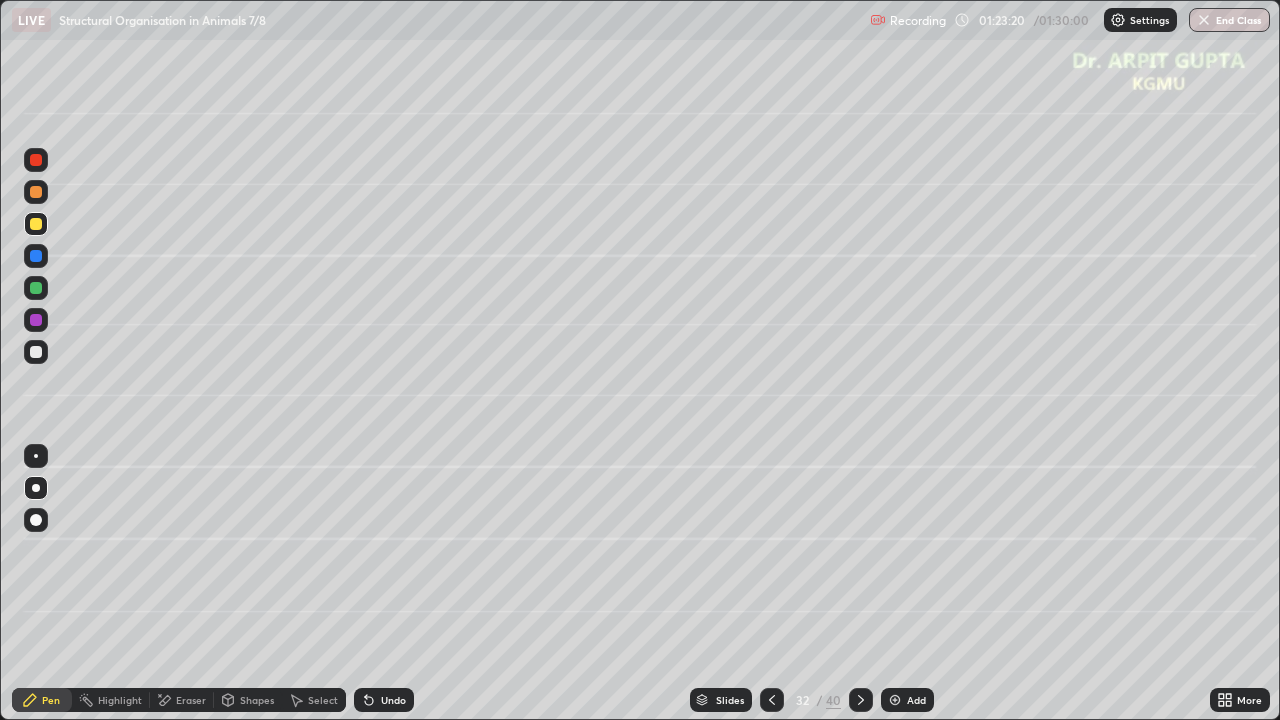 click on "Undo" at bounding box center (393, 700) 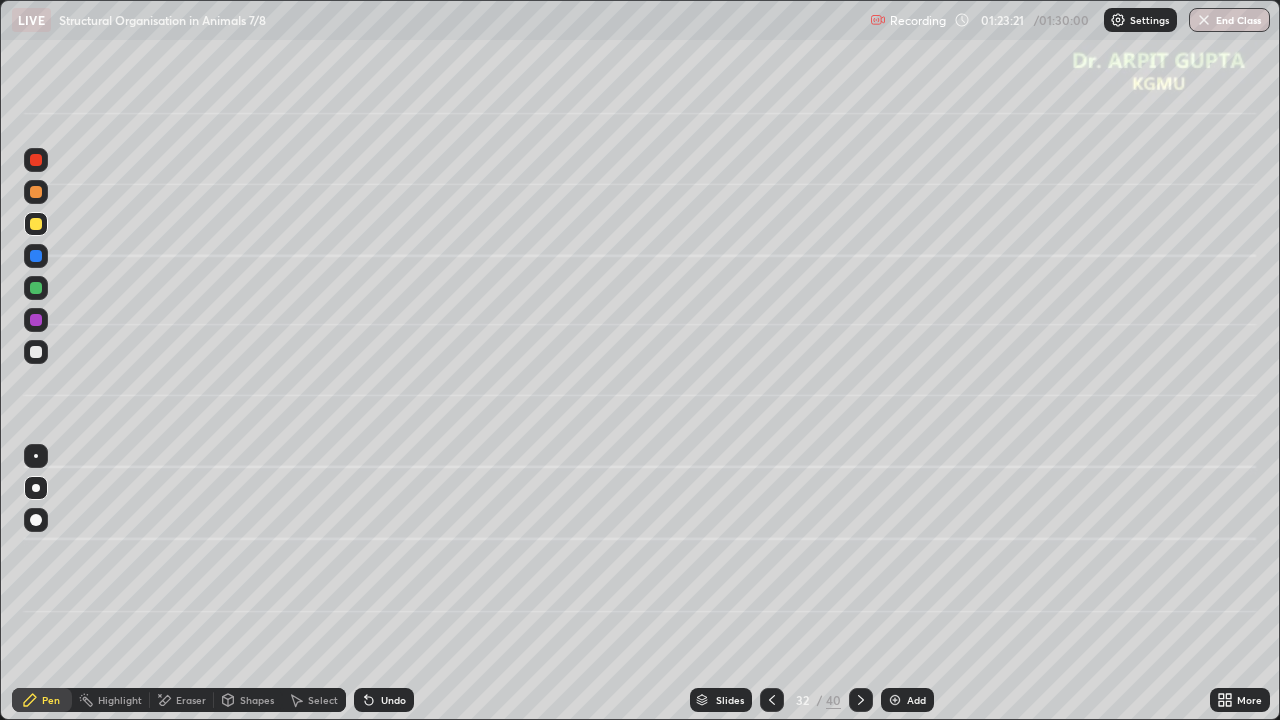 click on "Undo" at bounding box center [393, 700] 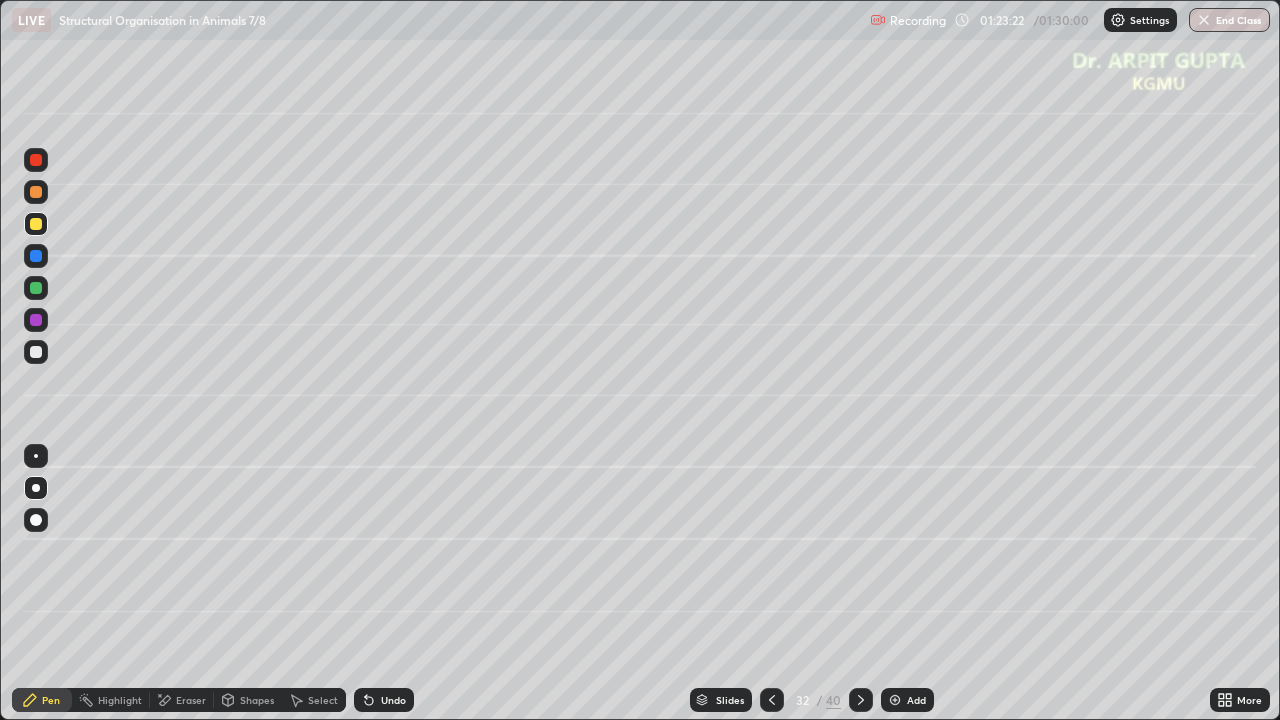 click on "Undo" at bounding box center (384, 700) 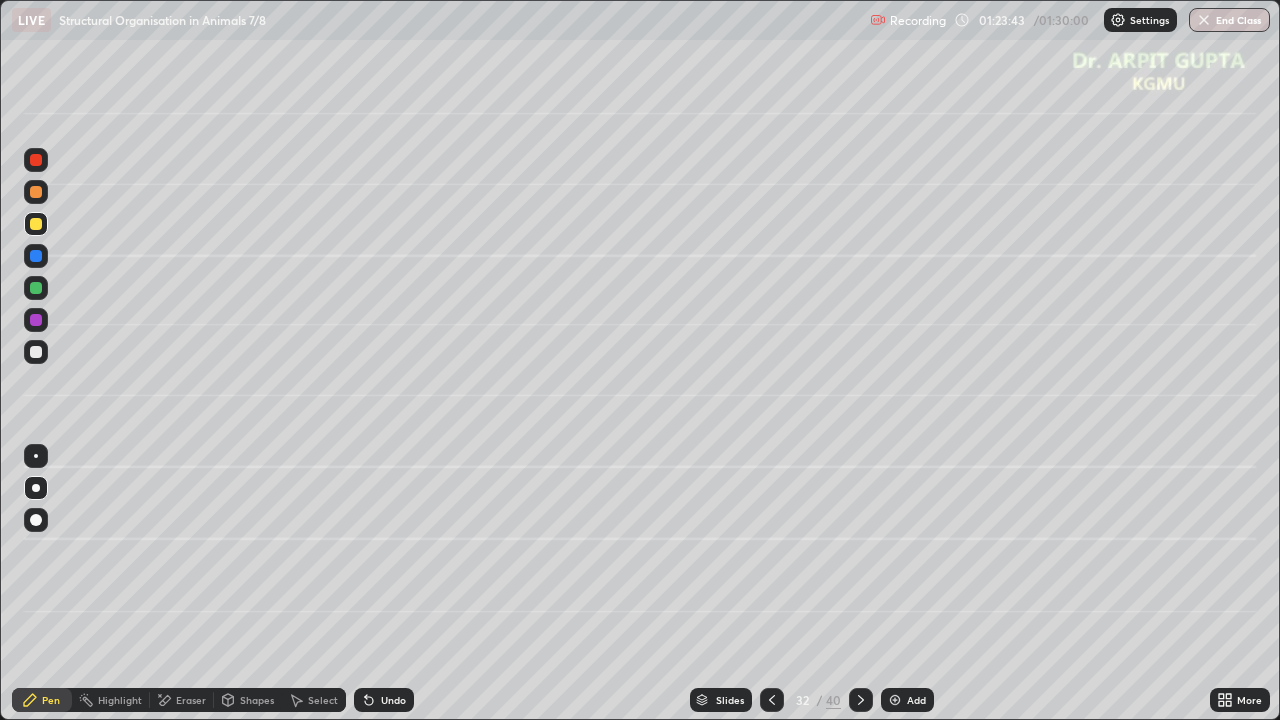 click on "Undo" at bounding box center (384, 700) 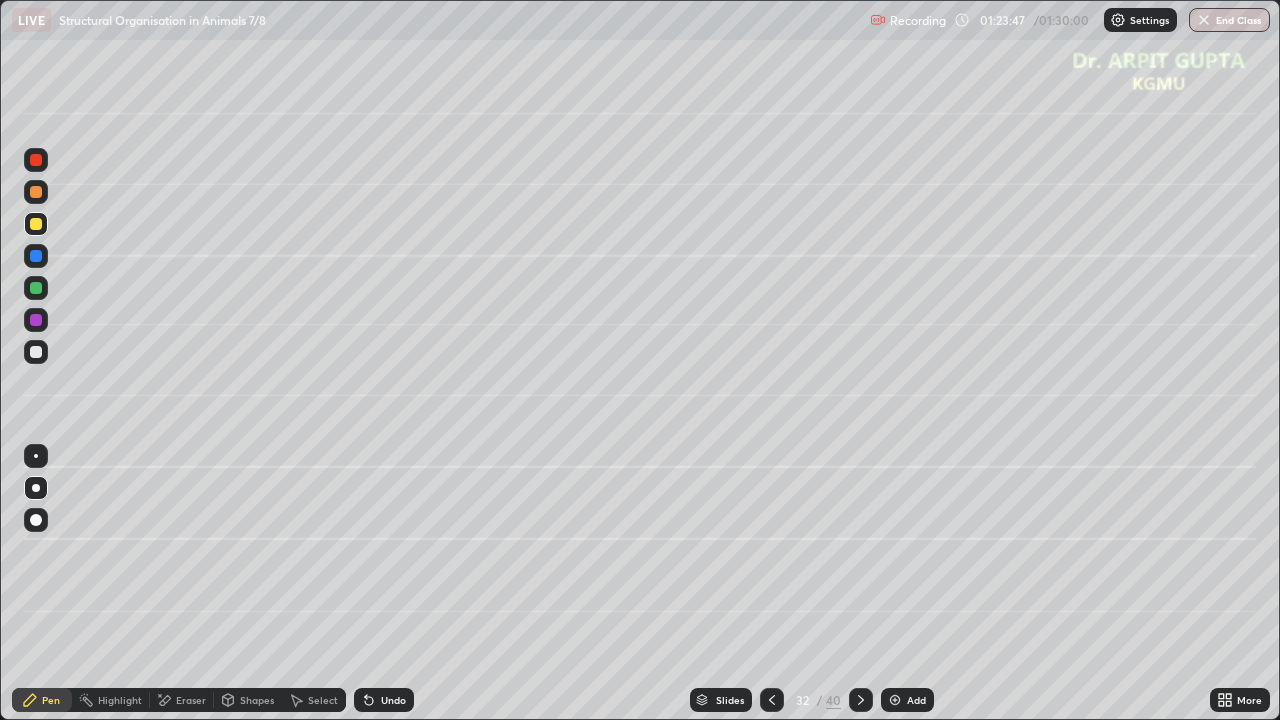 click at bounding box center (36, 352) 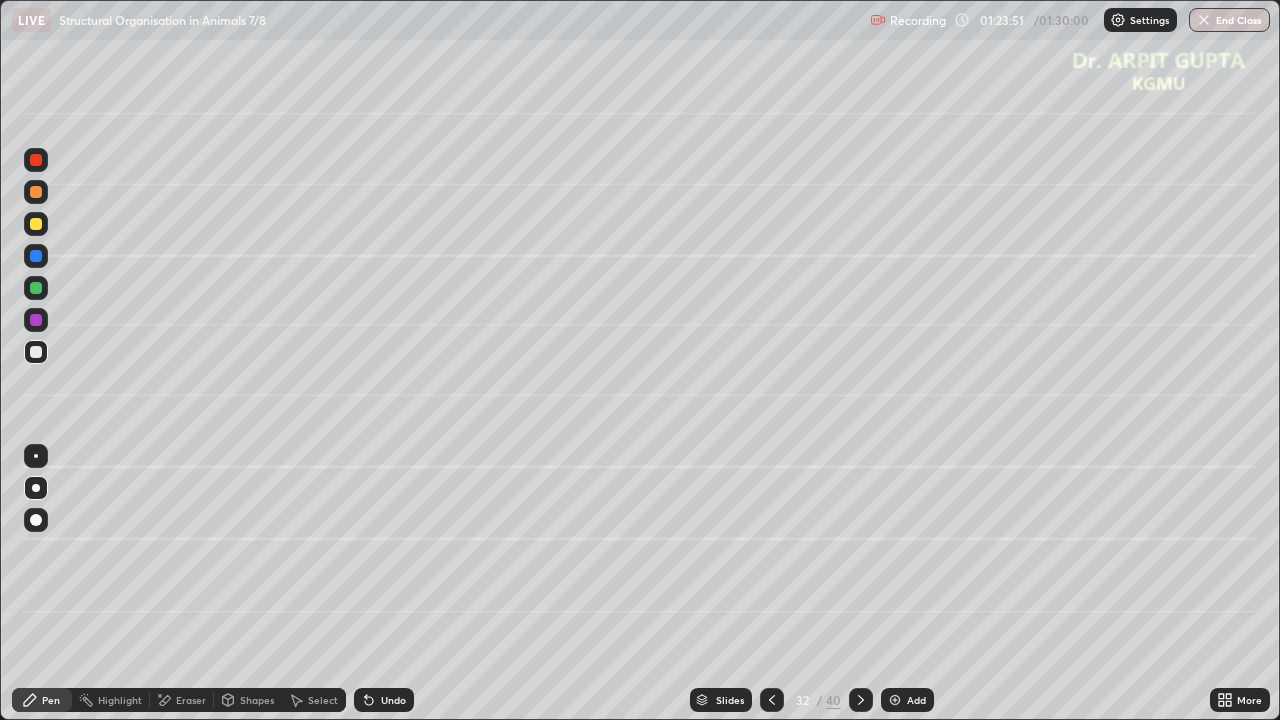 click 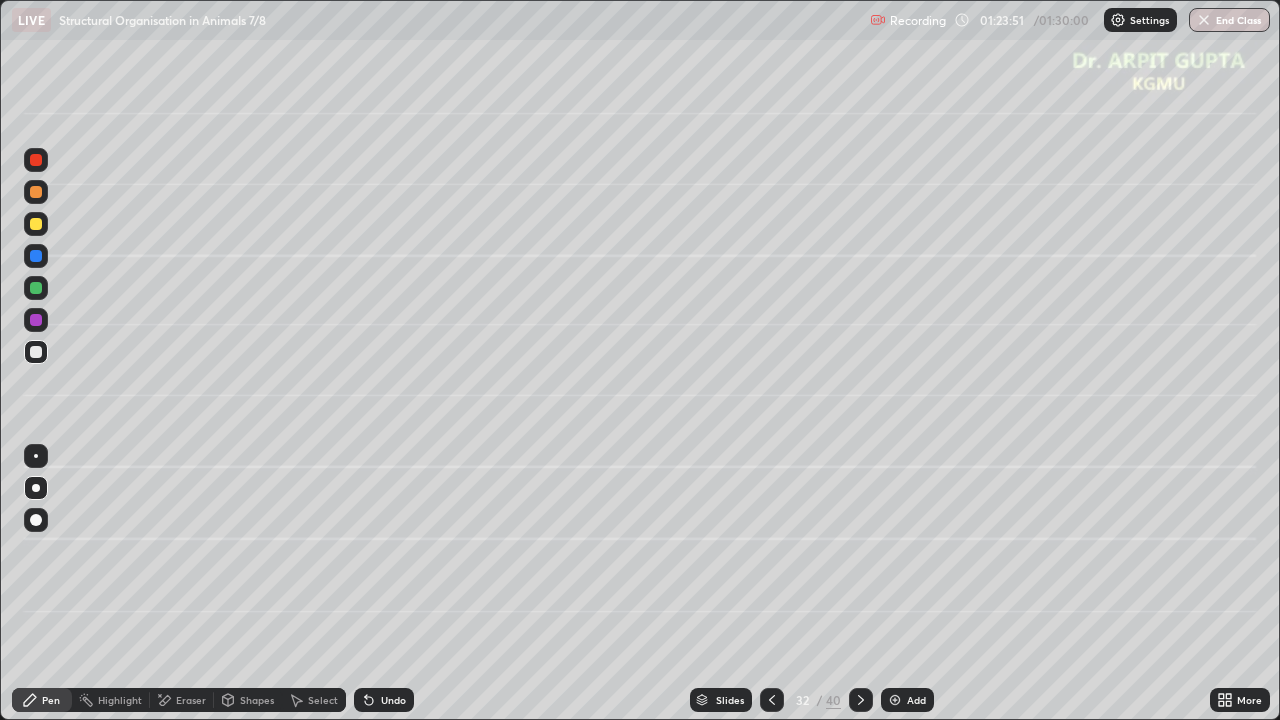 click 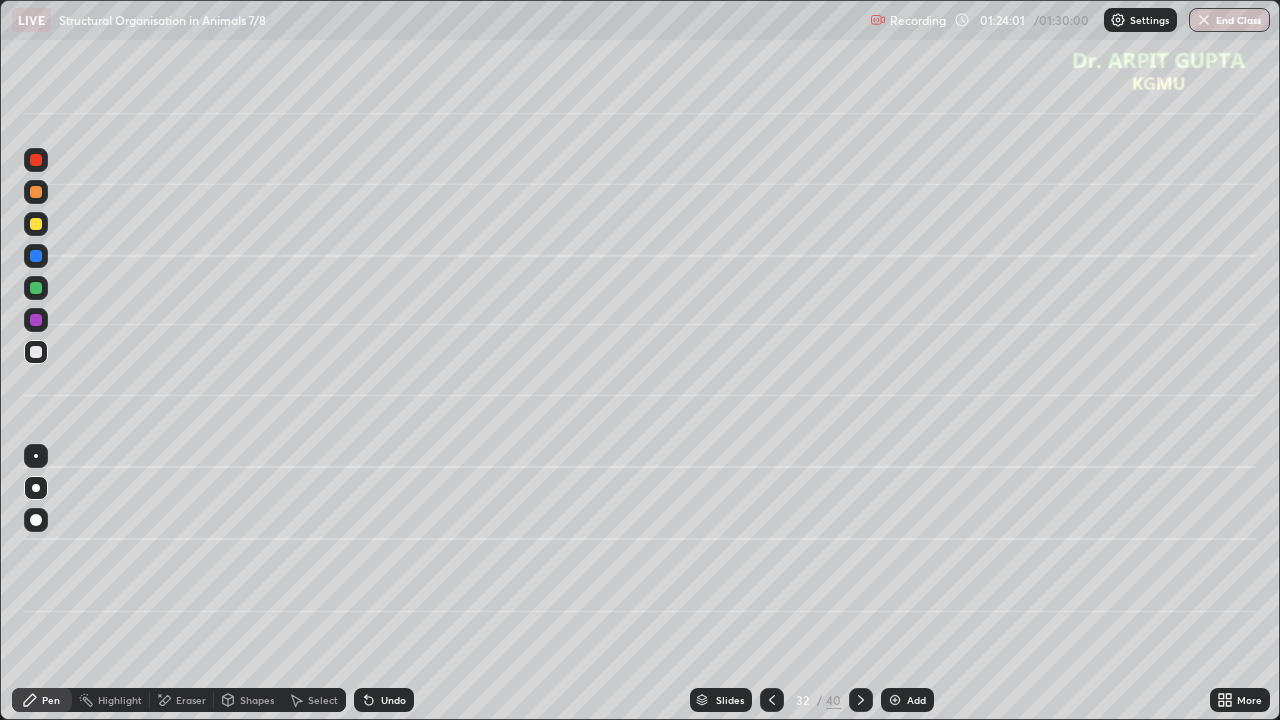 click at bounding box center (36, 288) 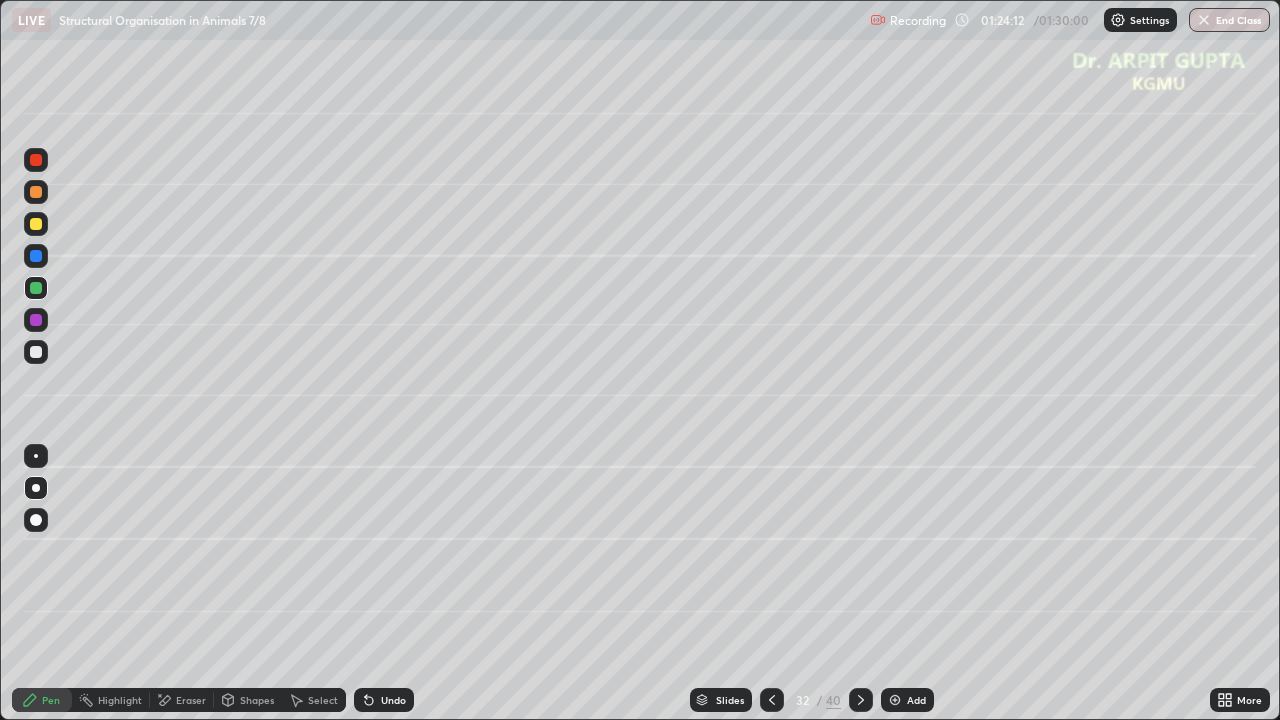 click at bounding box center (36, 224) 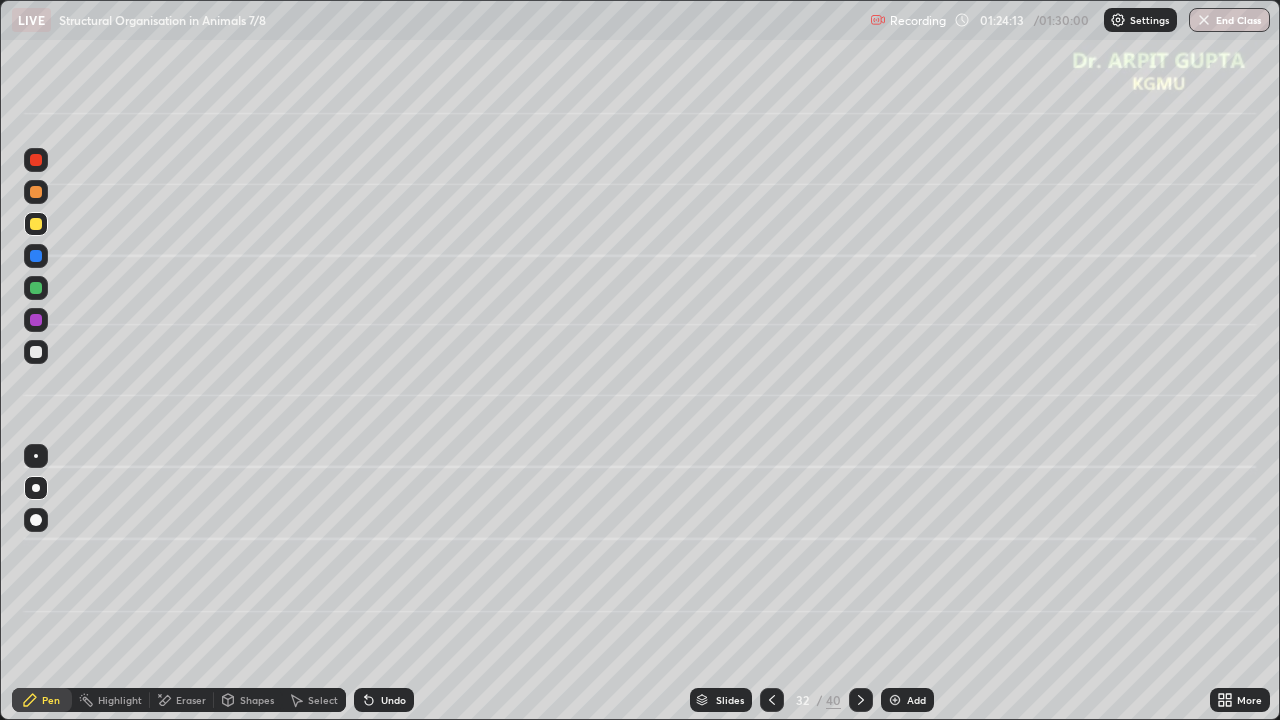 click at bounding box center [36, 352] 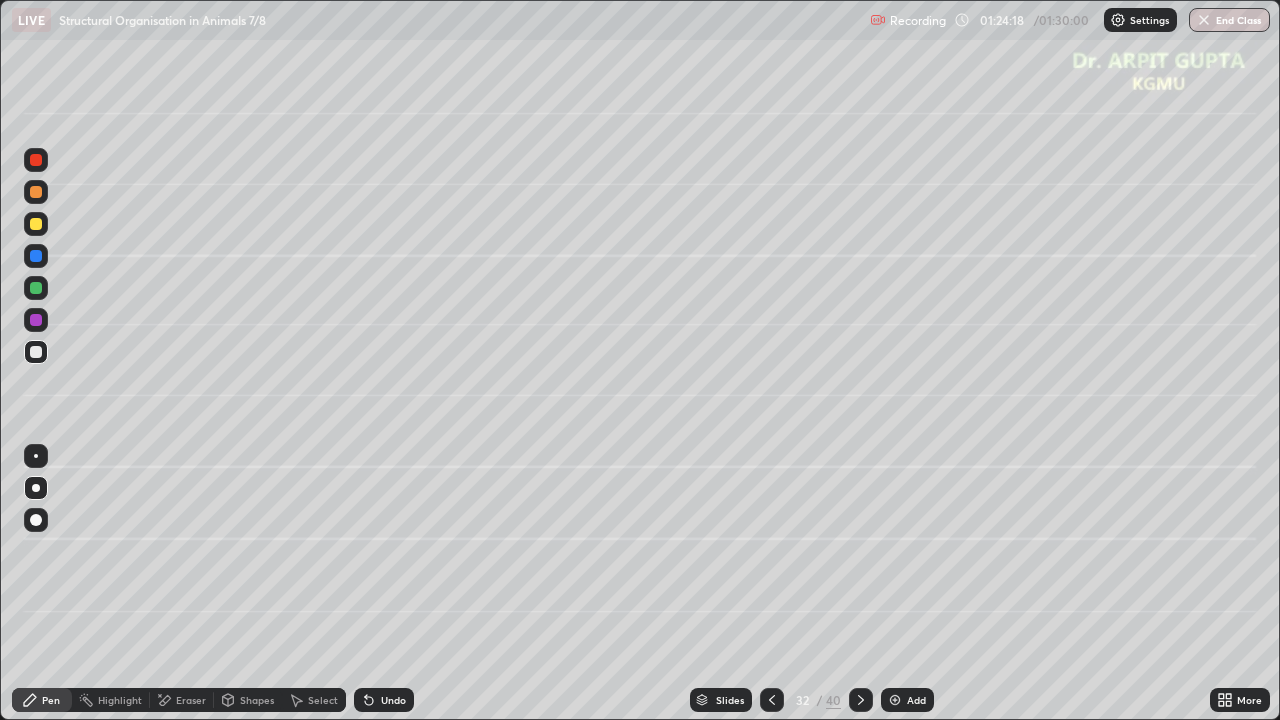 click at bounding box center (36, 192) 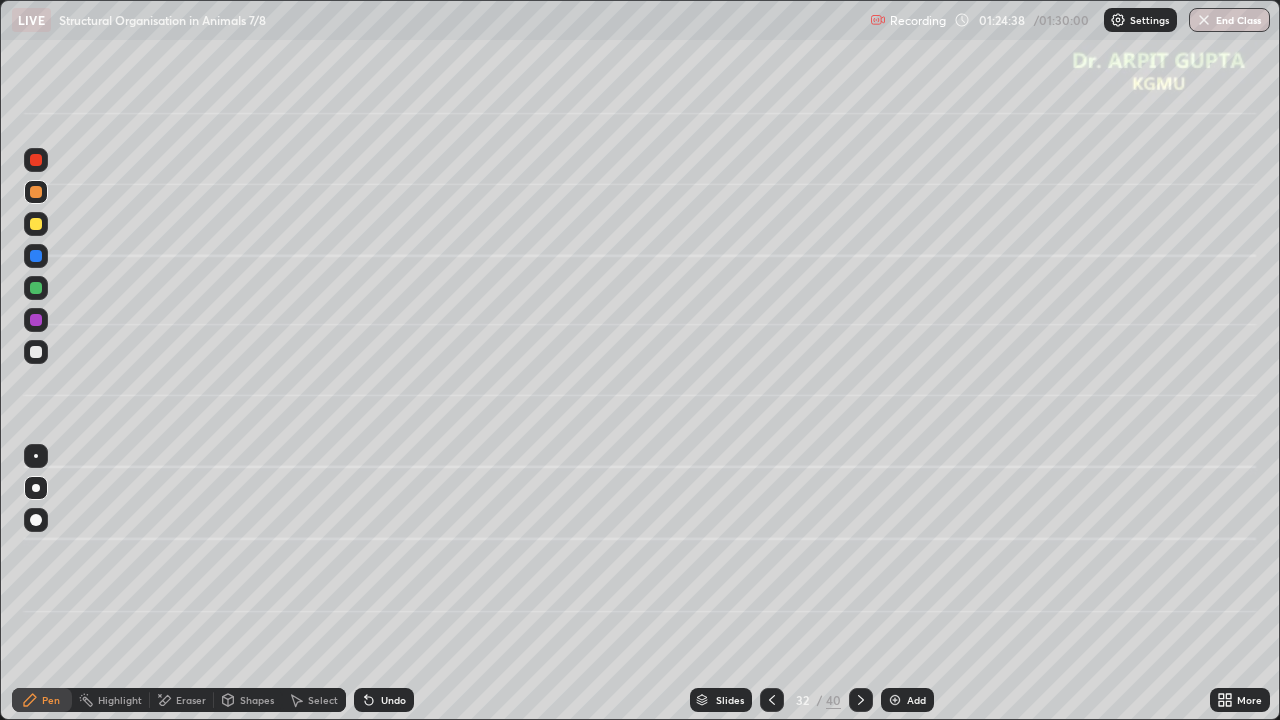 click on "Undo" at bounding box center (393, 700) 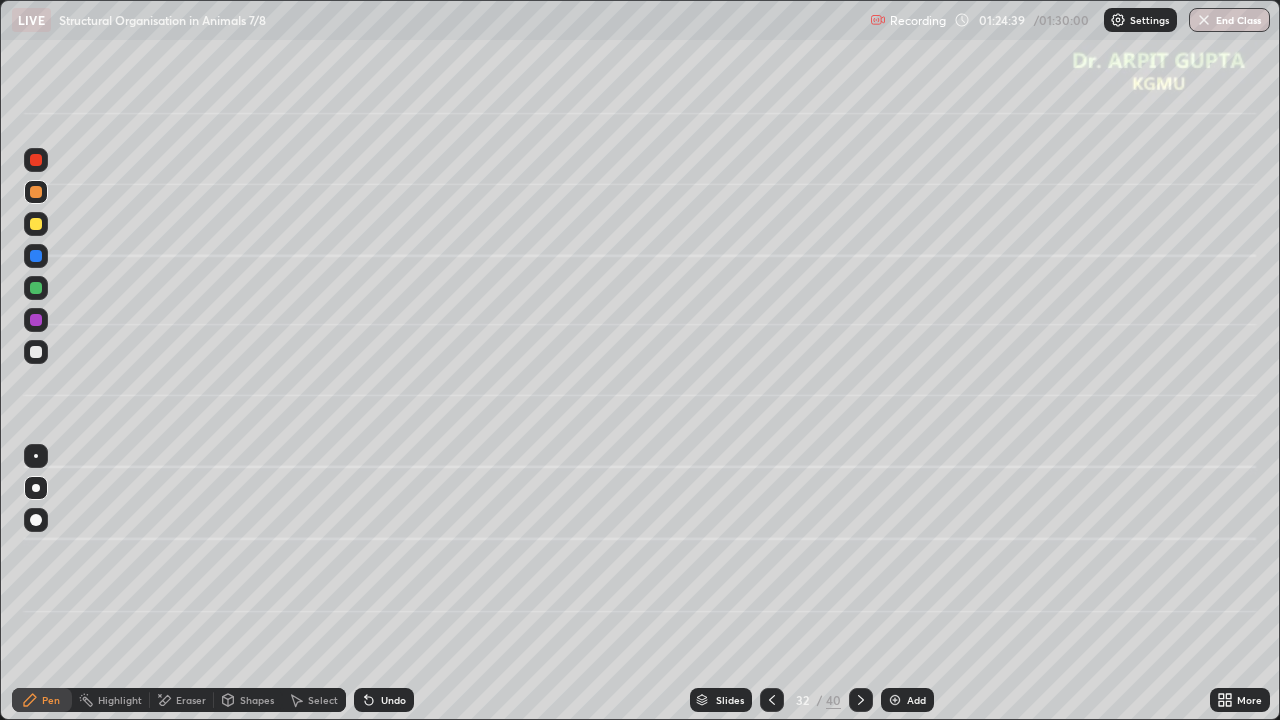 click on "Undo" at bounding box center [393, 700] 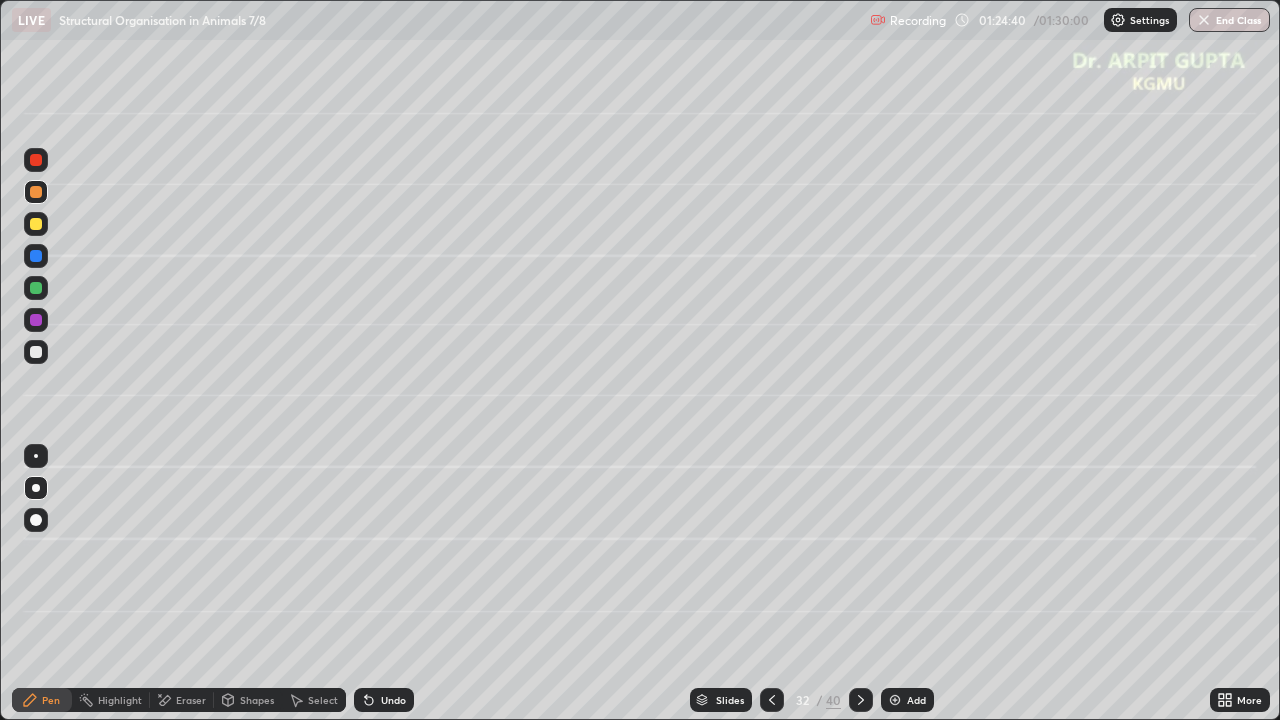 click on "Undo" at bounding box center [393, 700] 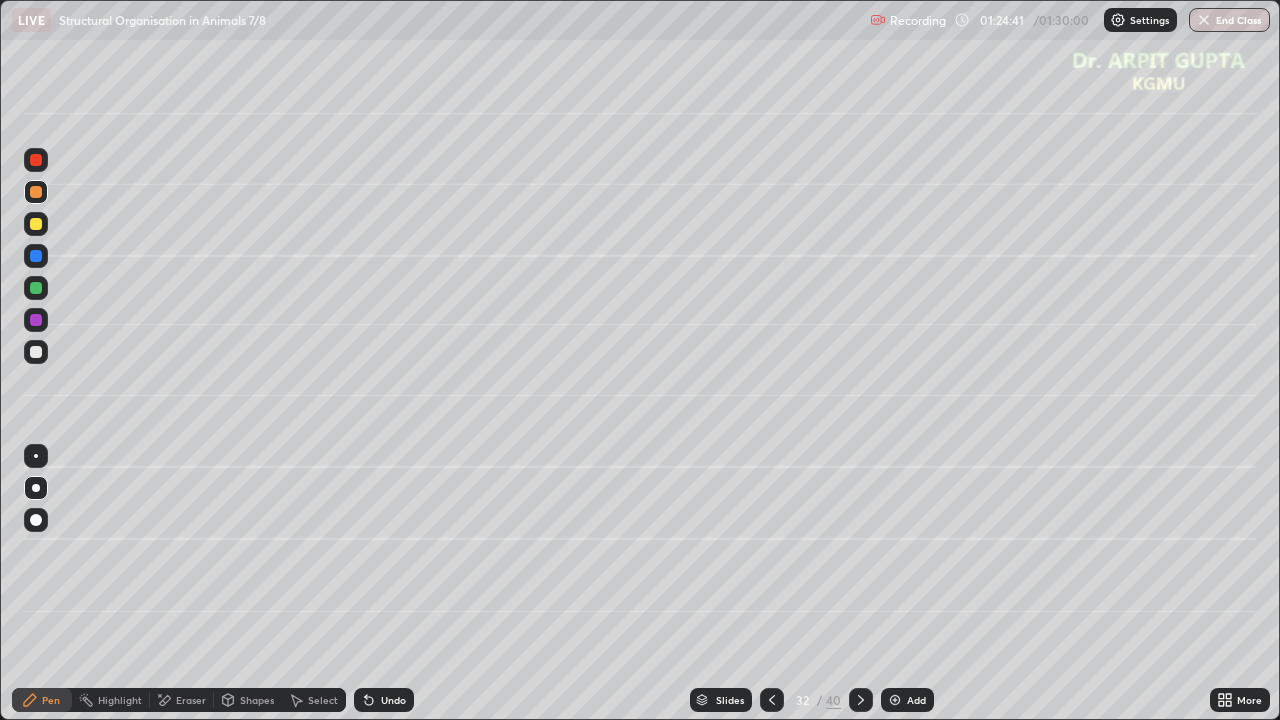 click on "Undo" at bounding box center [393, 700] 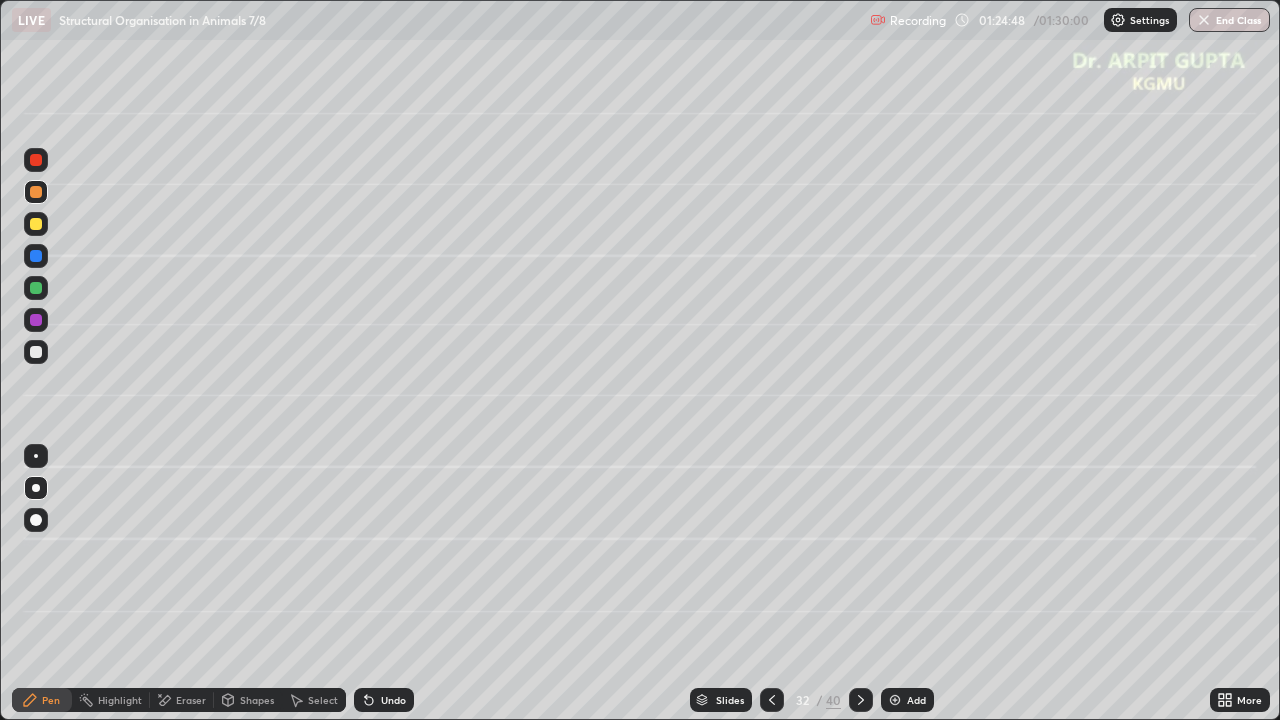 click at bounding box center (36, 224) 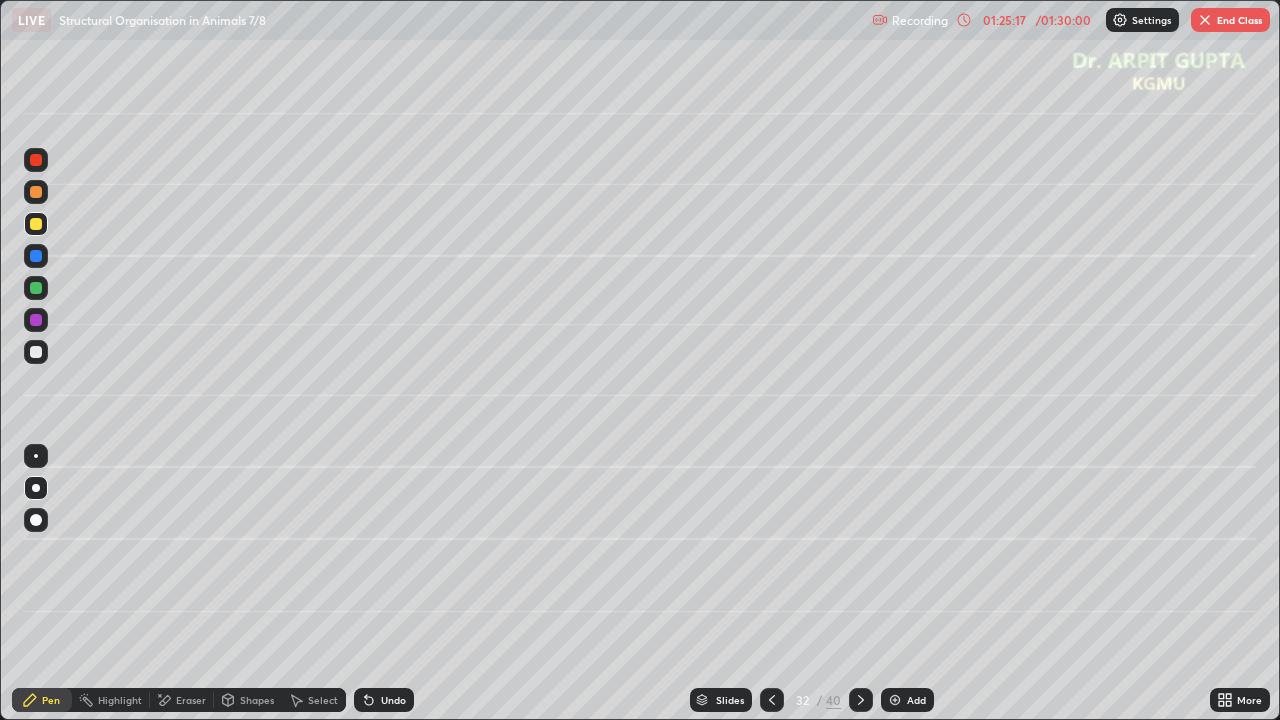 click on "Eraser" at bounding box center [191, 700] 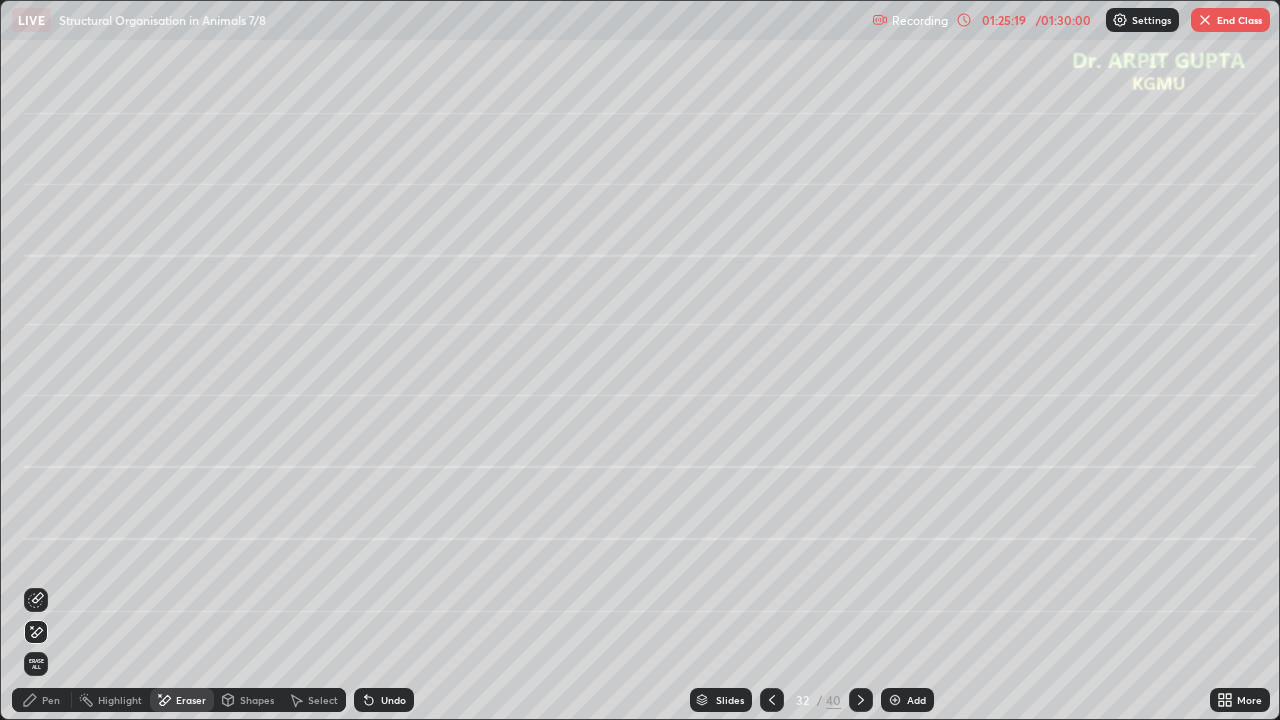 click on "Pen" at bounding box center [51, 700] 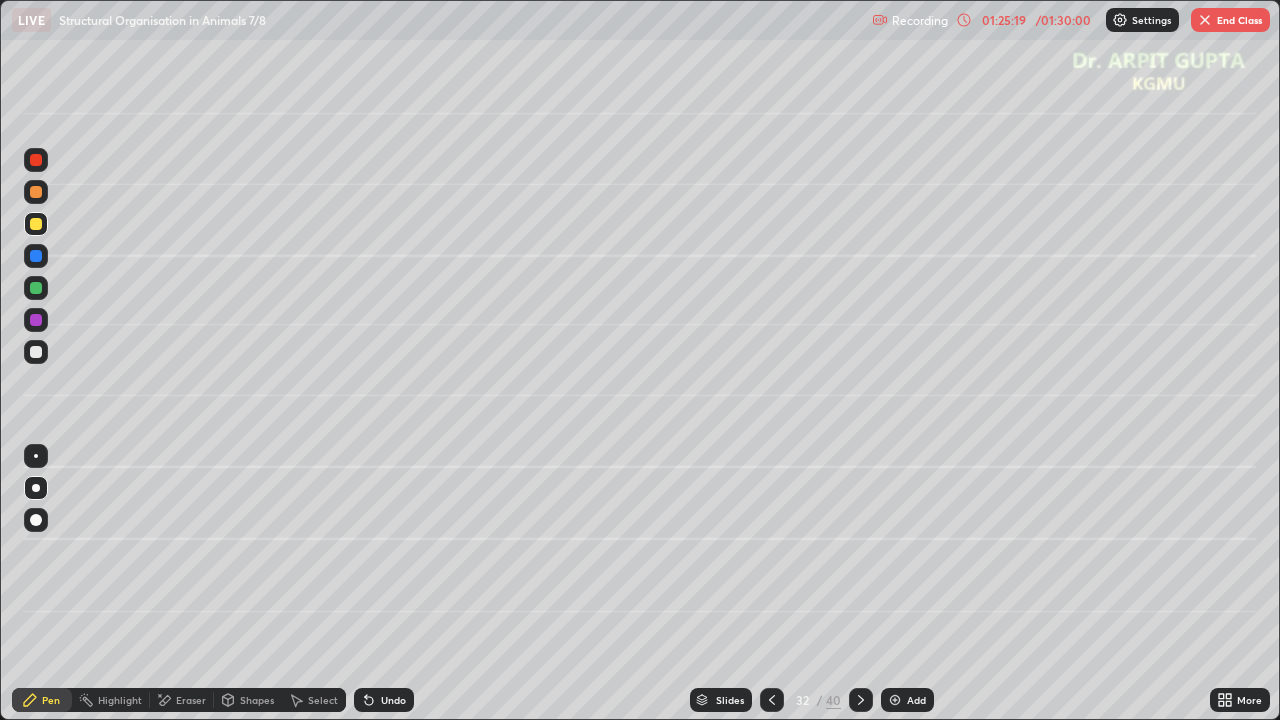 click at bounding box center [36, 352] 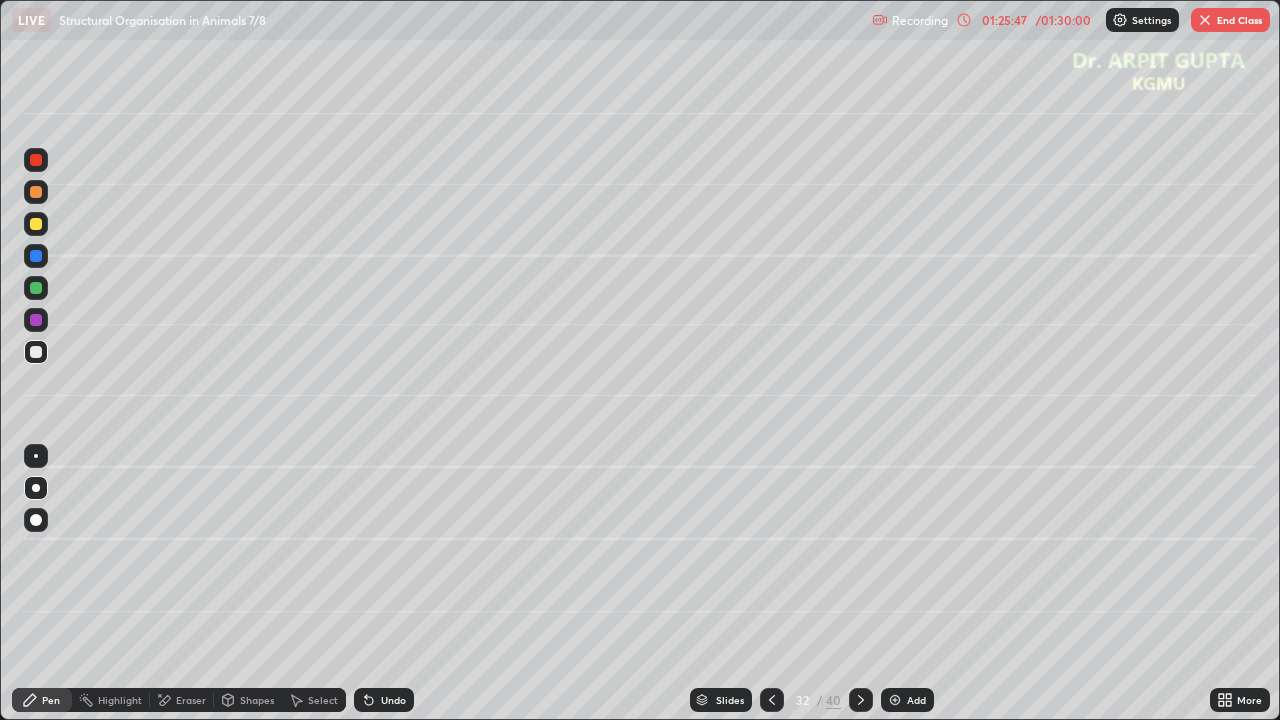 click on "Recording 01:25:47 /  01:30:00 Settings End Class" at bounding box center (1071, 20) 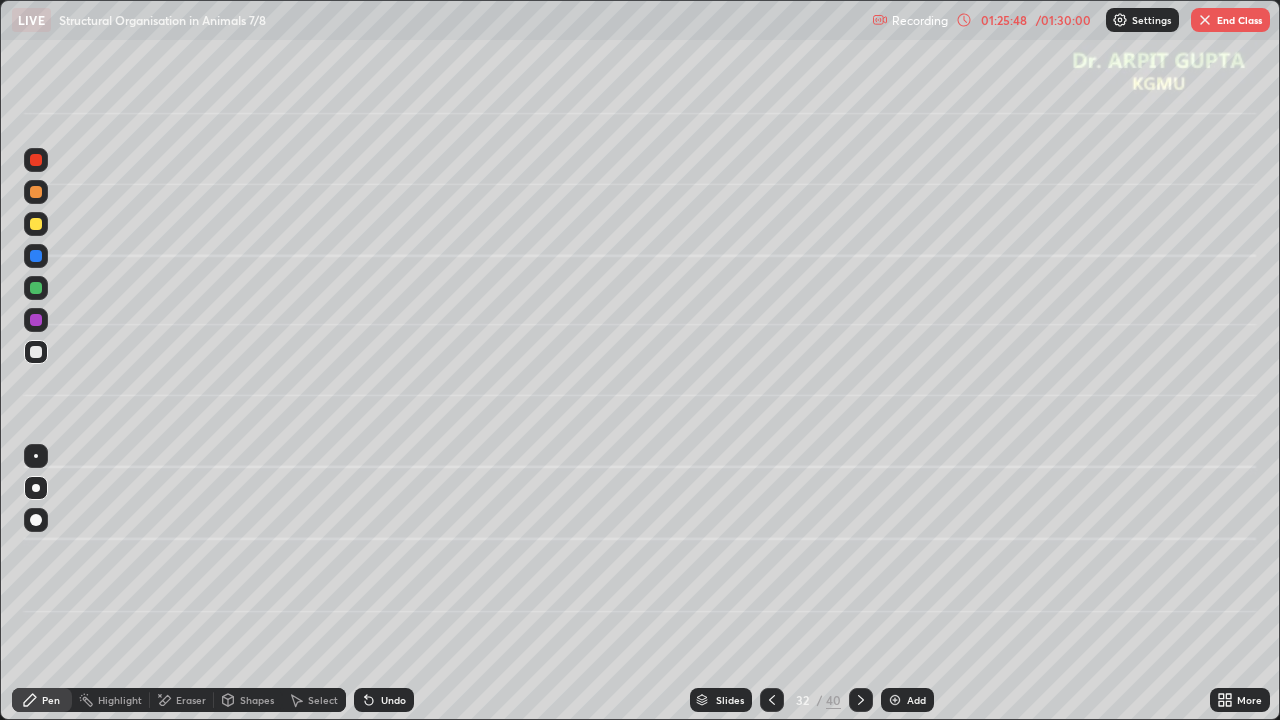 click on "01:25:48" at bounding box center (1004, 20) 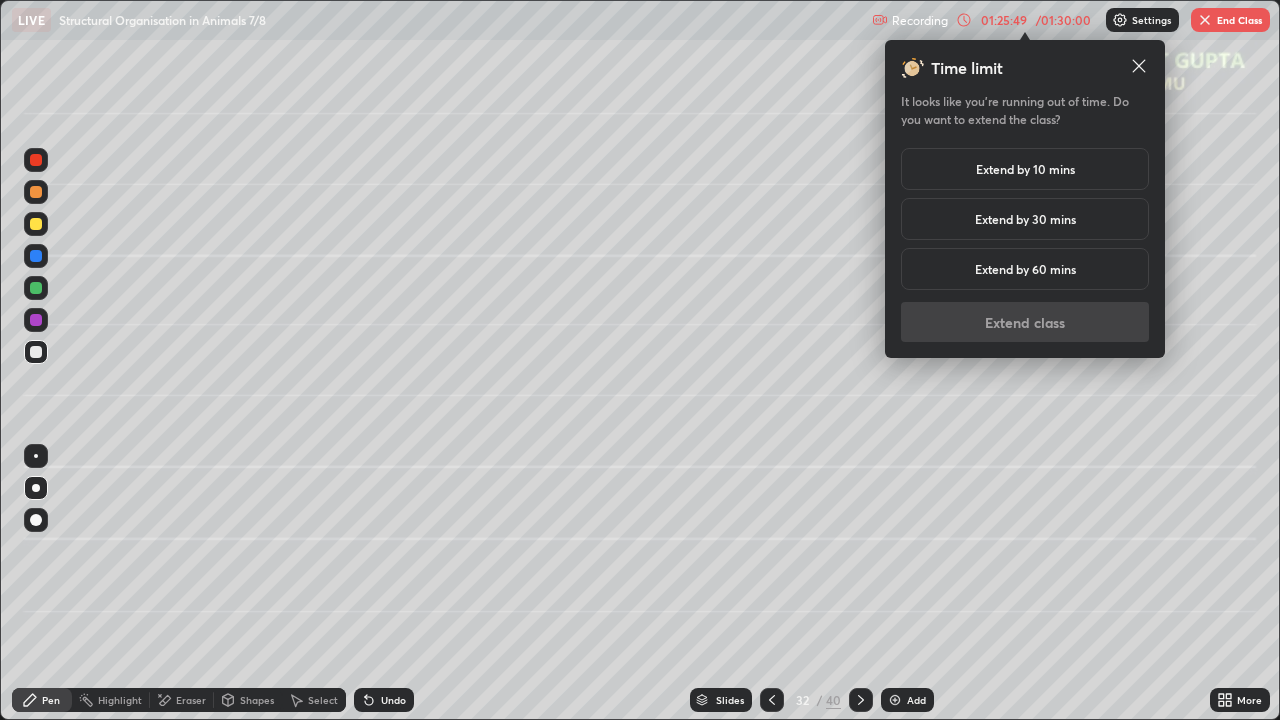 click on "Extend by 10 mins" at bounding box center [1025, 169] 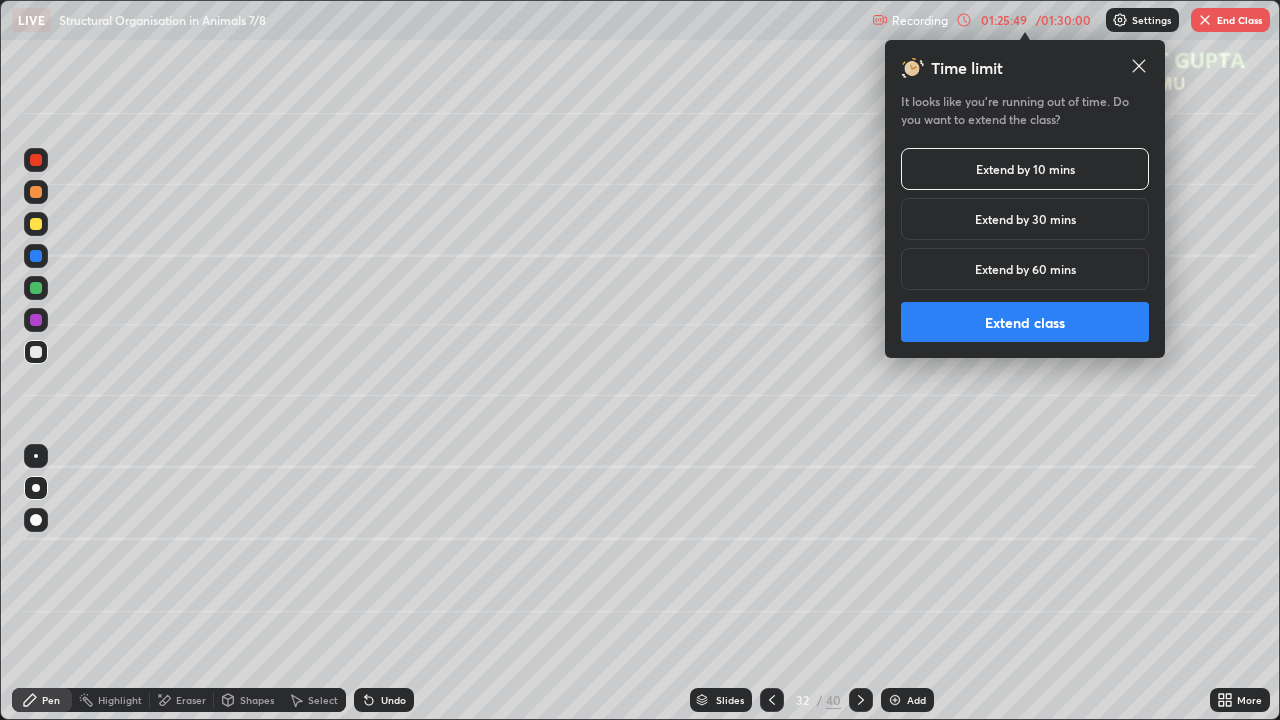click on "Extend class" at bounding box center (1025, 322) 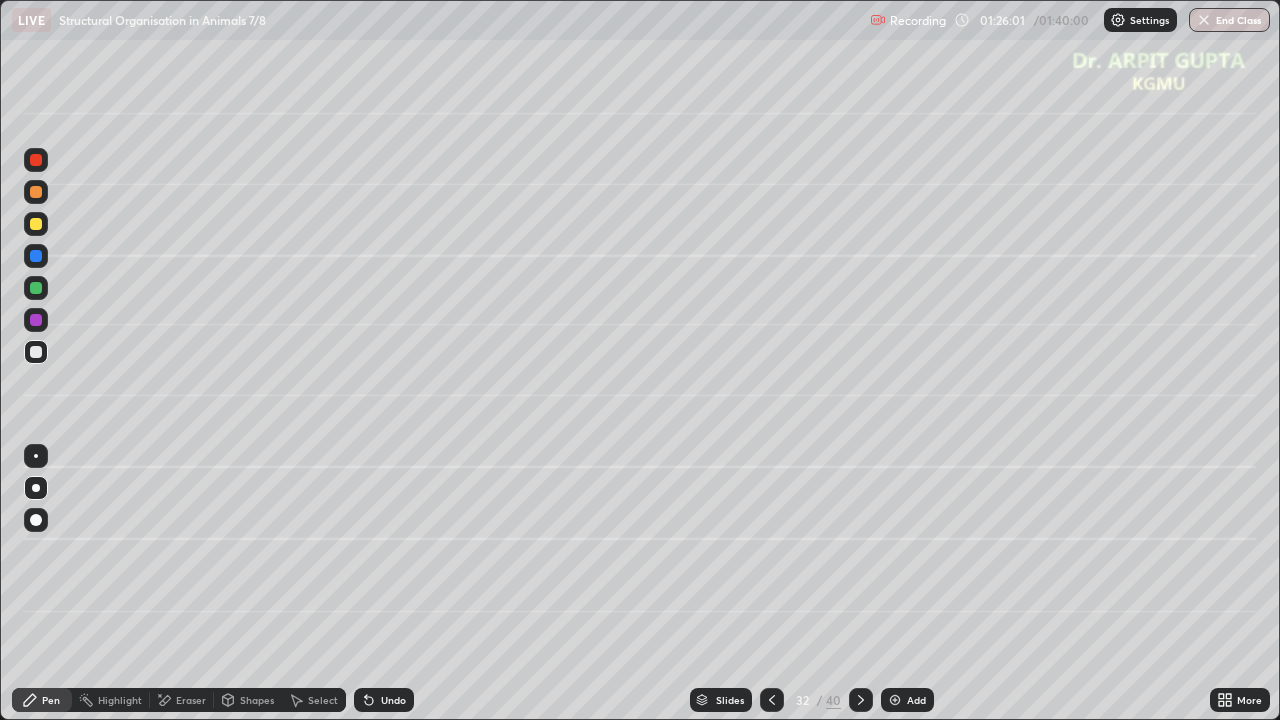 click at bounding box center (36, 192) 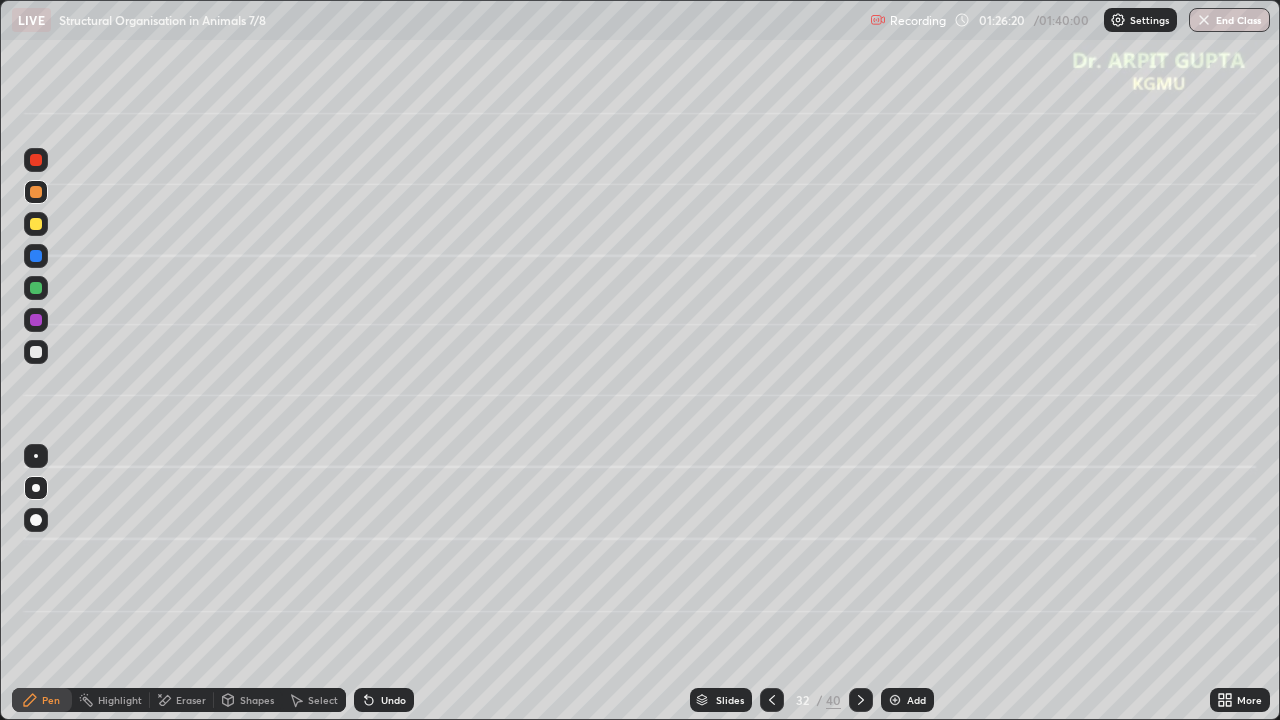 click on "Recording 01:26:20 /  01:40:00 Settings End Class" at bounding box center (1070, 20) 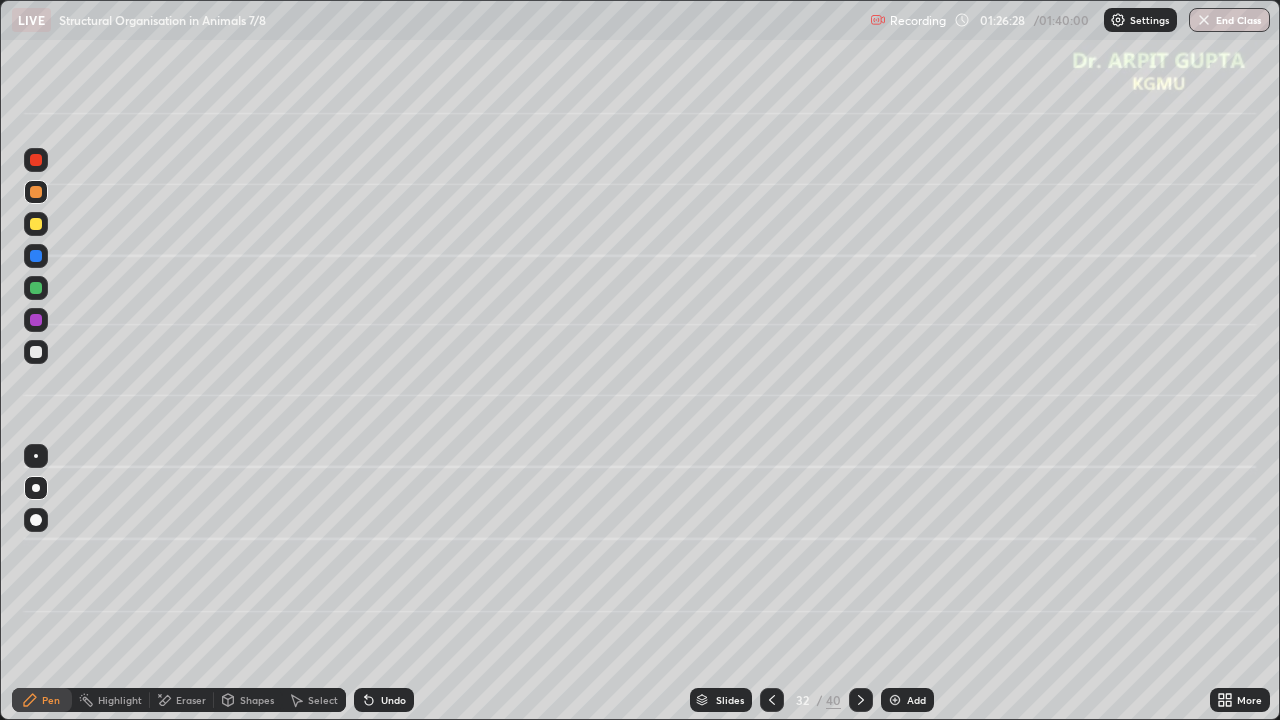 click on "Recording 01:26:28 /  01:40:00 Settings End Class" at bounding box center [1070, 20] 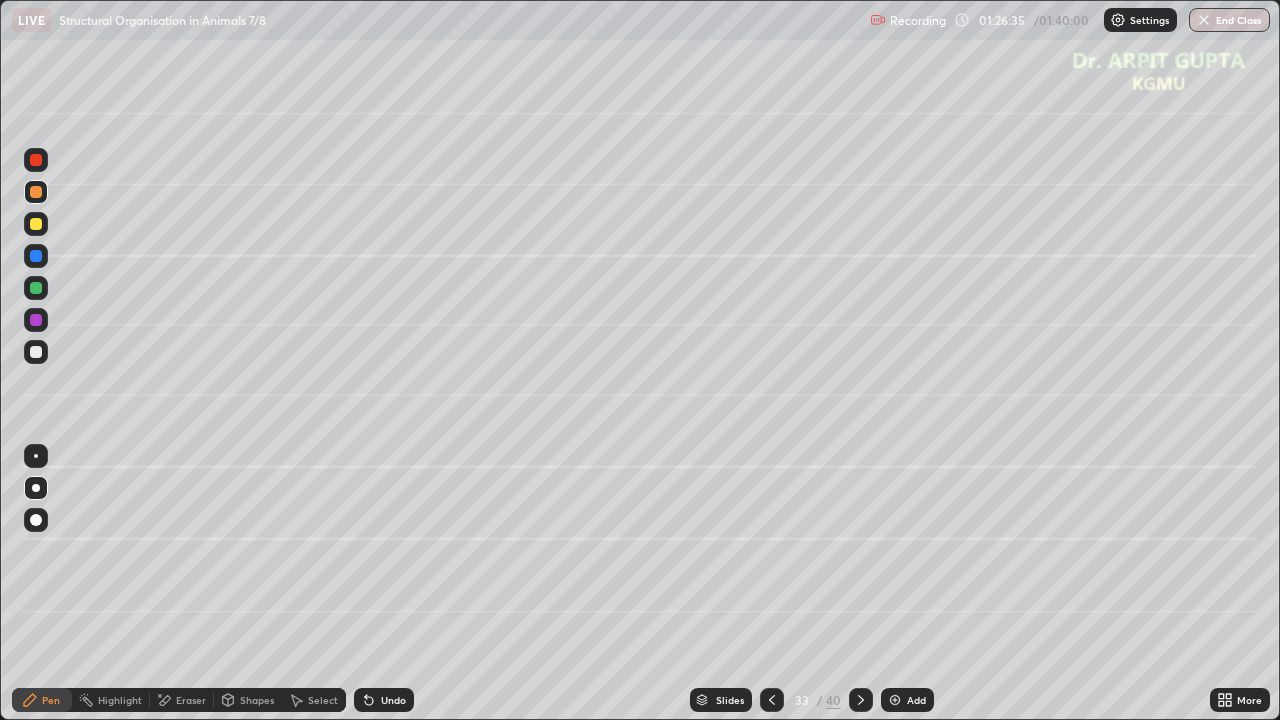 click 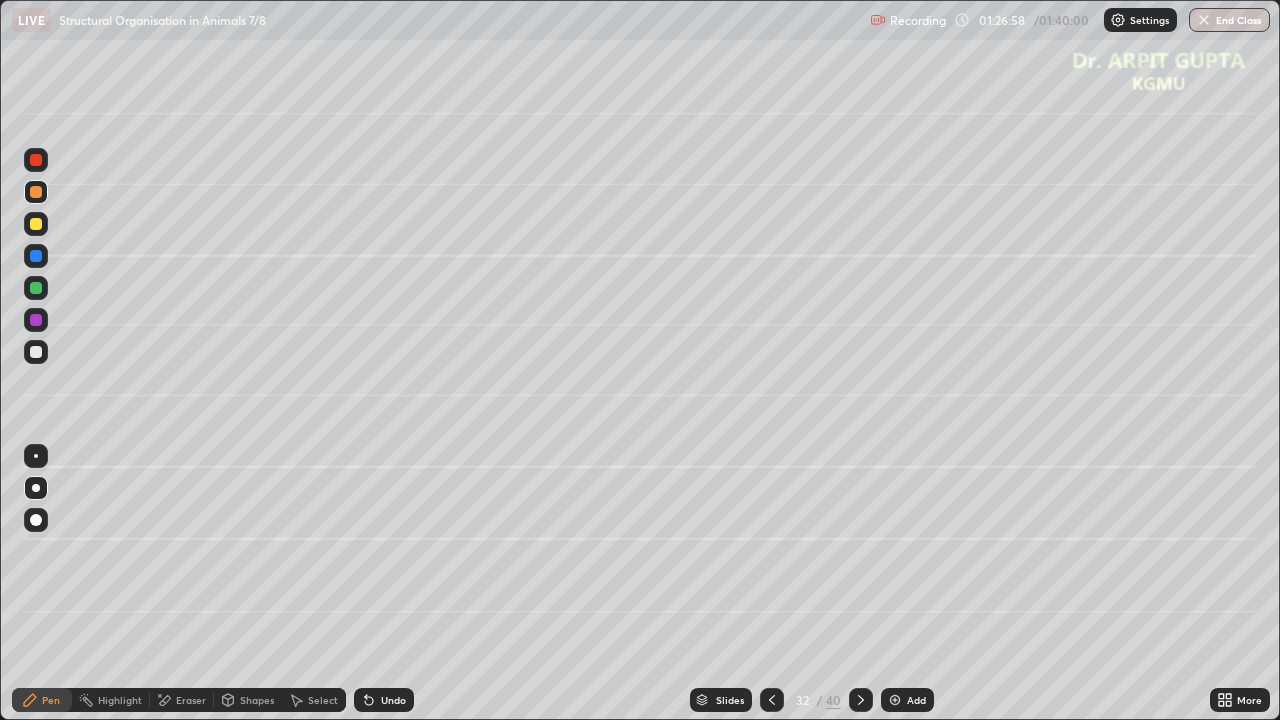 click 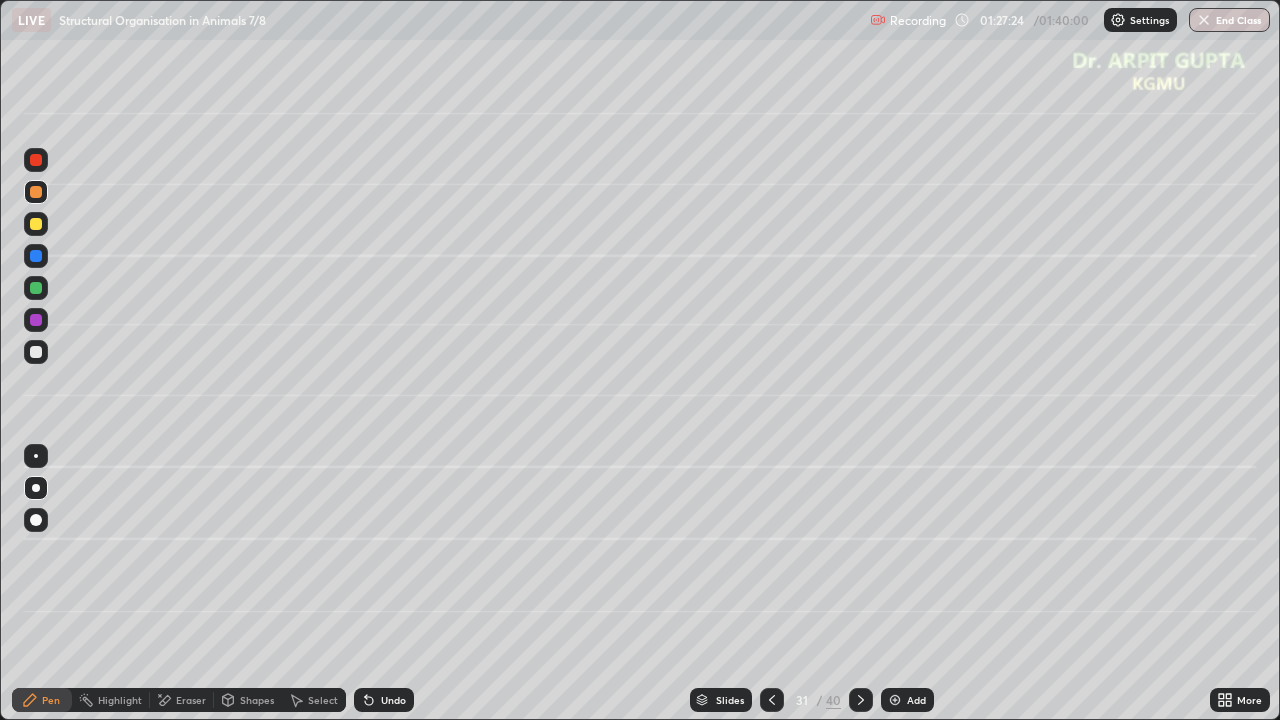click 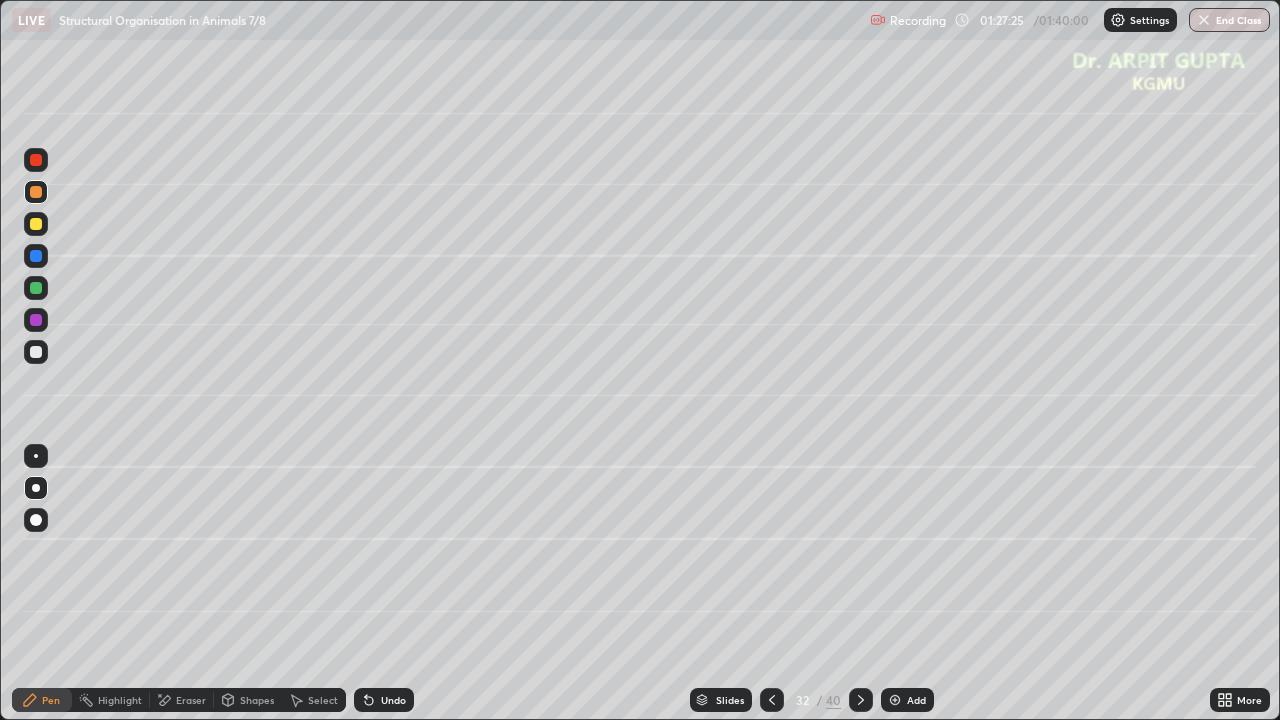 click 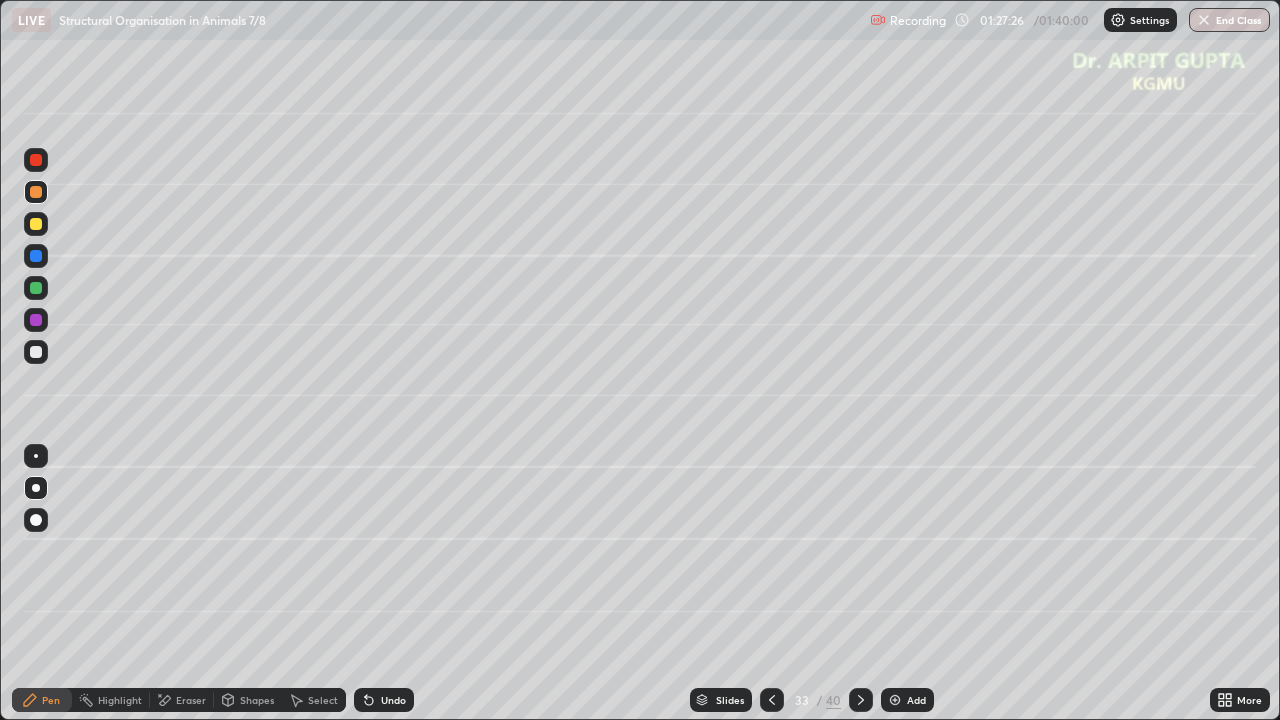 click at bounding box center (36, 352) 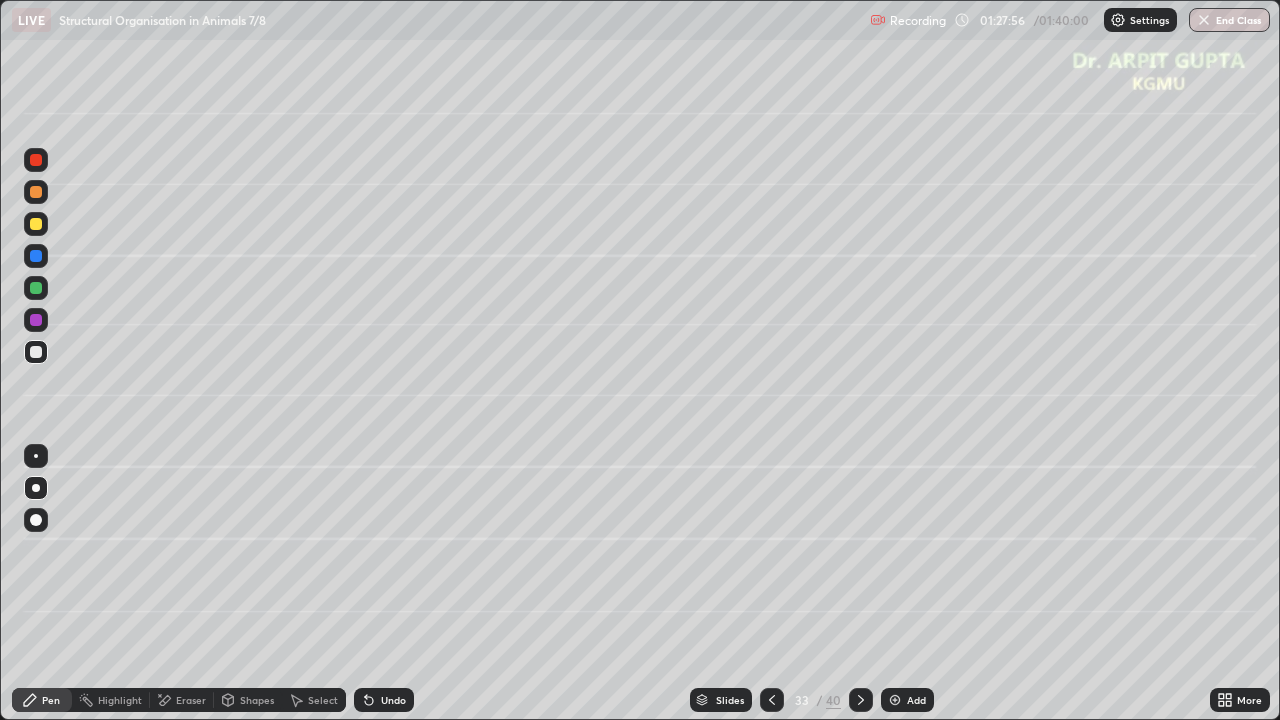 click 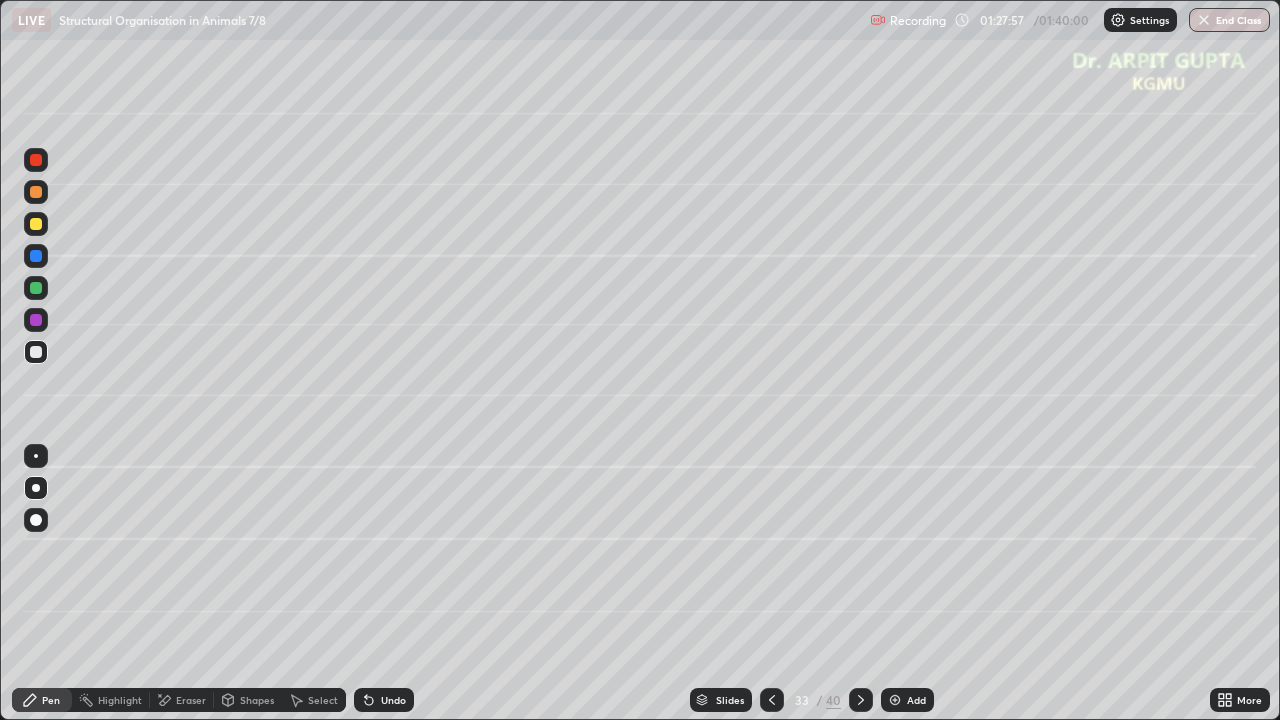 click 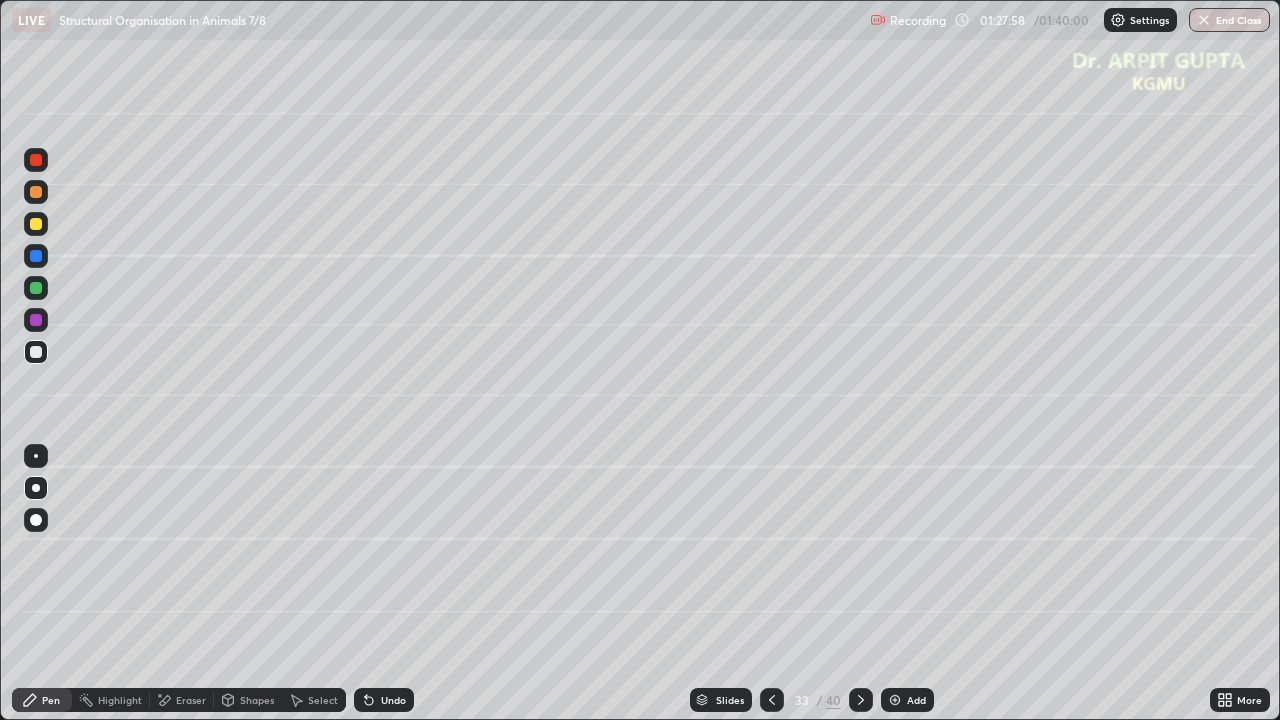 click 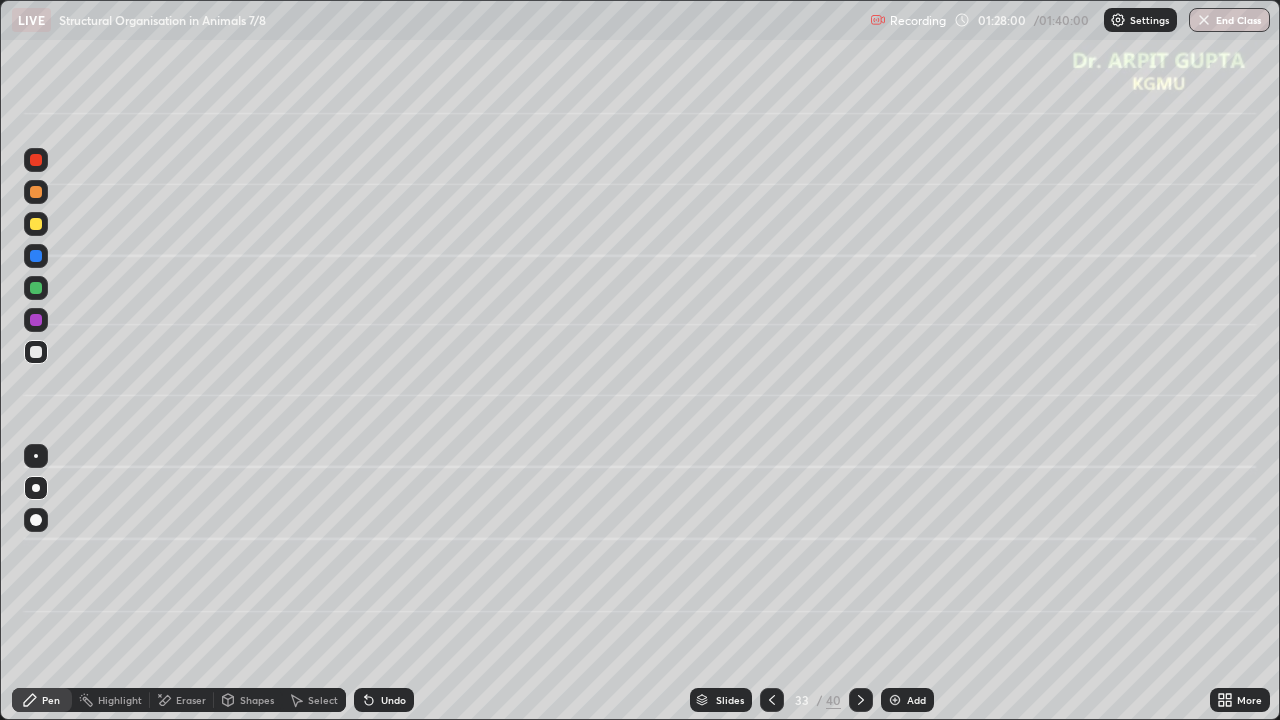 click at bounding box center [36, 288] 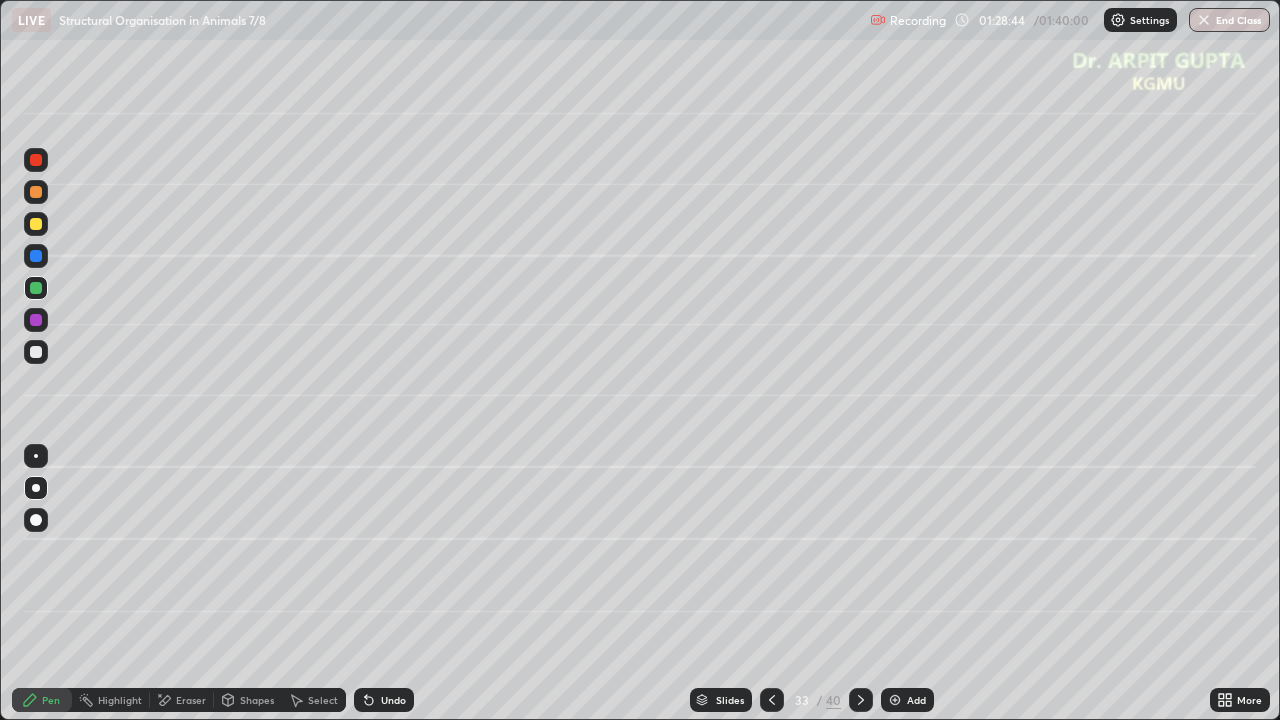 click at bounding box center (36, 352) 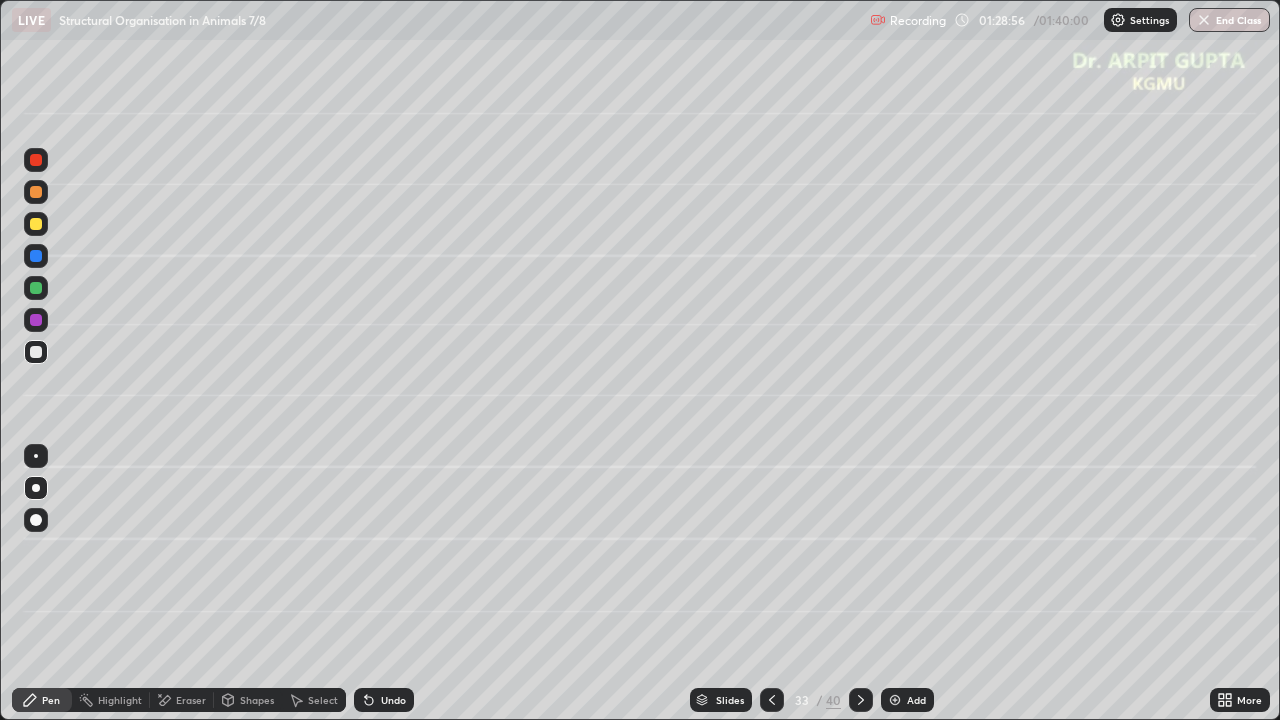 click 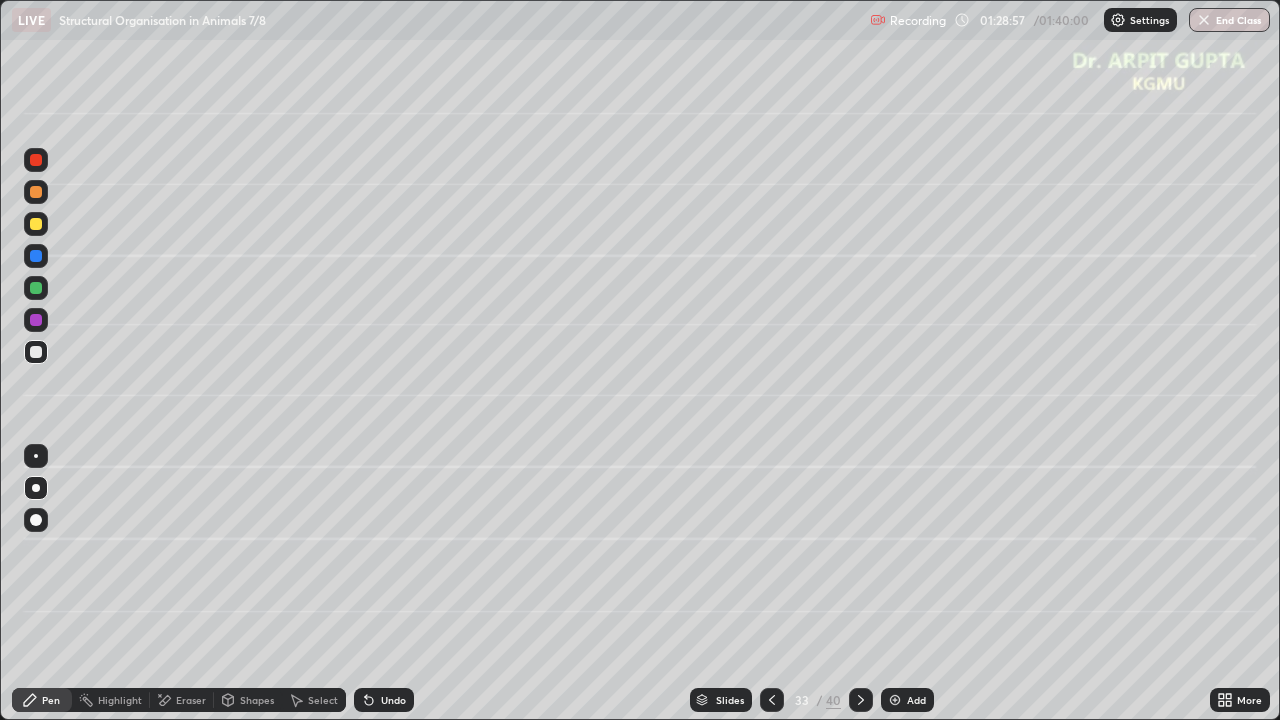 click on "Undo" at bounding box center [380, 700] 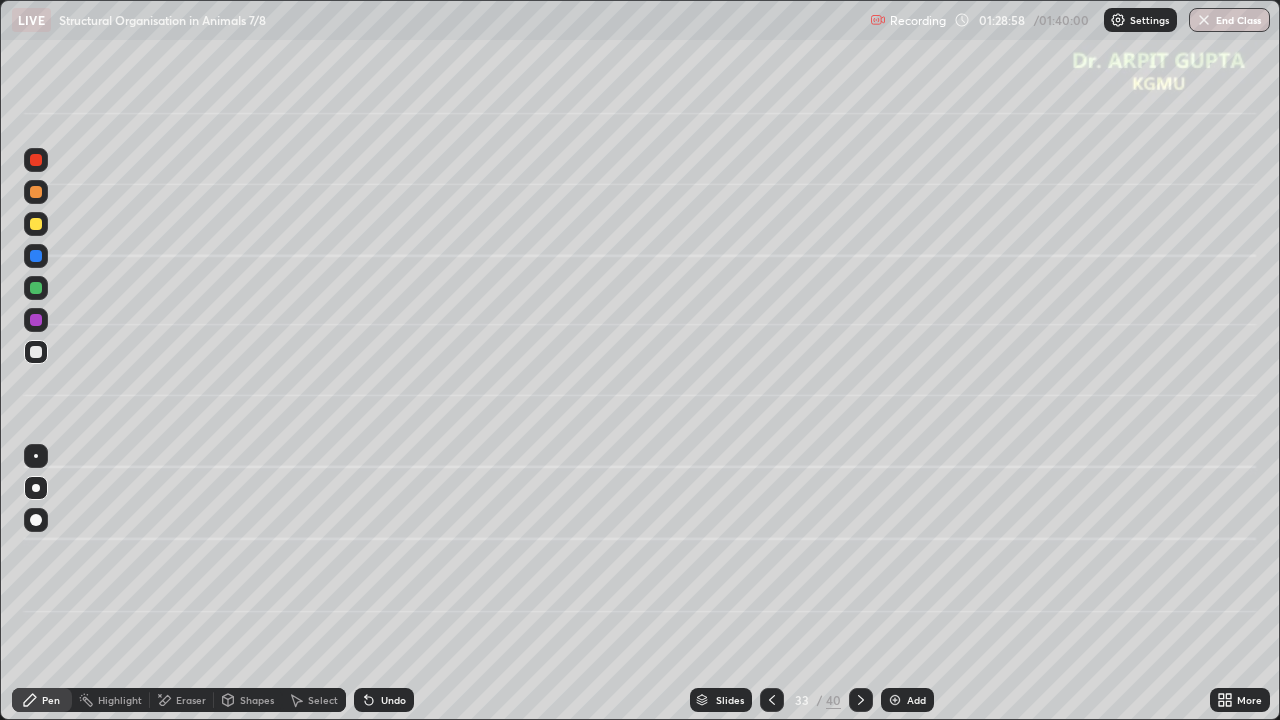 click 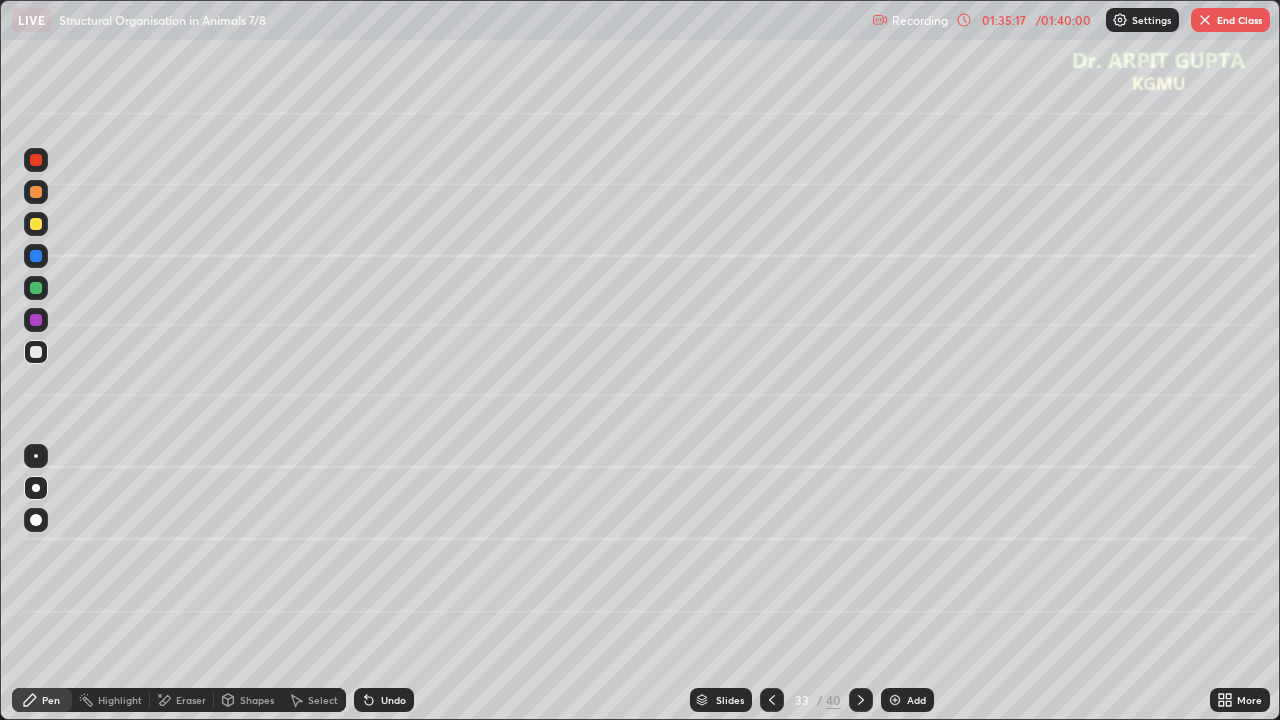 click on "End Class" at bounding box center [1230, 20] 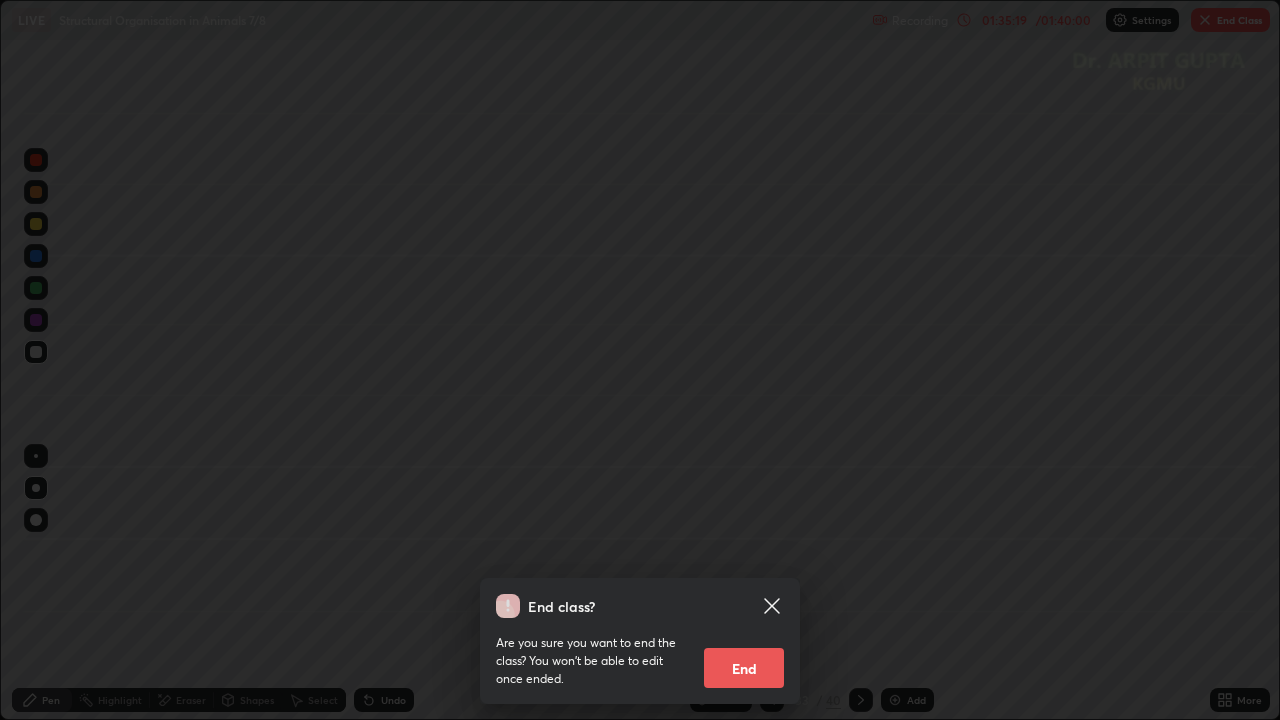 click on "End" at bounding box center [744, 668] 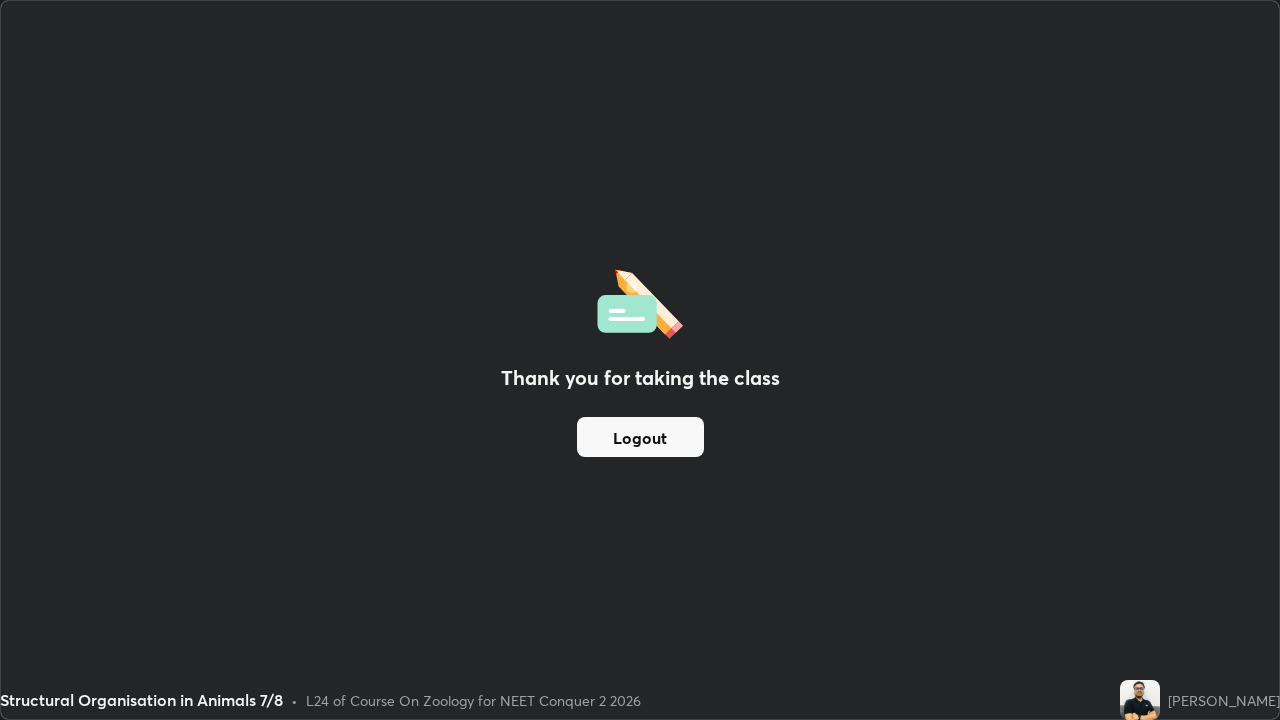 click on "Logout" at bounding box center (640, 437) 